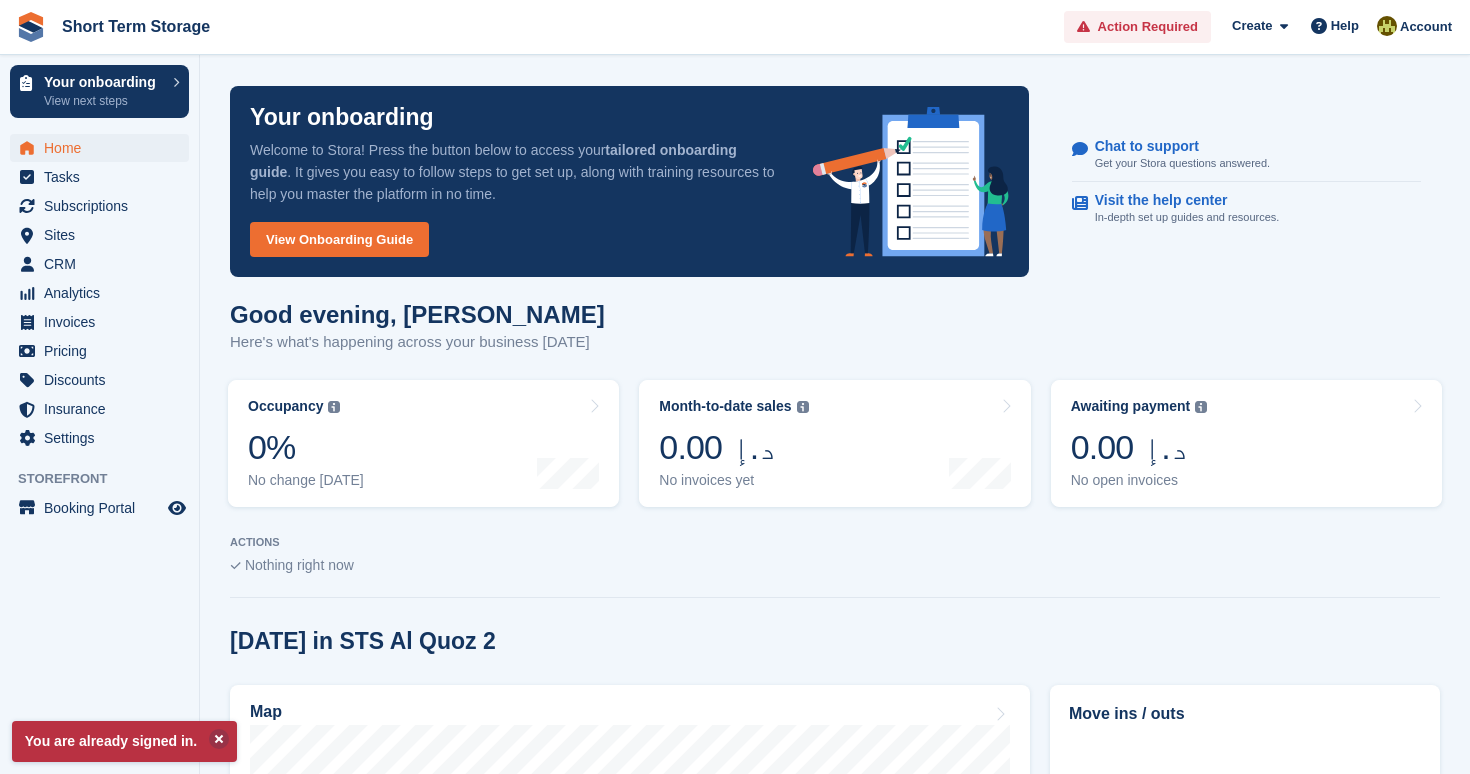 scroll, scrollTop: 0, scrollLeft: 0, axis: both 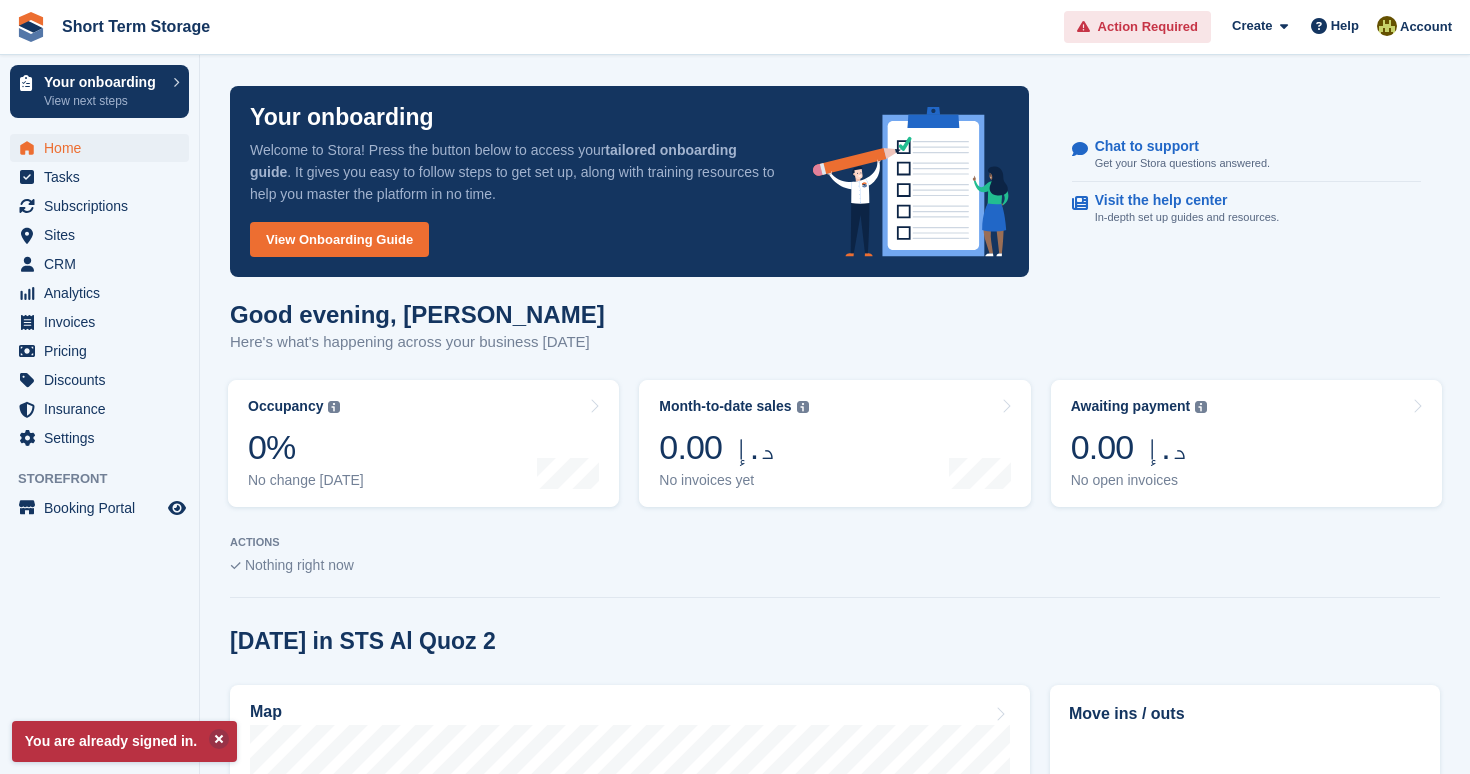 click on "Action Required" at bounding box center (1148, 27) 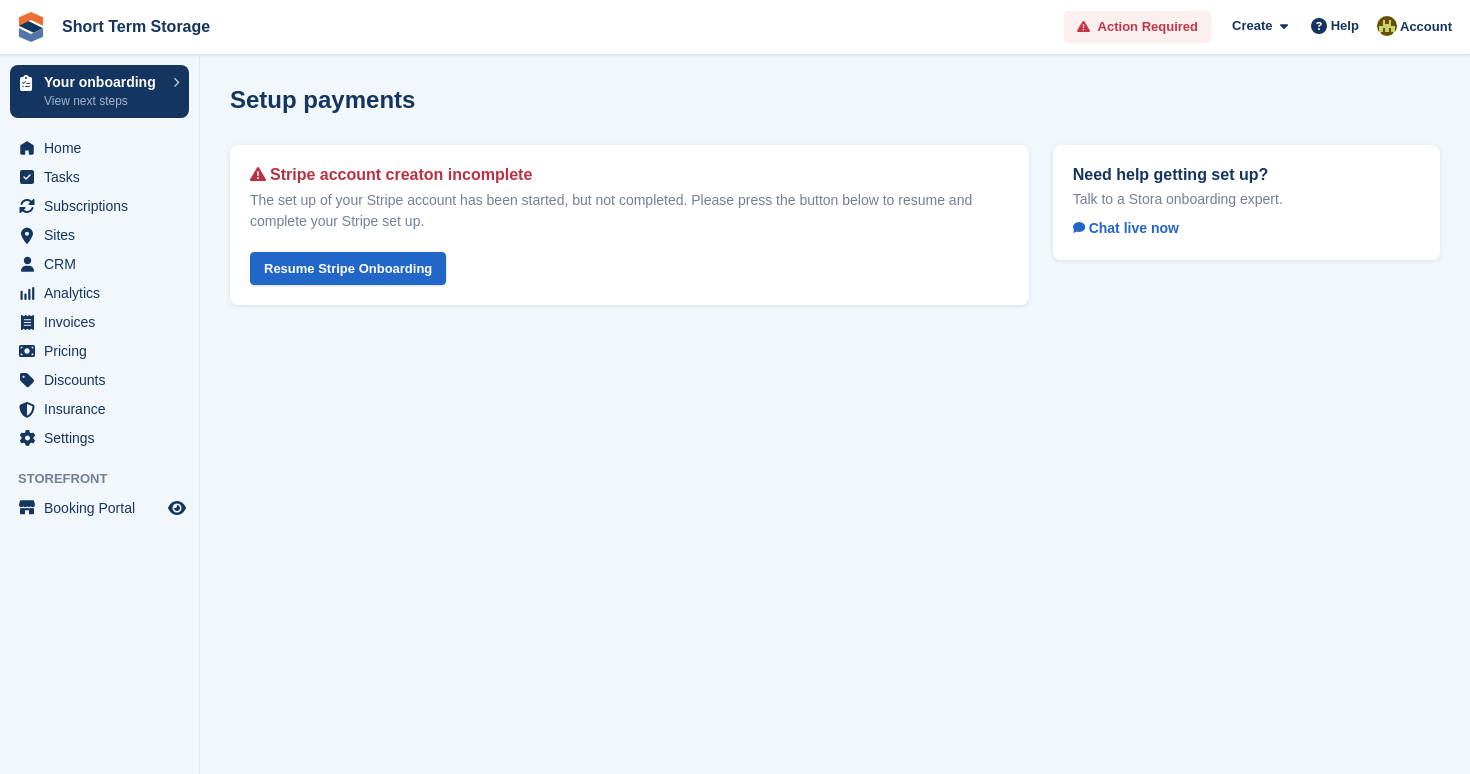 scroll, scrollTop: 0, scrollLeft: 0, axis: both 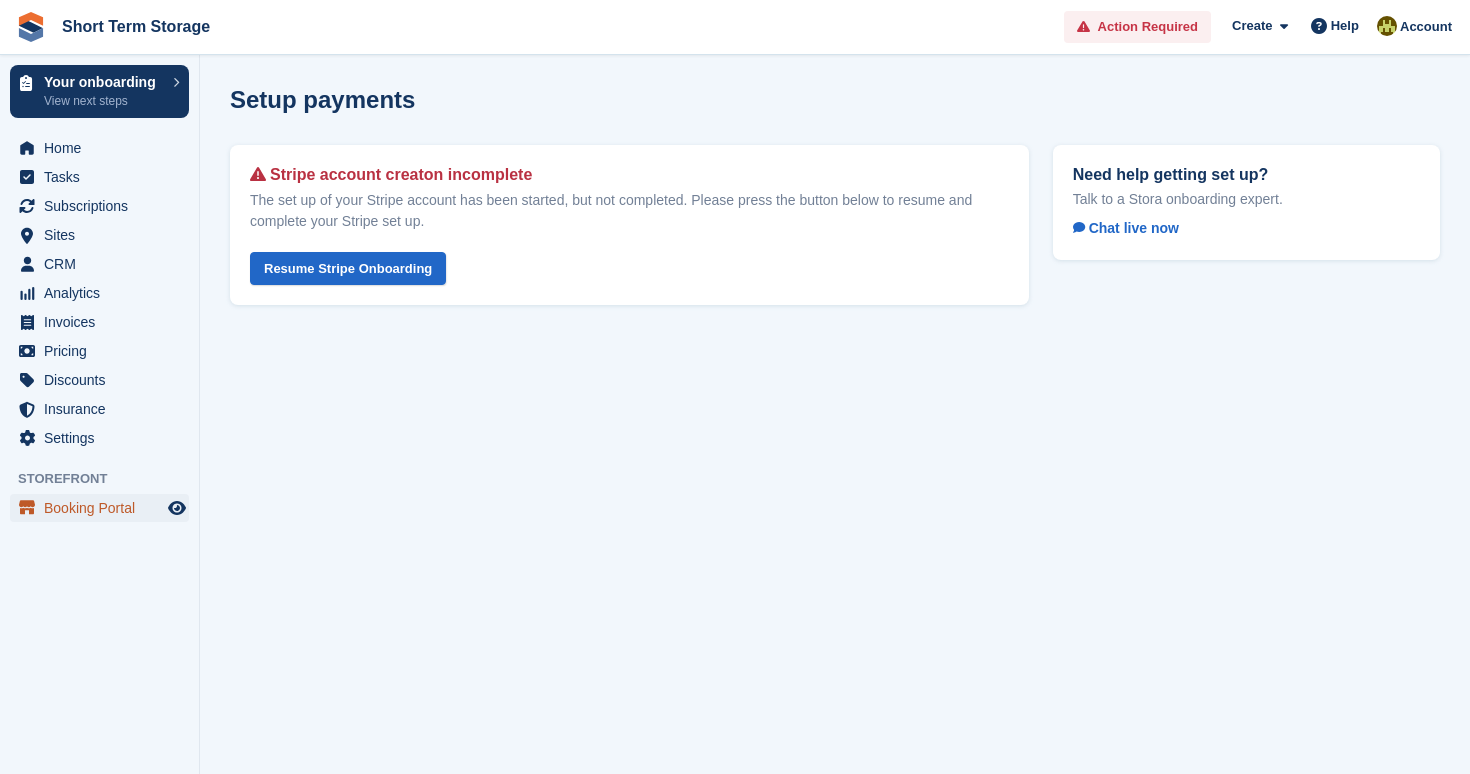 click on "Booking Portal" at bounding box center (104, 508) 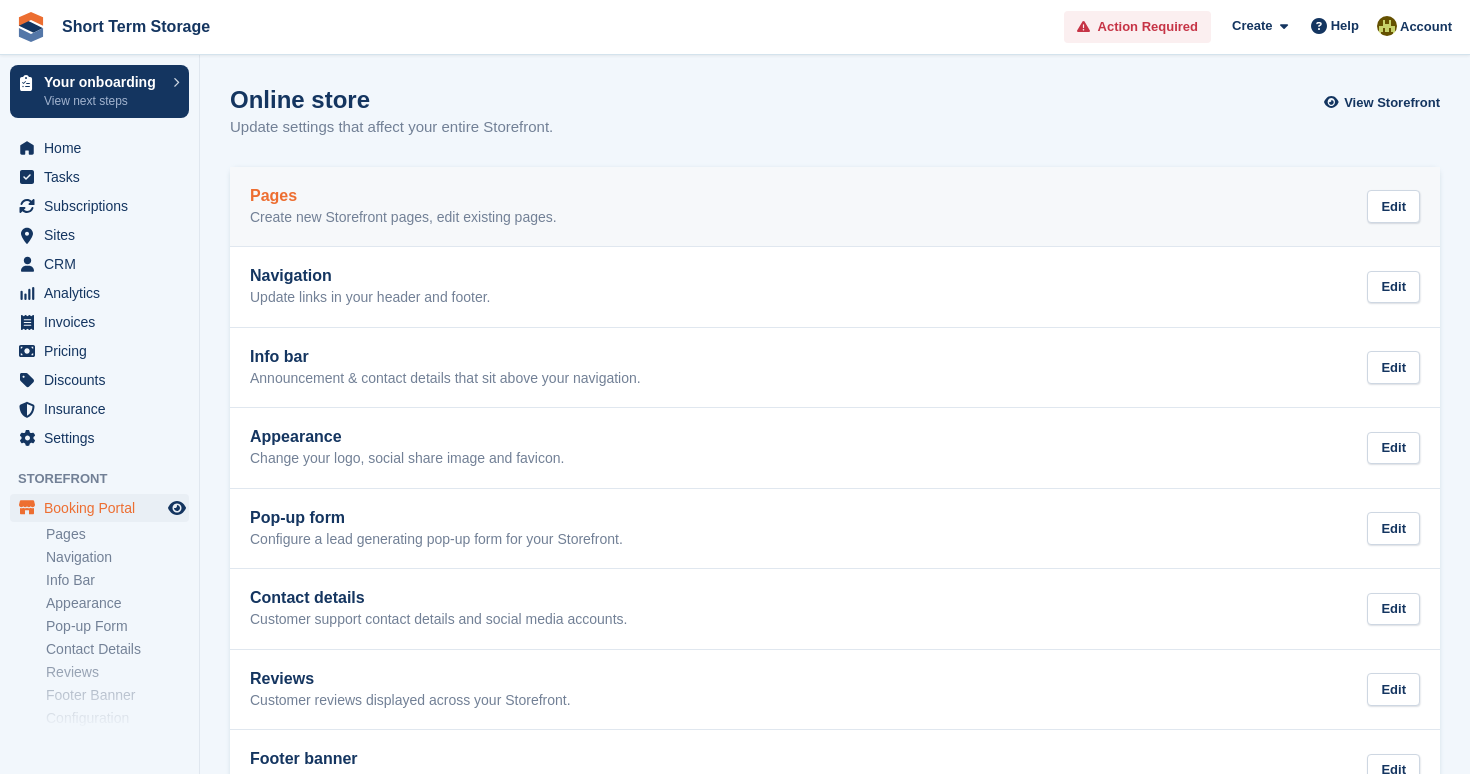 click on "Pages" at bounding box center [403, 196] 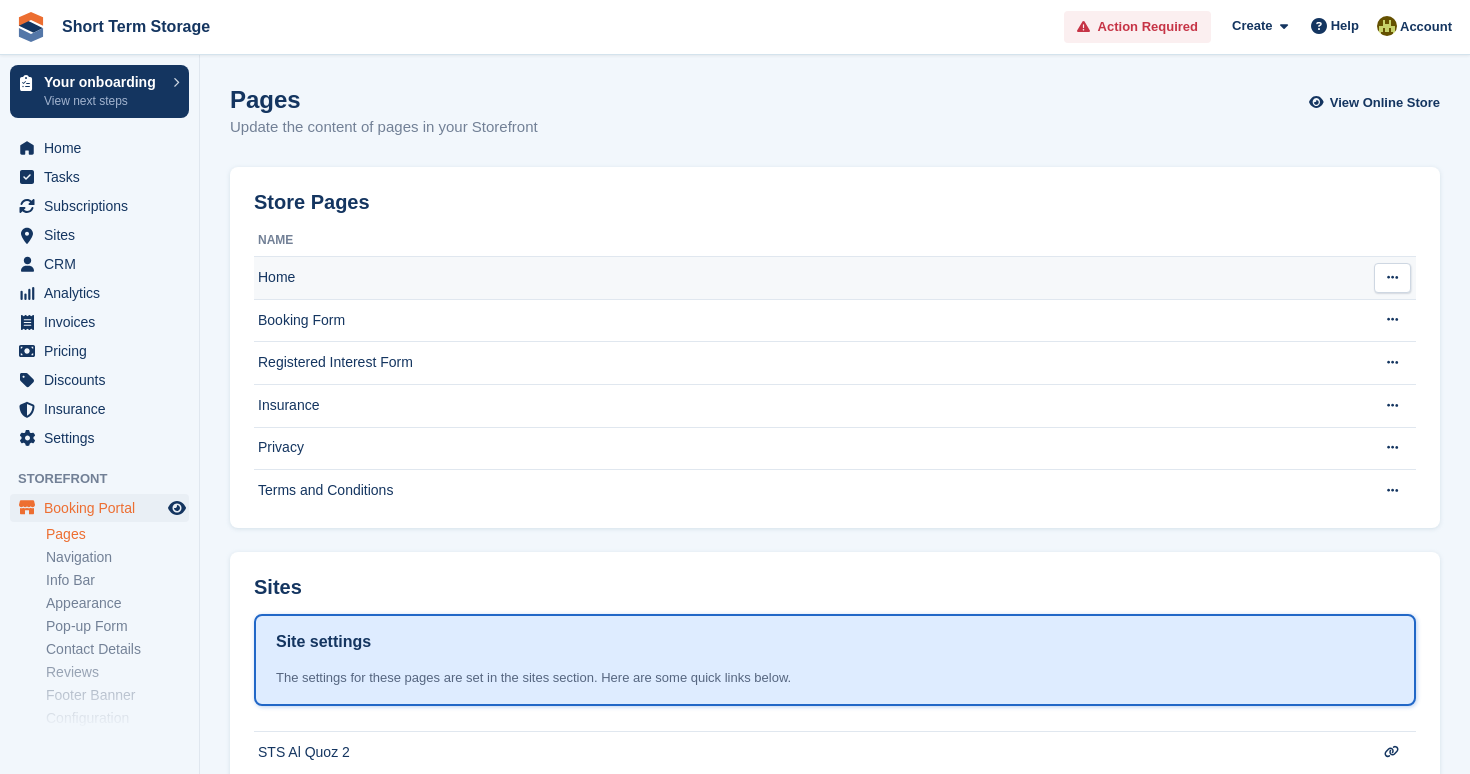 click on "Home" at bounding box center (806, 278) 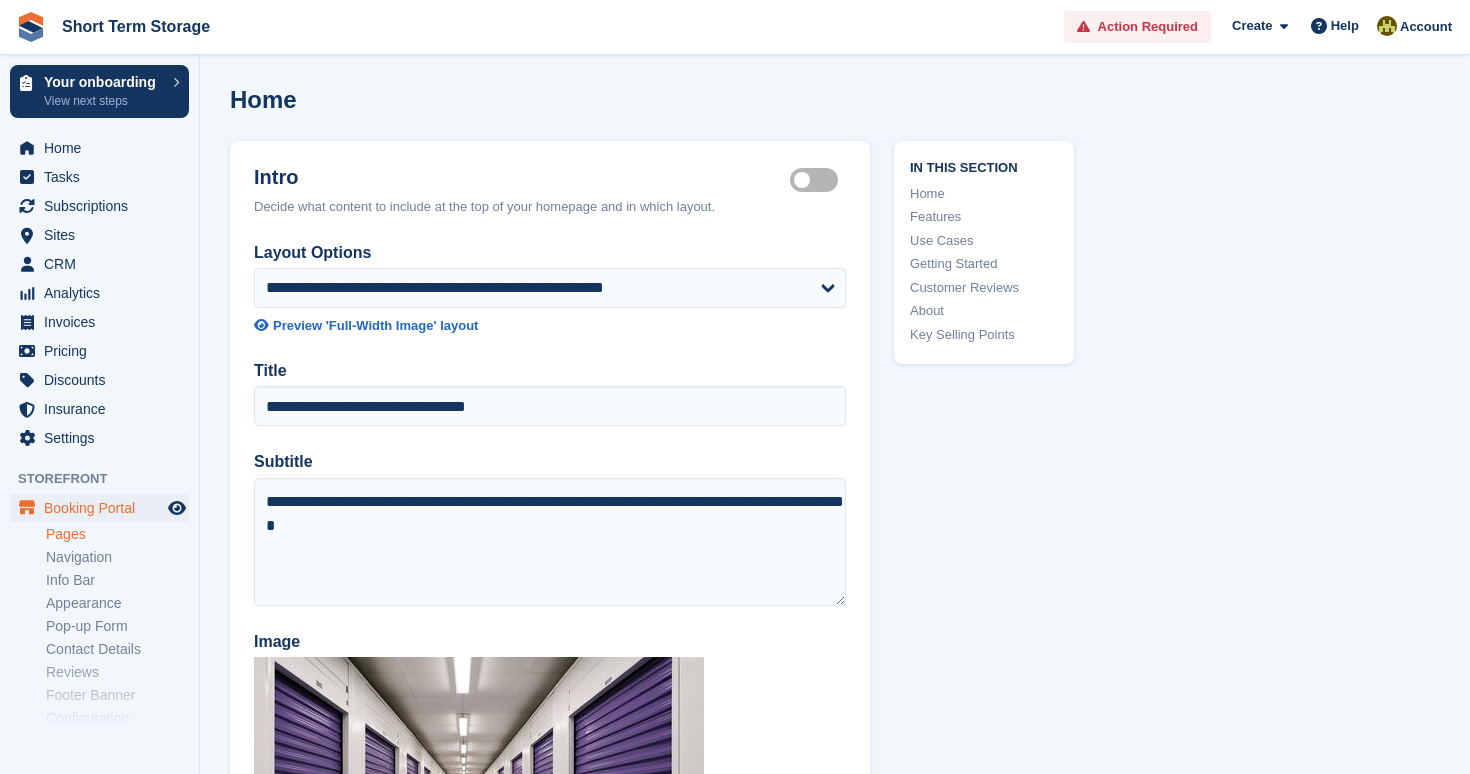 scroll, scrollTop: 0, scrollLeft: 0, axis: both 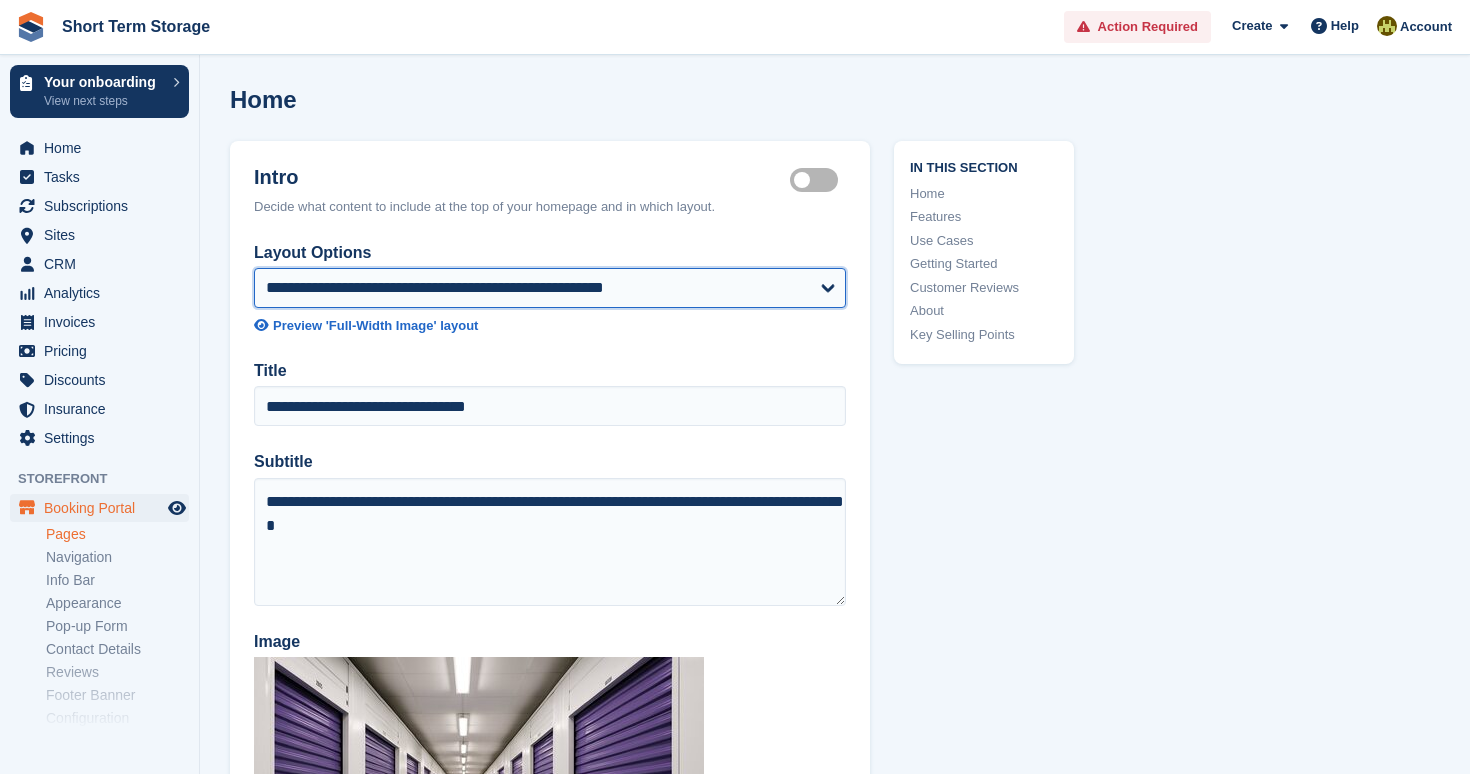 click on "**********" at bounding box center [550, 288] 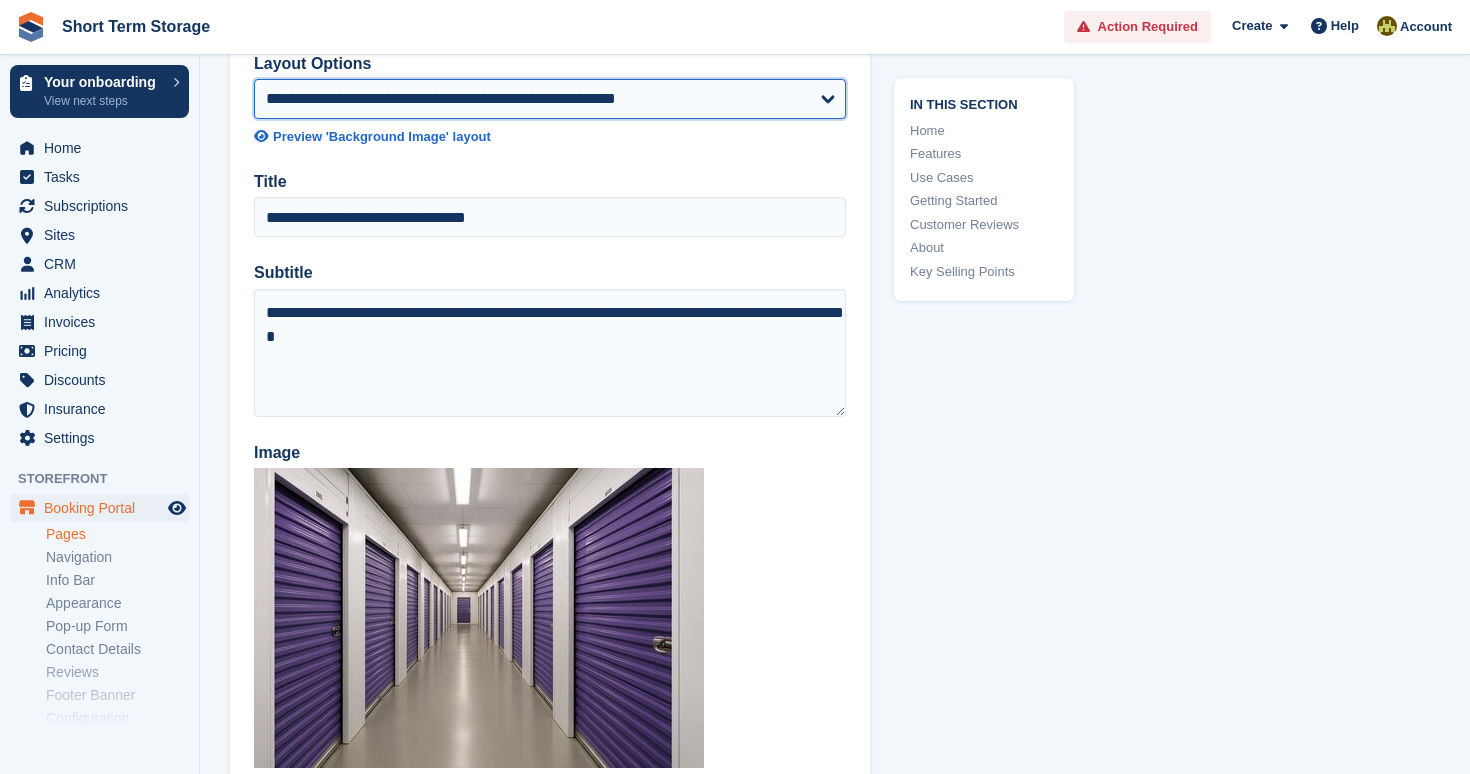 scroll, scrollTop: 204, scrollLeft: 0, axis: vertical 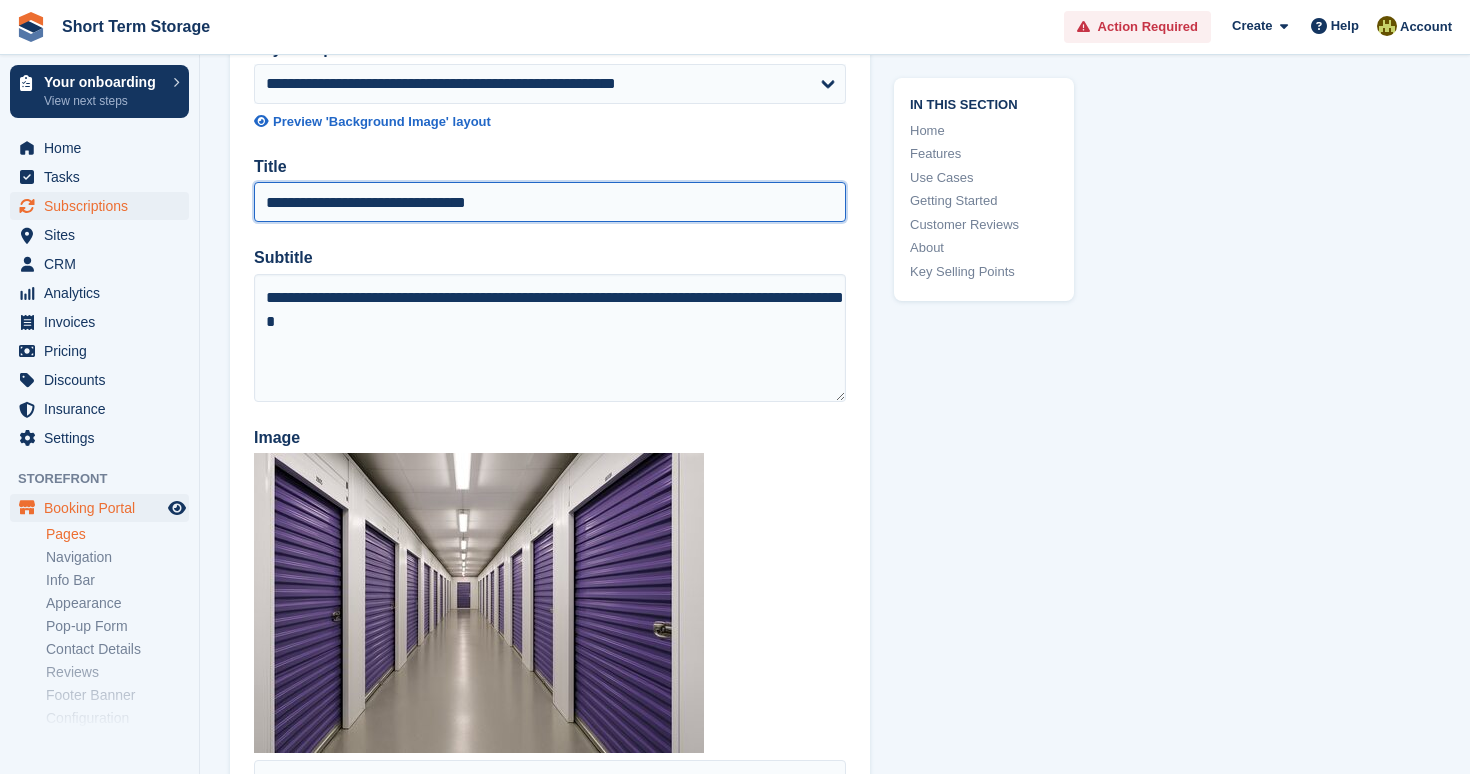 drag, startPoint x: 571, startPoint y: 210, endPoint x: 182, endPoint y: 197, distance: 389.21716 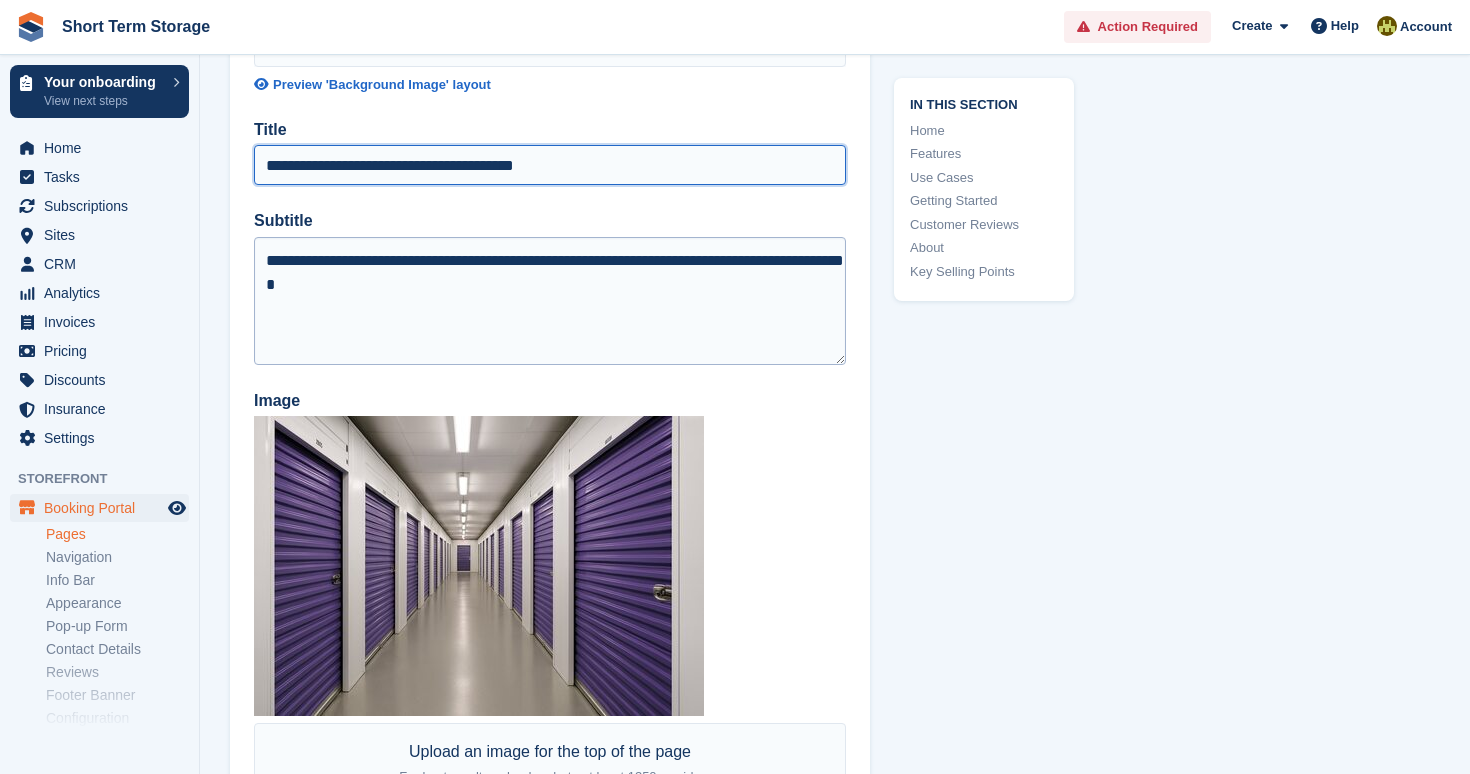 scroll, scrollTop: 252, scrollLeft: 0, axis: vertical 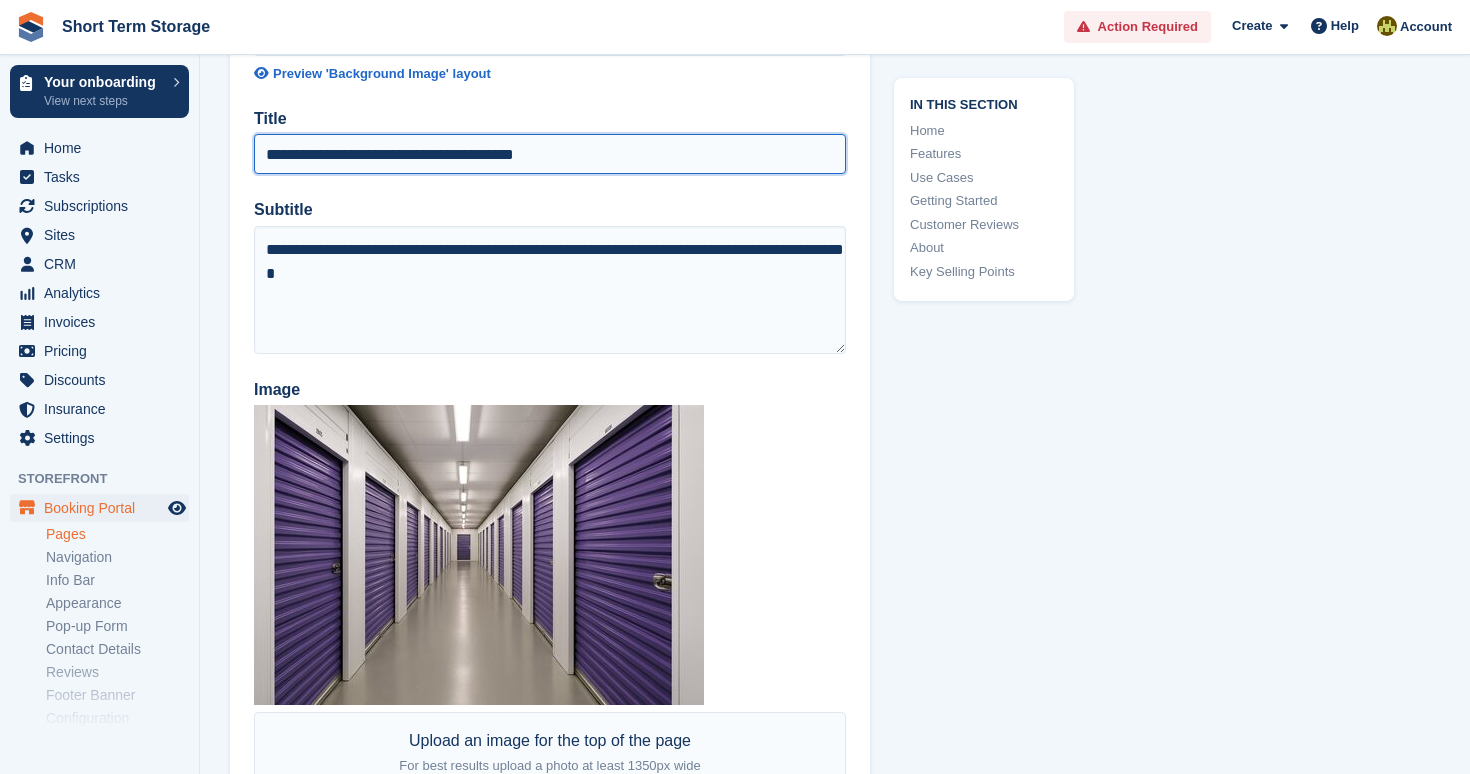 type on "**********" 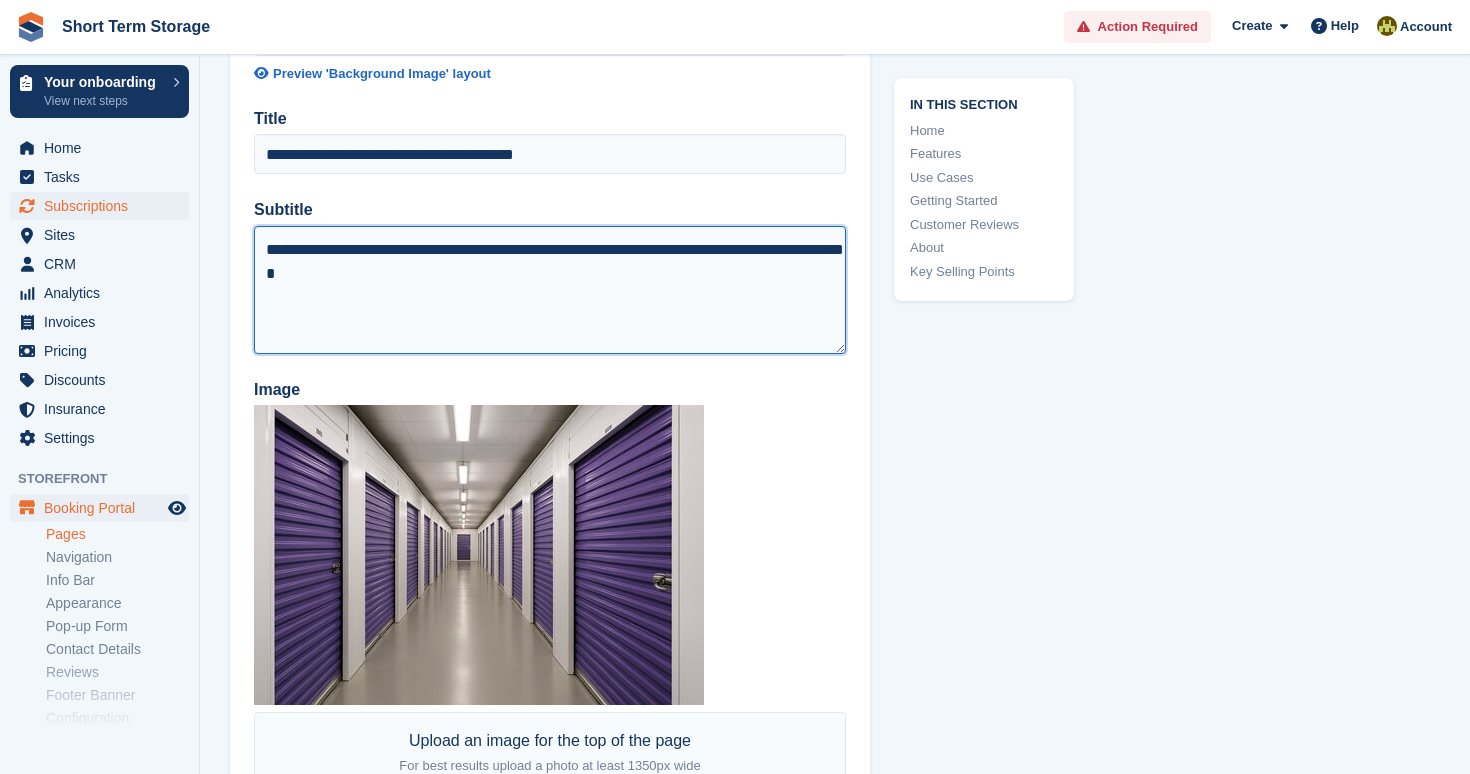drag, startPoint x: 448, startPoint y: 302, endPoint x: 171, endPoint y: 219, distance: 289.1678 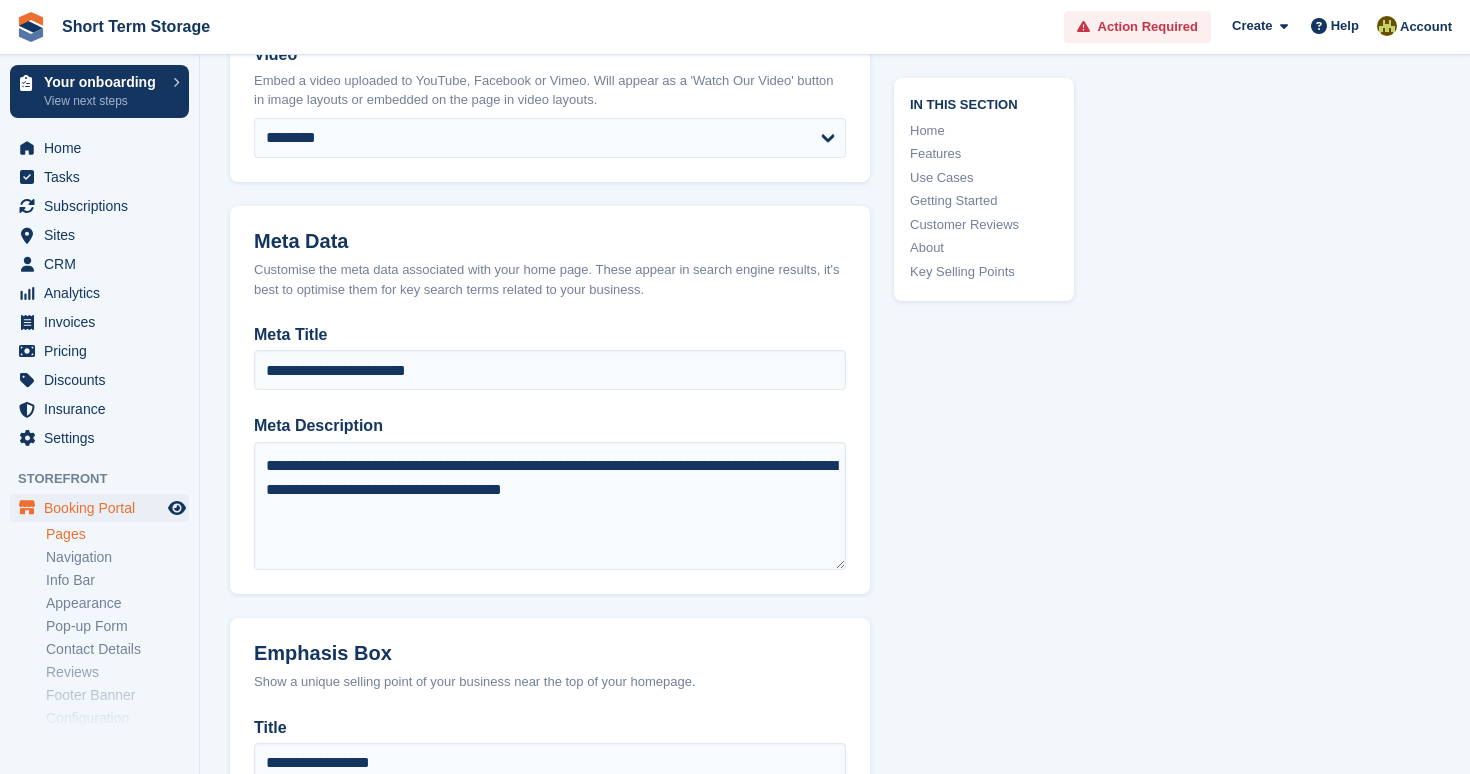scroll, scrollTop: 1098, scrollLeft: 0, axis: vertical 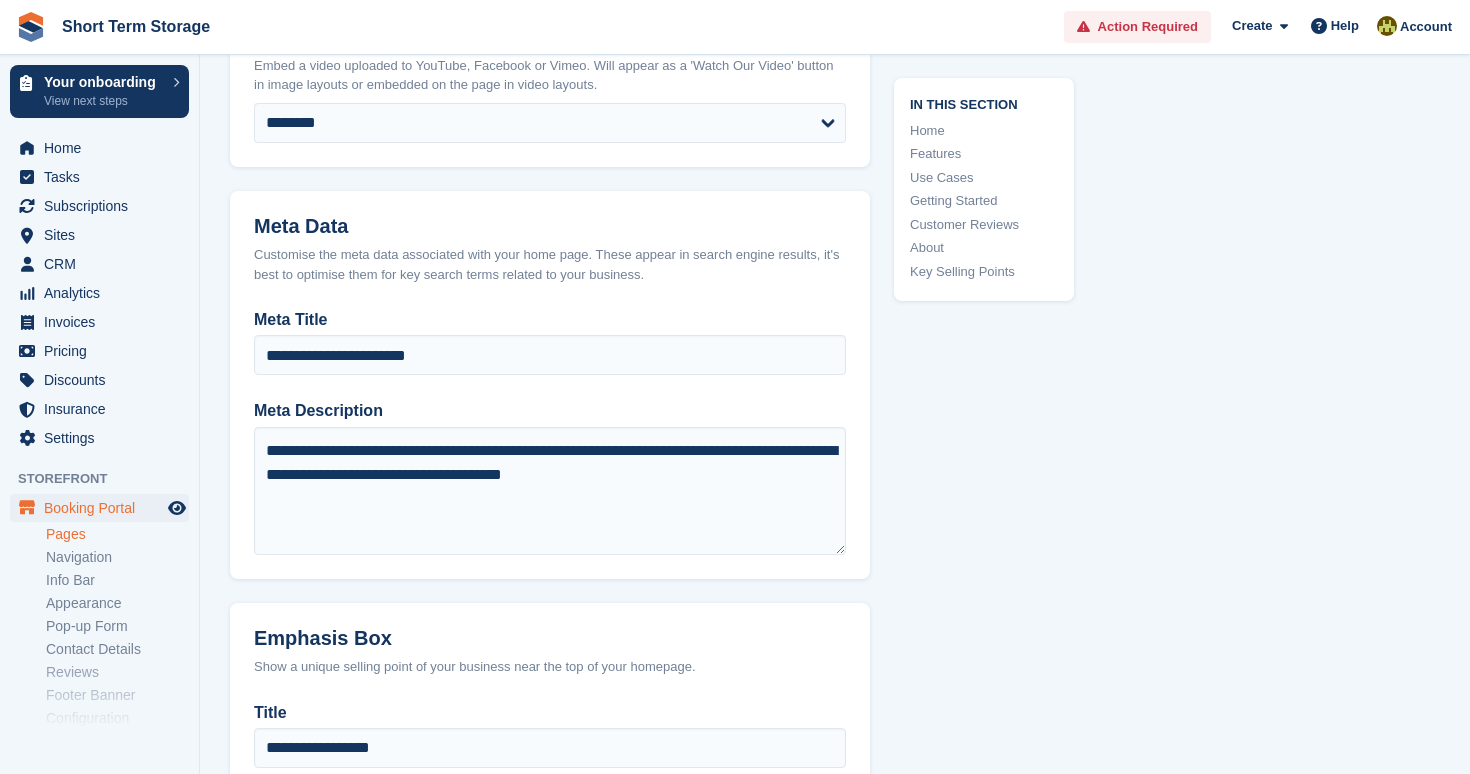 type on "**********" 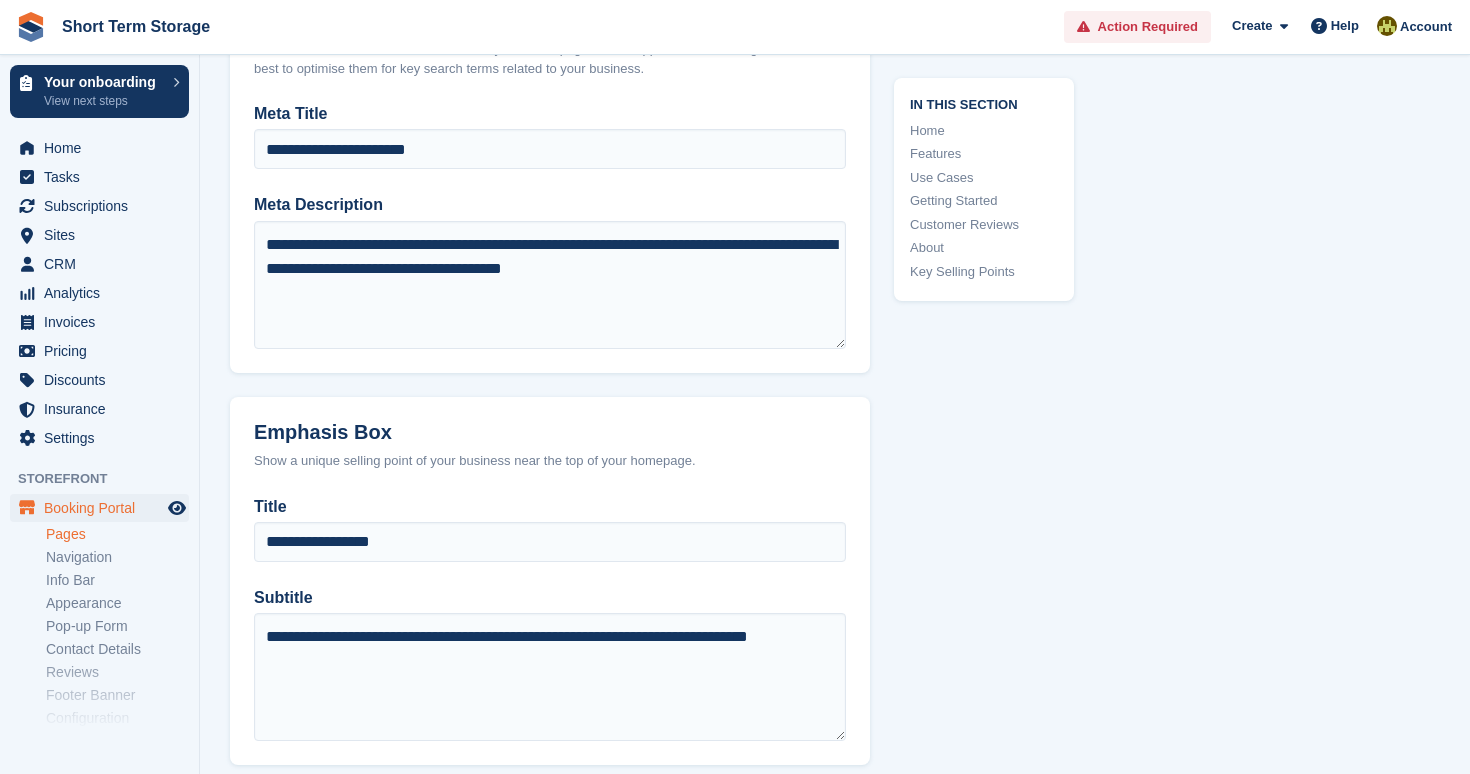 scroll, scrollTop: 1299, scrollLeft: 0, axis: vertical 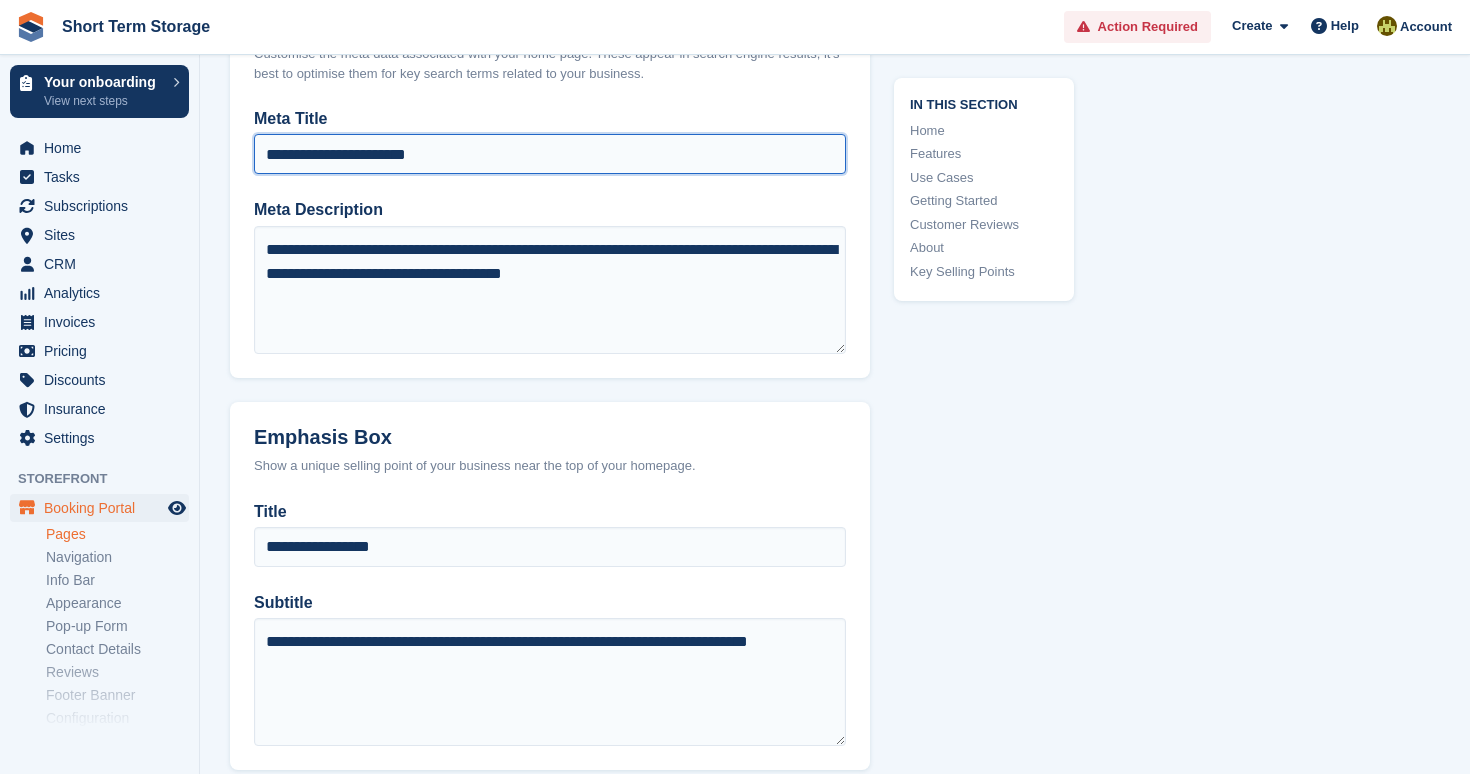 drag, startPoint x: 442, startPoint y: 157, endPoint x: 375, endPoint y: 157, distance: 67 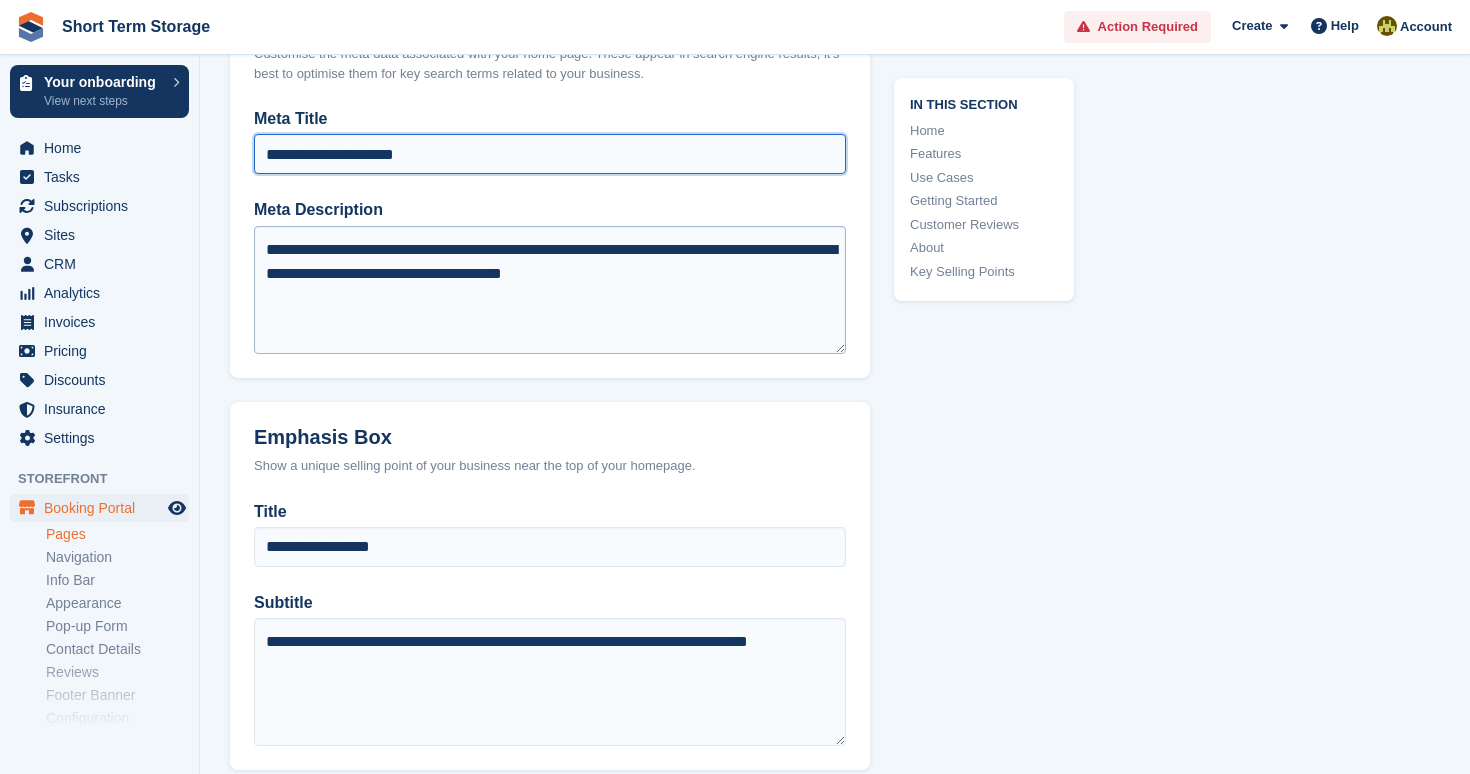 type on "**********" 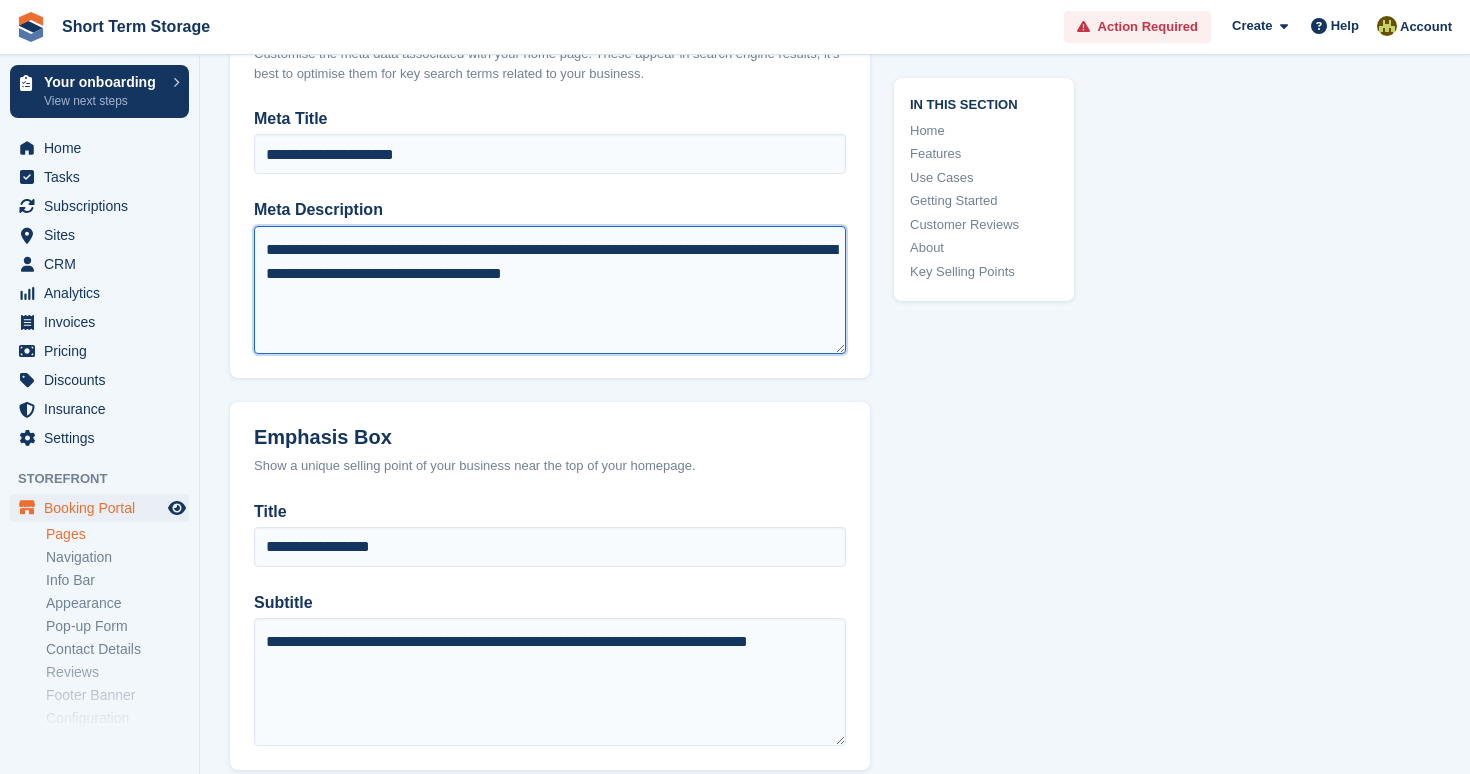 drag, startPoint x: 532, startPoint y: 256, endPoint x: 447, endPoint y: 256, distance: 85 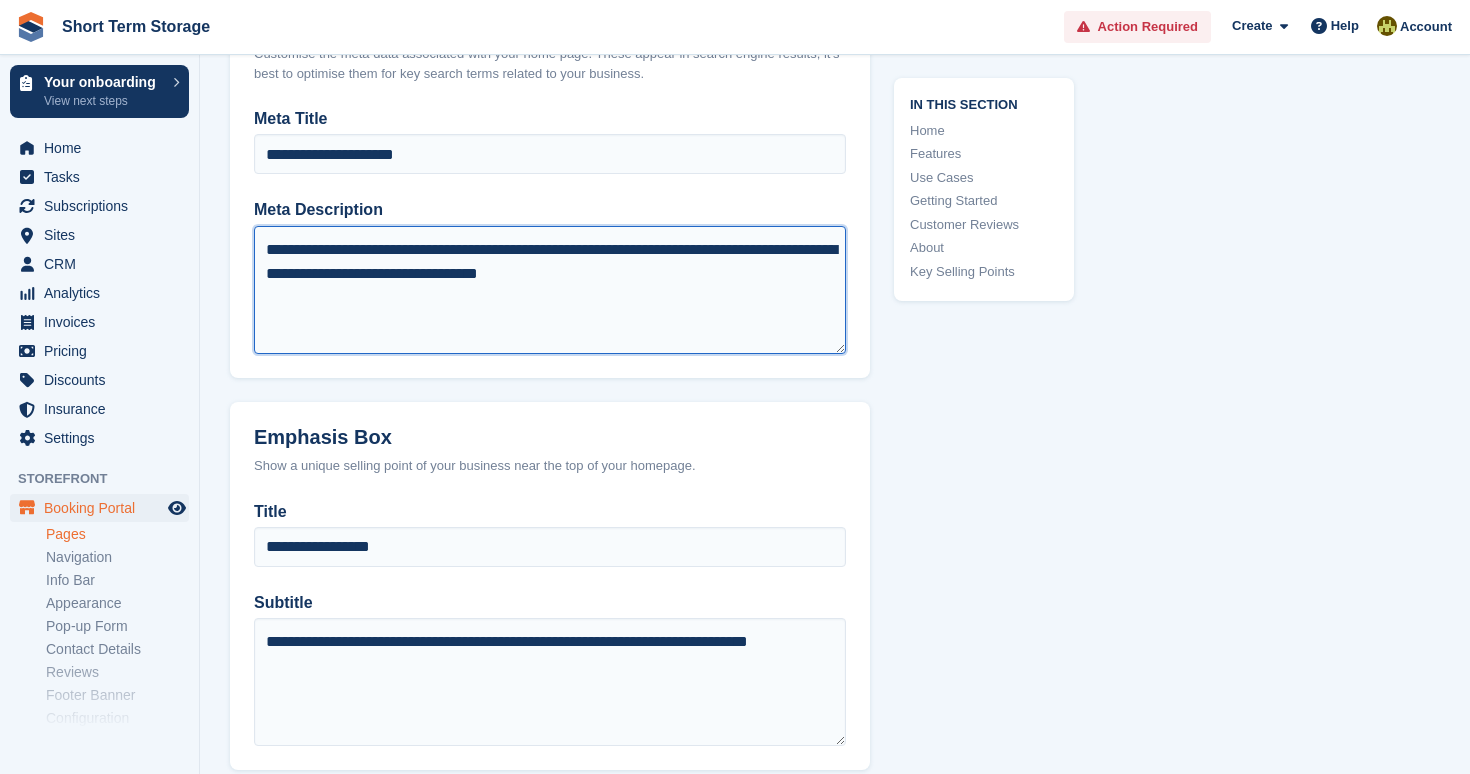 drag, startPoint x: 666, startPoint y: 248, endPoint x: 529, endPoint y: 248, distance: 137 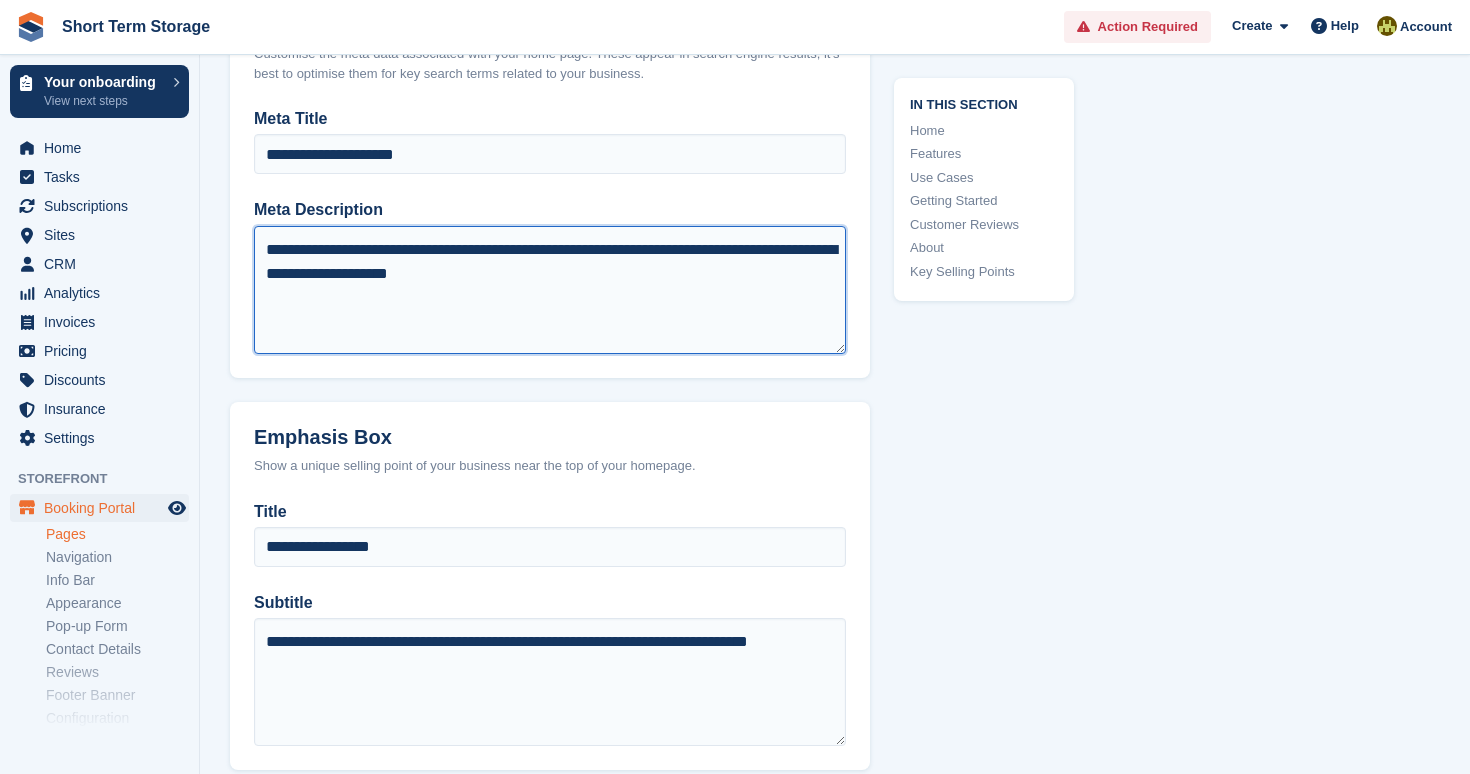 drag, startPoint x: 560, startPoint y: 250, endPoint x: 599, endPoint y: 279, distance: 48.60041 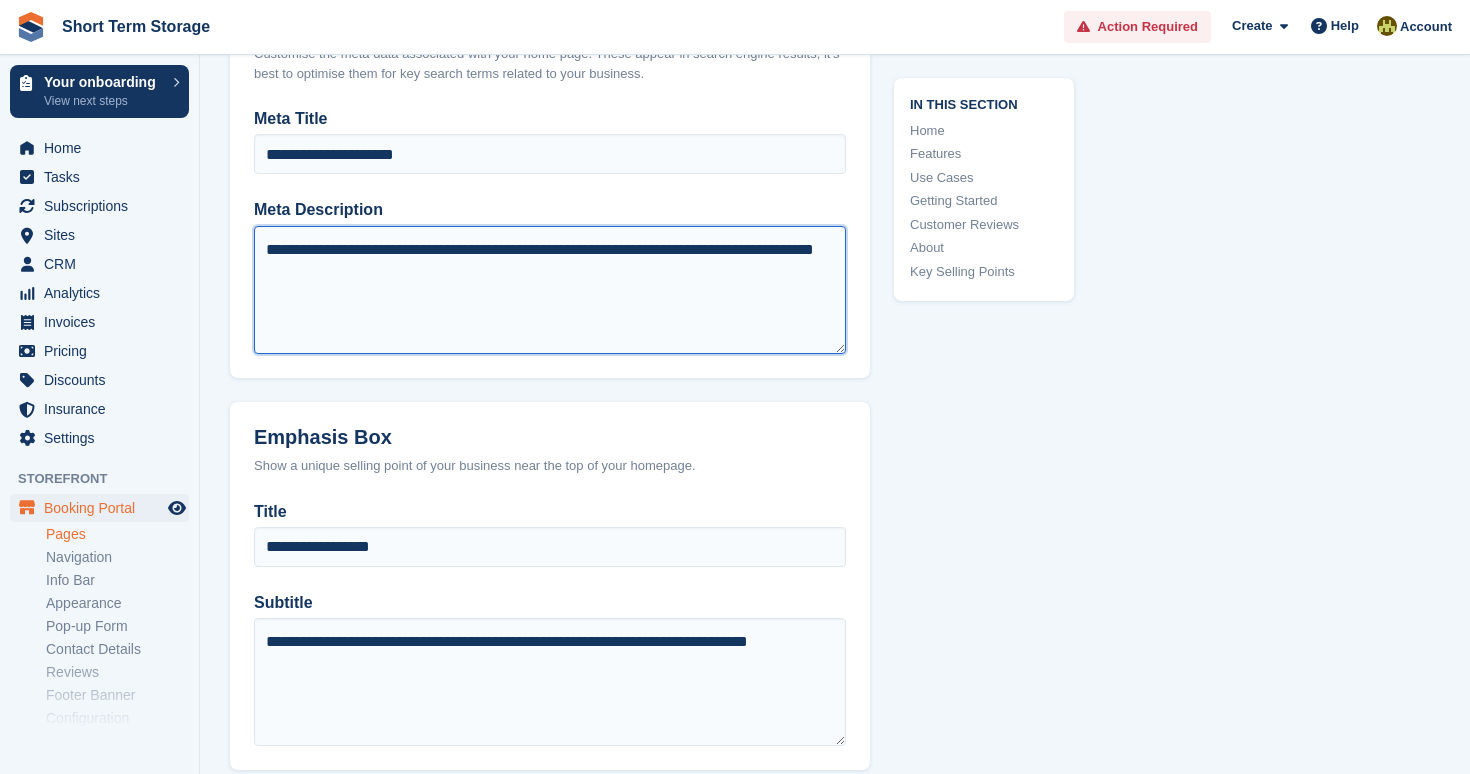 drag, startPoint x: 377, startPoint y: 274, endPoint x: 241, endPoint y: 255, distance: 137.32079 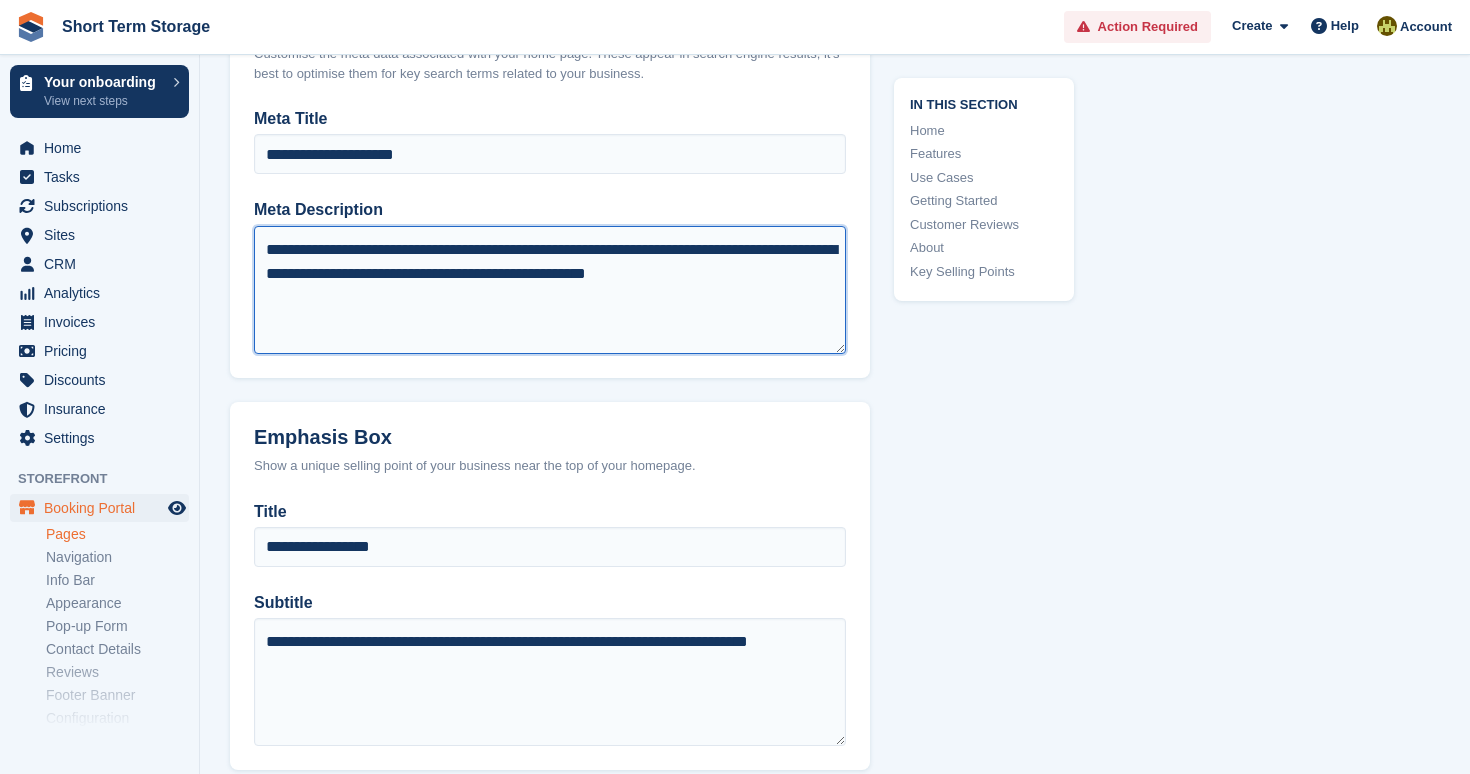 click on "**********" at bounding box center (550, 290) 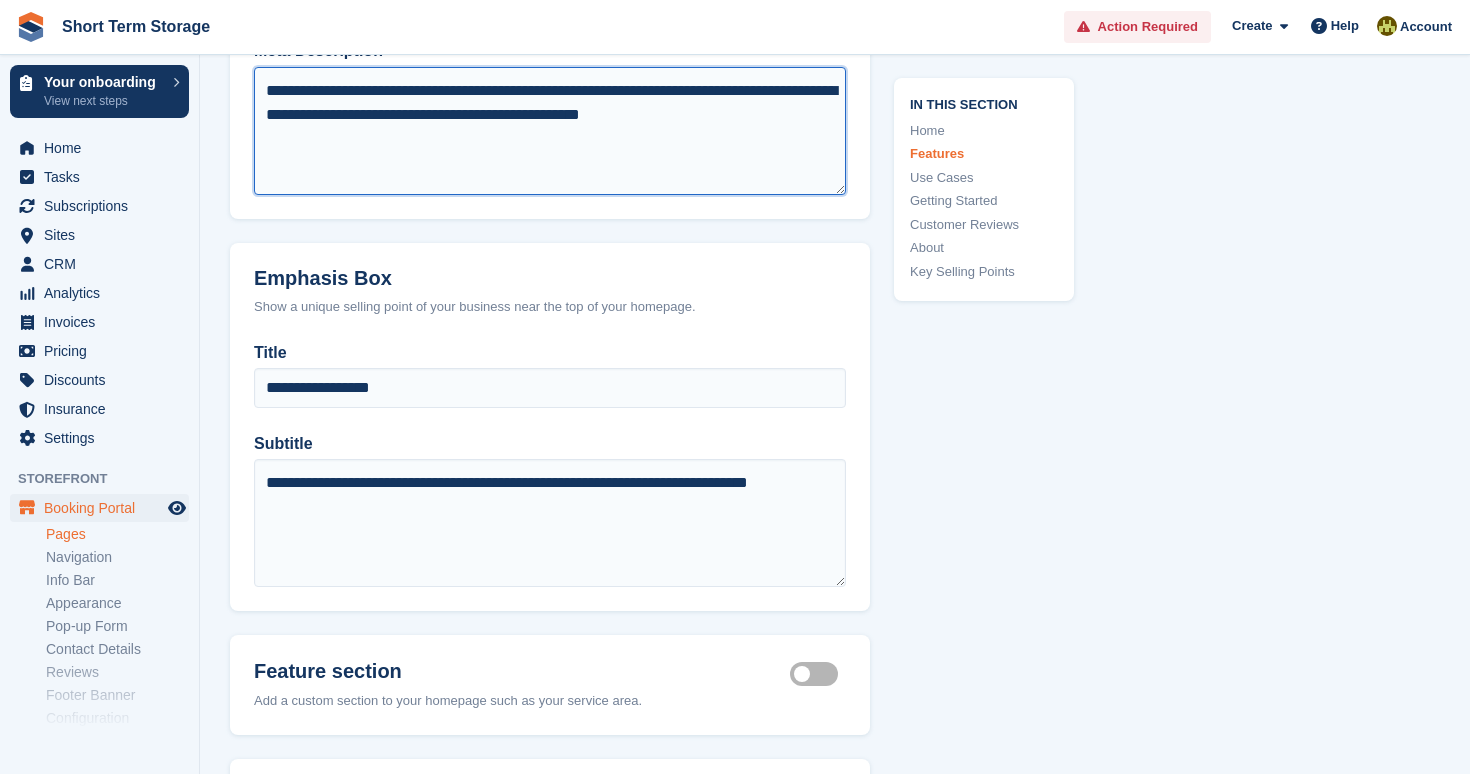 scroll, scrollTop: 1509, scrollLeft: 0, axis: vertical 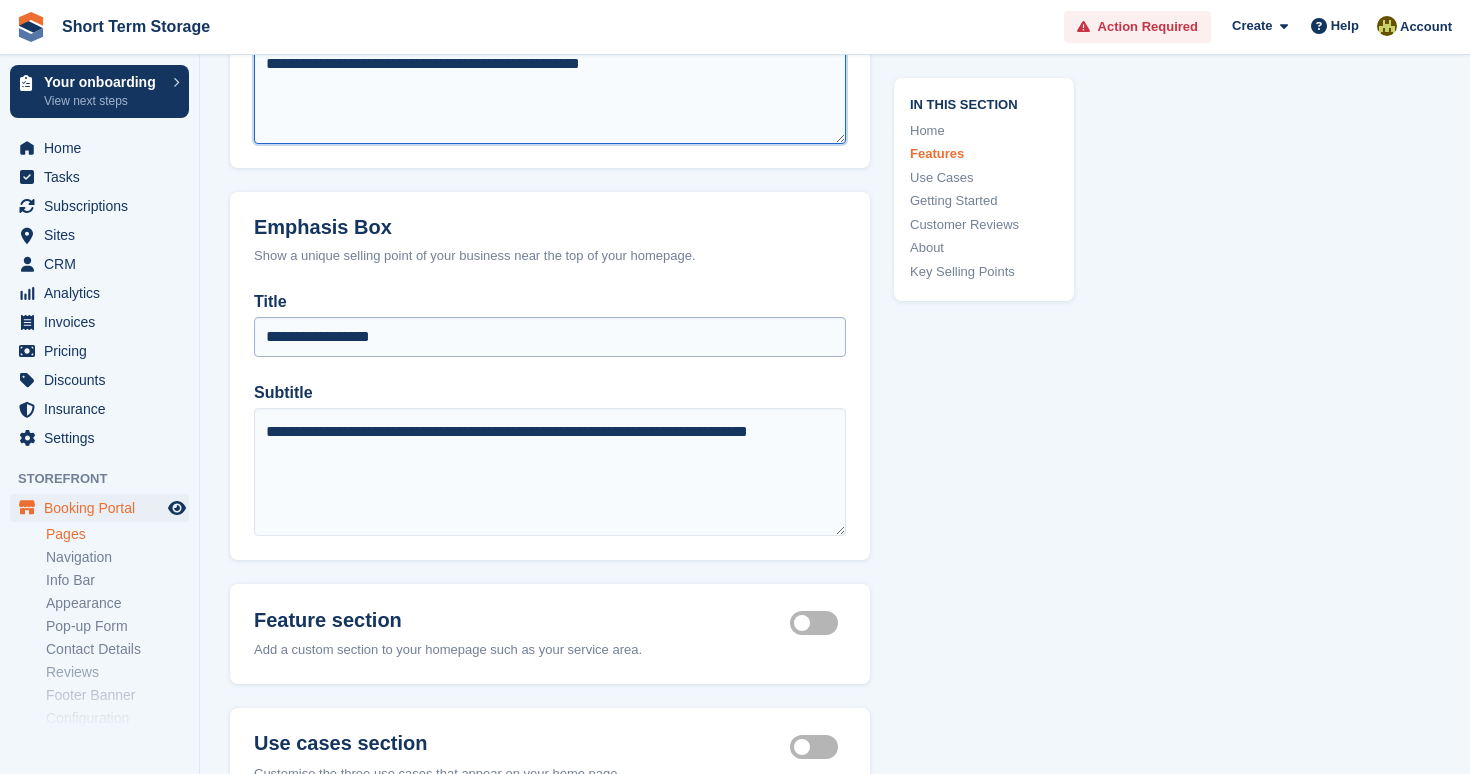 type on "**********" 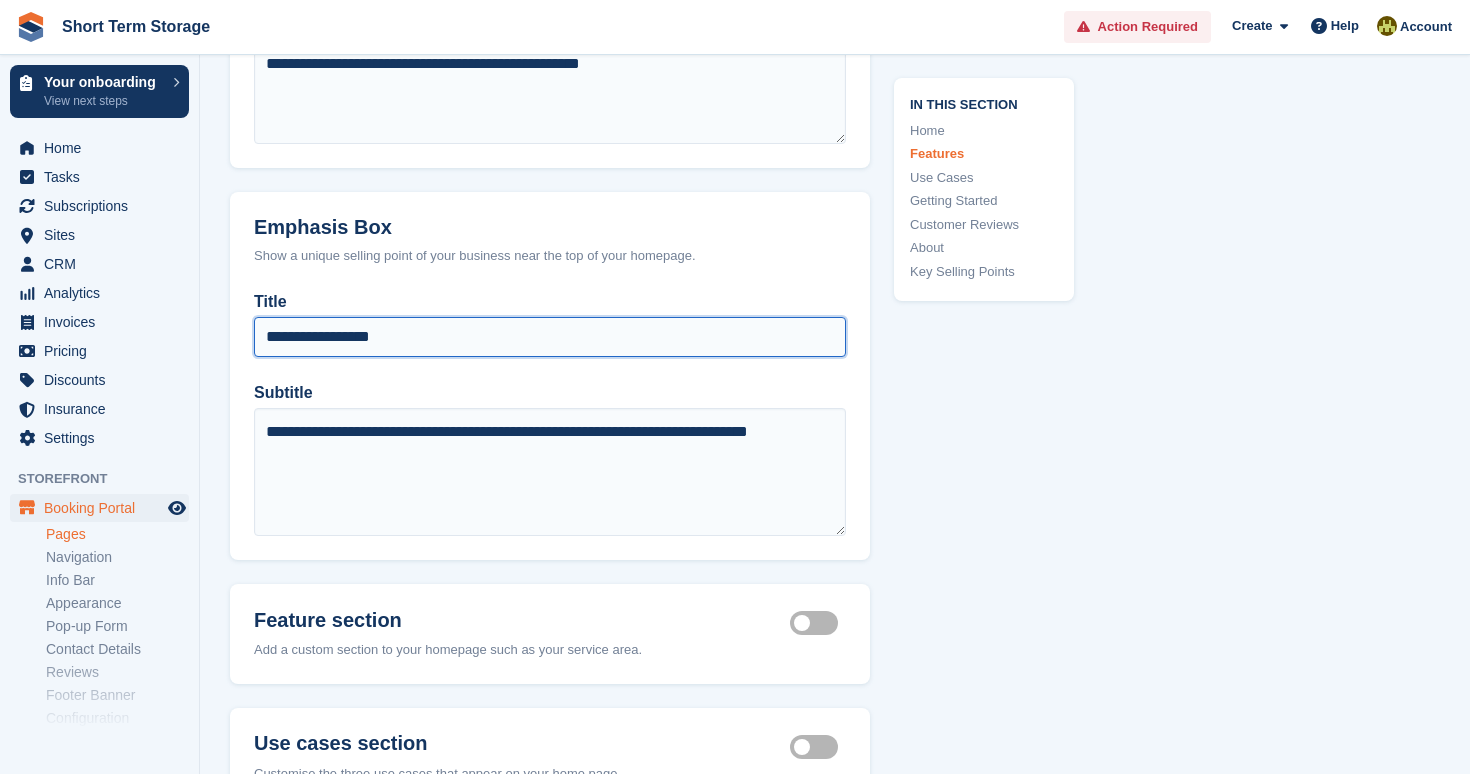 click on "**********" at bounding box center [550, 337] 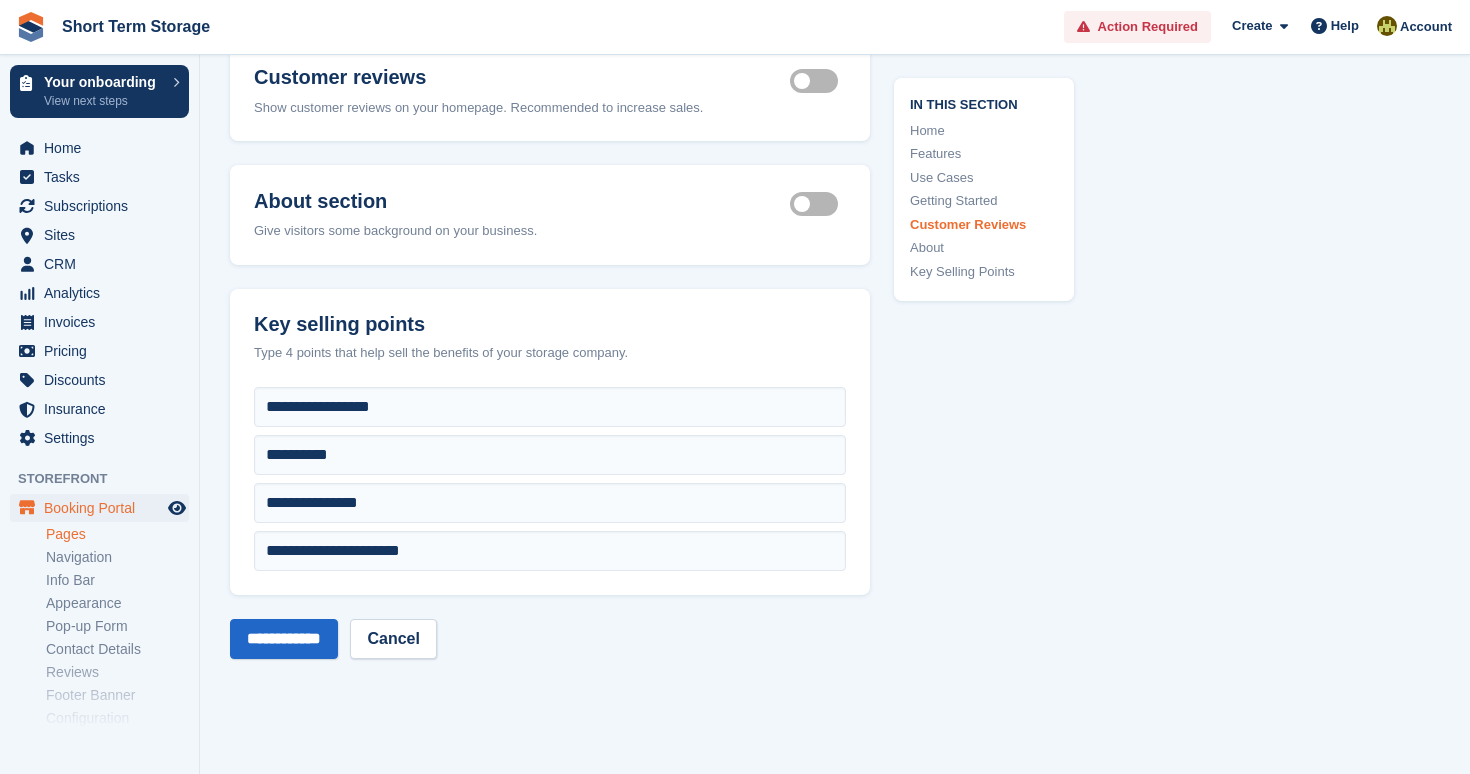 scroll, scrollTop: 2435, scrollLeft: 0, axis: vertical 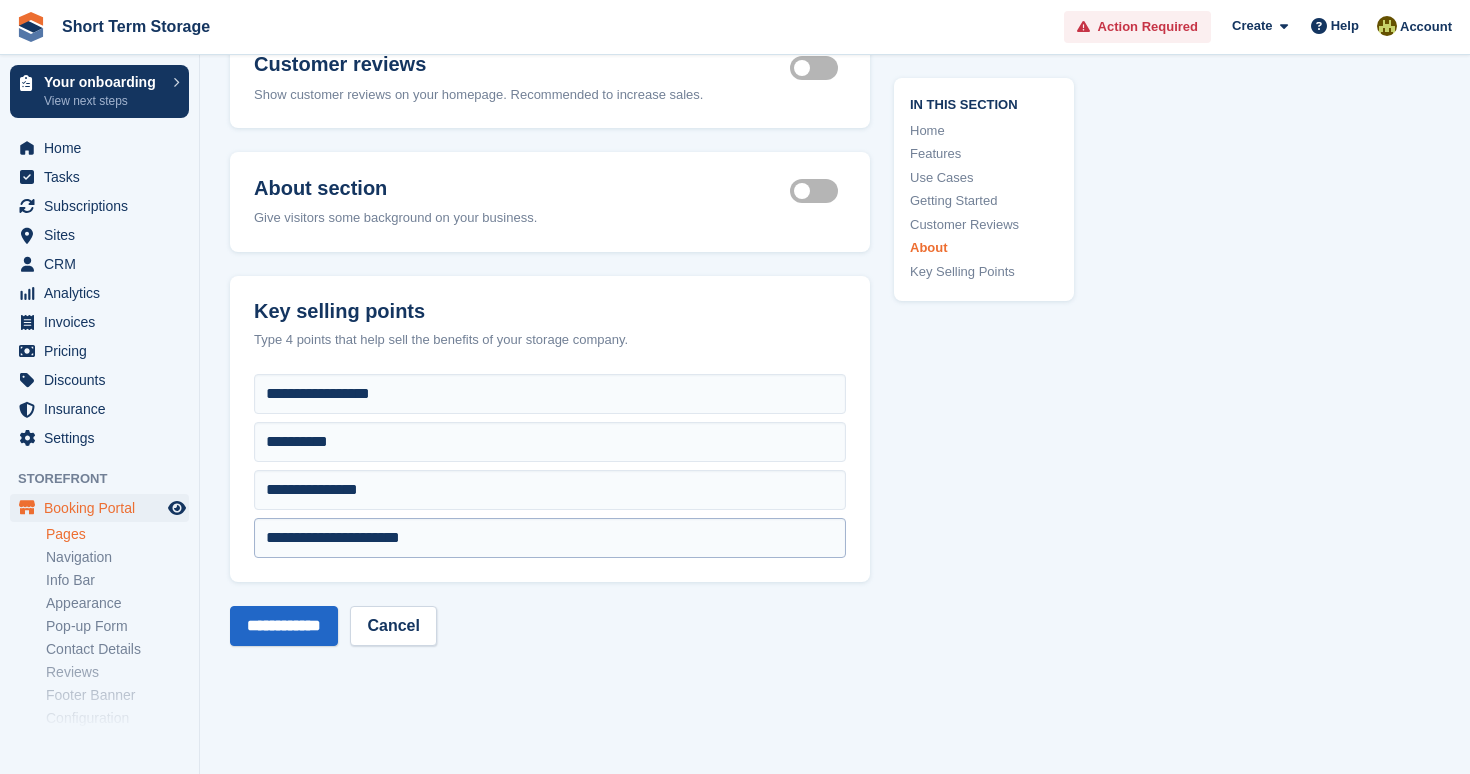 type on "**********" 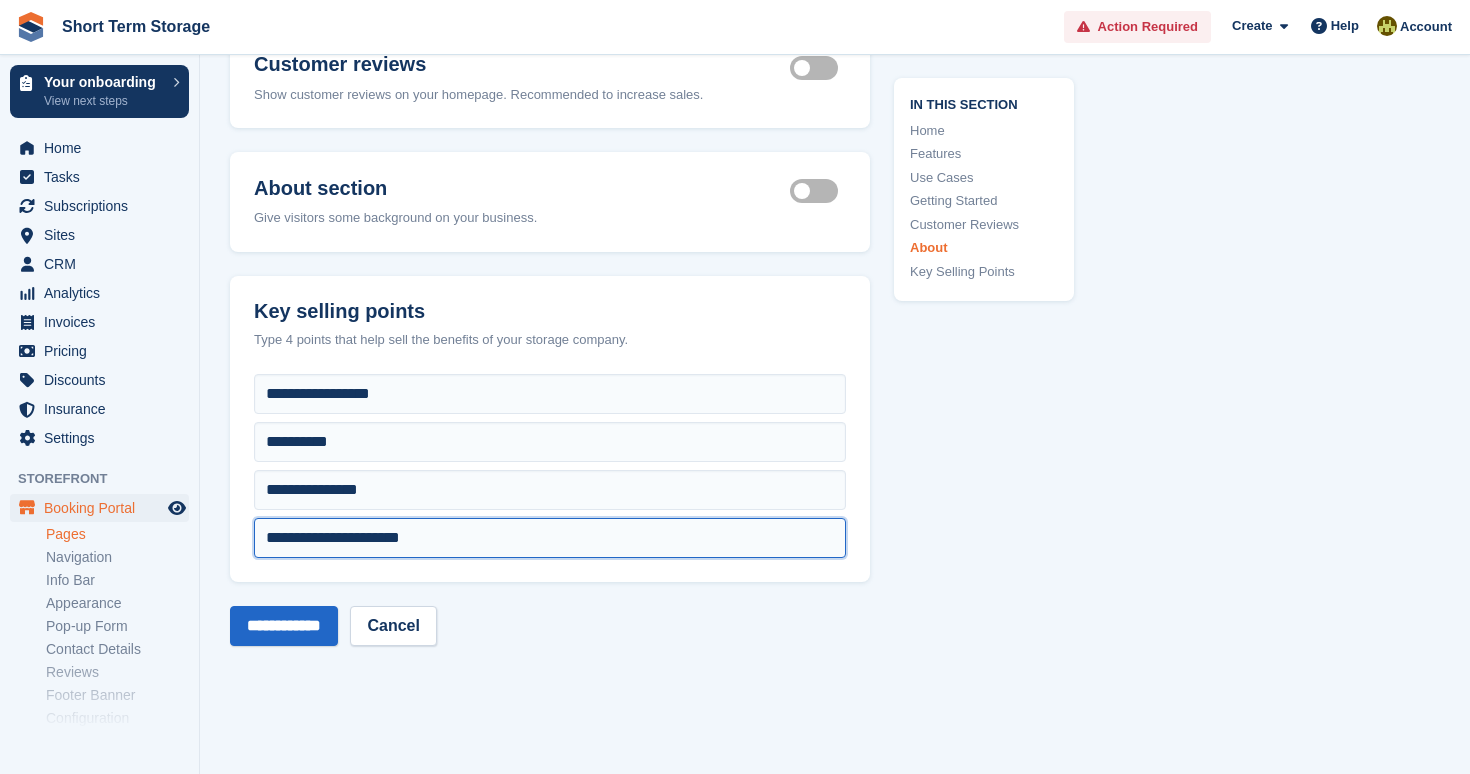 drag, startPoint x: 445, startPoint y: 537, endPoint x: 206, endPoint y: 528, distance: 239.1694 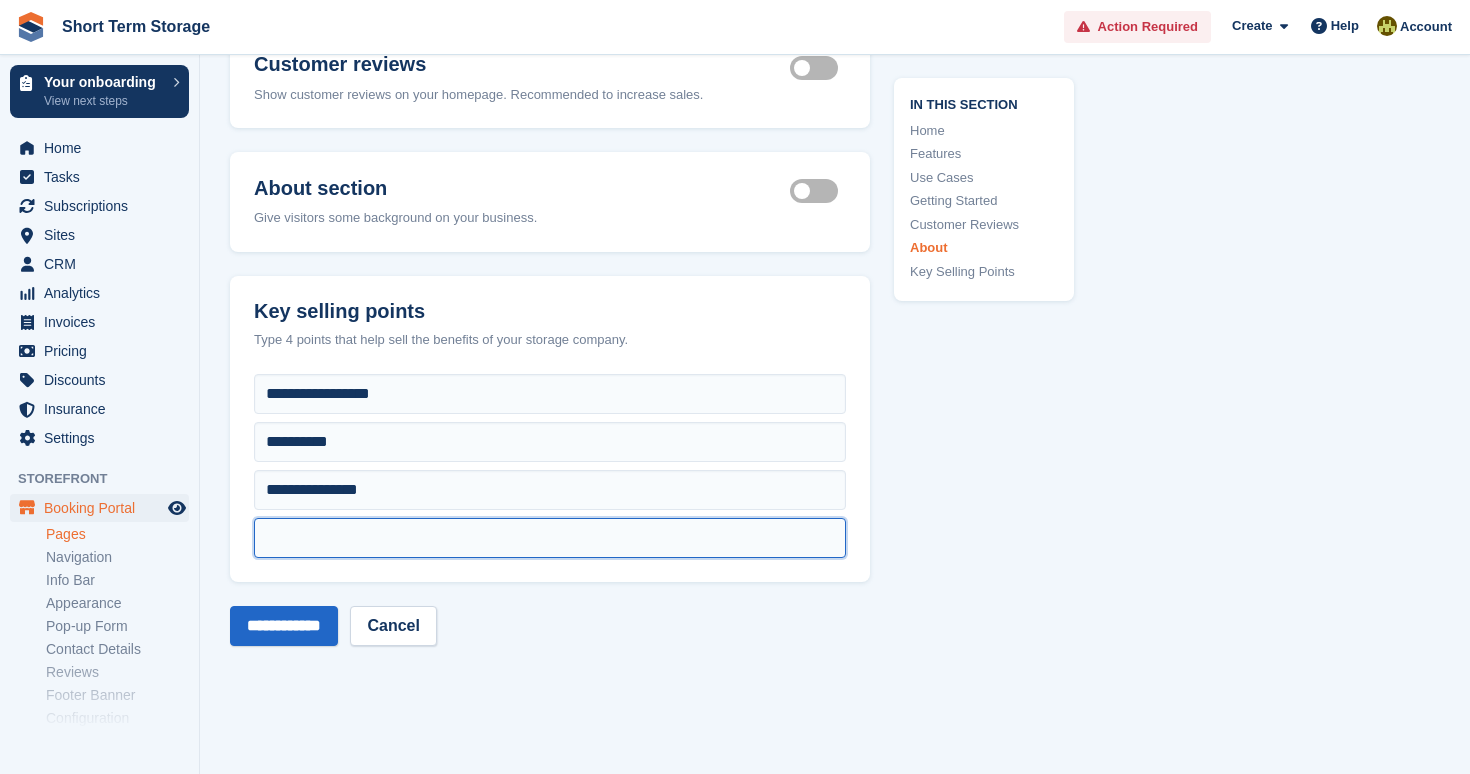 type 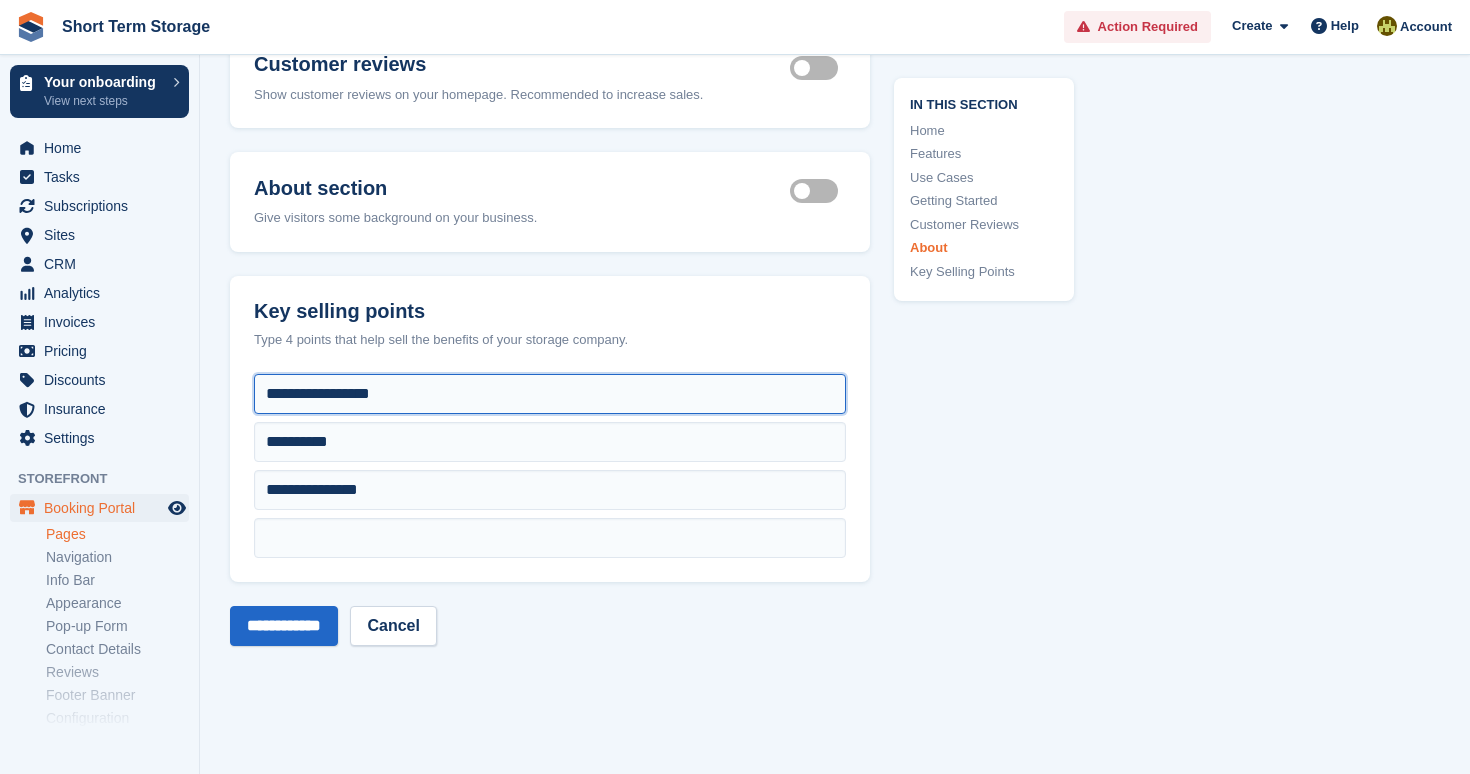 drag, startPoint x: 469, startPoint y: 389, endPoint x: 218, endPoint y: 387, distance: 251.00797 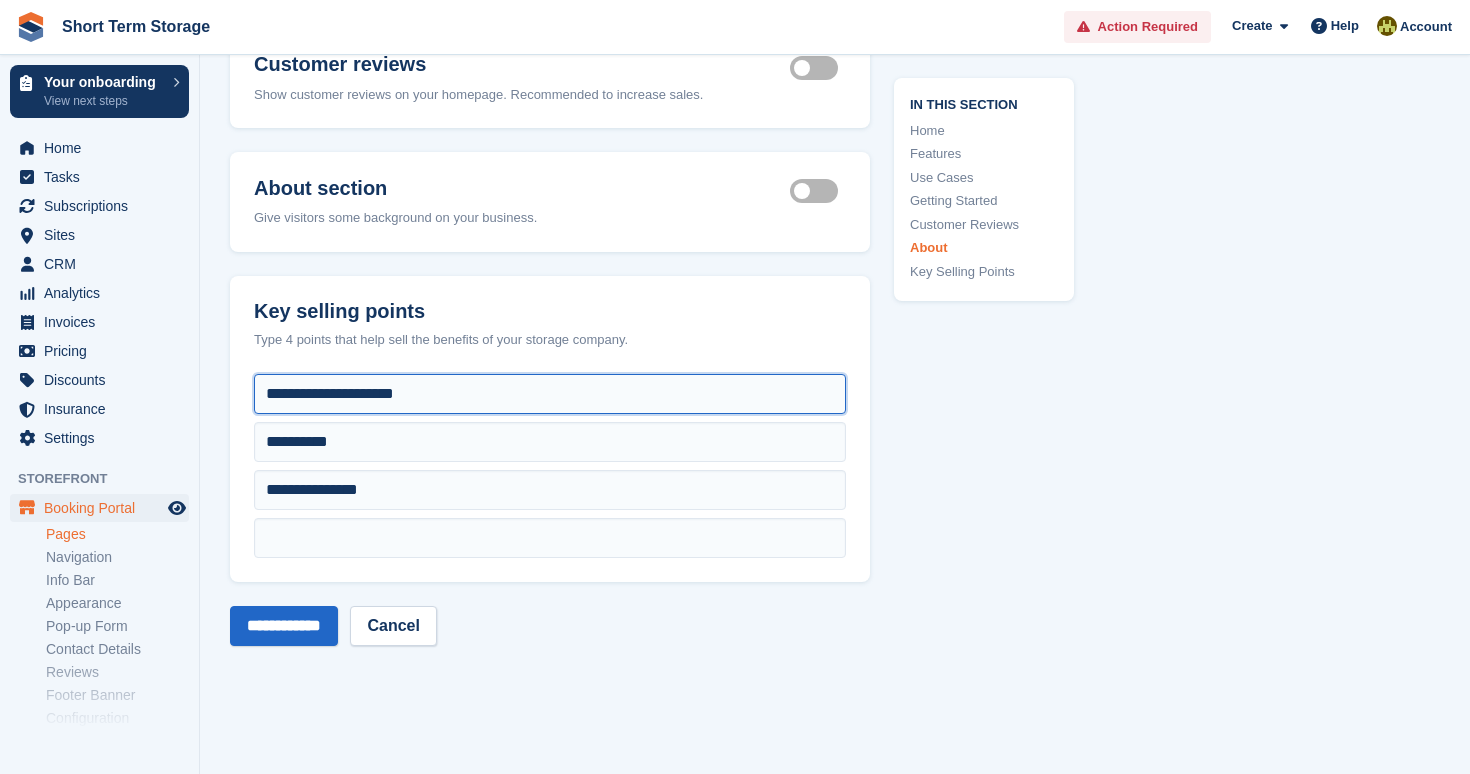 type on "**********" 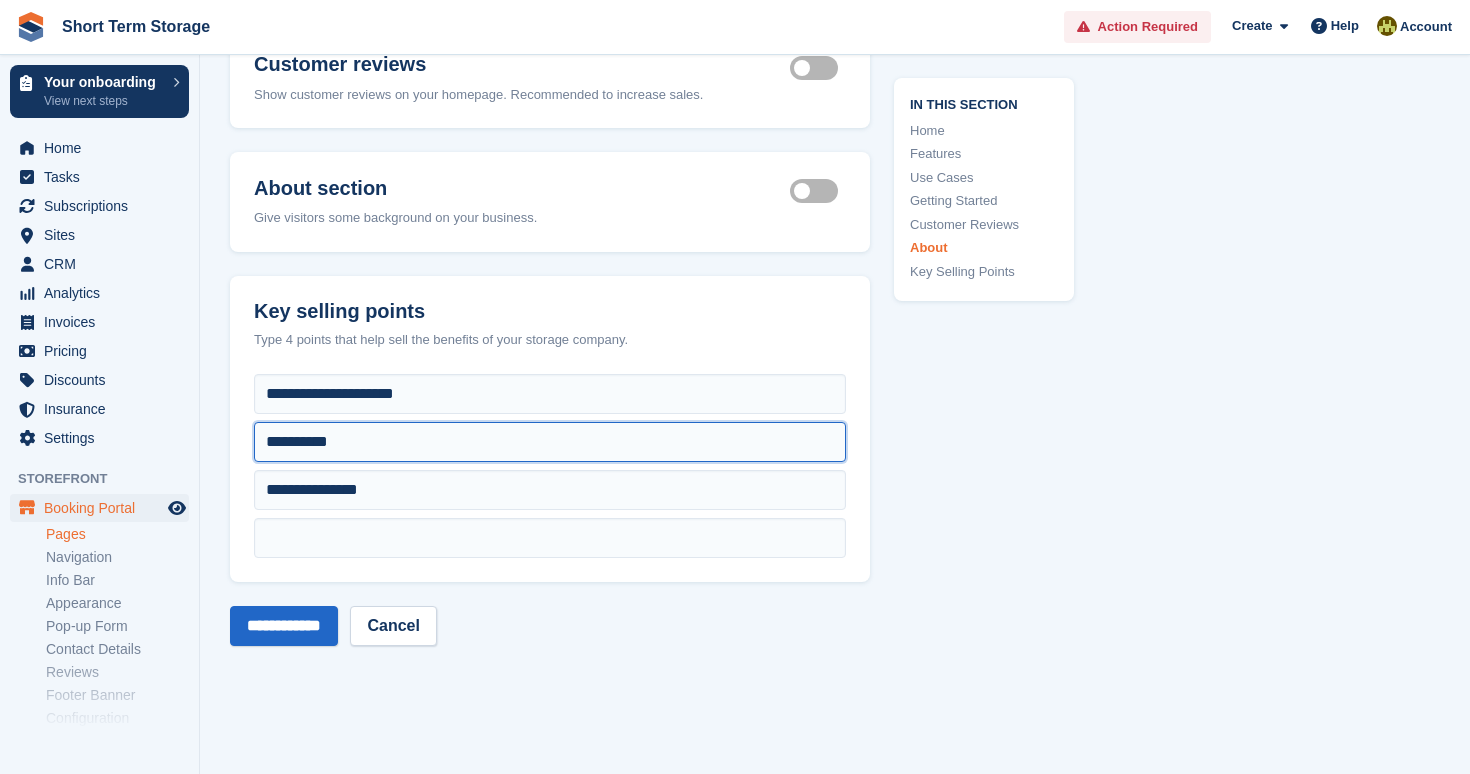 drag, startPoint x: 411, startPoint y: 440, endPoint x: 200, endPoint y: 435, distance: 211.05923 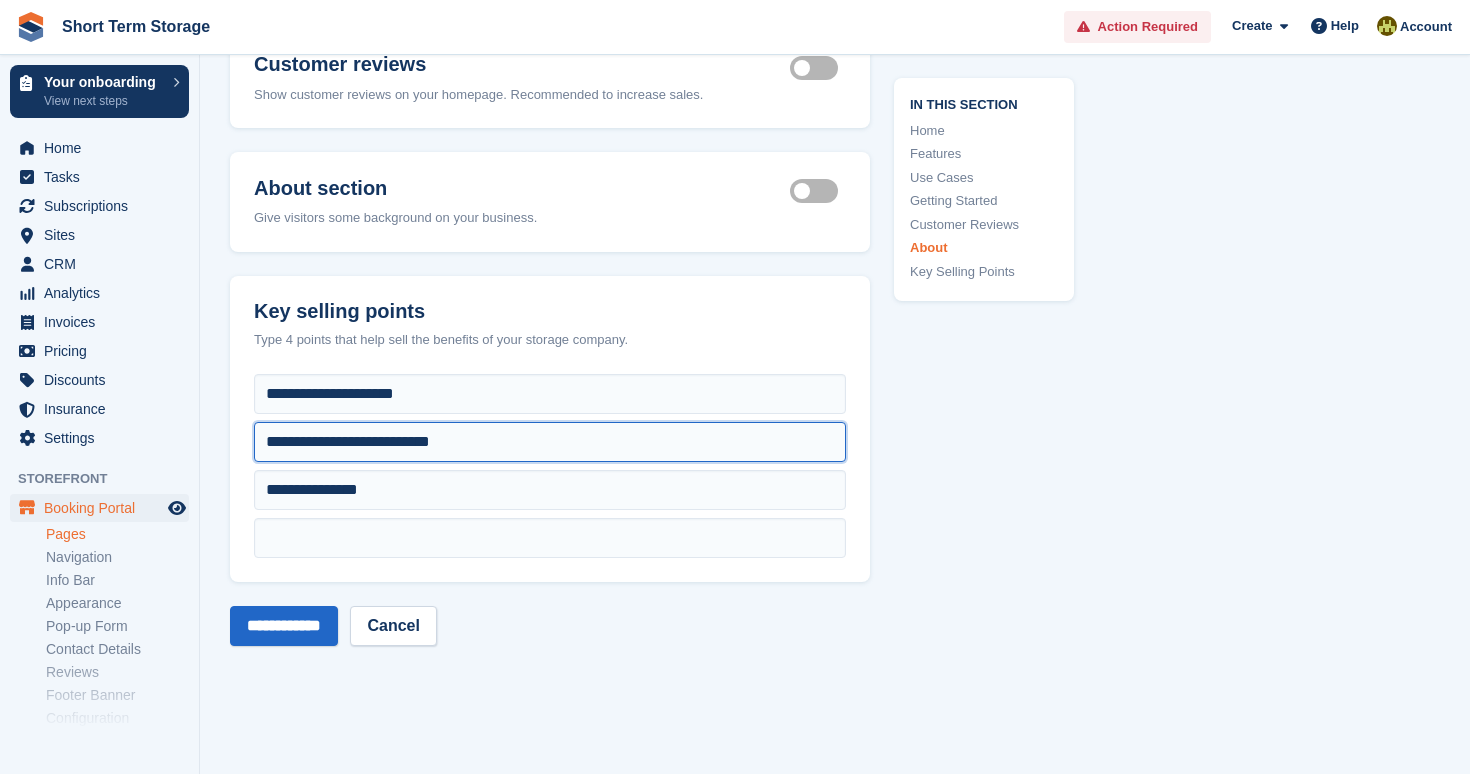 type on "**********" 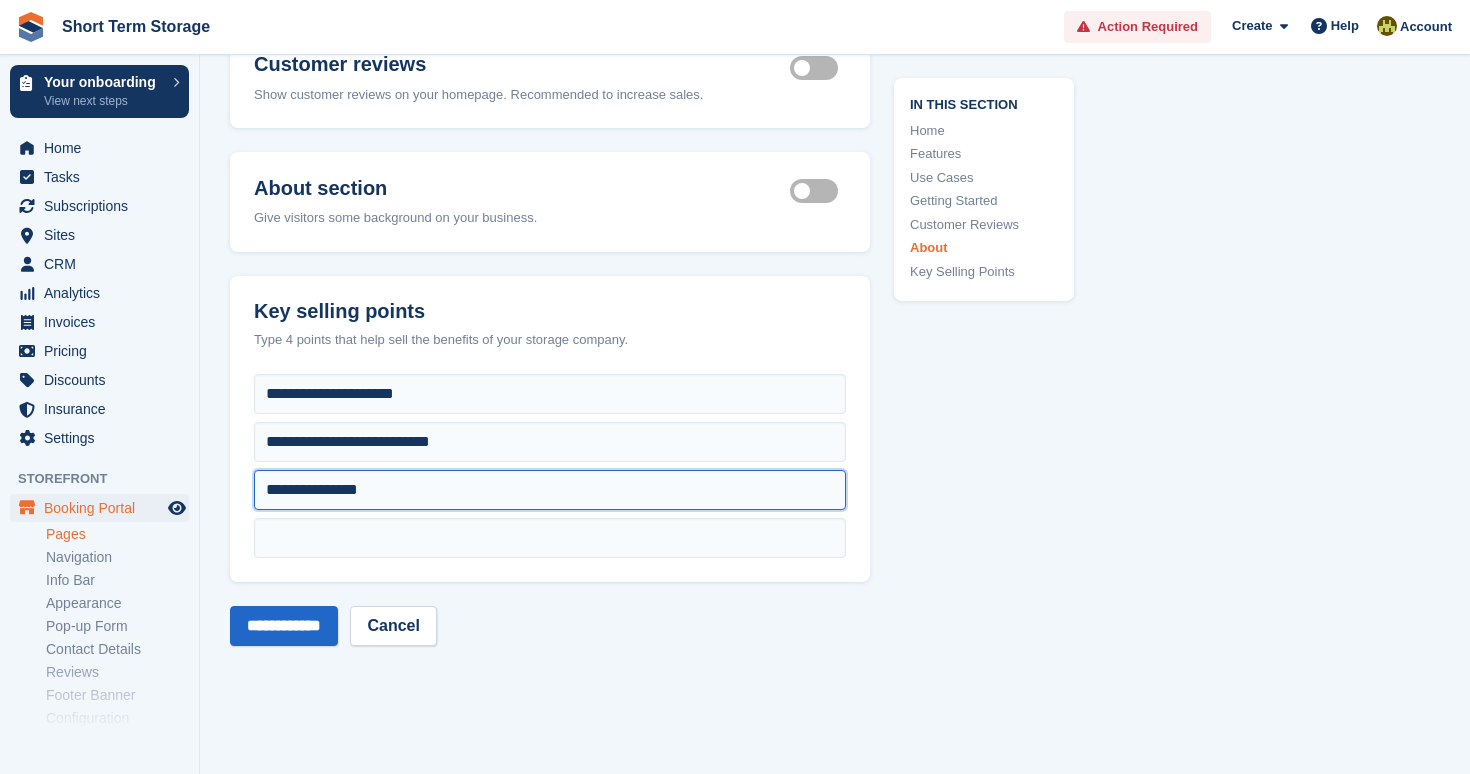 drag, startPoint x: 501, startPoint y: 484, endPoint x: 257, endPoint y: 480, distance: 244.03279 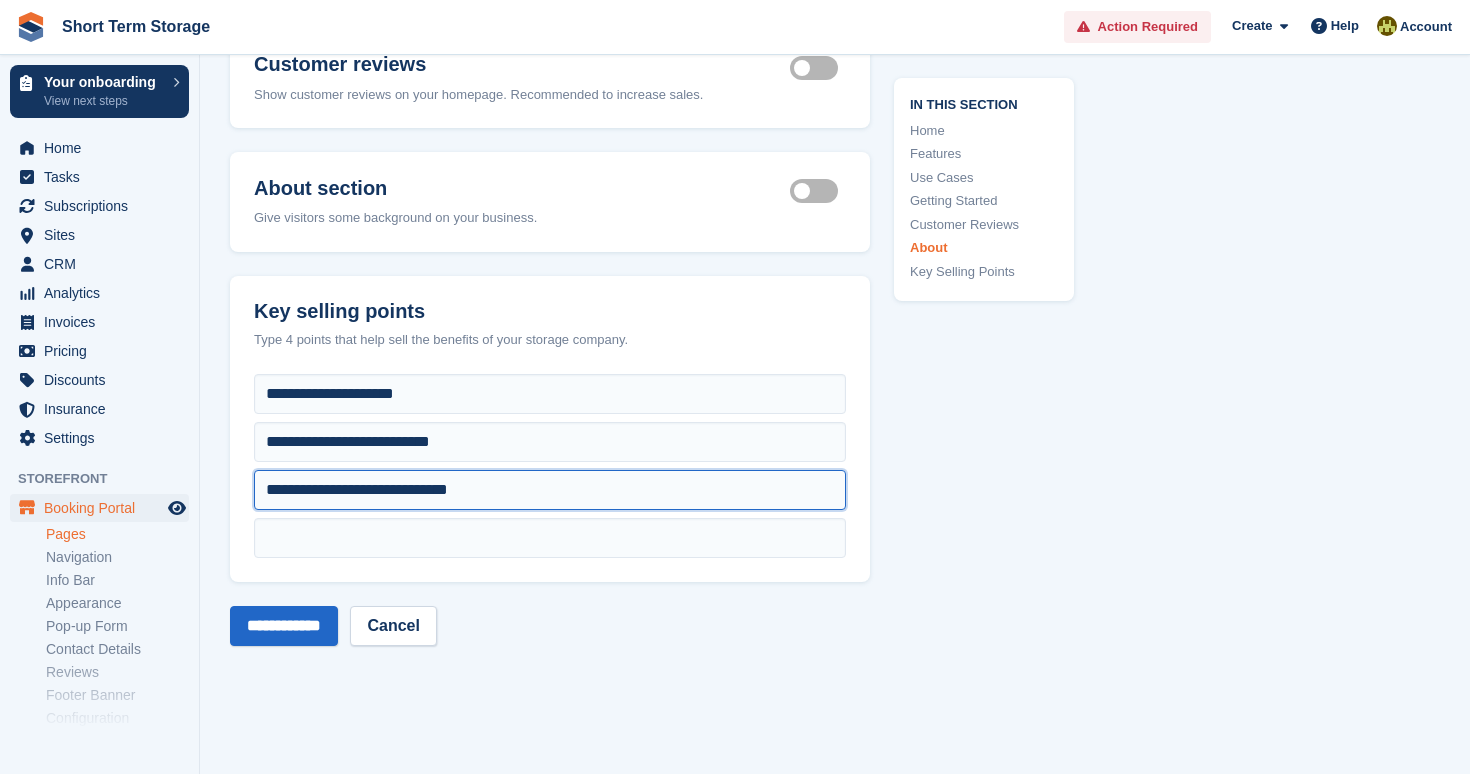 type on "**********" 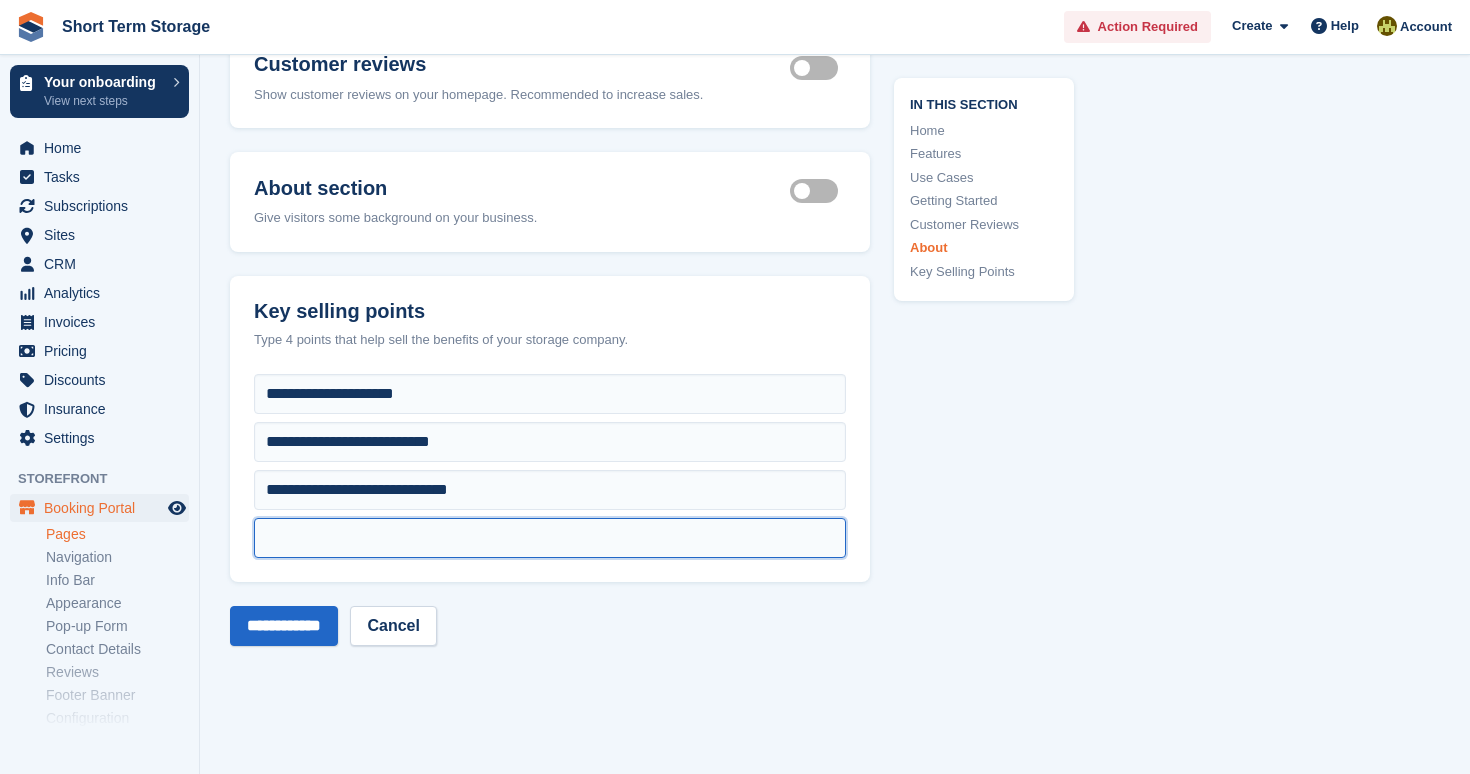 click at bounding box center [550, 538] 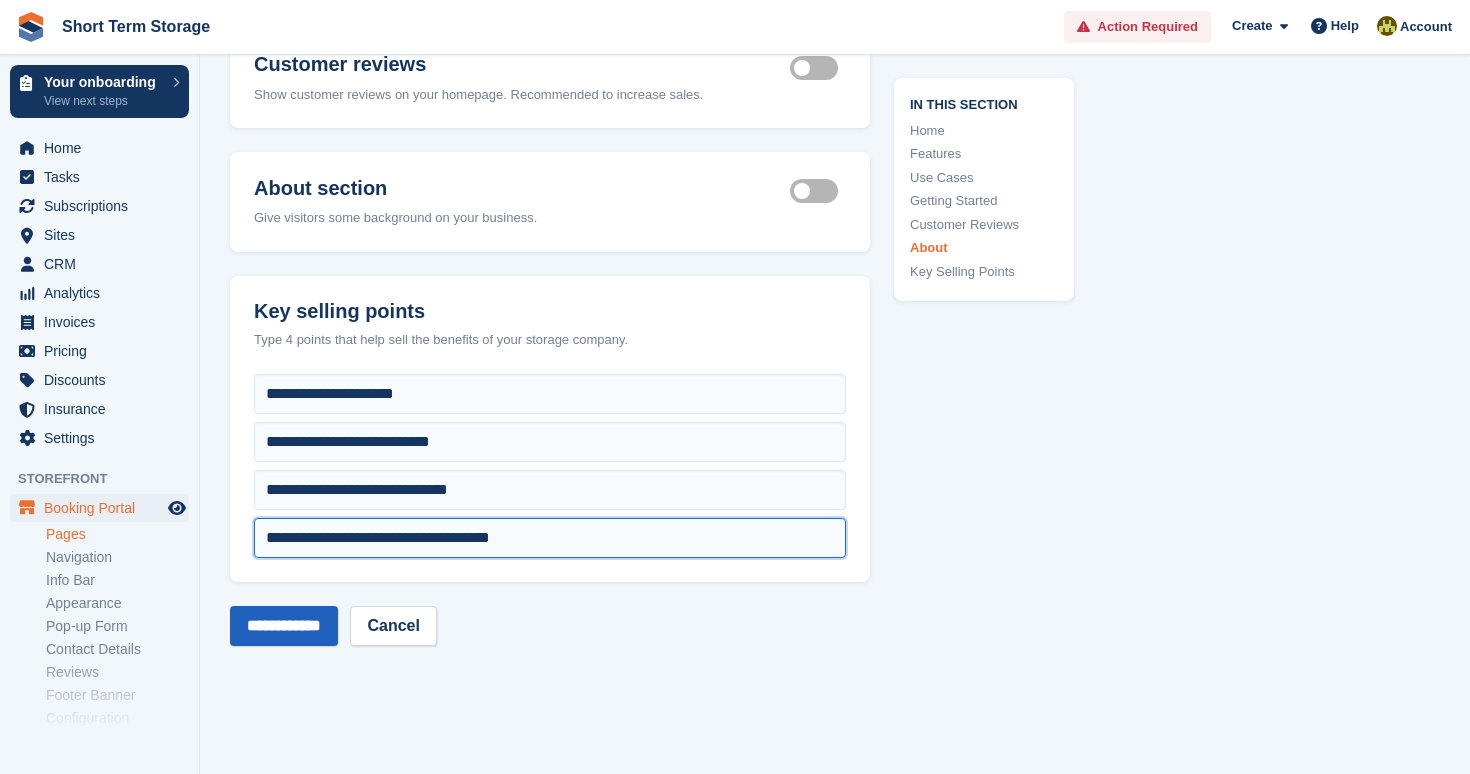 type on "**********" 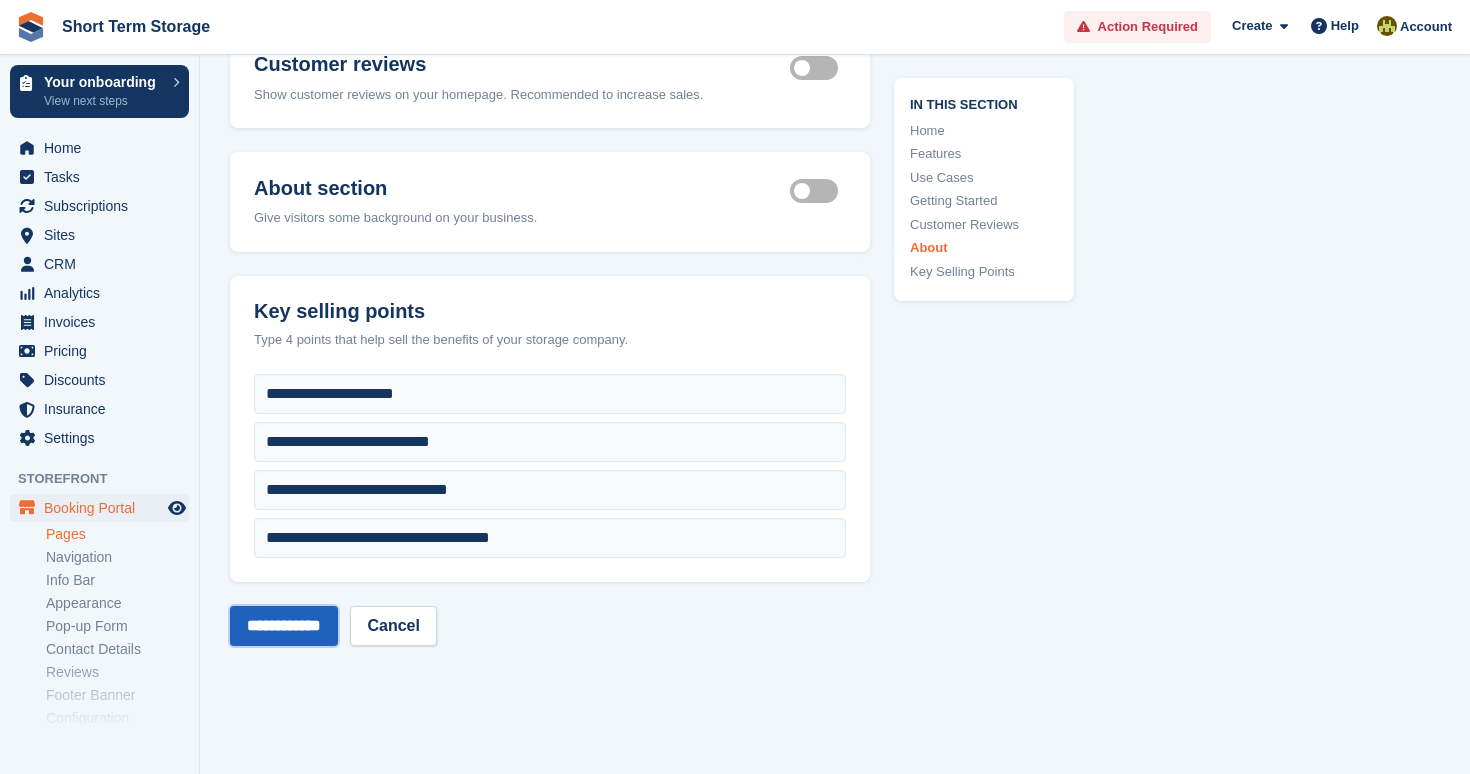 click on "**********" at bounding box center [284, 626] 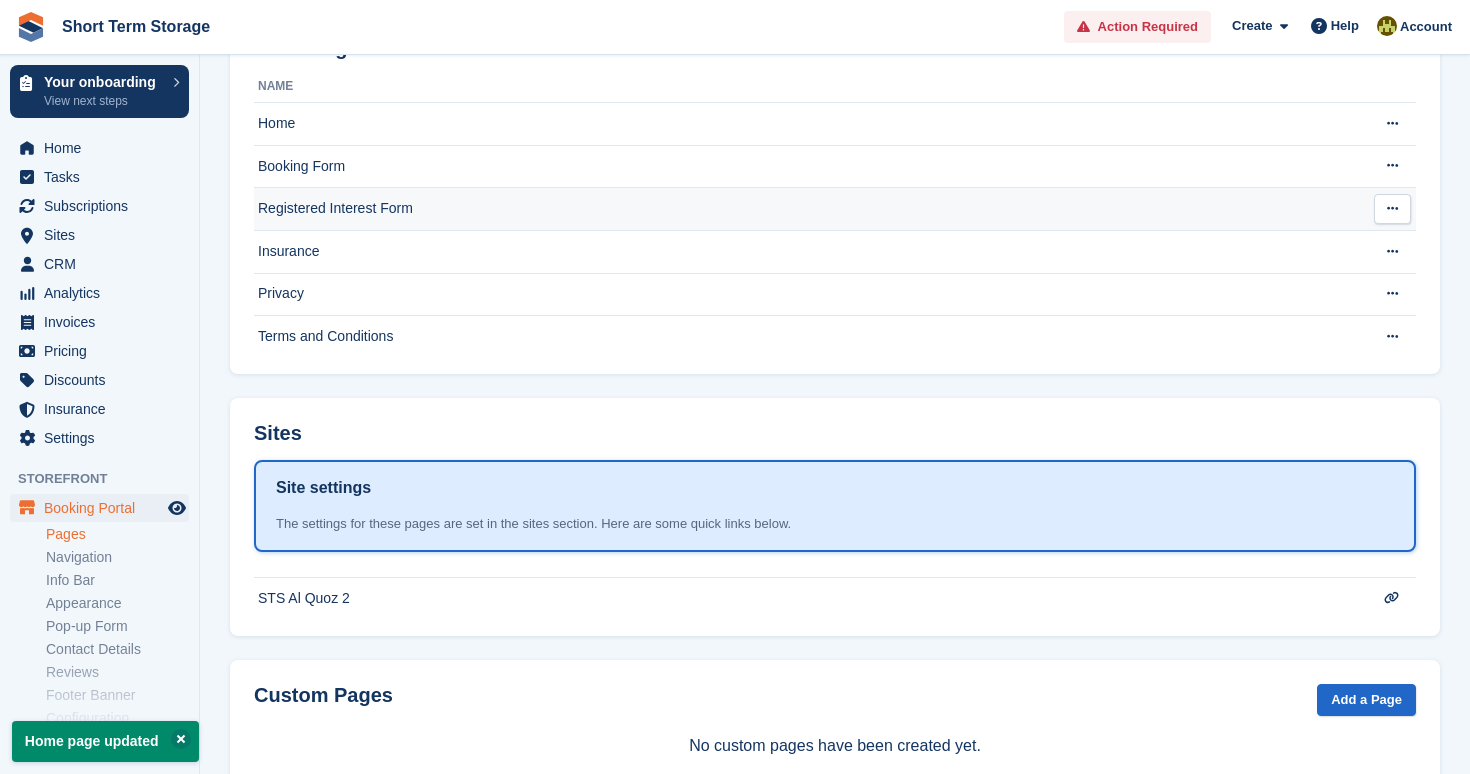 scroll, scrollTop: 0, scrollLeft: 0, axis: both 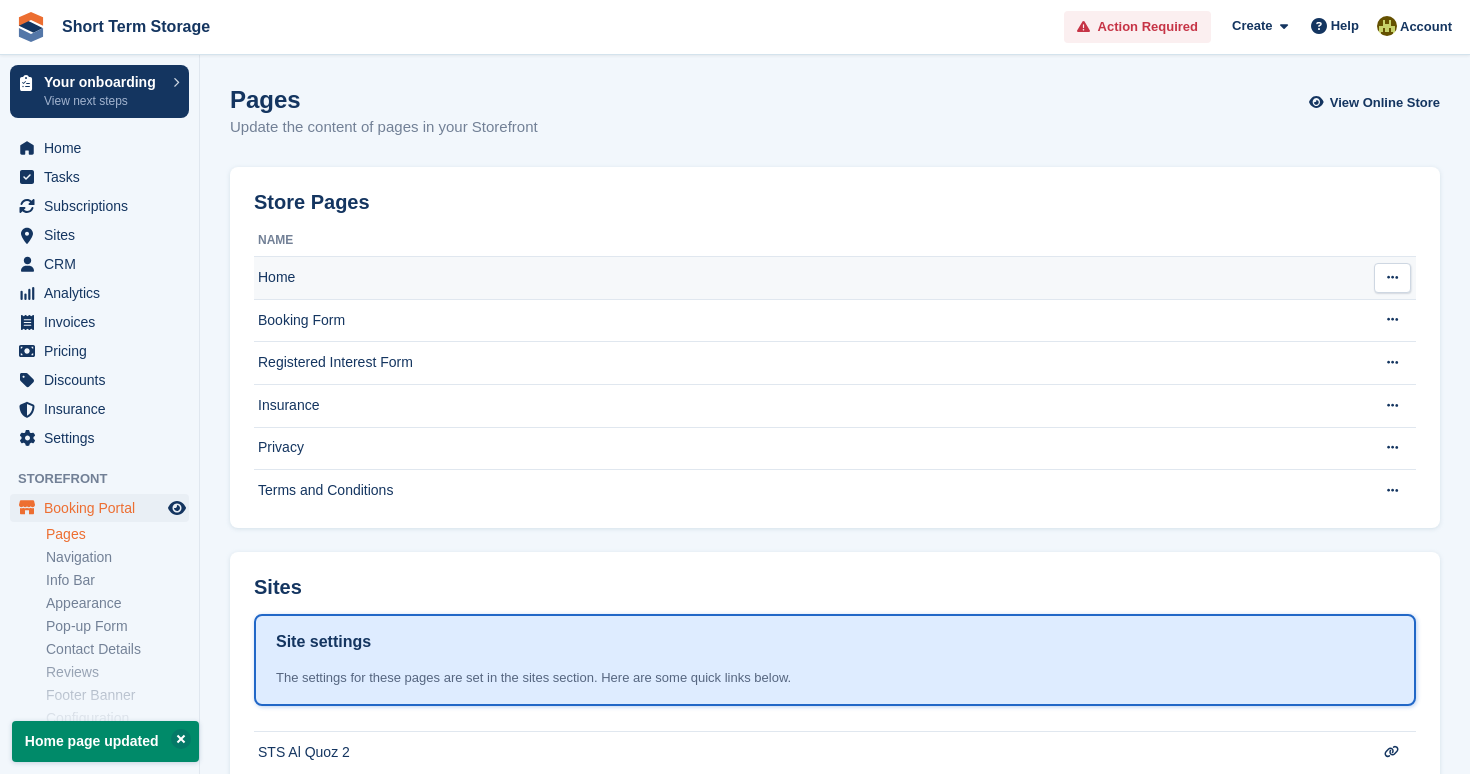 click on "Home" at bounding box center [806, 278] 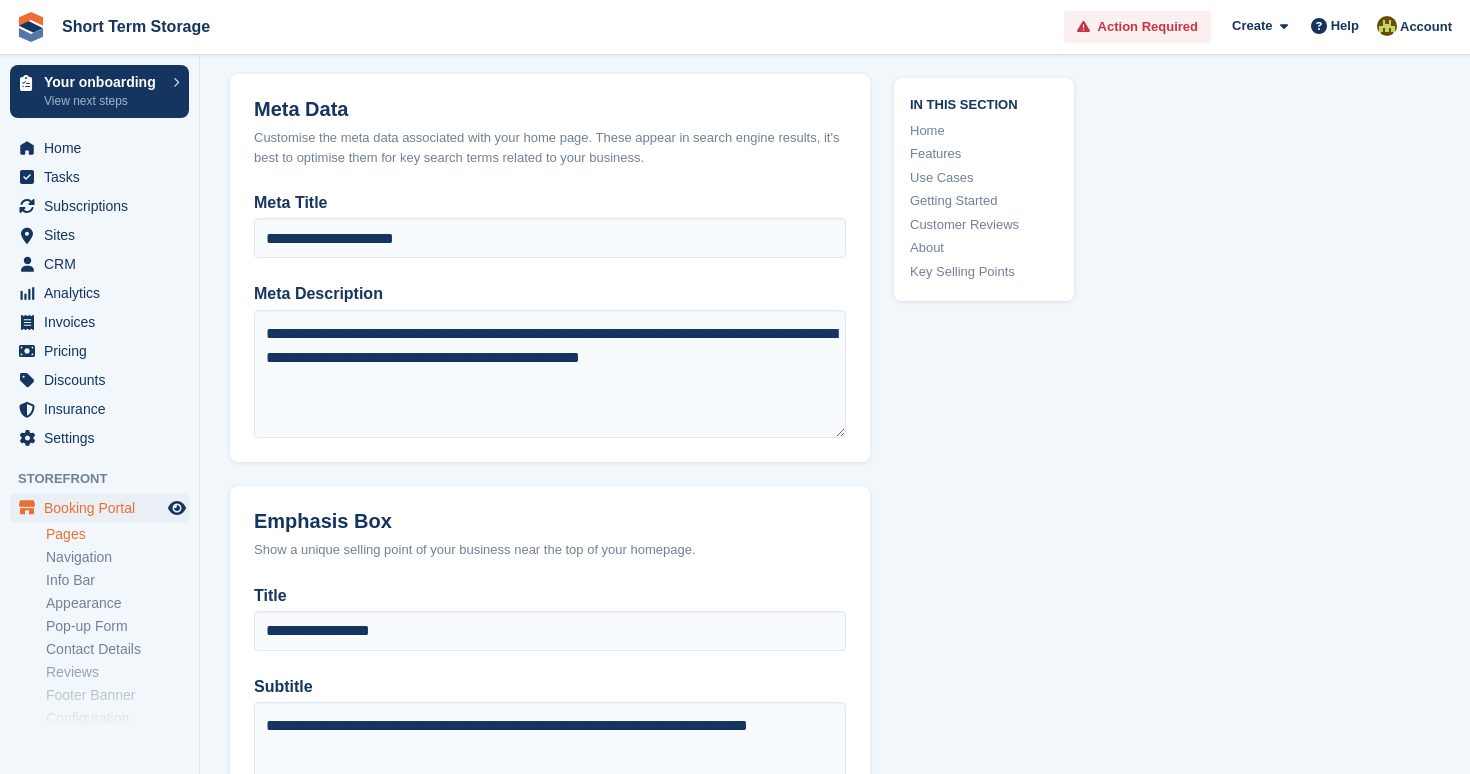 scroll, scrollTop: 1222, scrollLeft: 0, axis: vertical 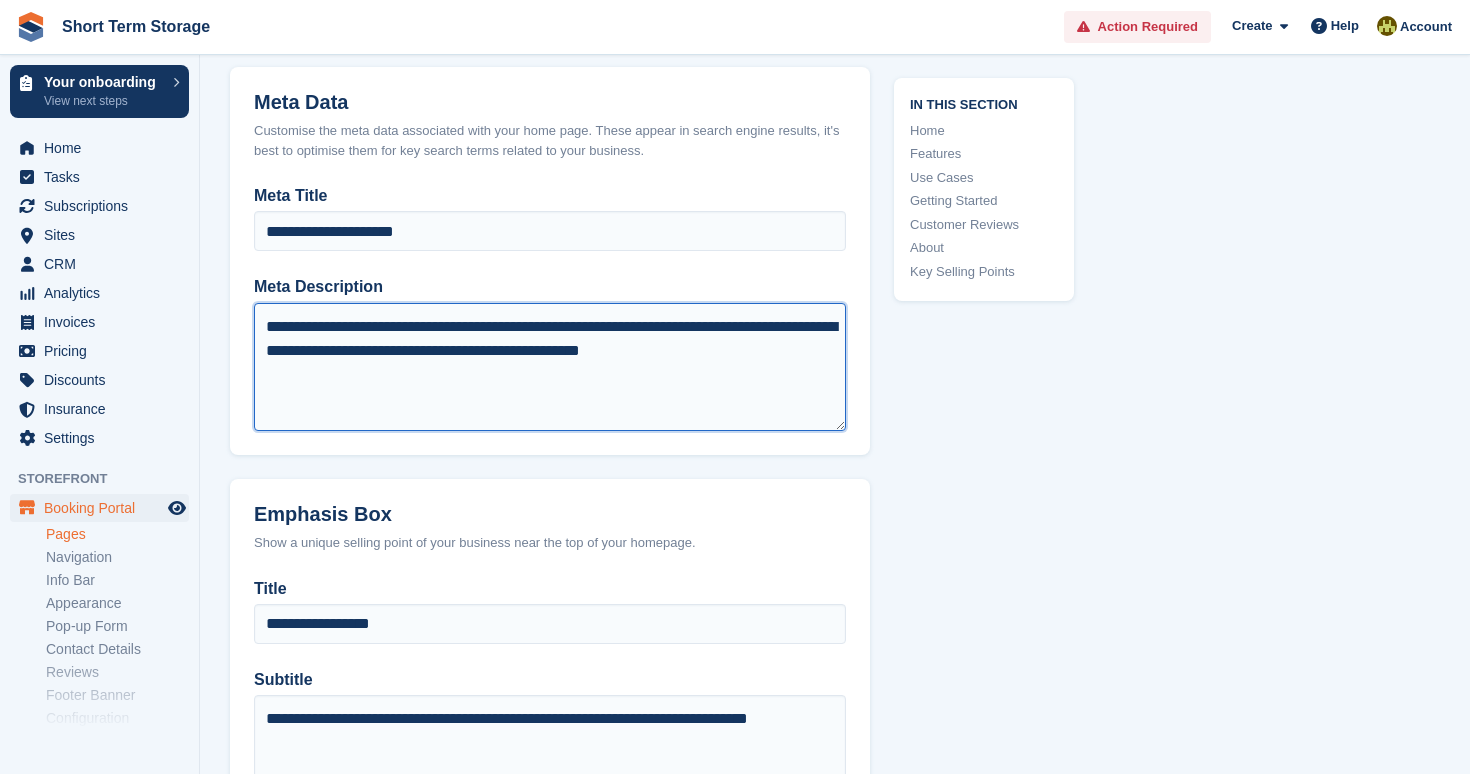 drag, startPoint x: 805, startPoint y: 365, endPoint x: 240, endPoint y: 312, distance: 567.4804 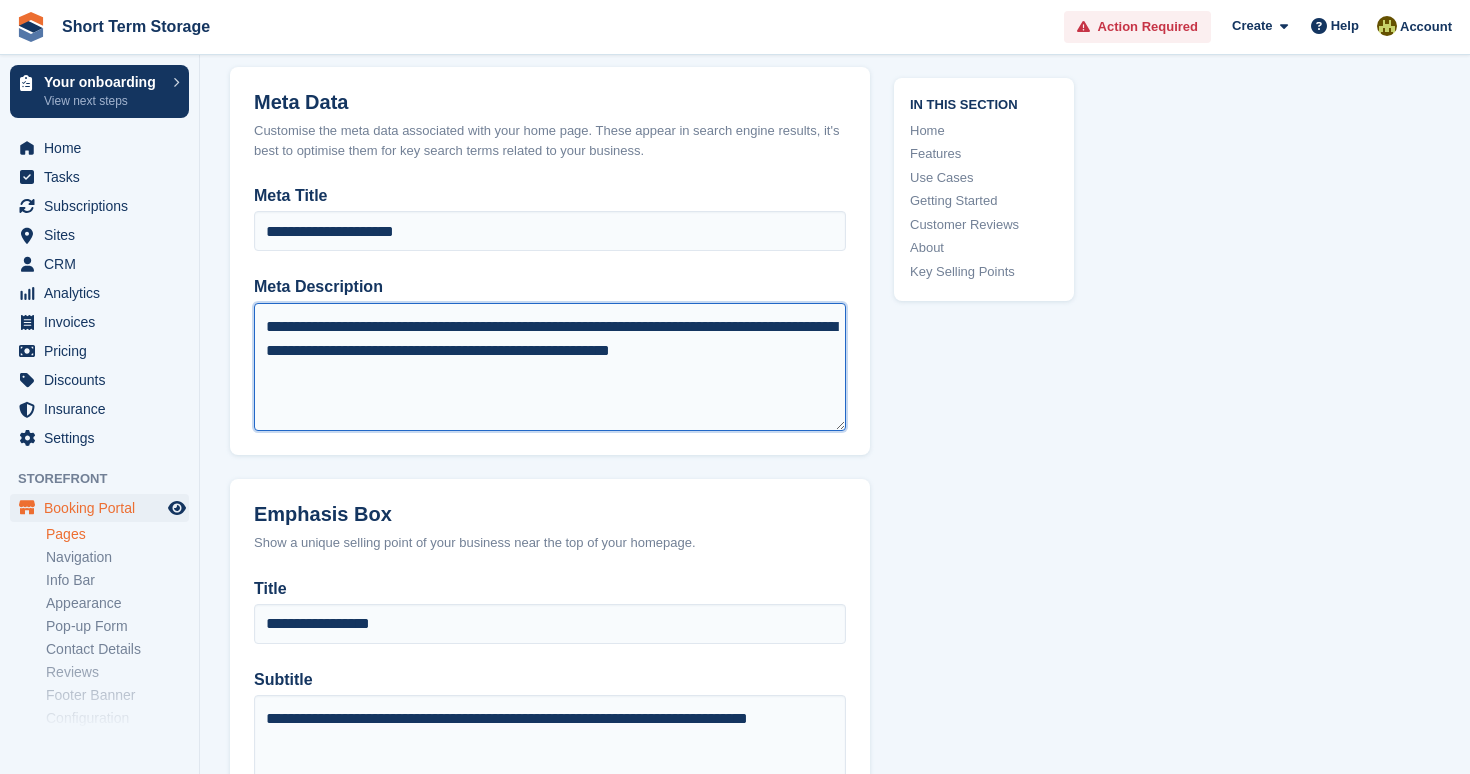 drag, startPoint x: 460, startPoint y: 354, endPoint x: 379, endPoint y: 352, distance: 81.02469 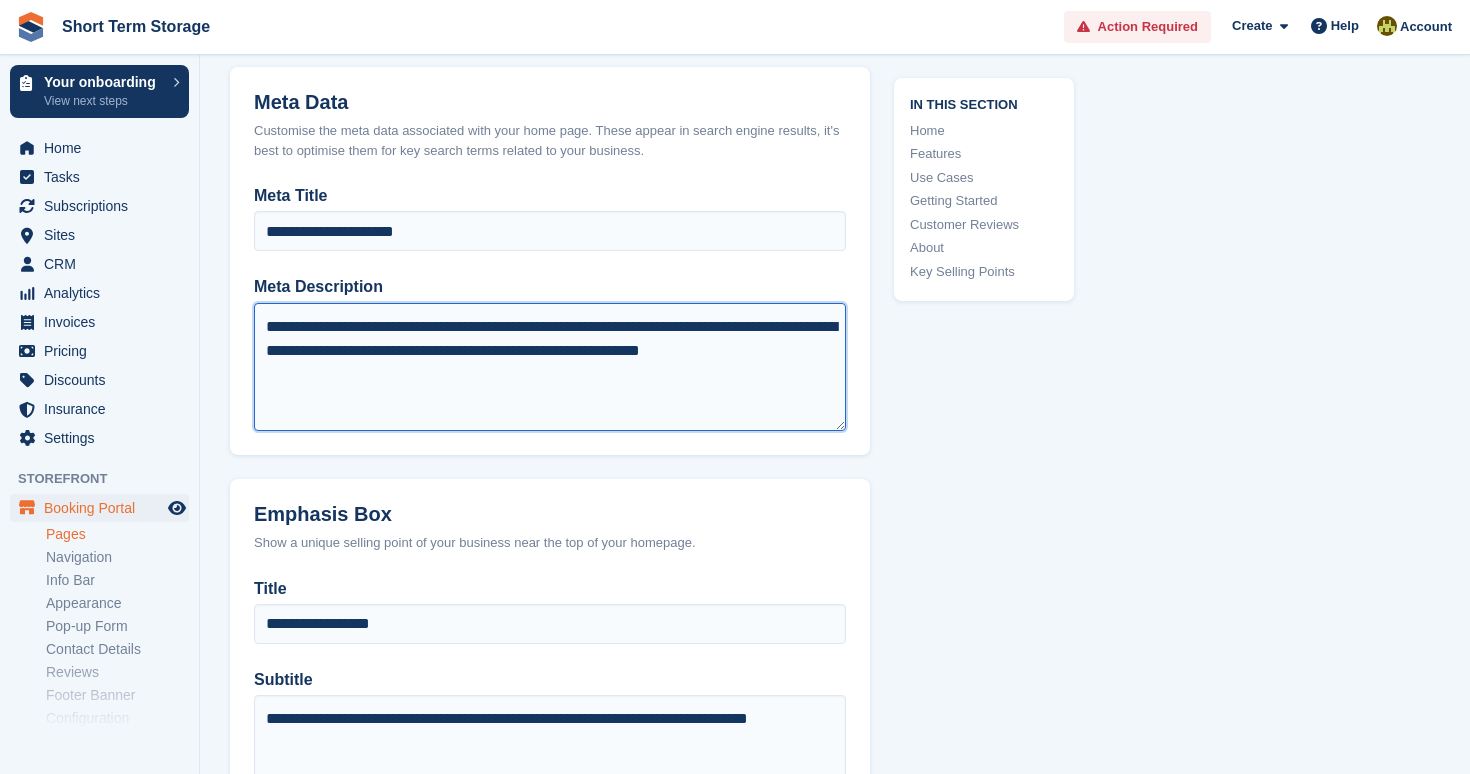 click on "**********" at bounding box center [550, 367] 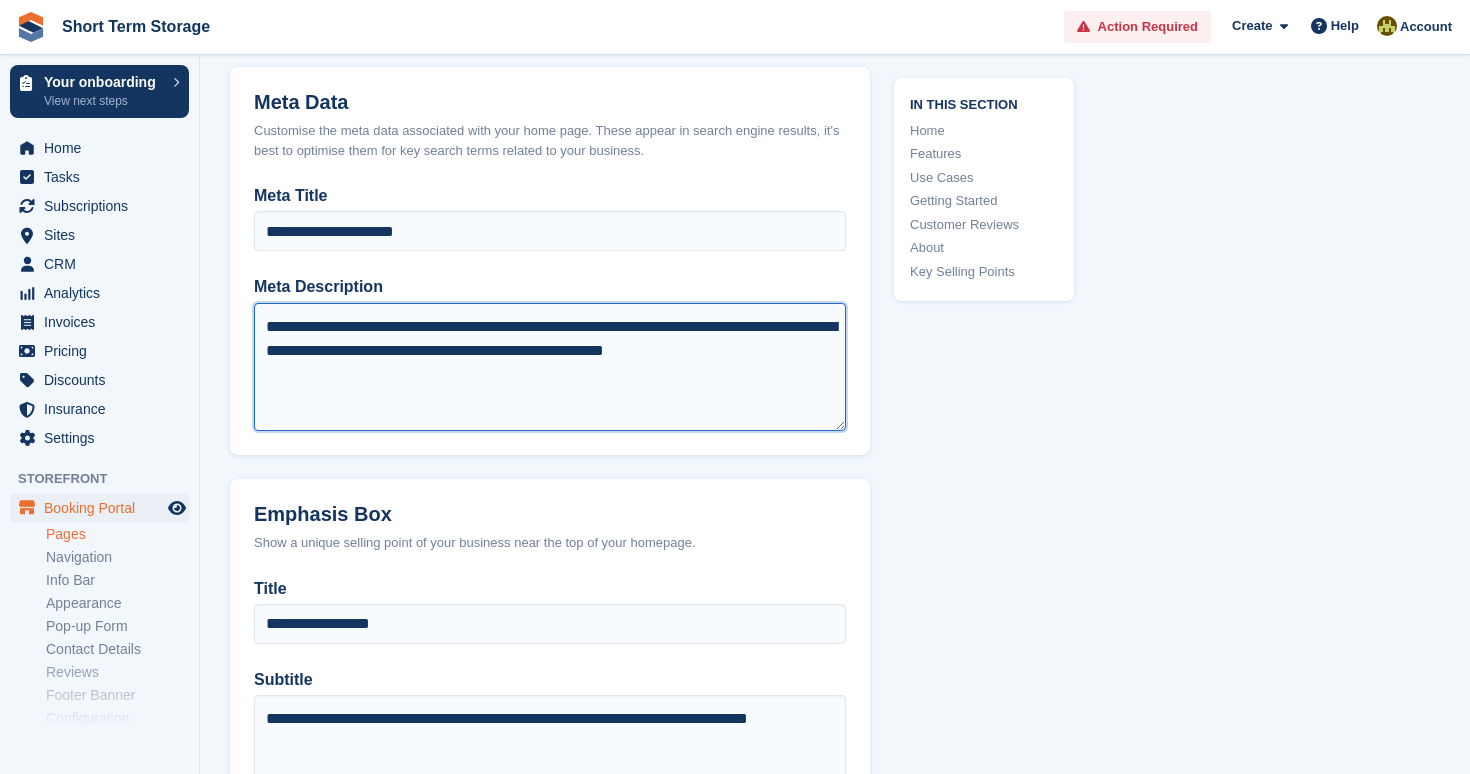click on "**********" at bounding box center (550, 367) 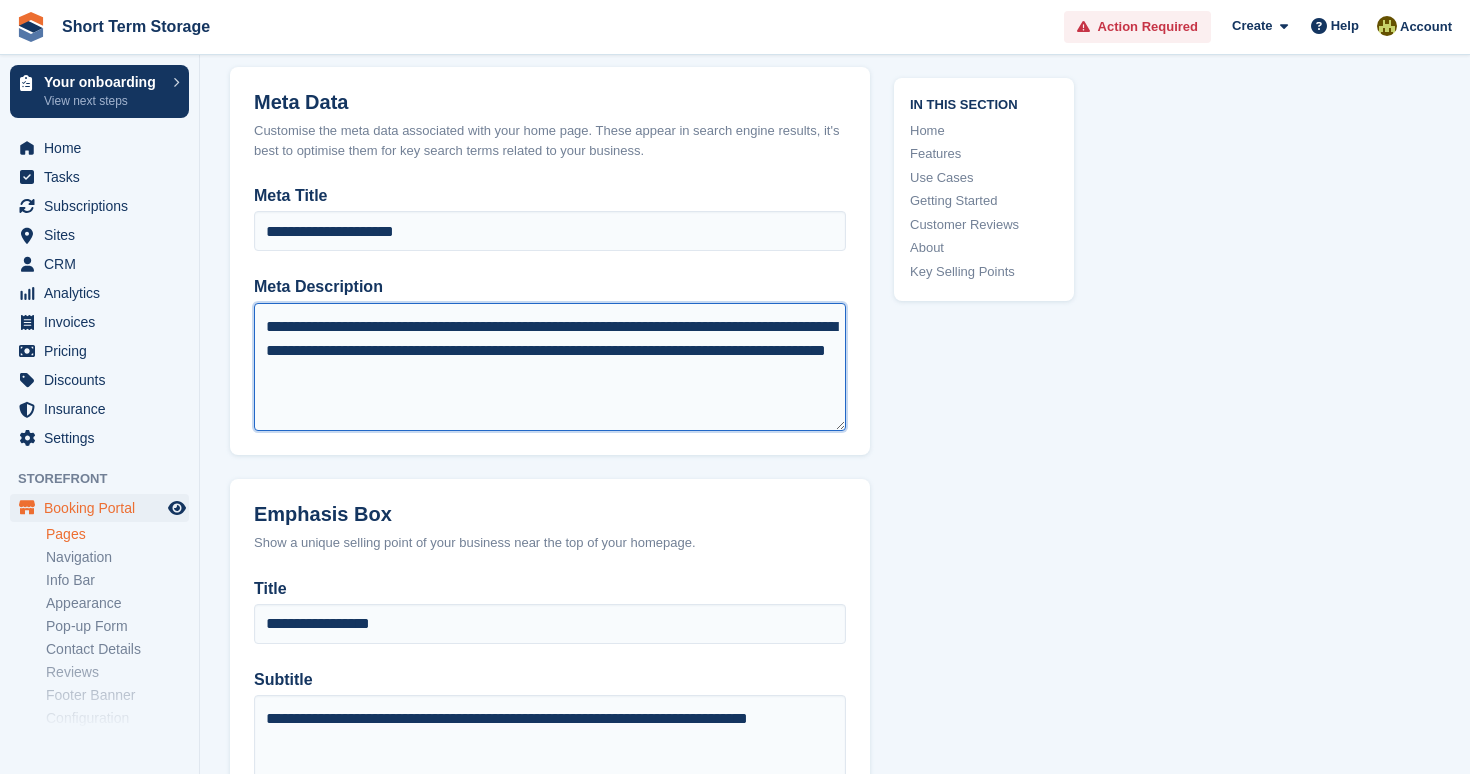 click on "**********" at bounding box center [550, 367] 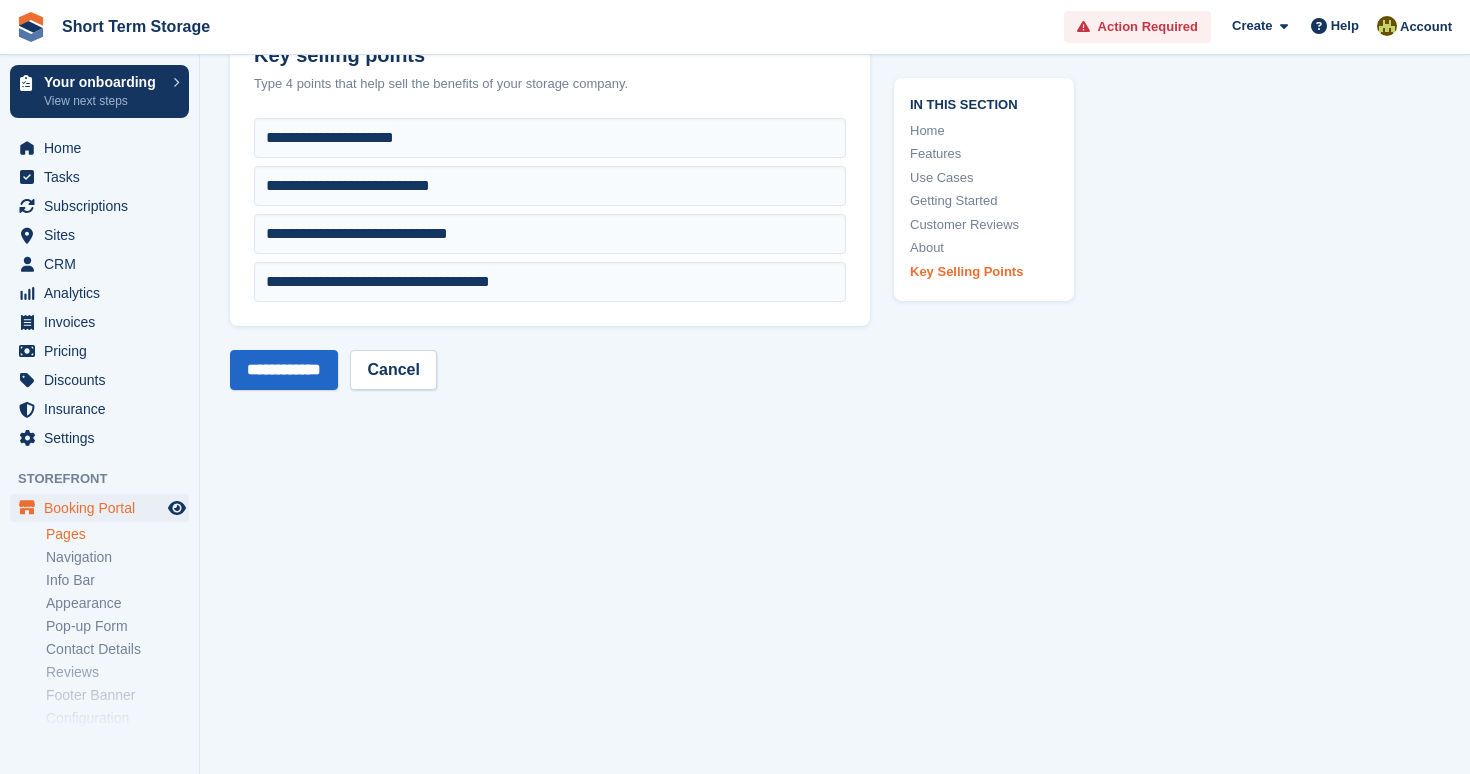 scroll, scrollTop: 2745, scrollLeft: 0, axis: vertical 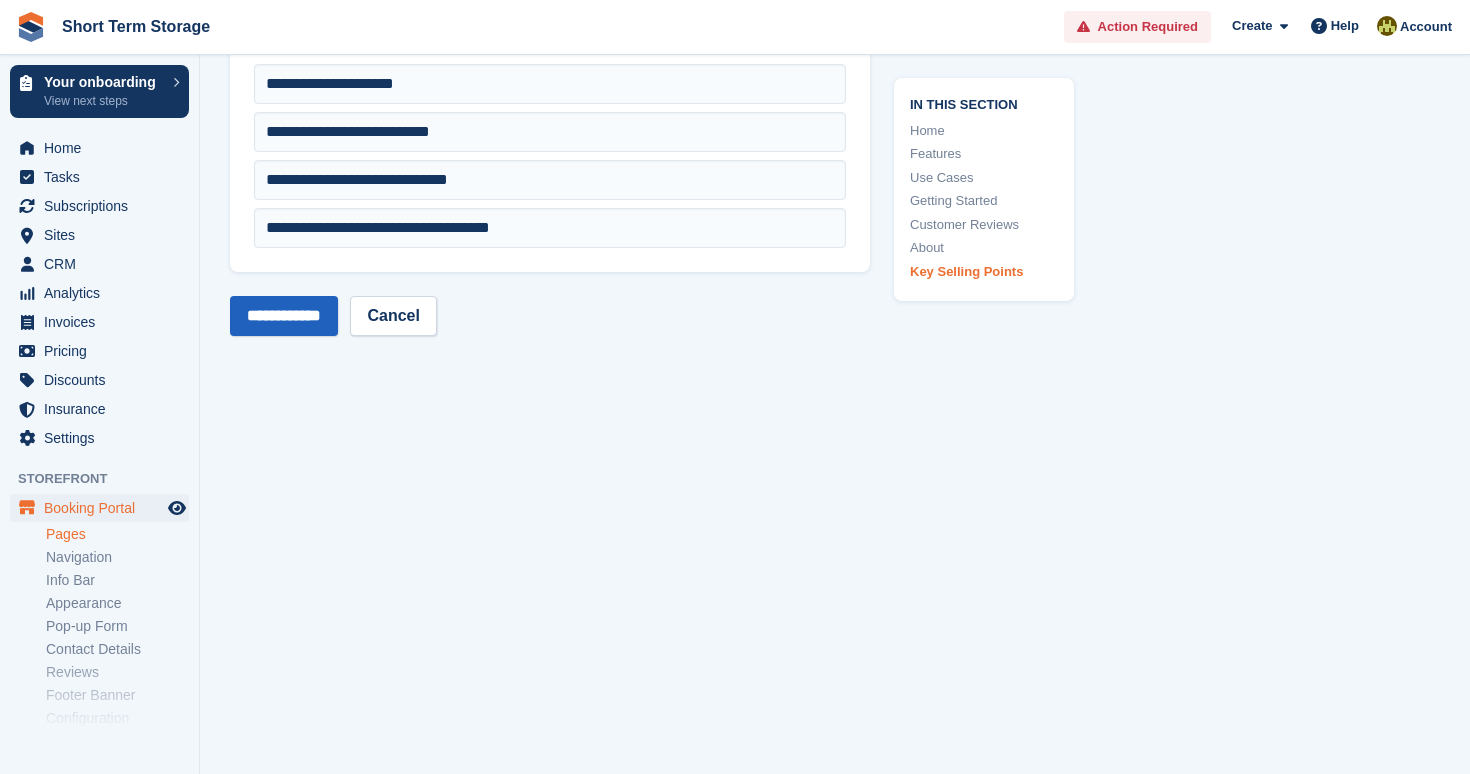 type on "**********" 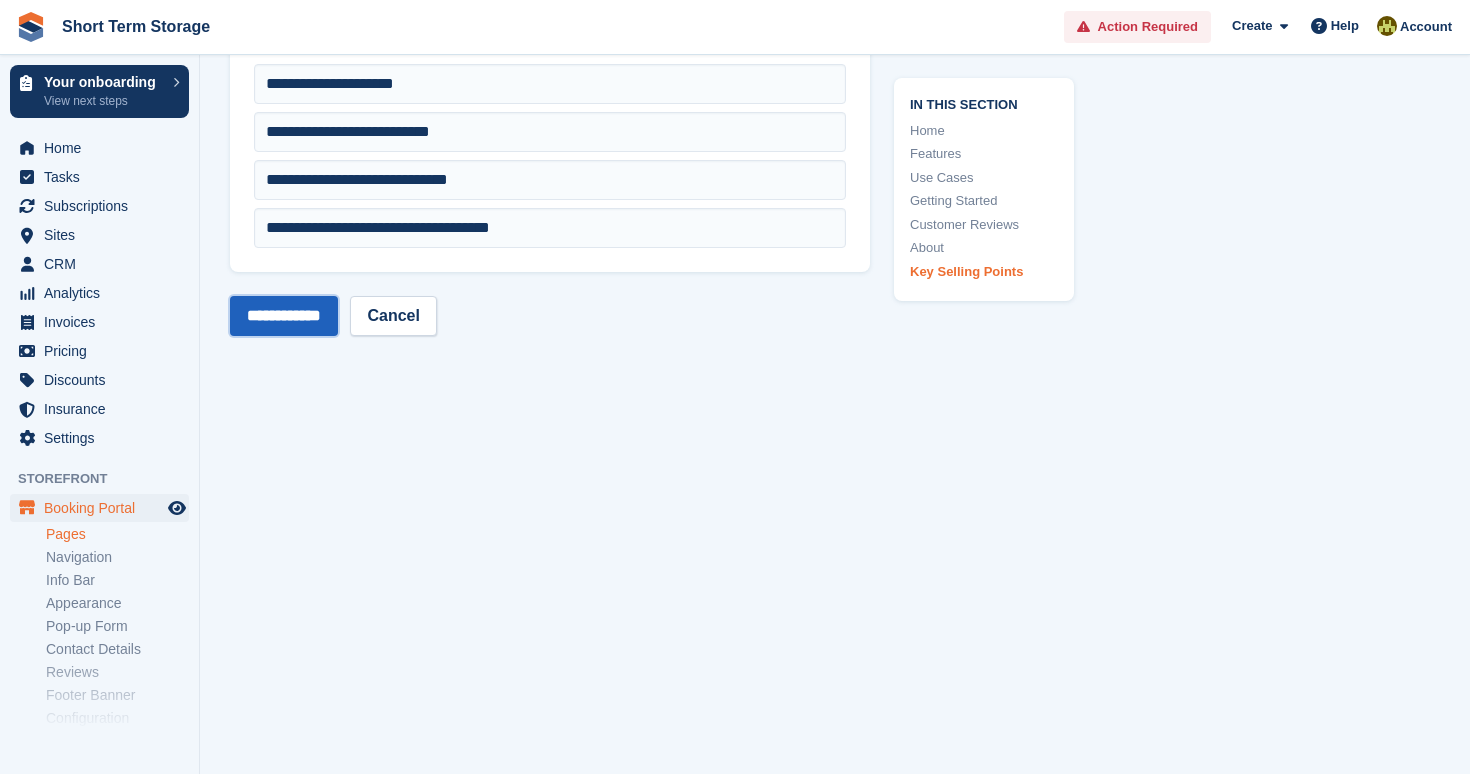 click on "**********" at bounding box center [284, 316] 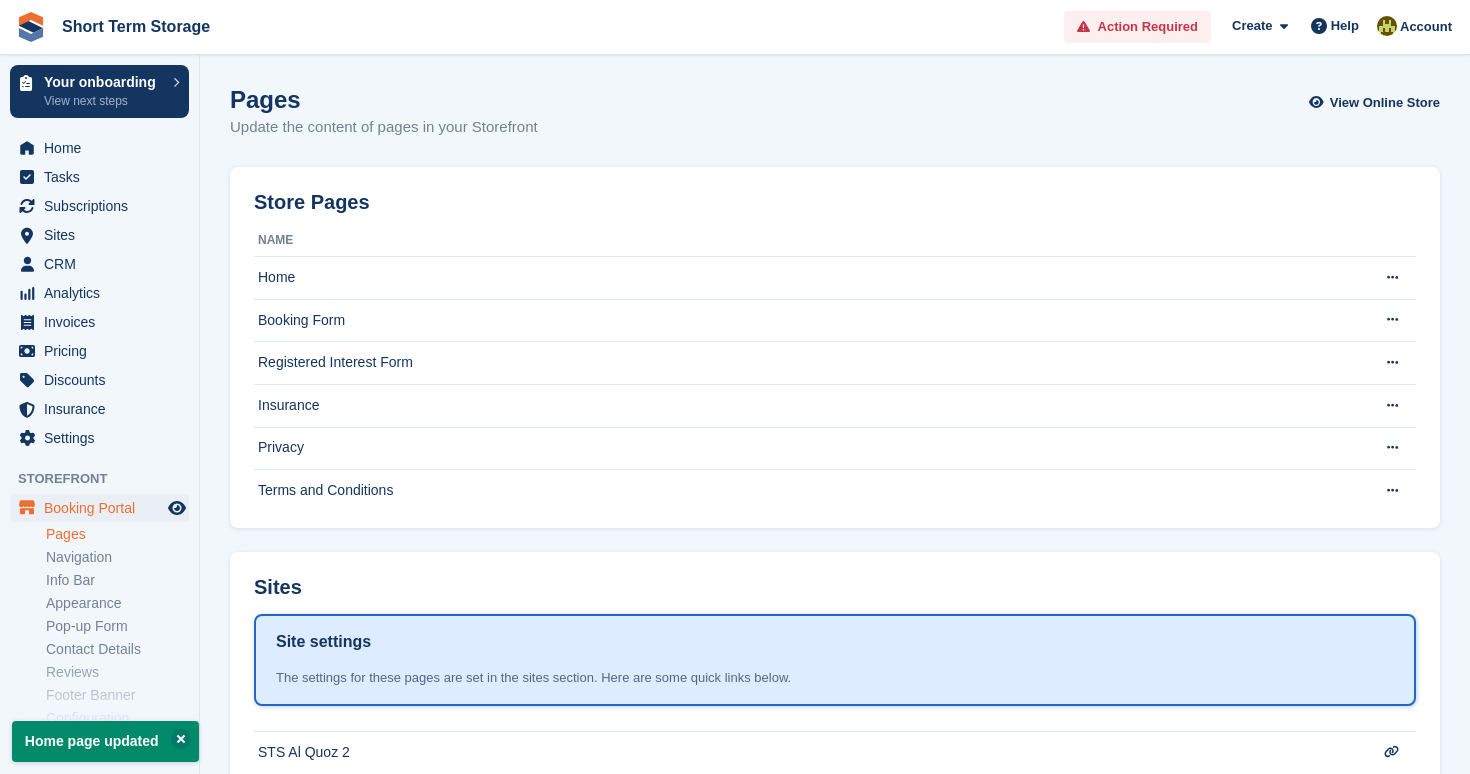 scroll, scrollTop: 0, scrollLeft: 0, axis: both 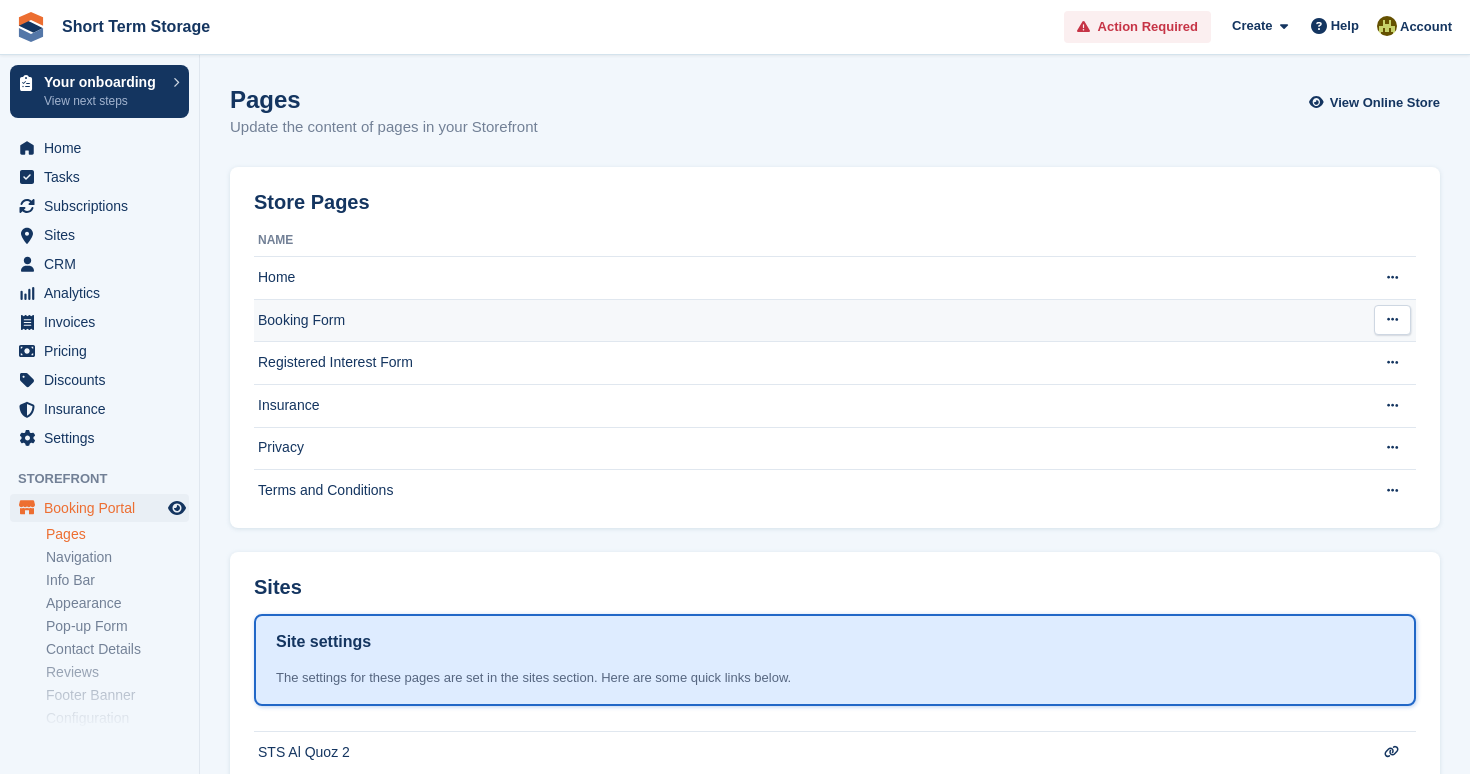 click on "Booking Form" at bounding box center [806, 320] 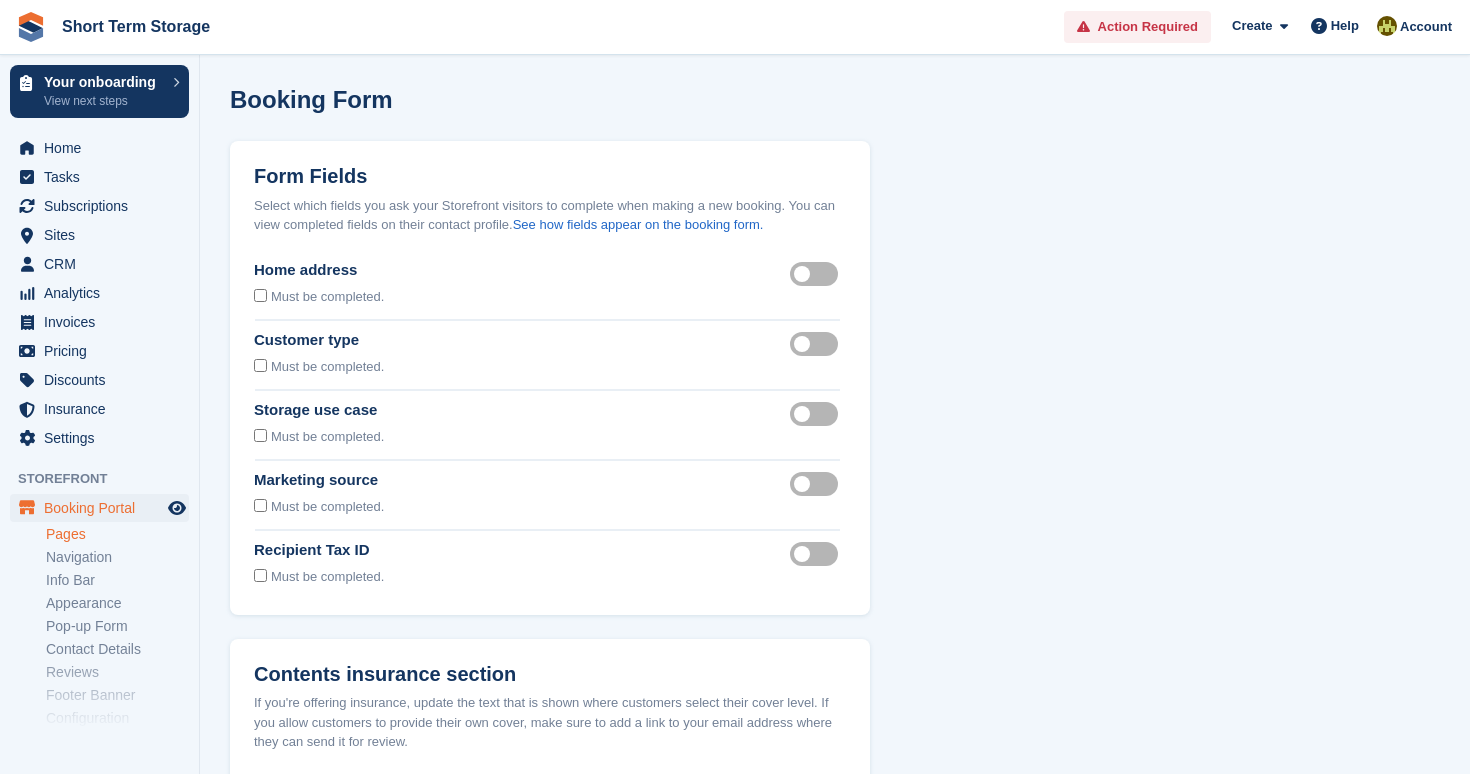 scroll, scrollTop: 0, scrollLeft: 0, axis: both 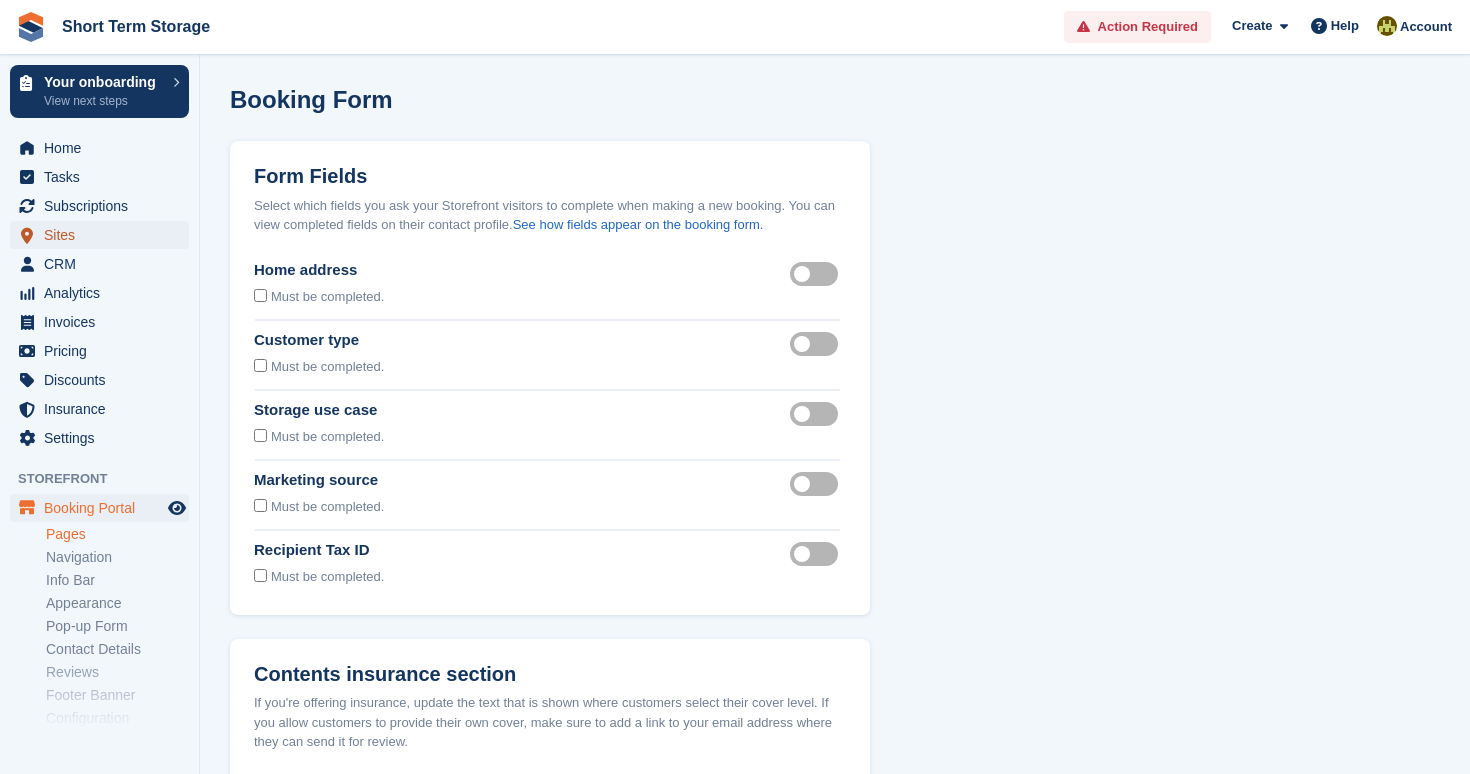 click on "Sites" at bounding box center [104, 235] 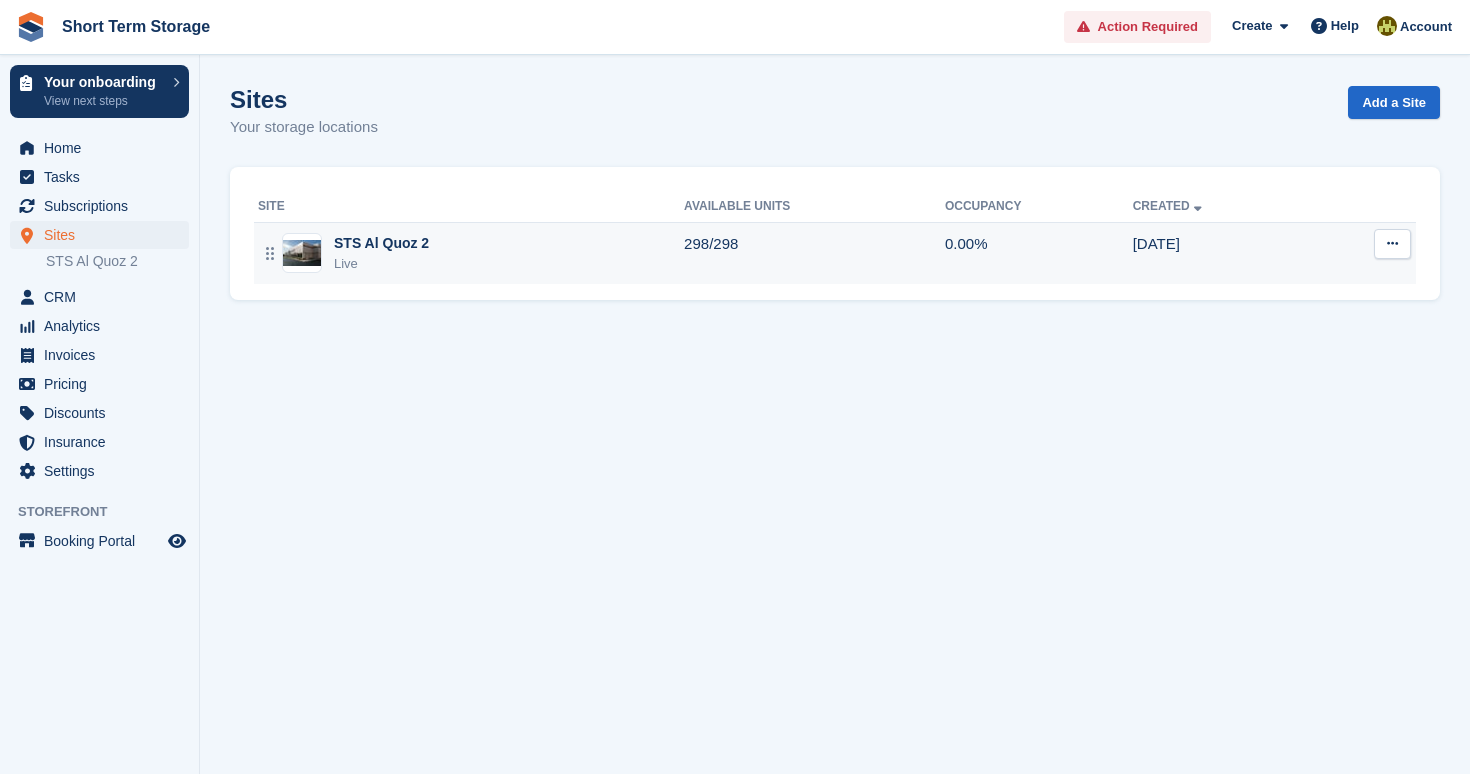 click on "STS Al Quoz 2" at bounding box center [381, 243] 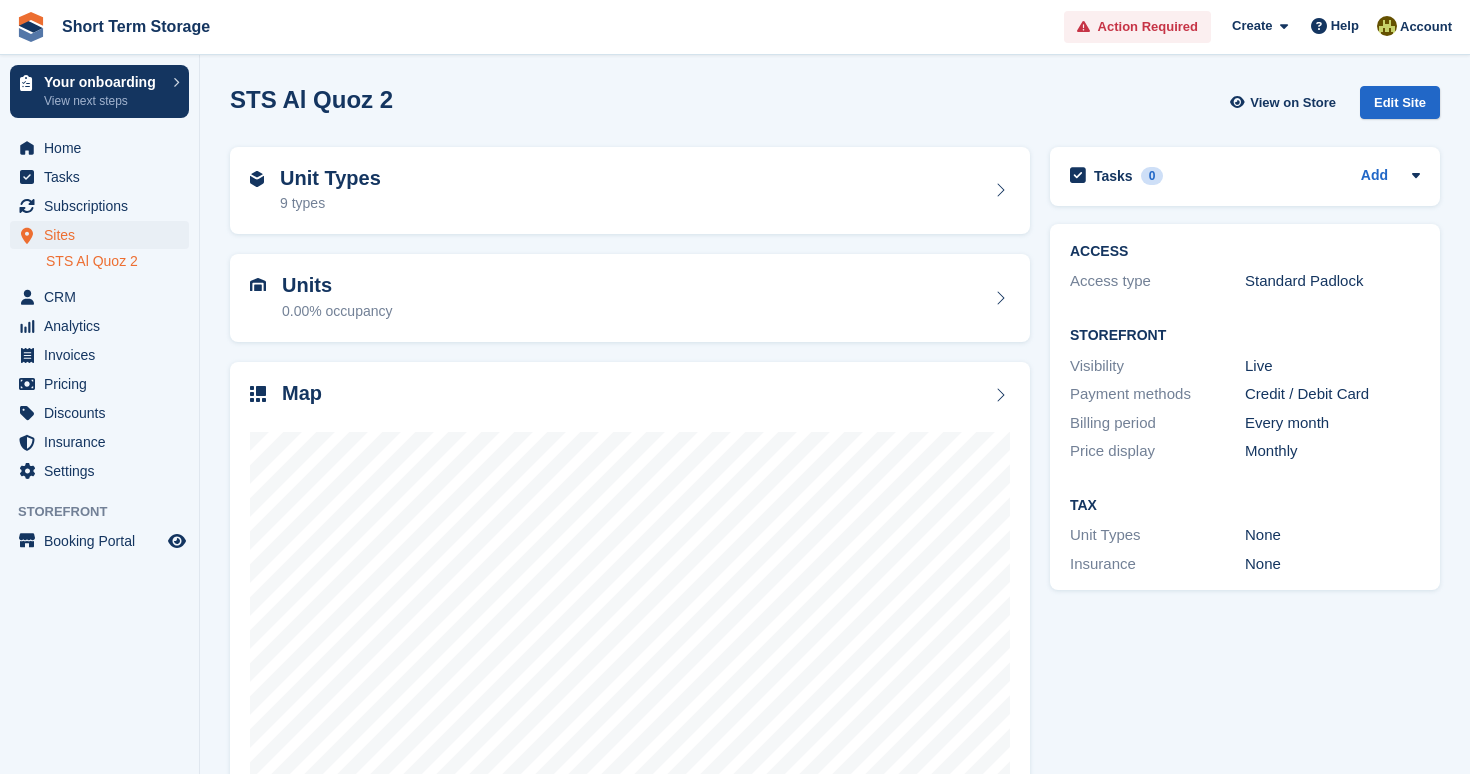 scroll, scrollTop: 0, scrollLeft: 0, axis: both 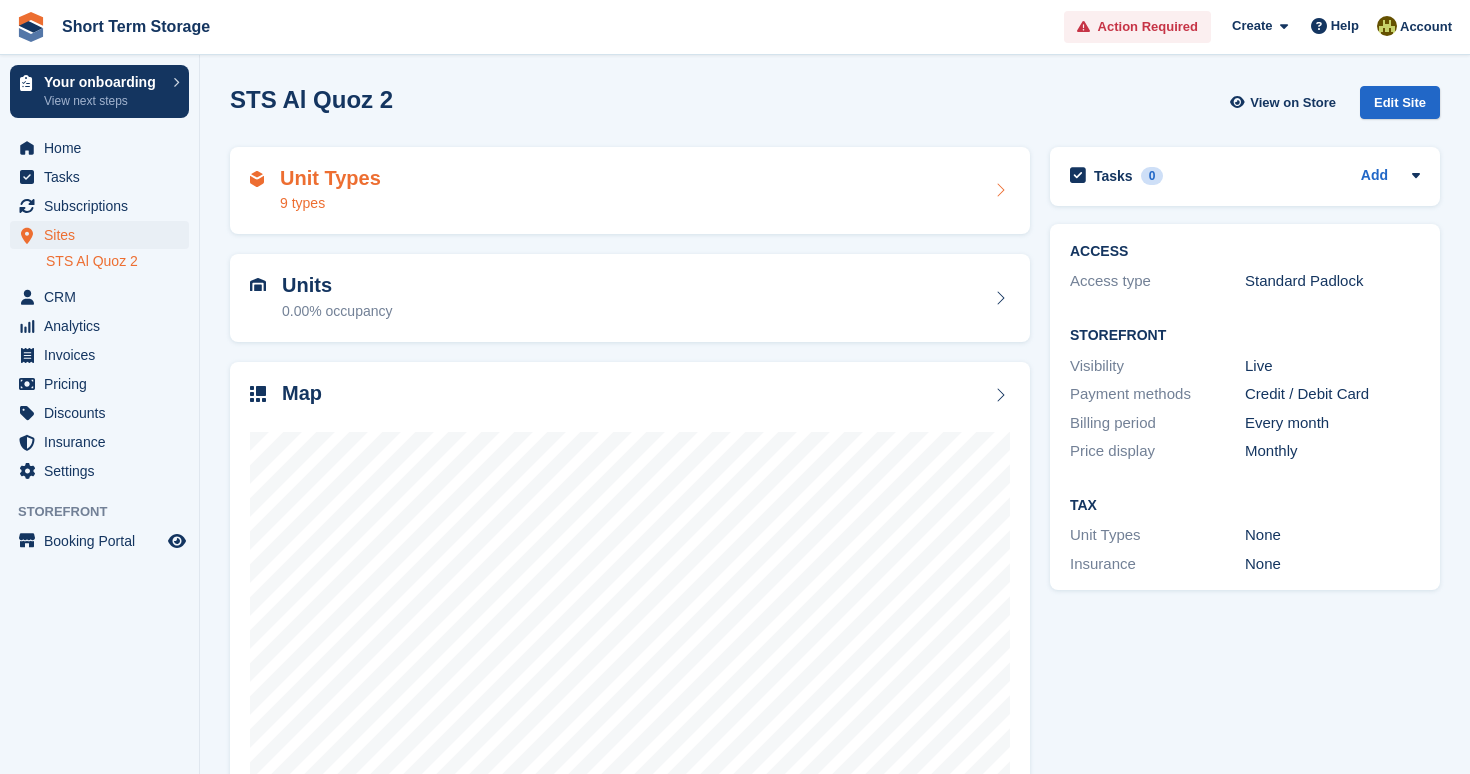 click at bounding box center [1000, 190] 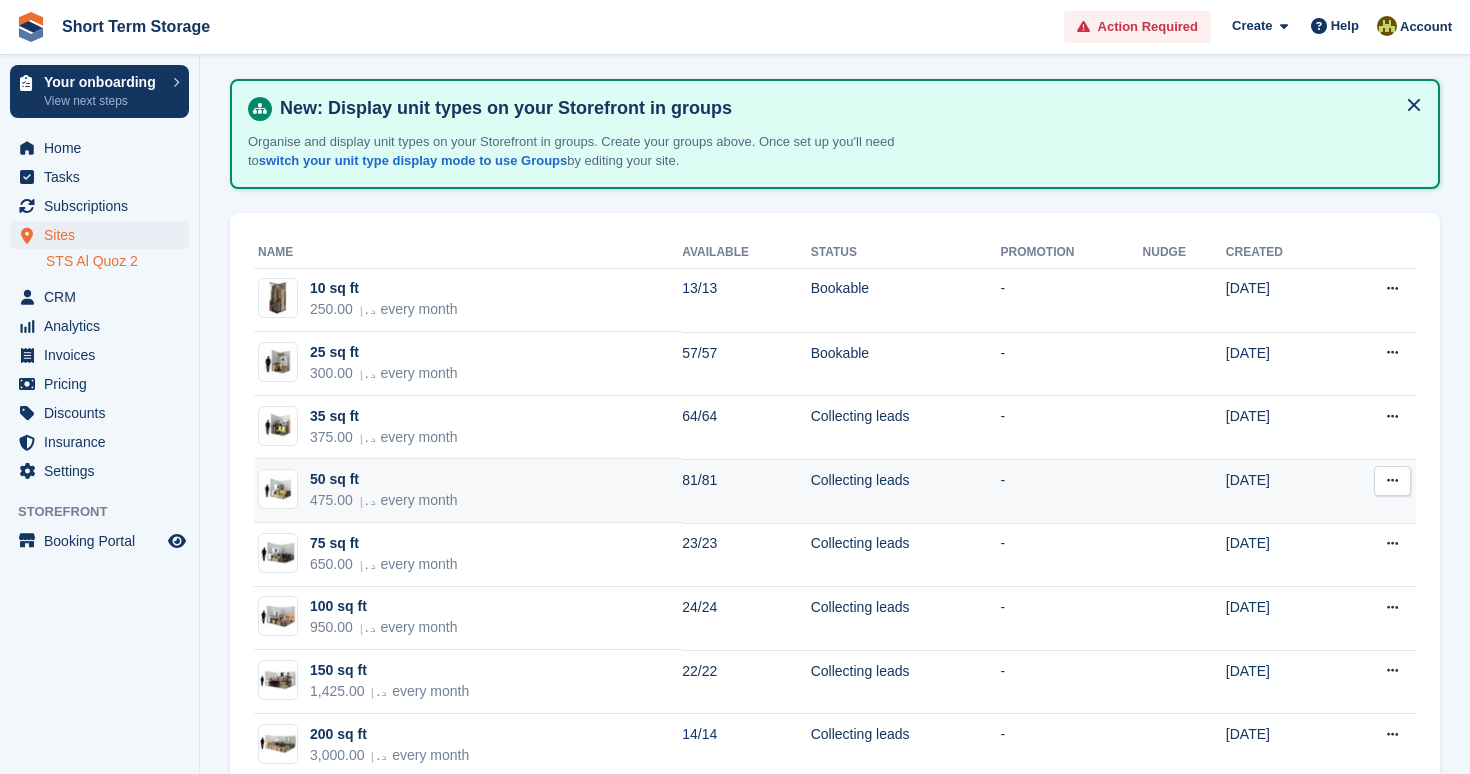scroll, scrollTop: 71, scrollLeft: 0, axis: vertical 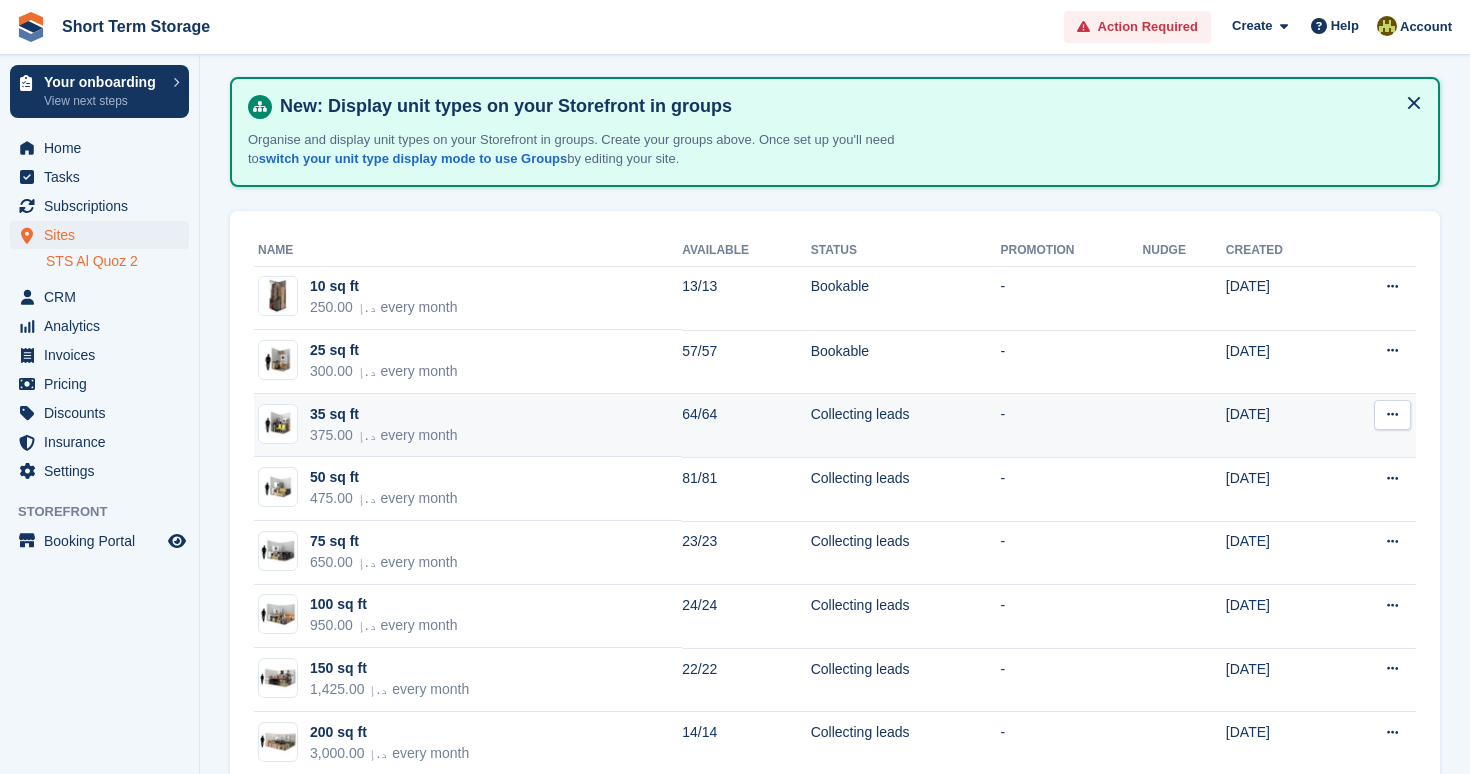 click at bounding box center [1392, 414] 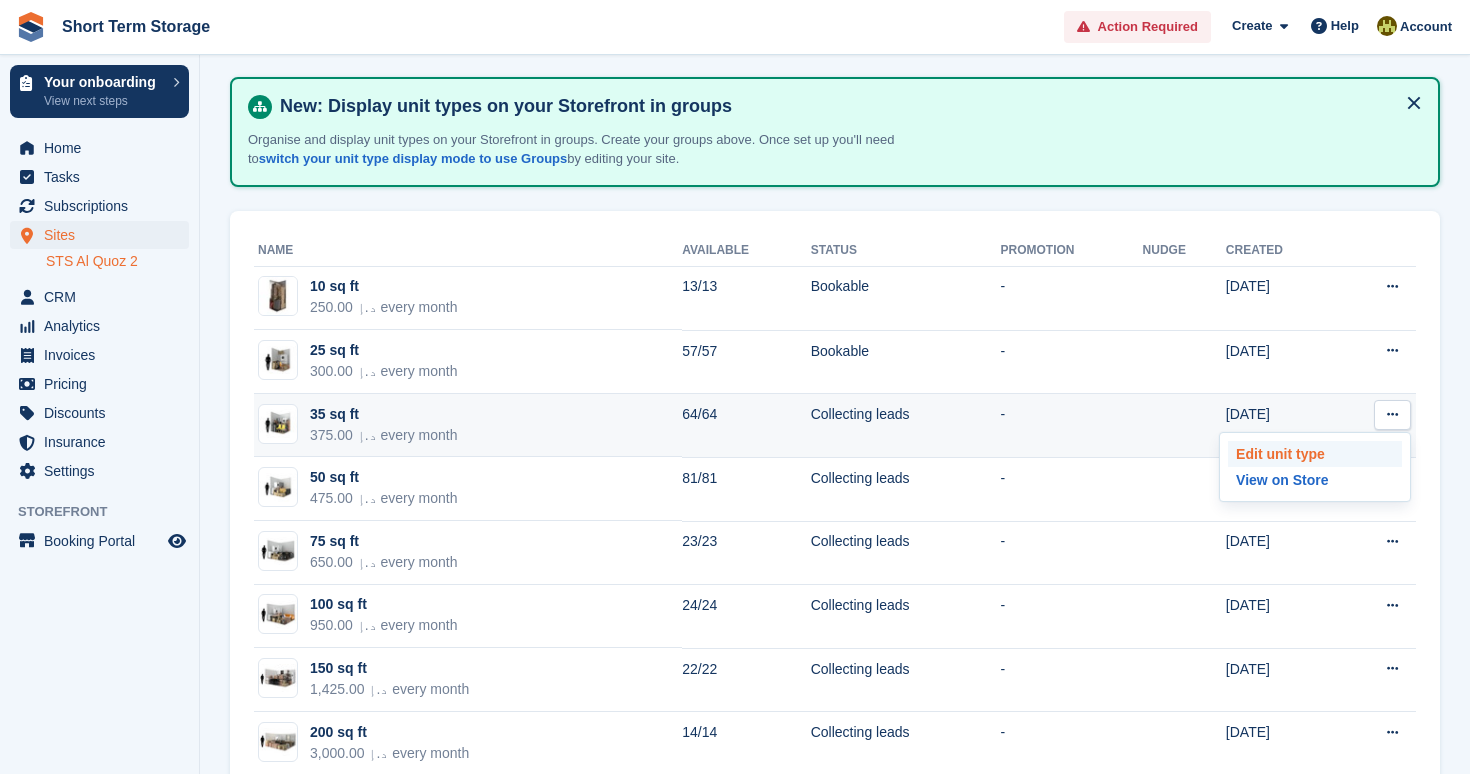 click on "Edit unit type" at bounding box center [1315, 454] 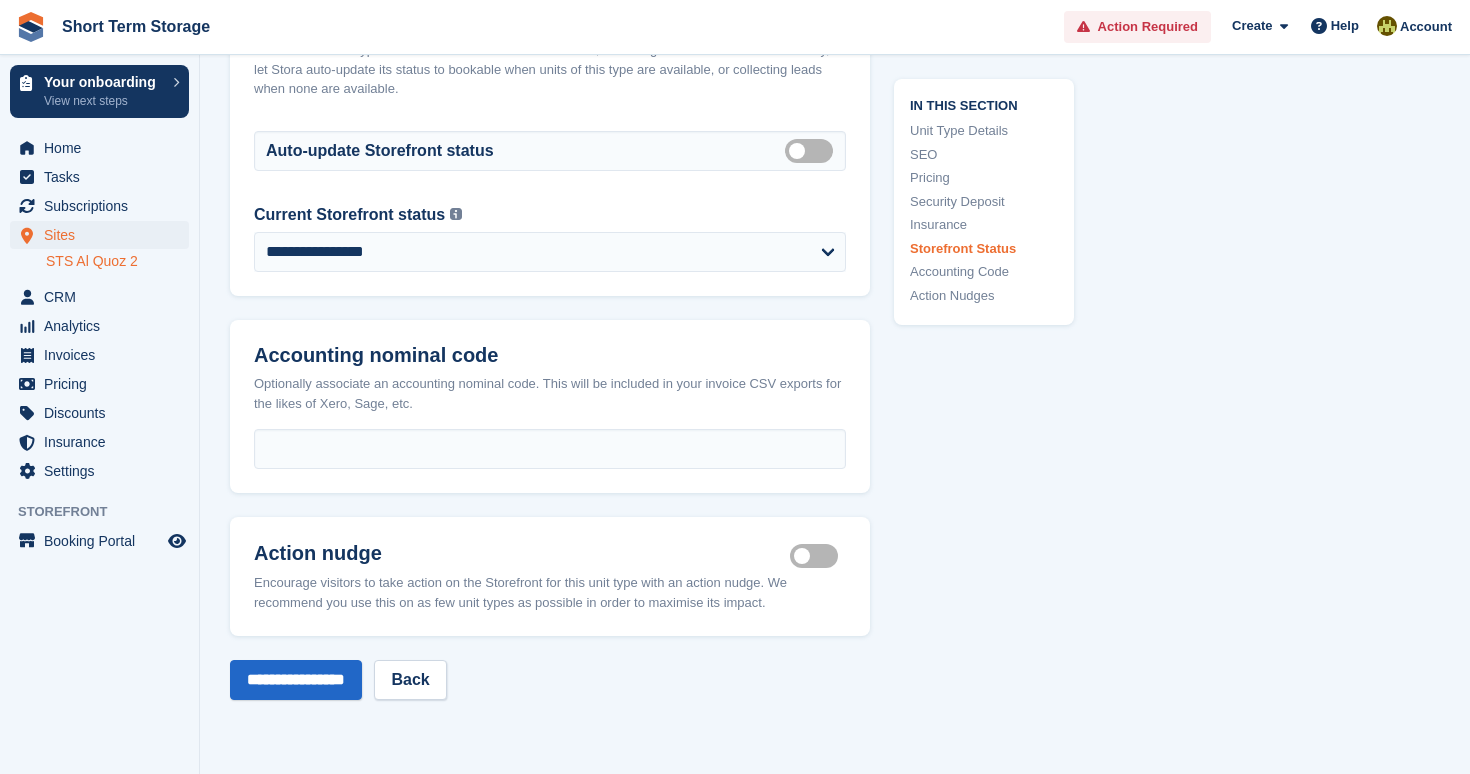 scroll, scrollTop: 3133, scrollLeft: 0, axis: vertical 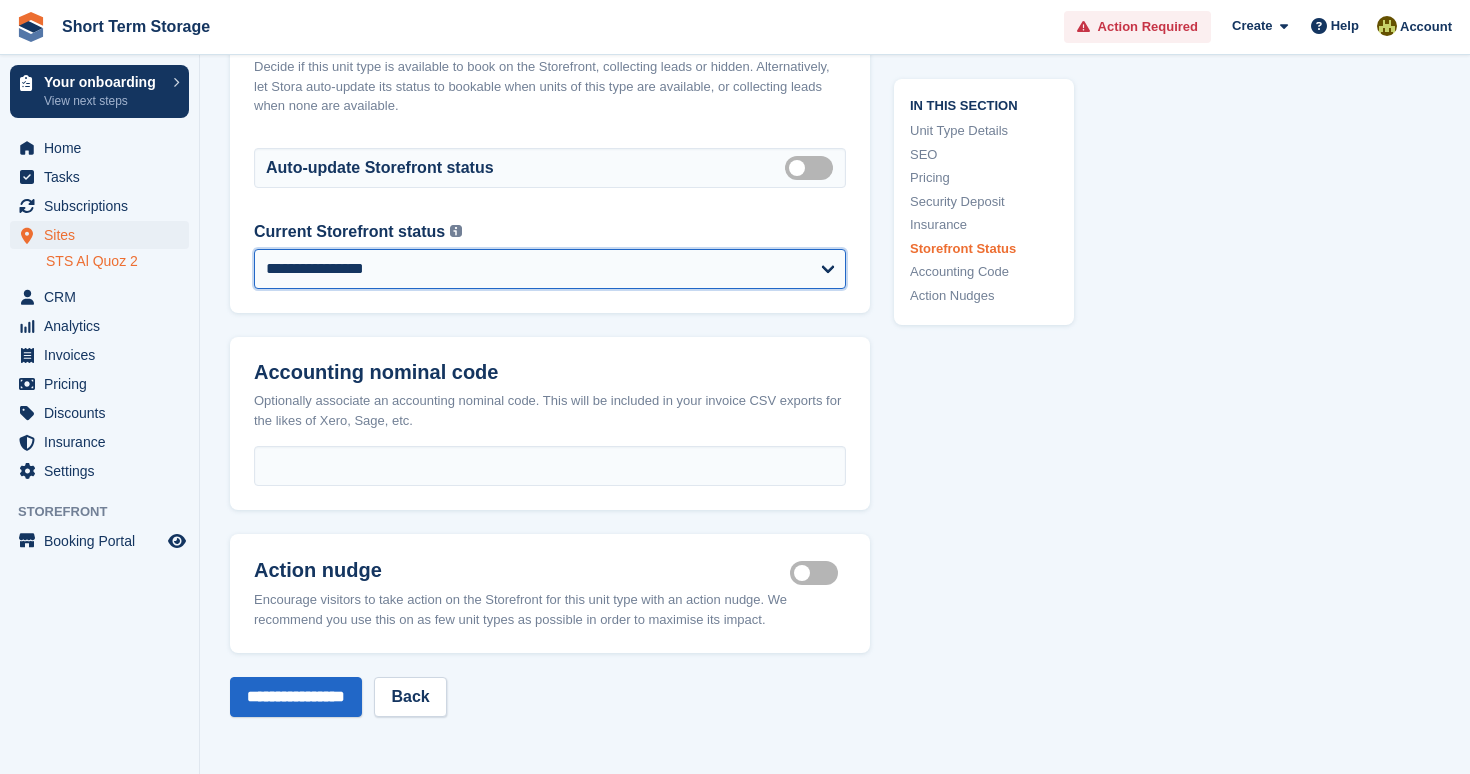 click on "**********" at bounding box center [550, 269] 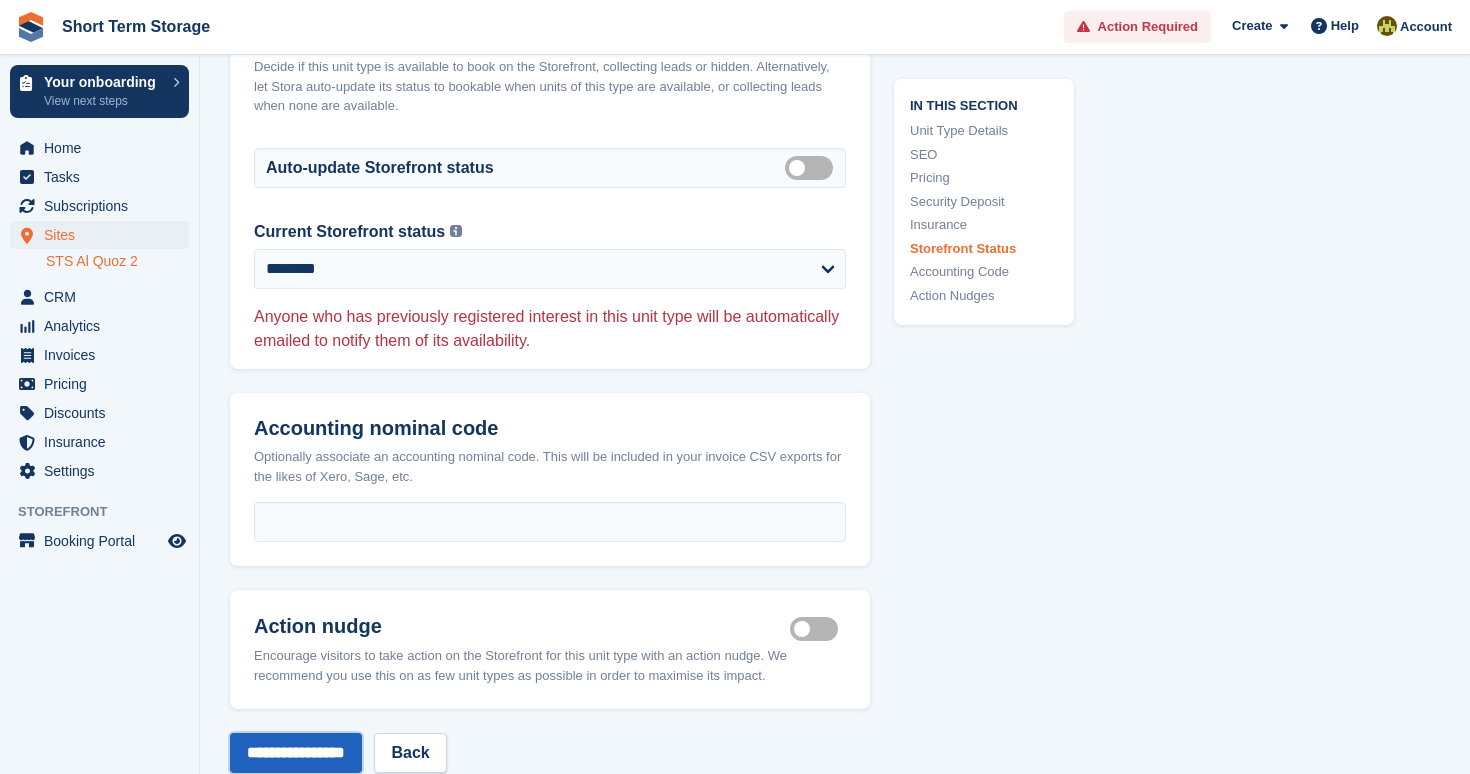 click on "**********" at bounding box center (296, 753) 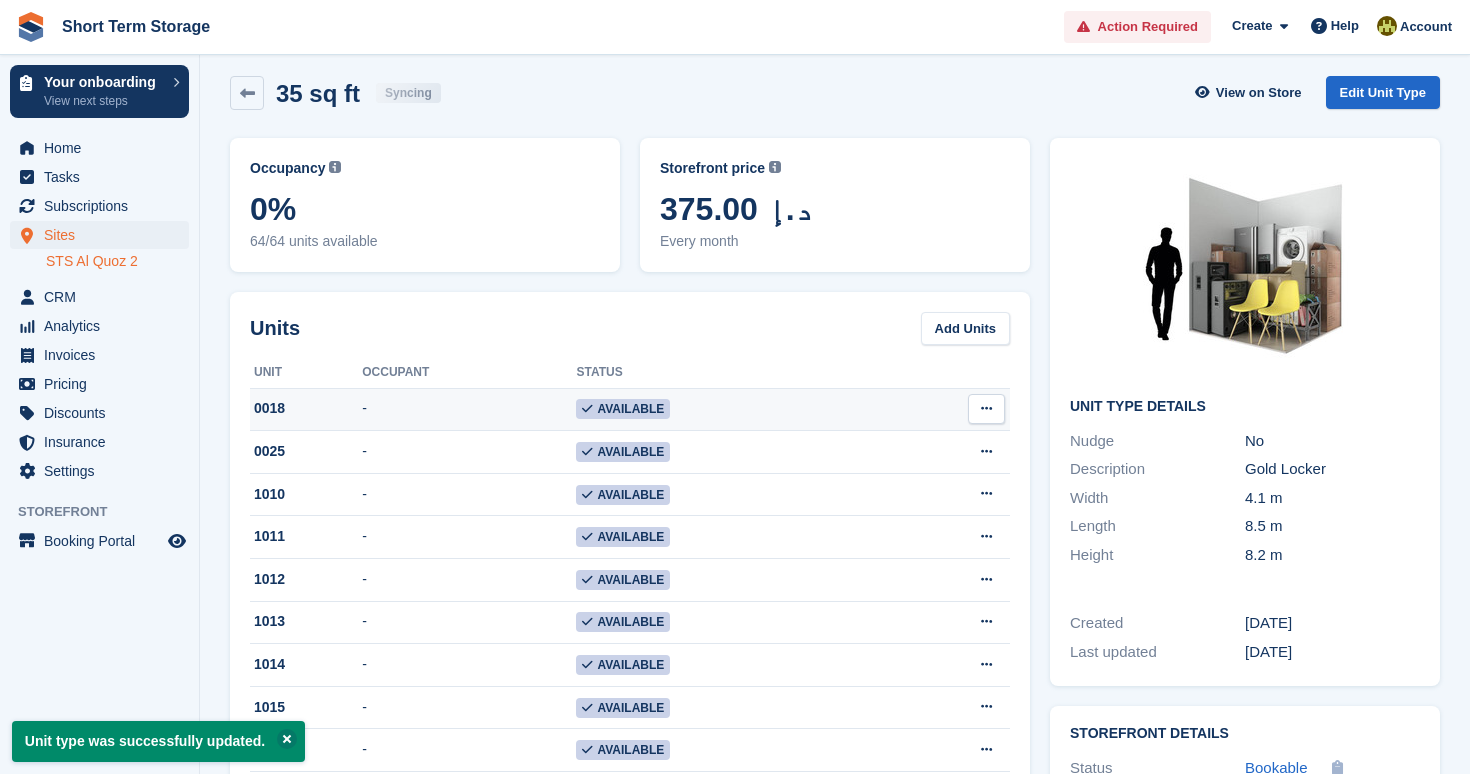 scroll, scrollTop: 0, scrollLeft: 0, axis: both 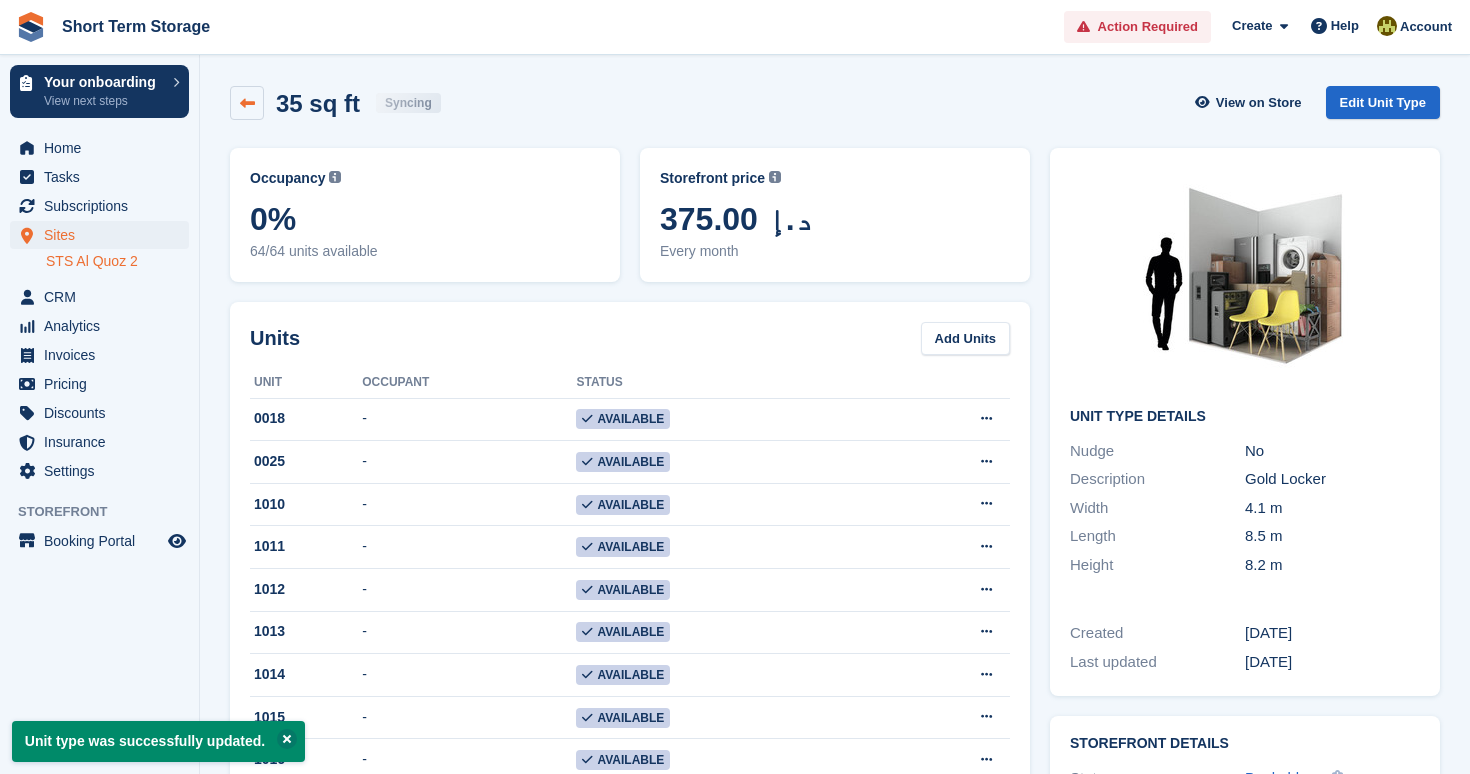 click at bounding box center [247, 103] 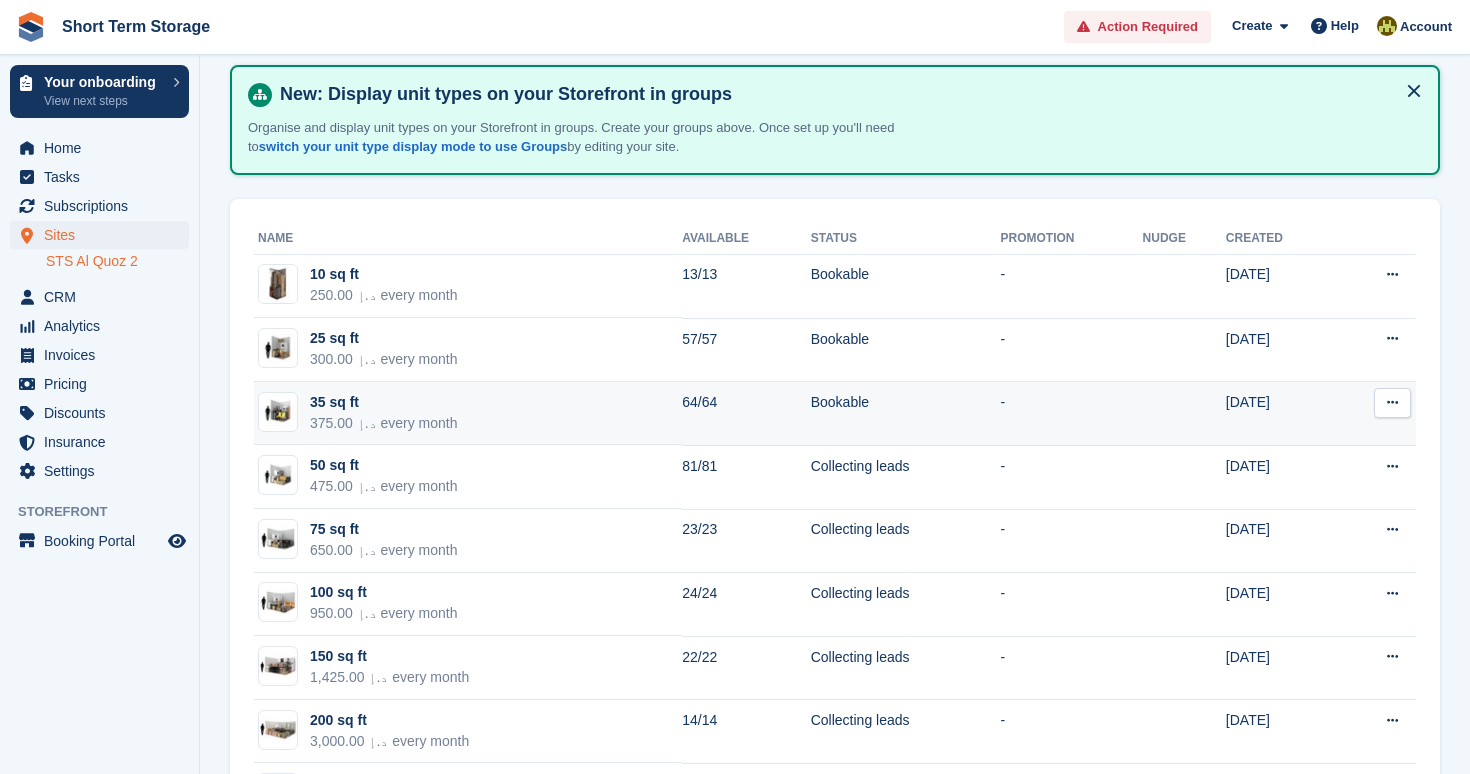 scroll, scrollTop: 100, scrollLeft: 0, axis: vertical 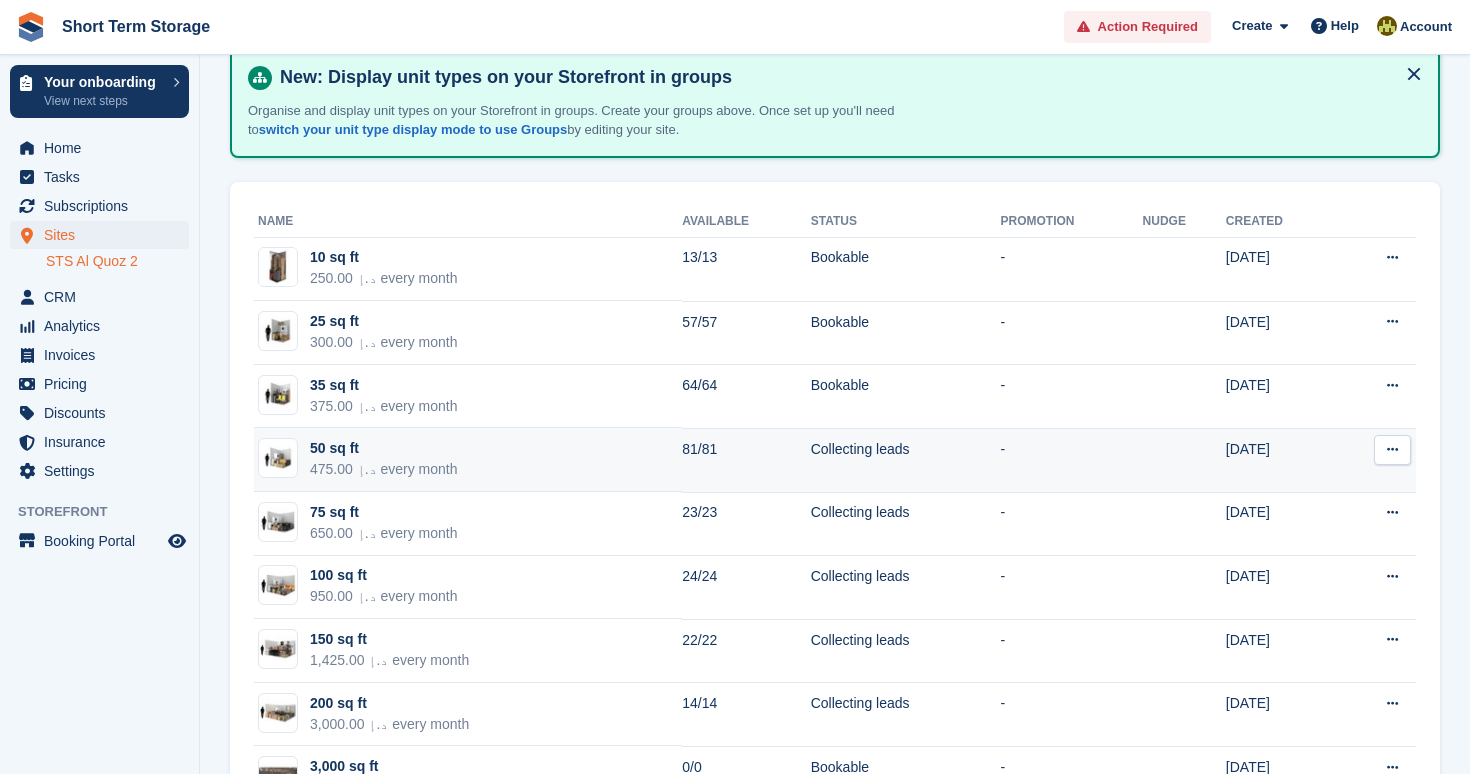 click at bounding box center [1392, 450] 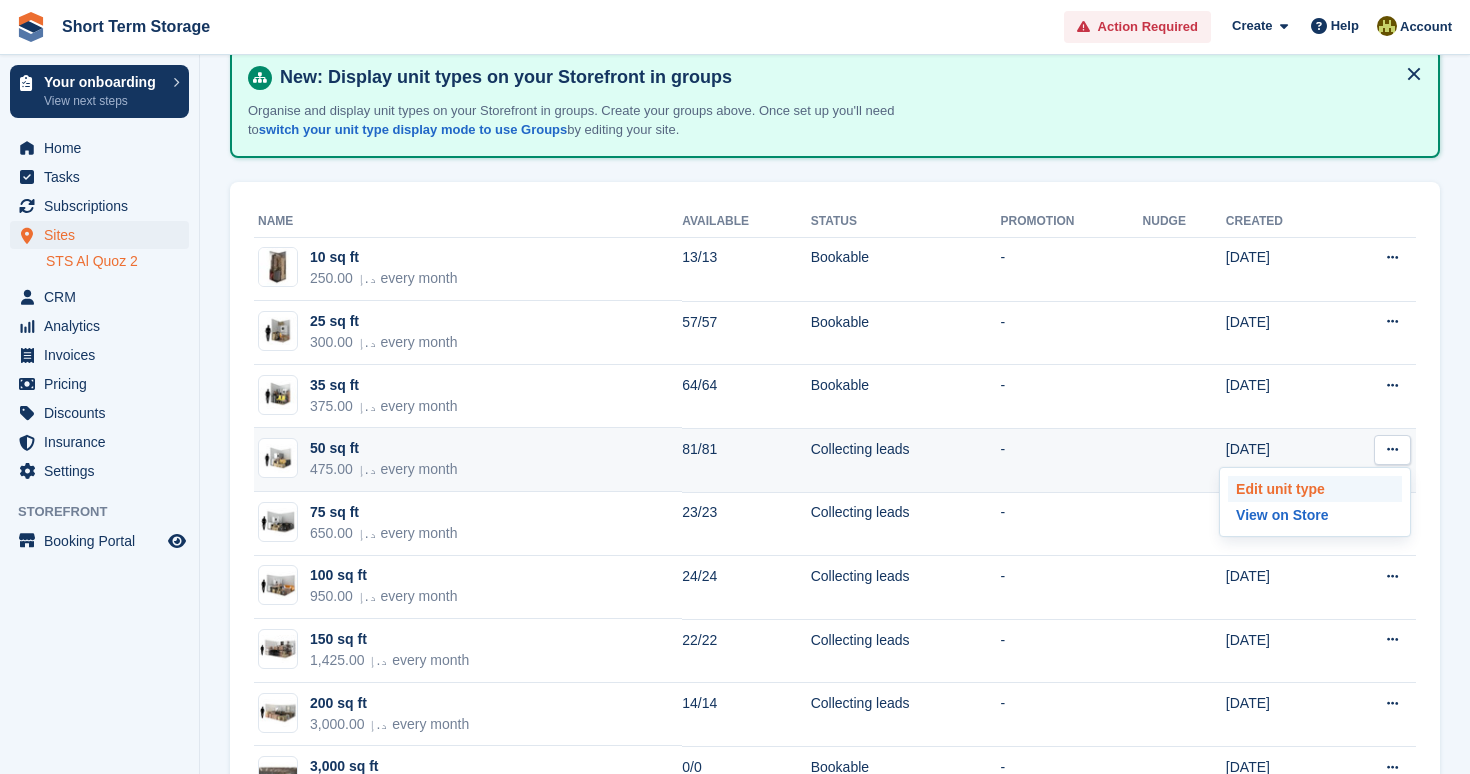 click on "Edit unit type" at bounding box center (1315, 489) 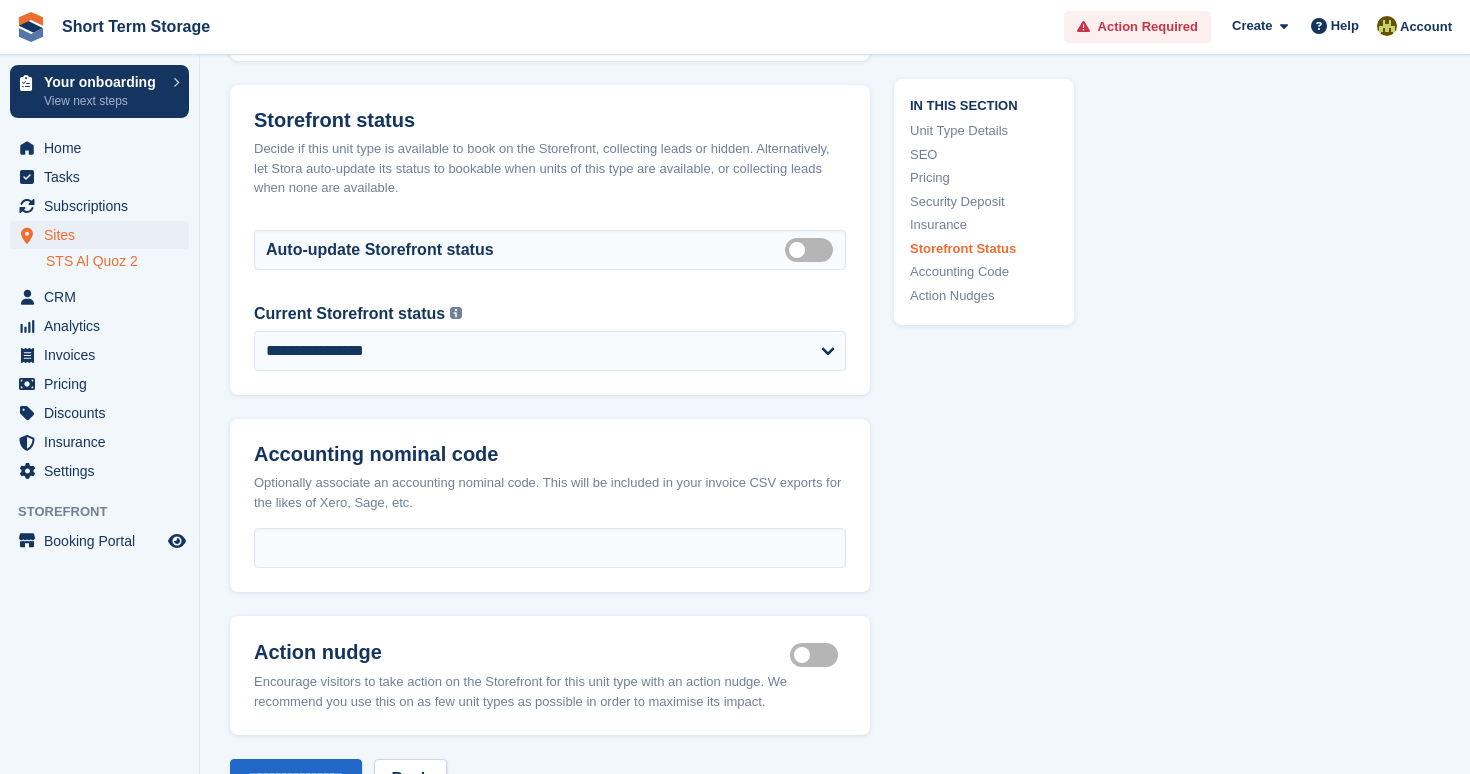 scroll, scrollTop: 3053, scrollLeft: 0, axis: vertical 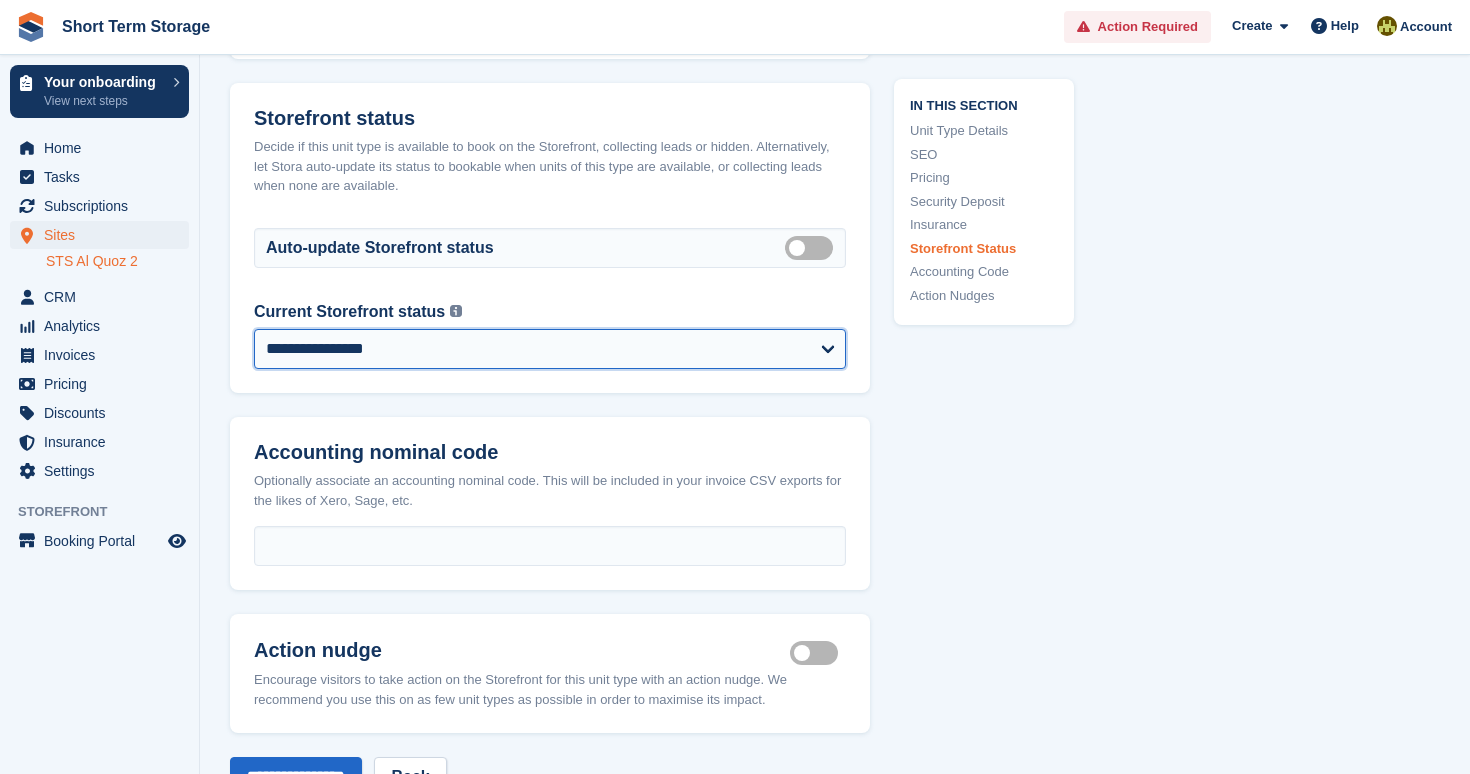 click on "**********" at bounding box center [550, 349] 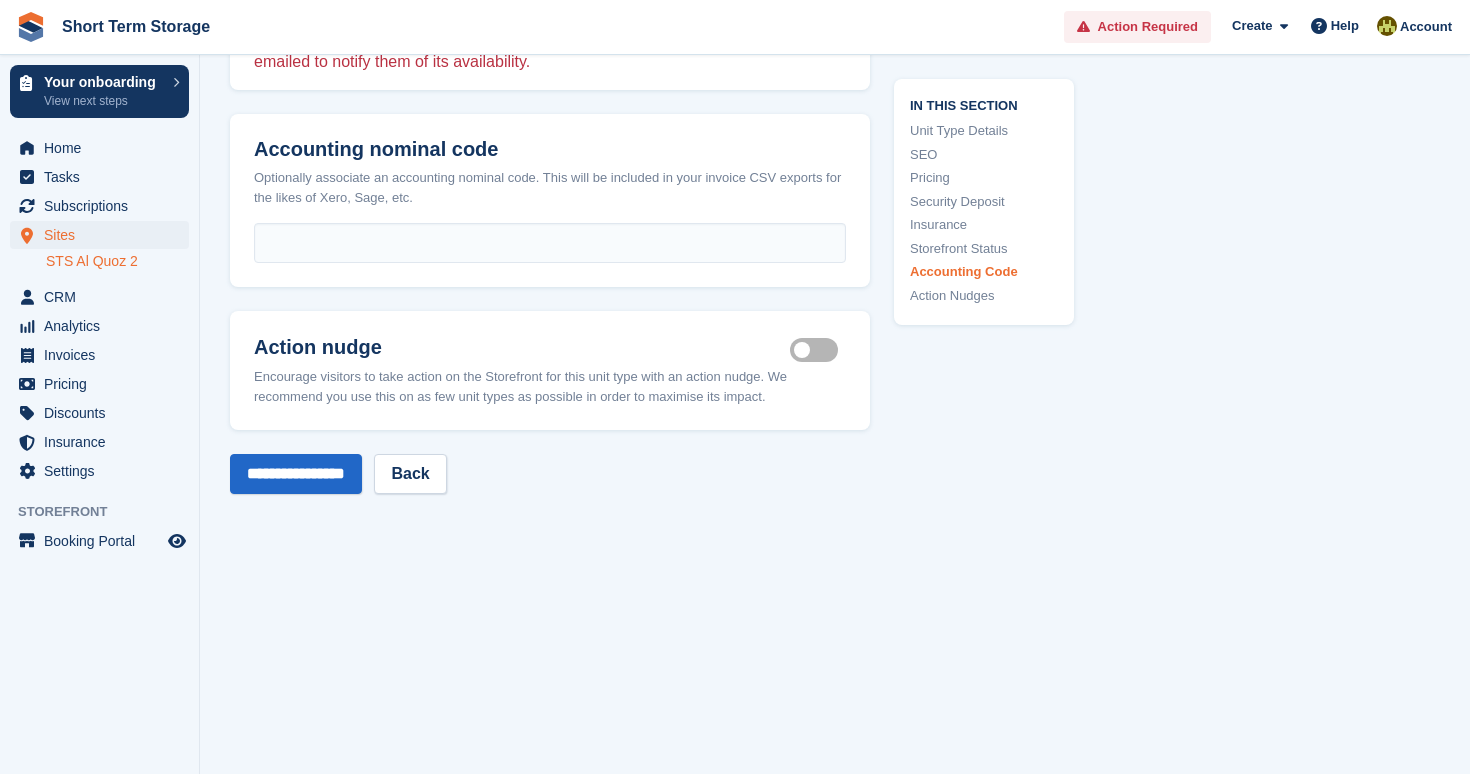 scroll, scrollTop: 3427, scrollLeft: 0, axis: vertical 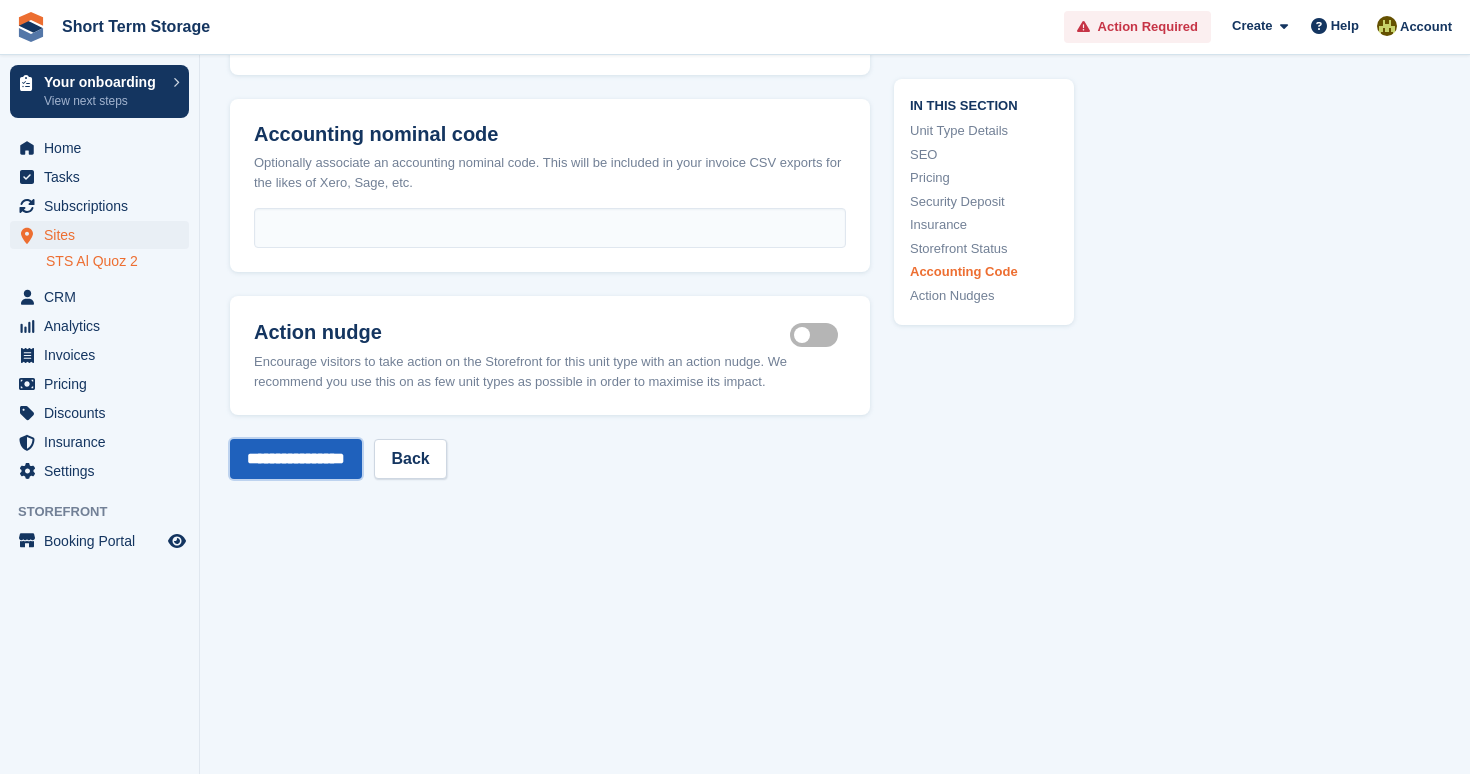 click on "**********" at bounding box center [296, 459] 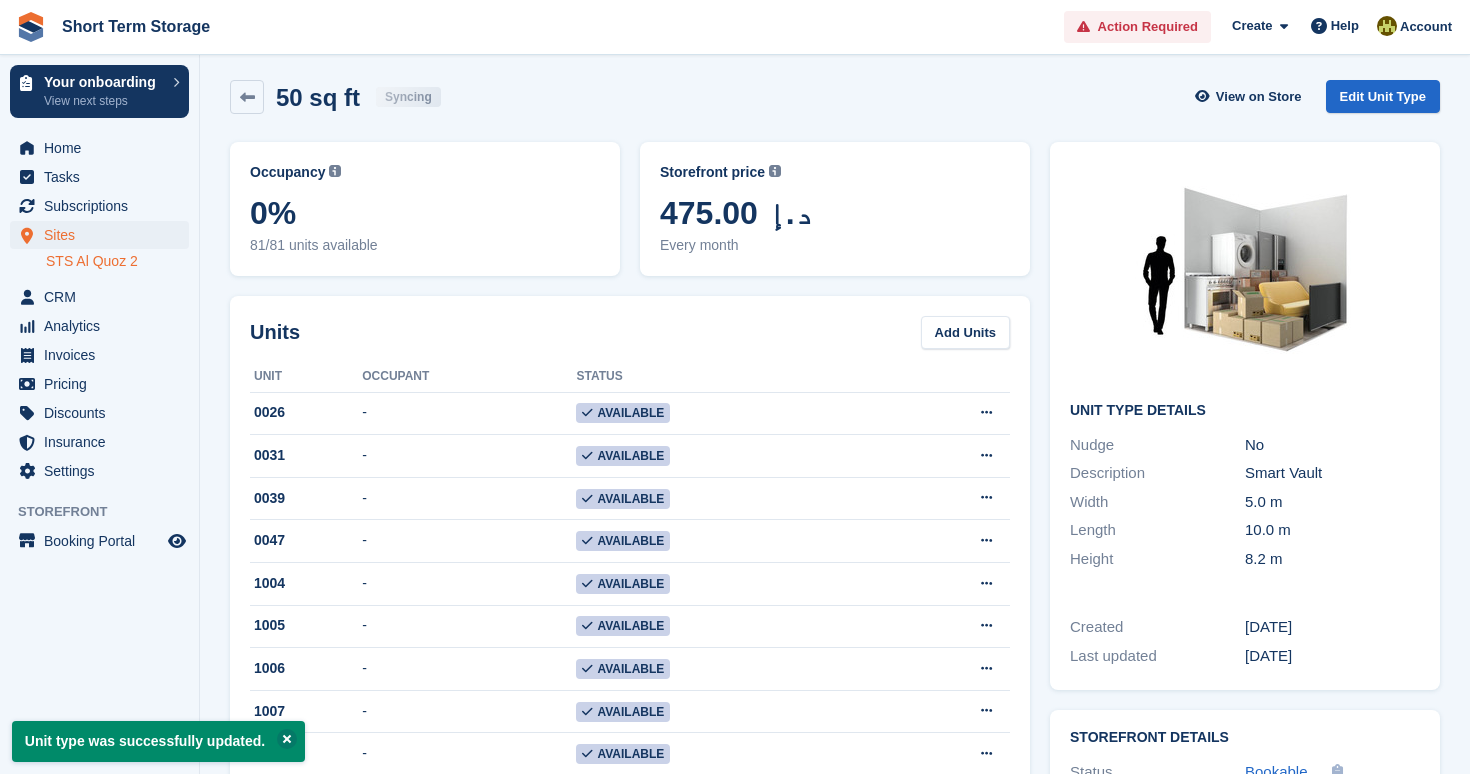 scroll, scrollTop: 0, scrollLeft: 0, axis: both 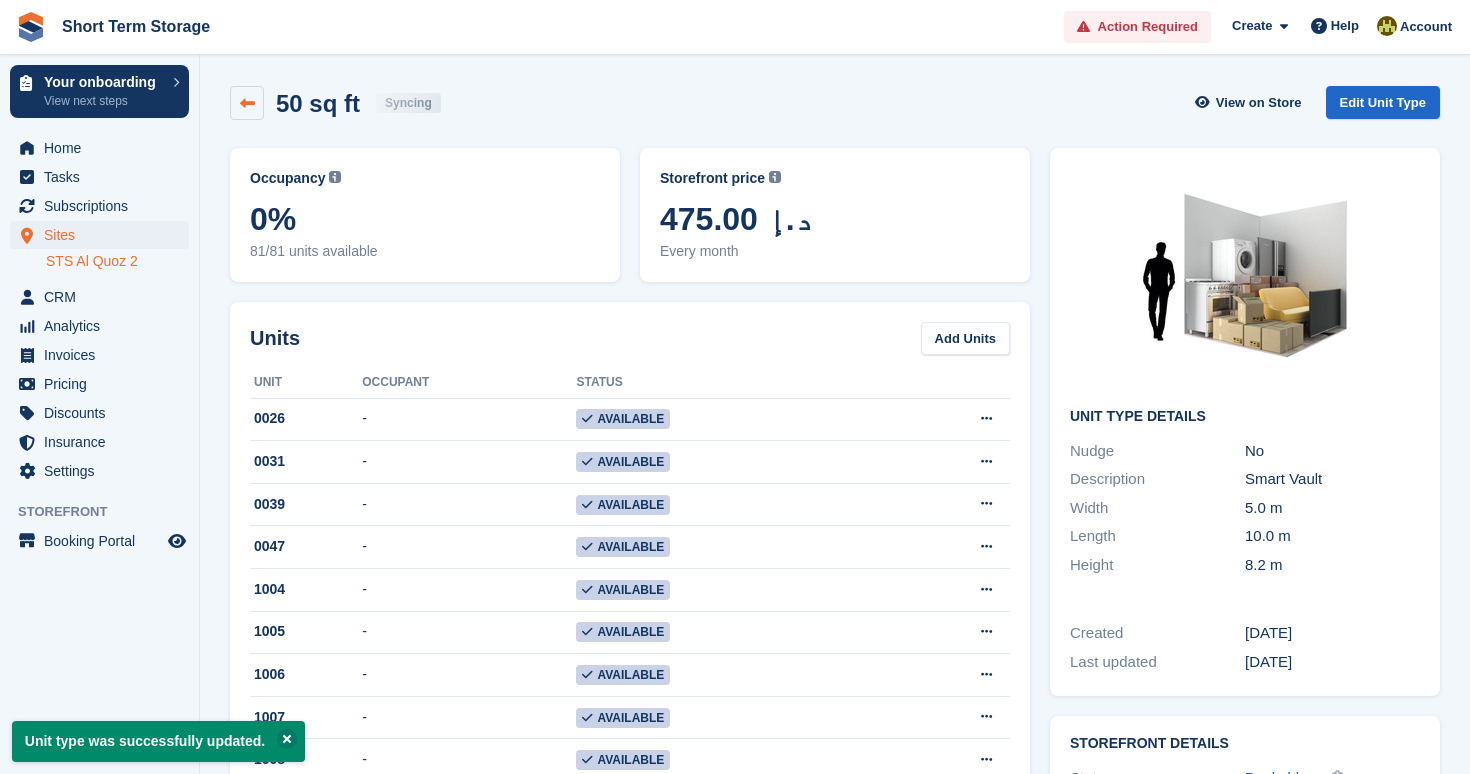 click at bounding box center [247, 103] 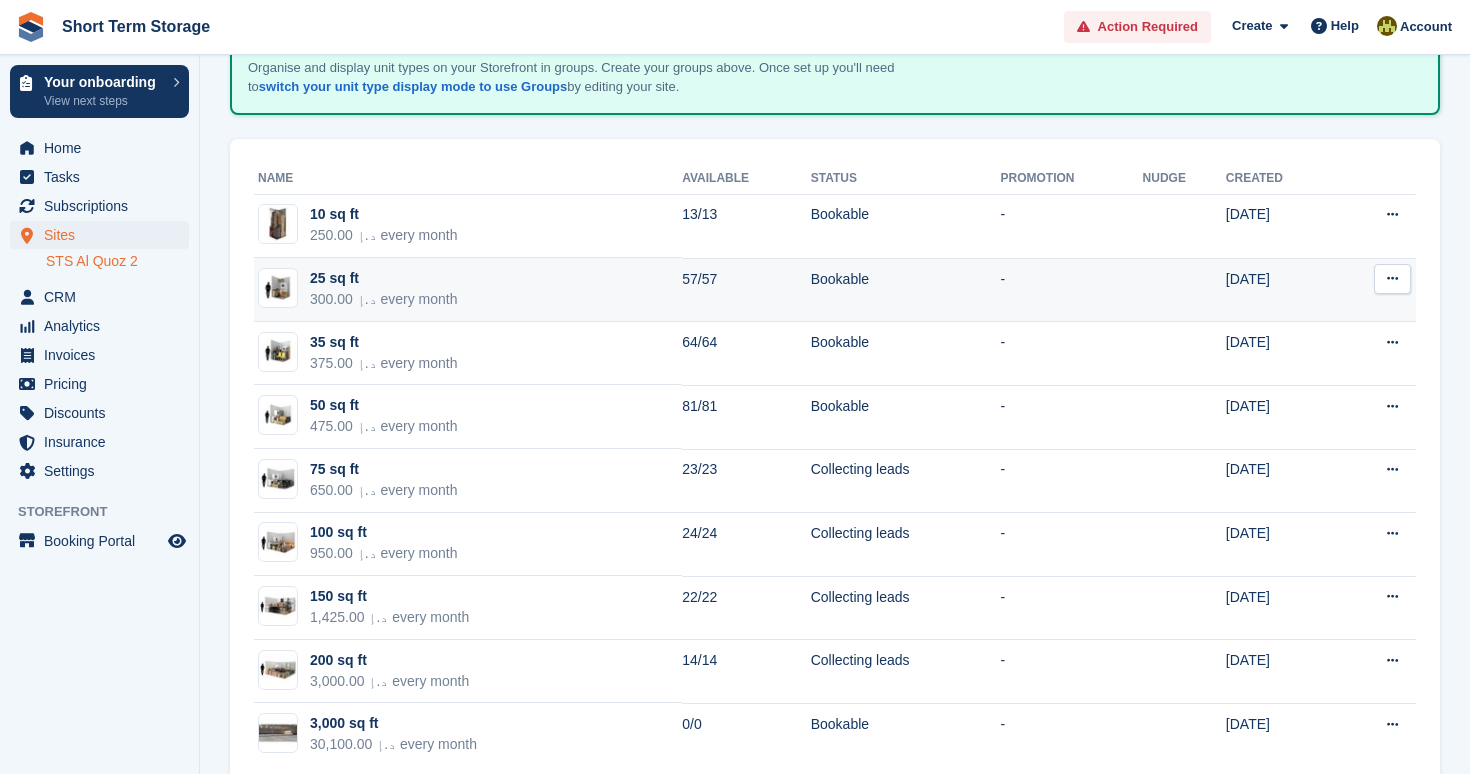 scroll, scrollTop: 181, scrollLeft: 0, axis: vertical 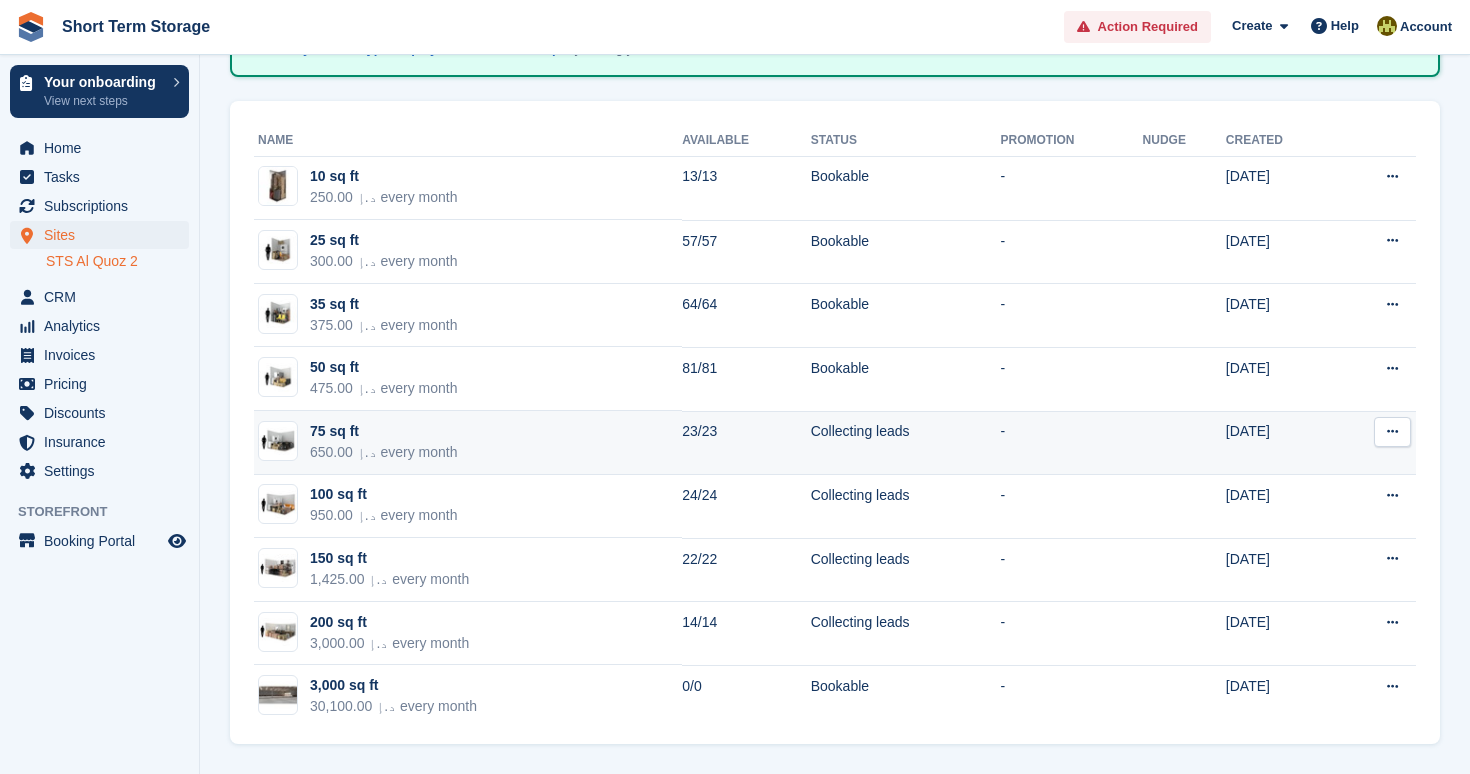 click at bounding box center [1392, 431] 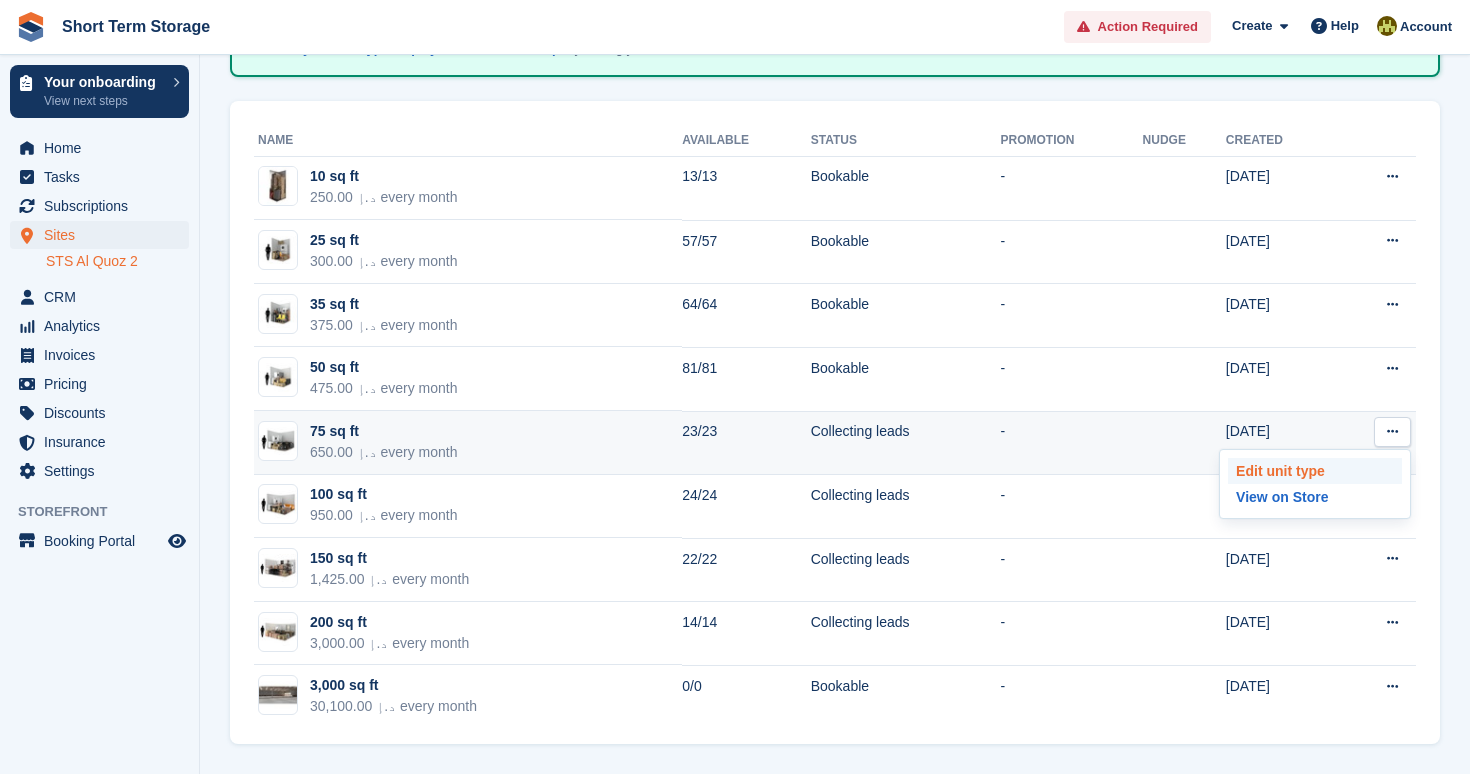 click on "Edit unit type" at bounding box center (1315, 471) 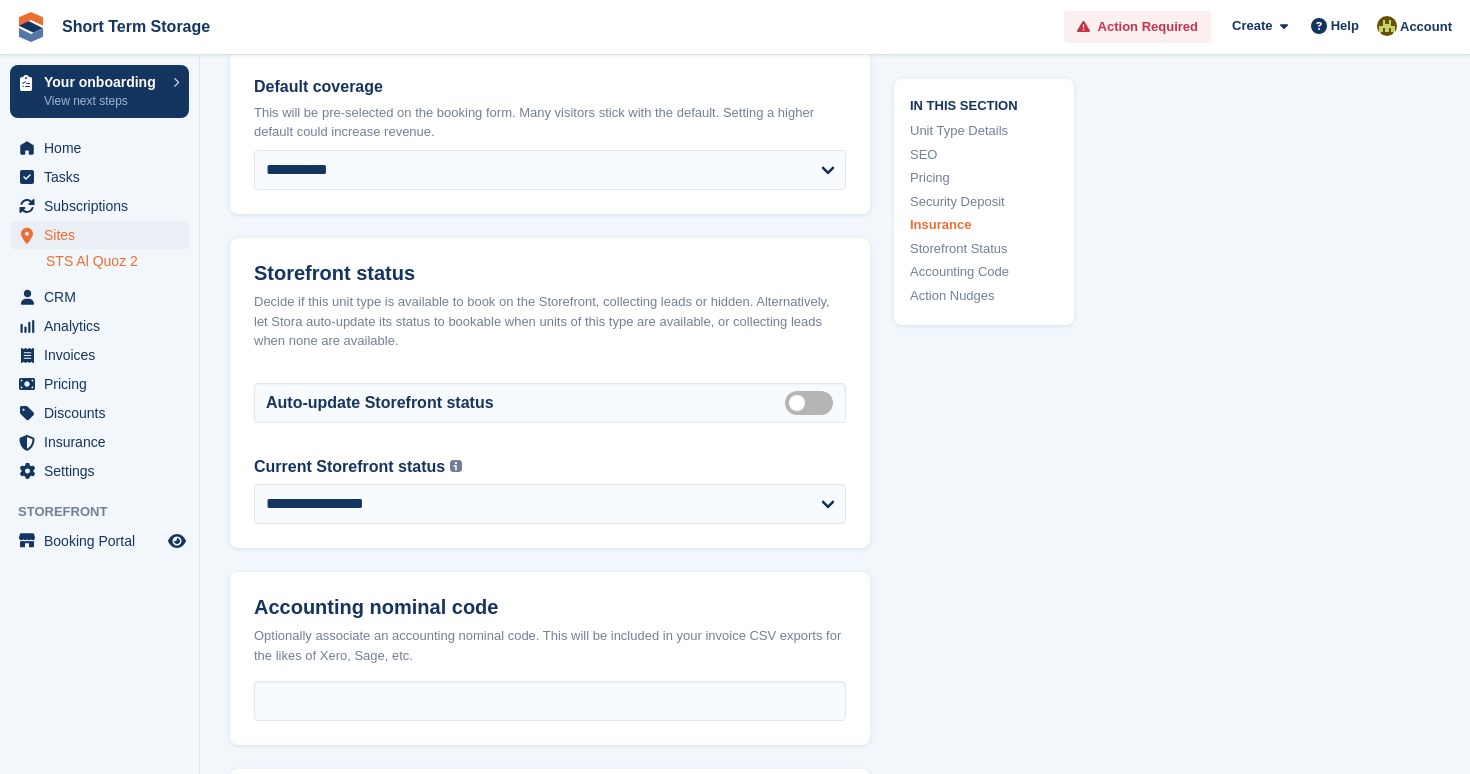 scroll, scrollTop: 2899, scrollLeft: 0, axis: vertical 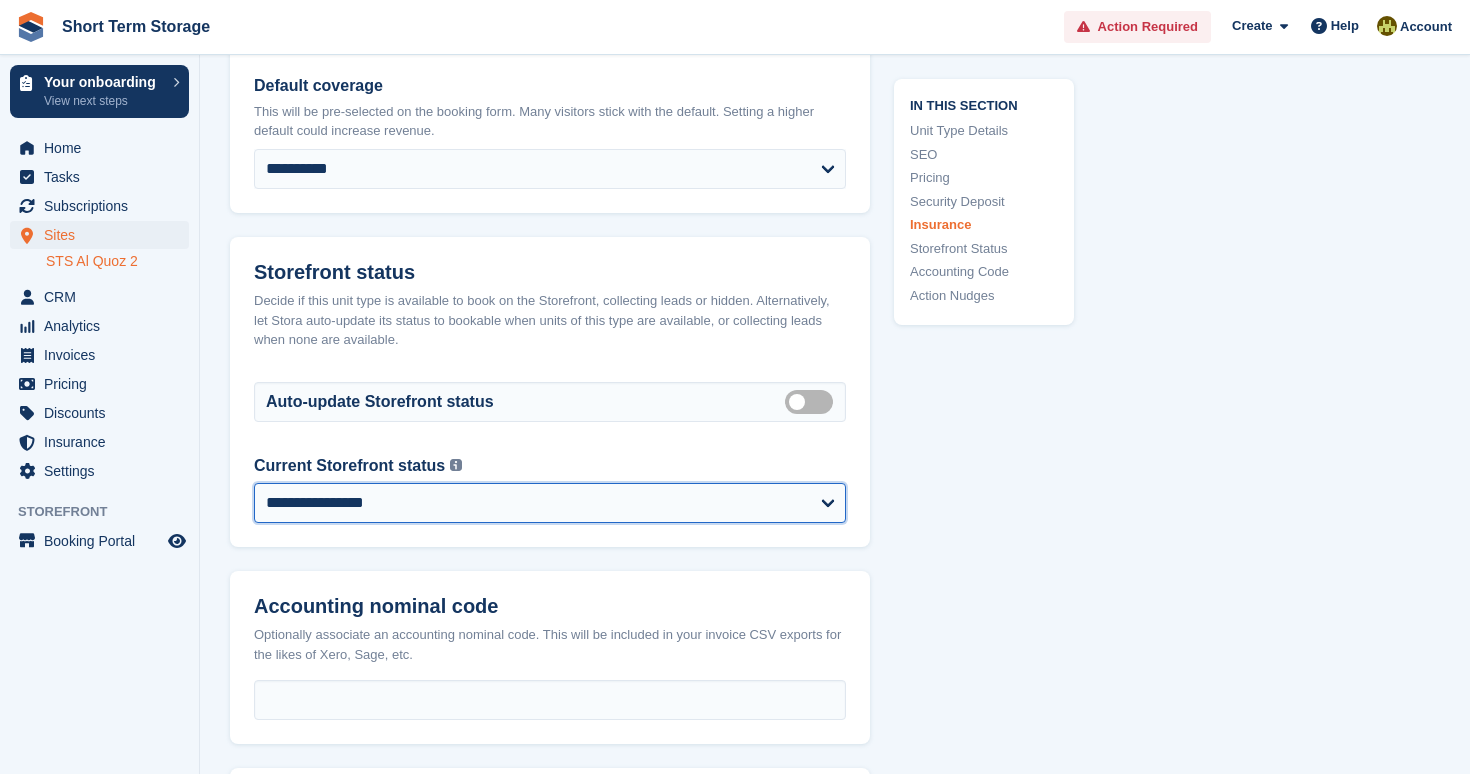 click on "**********" at bounding box center (550, 503) 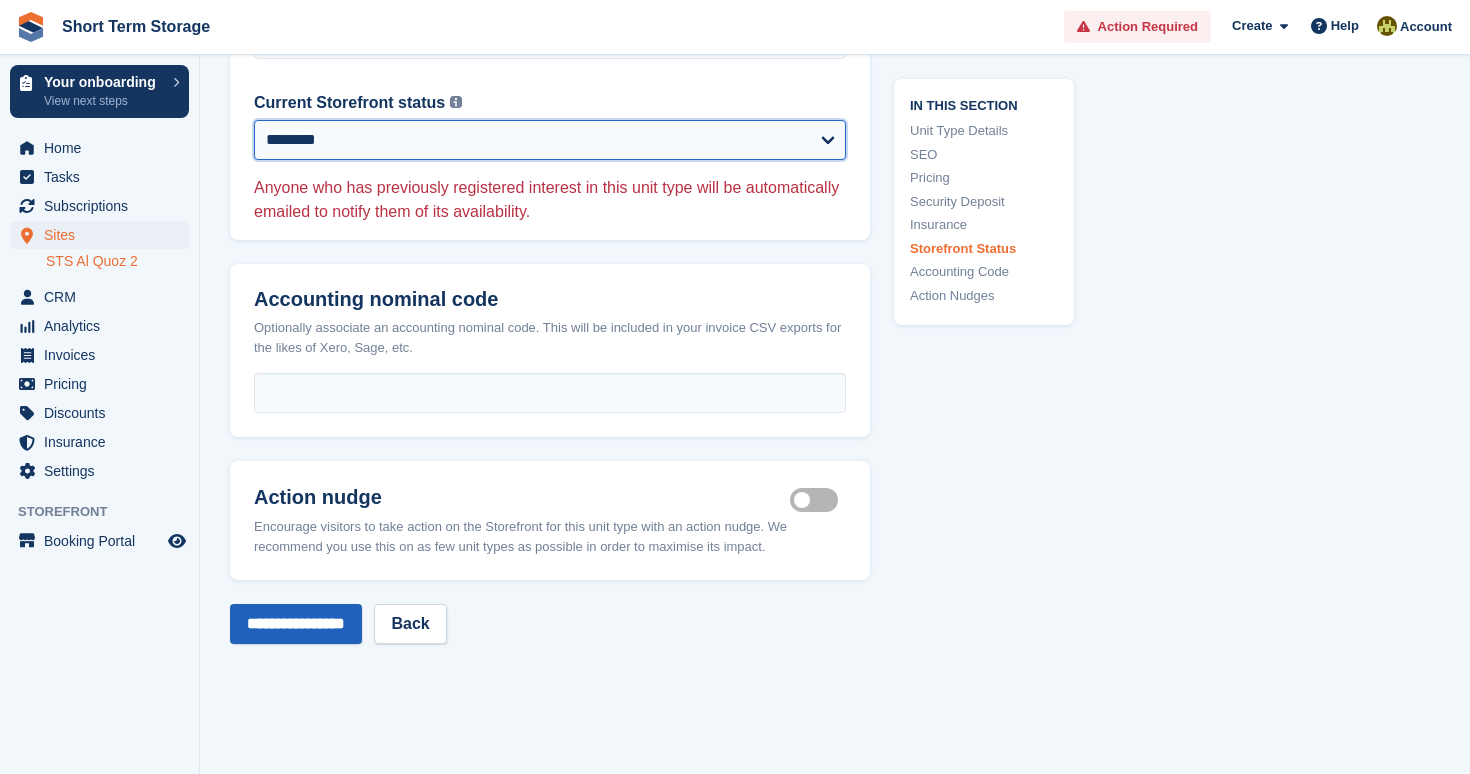 scroll, scrollTop: 3273, scrollLeft: 0, axis: vertical 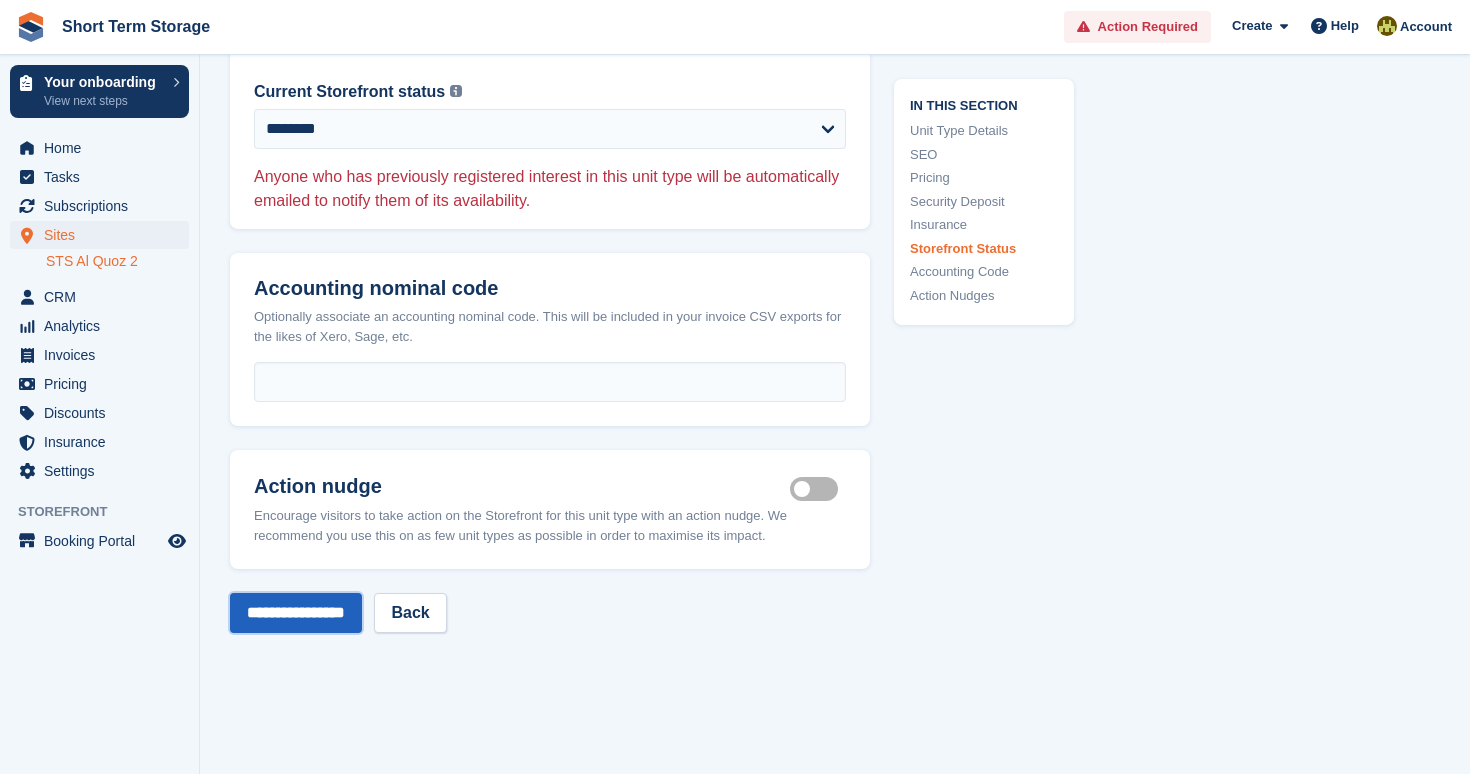 click on "**********" at bounding box center [296, 613] 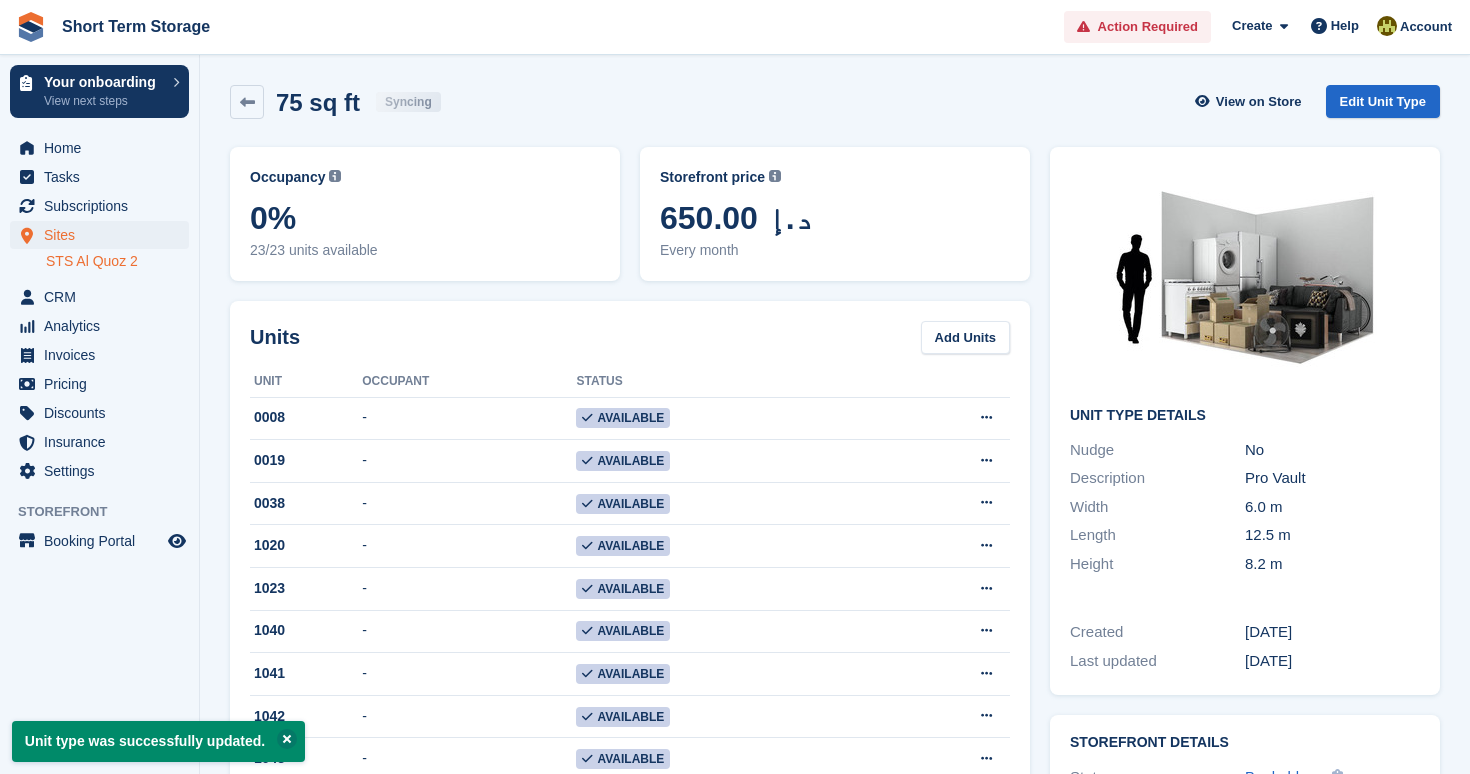 scroll, scrollTop: 0, scrollLeft: 0, axis: both 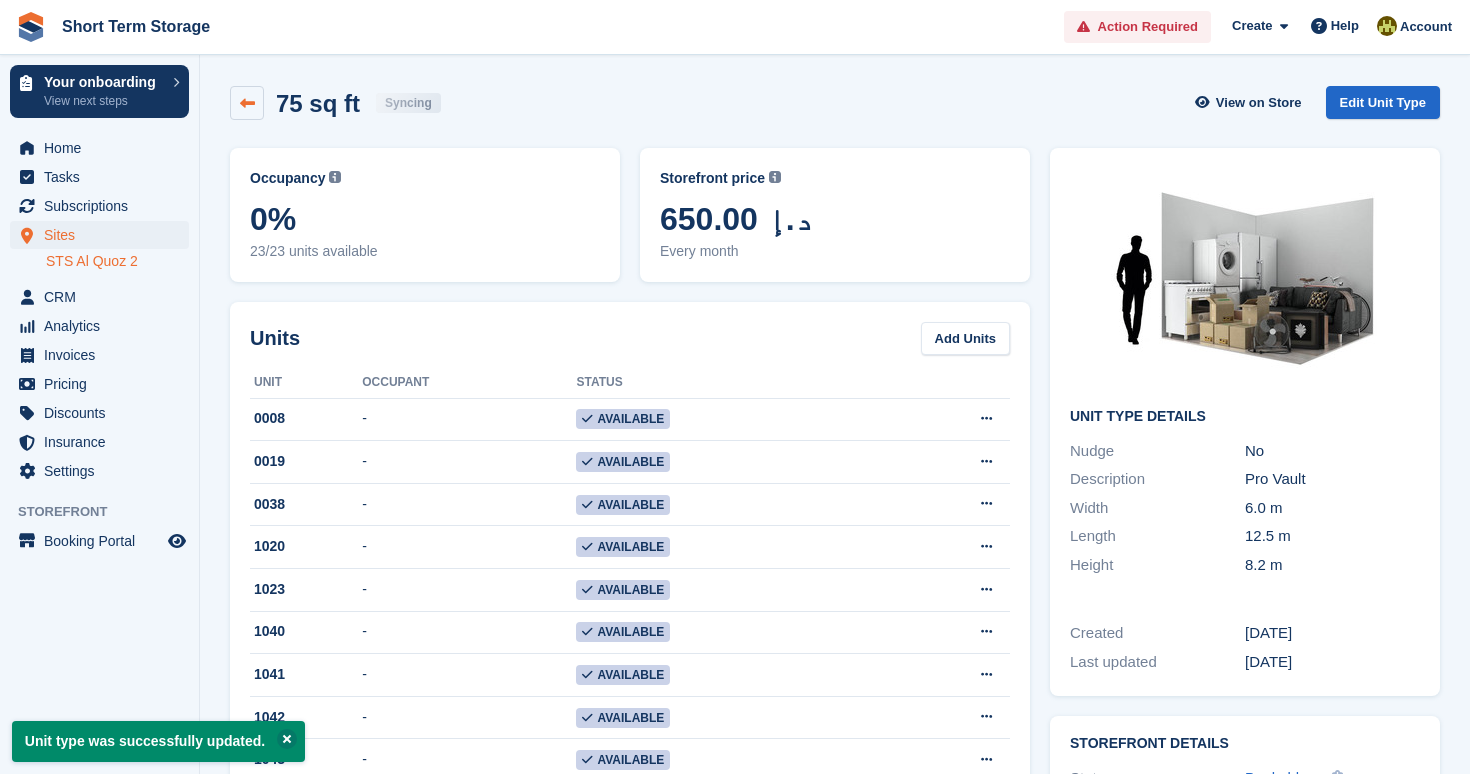 click at bounding box center (247, 103) 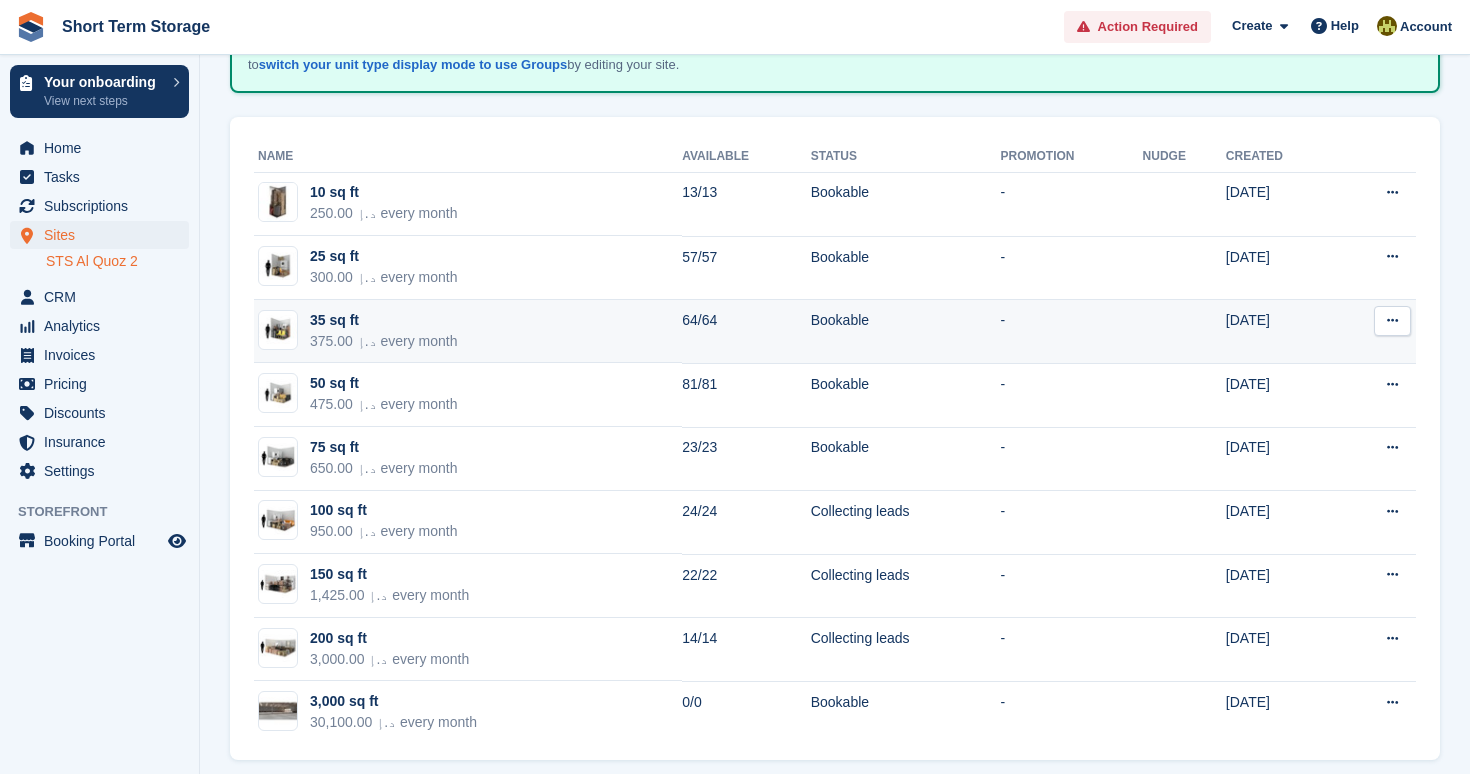 scroll, scrollTop: 181, scrollLeft: 0, axis: vertical 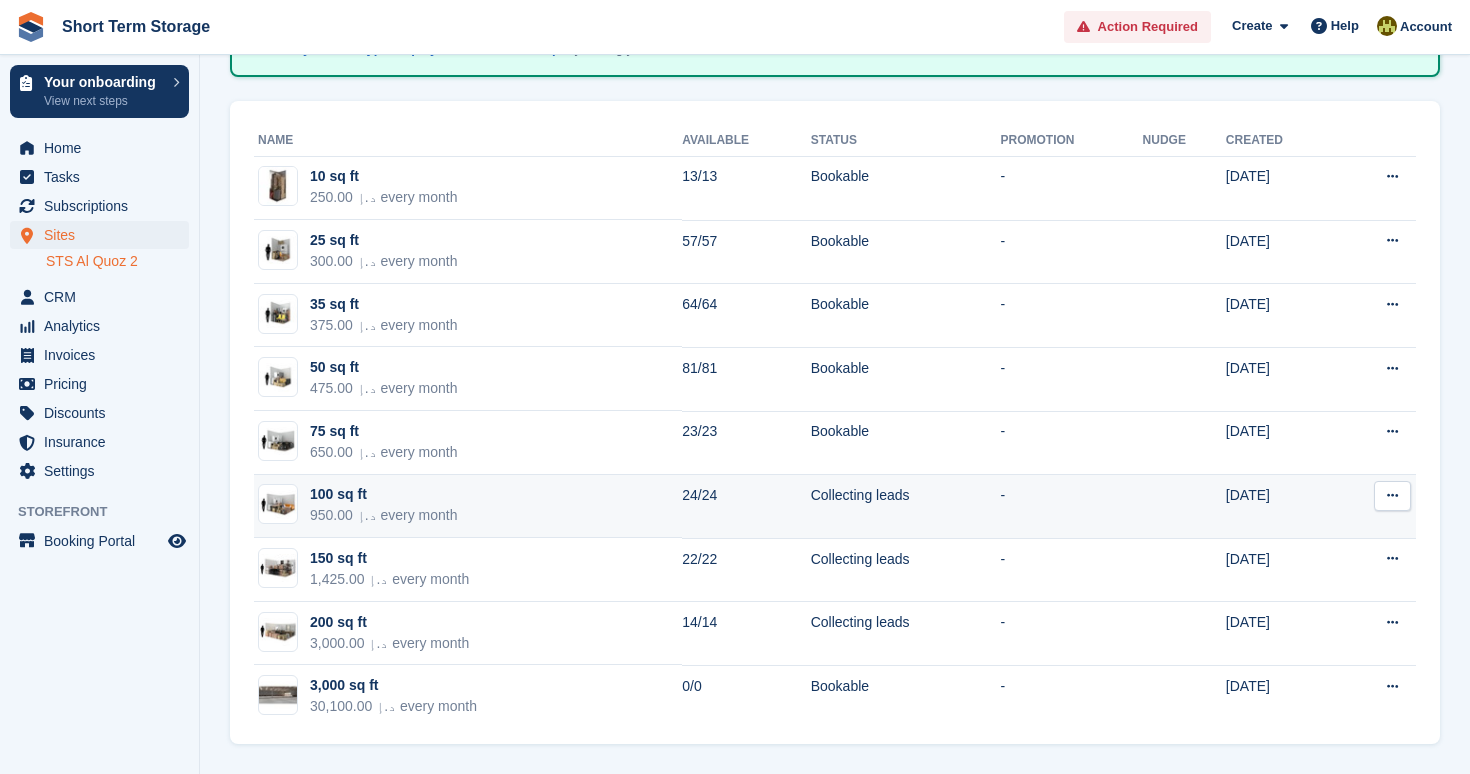 click on "Edit unit type
View on Store" at bounding box center (1376, 507) 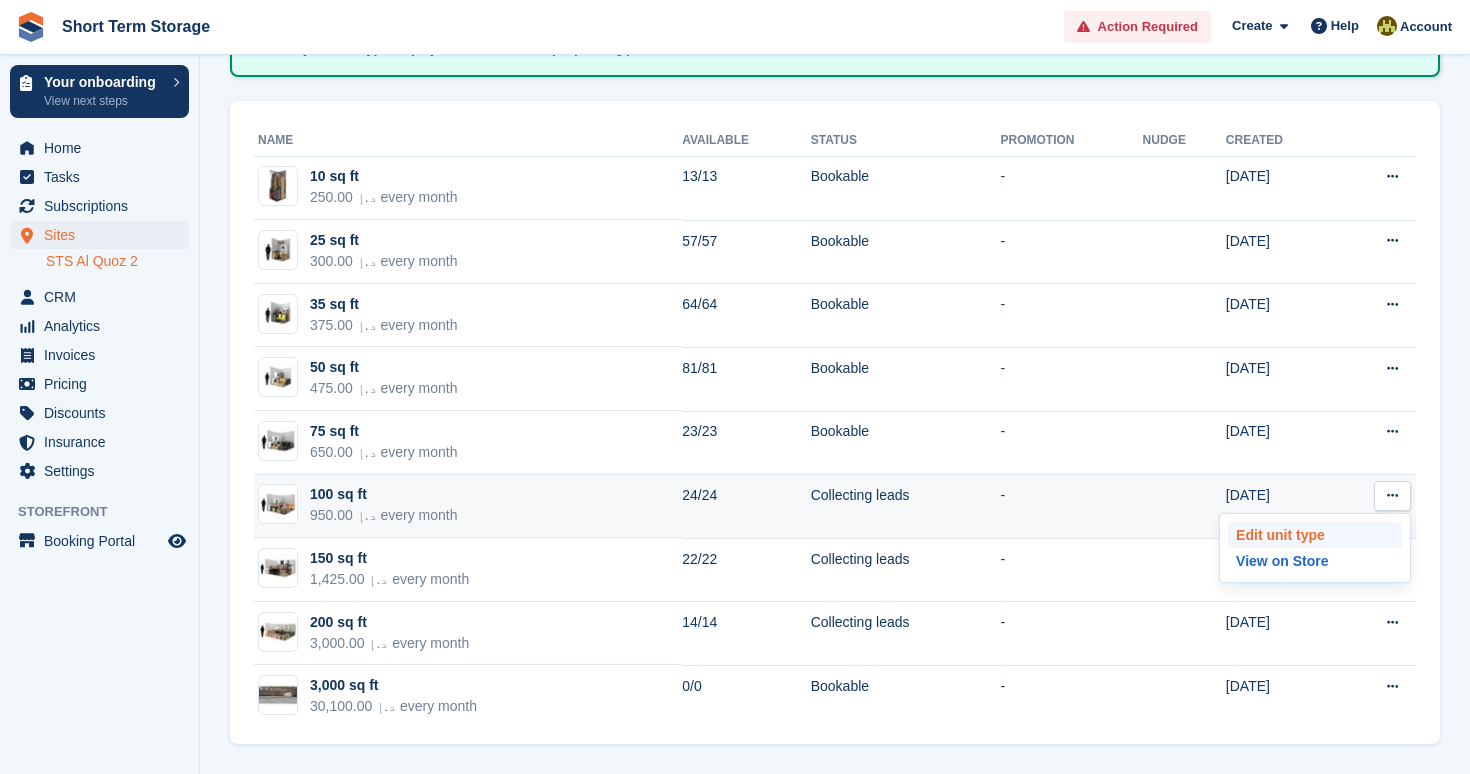 click on "Edit unit type" at bounding box center [1315, 535] 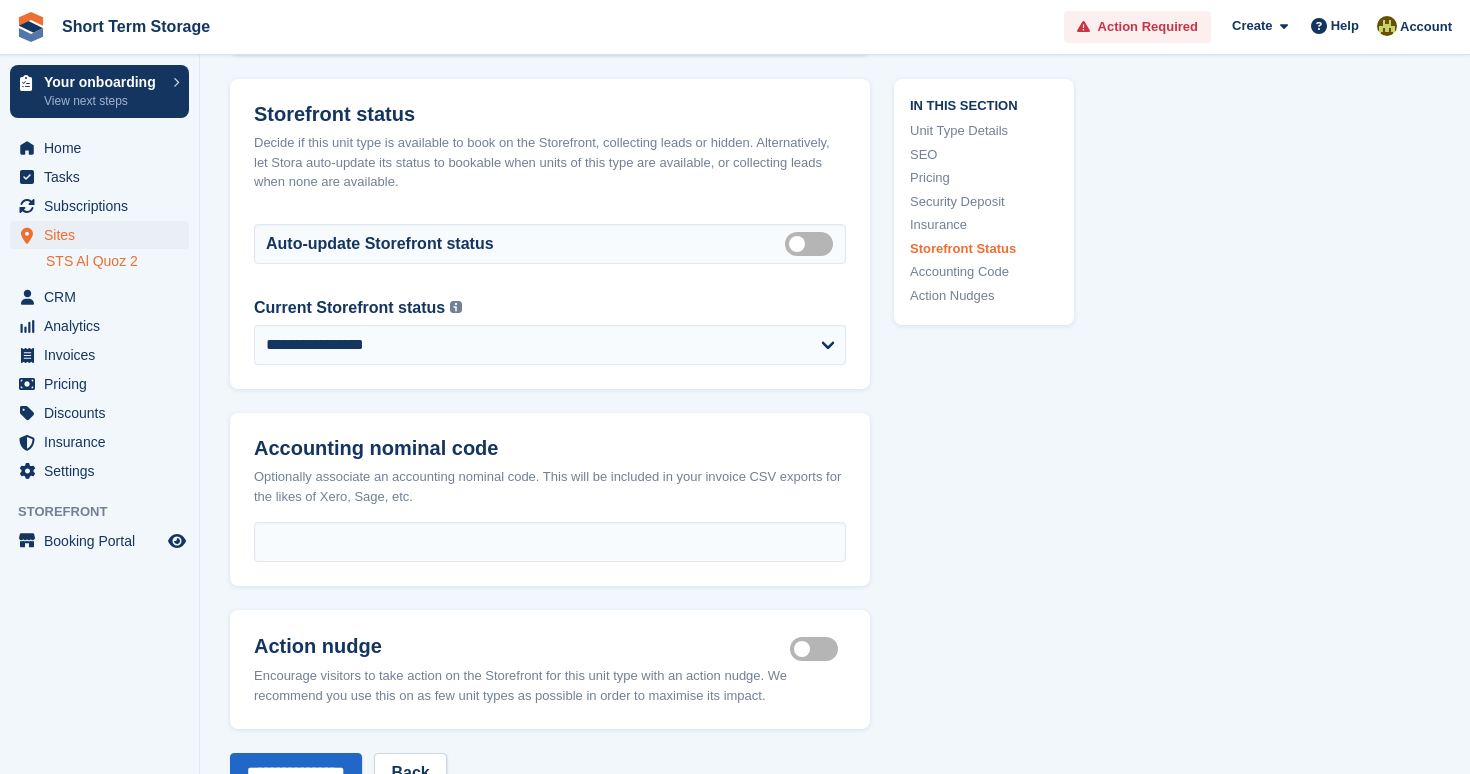 scroll, scrollTop: 3073, scrollLeft: 0, axis: vertical 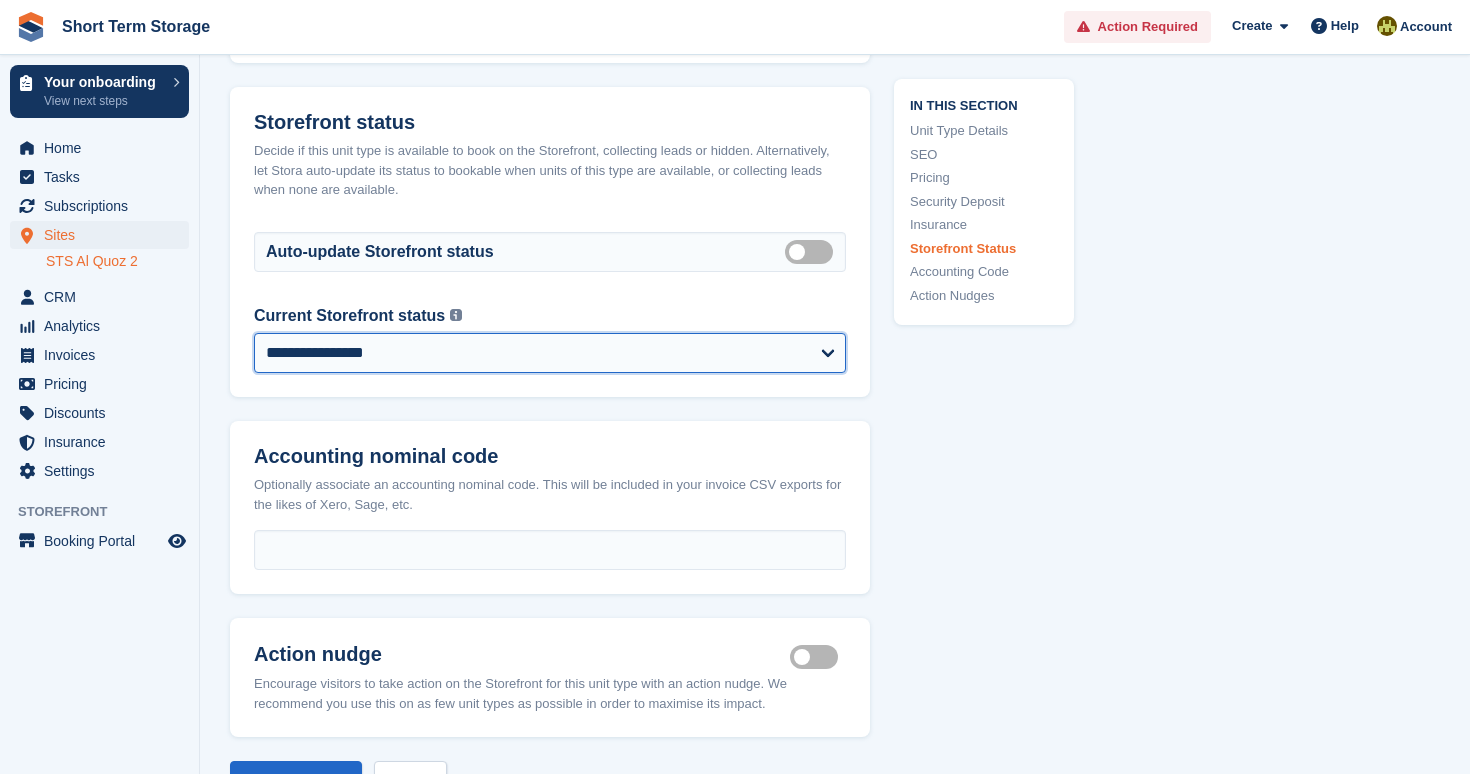 click on "**********" at bounding box center (550, 353) 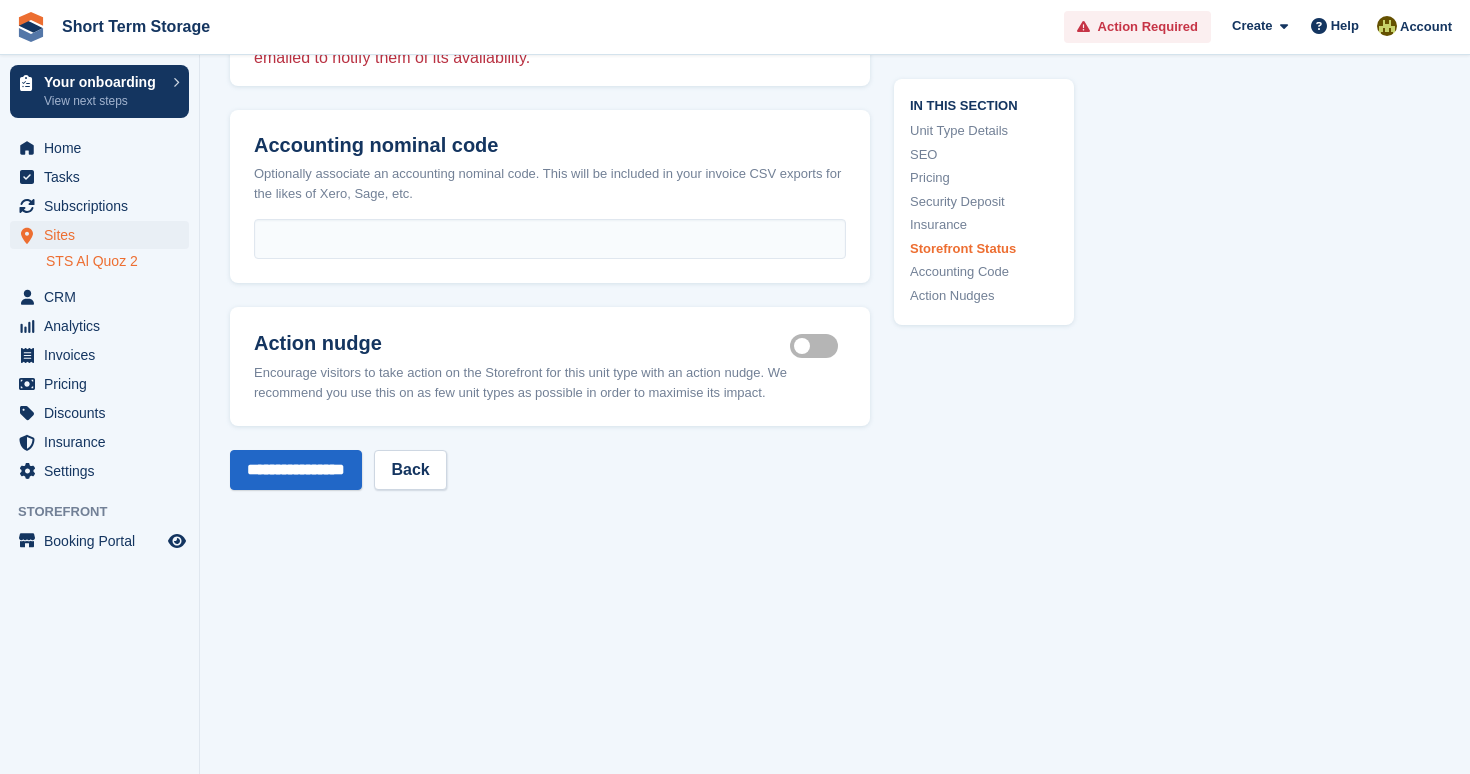 scroll, scrollTop: 3516, scrollLeft: 0, axis: vertical 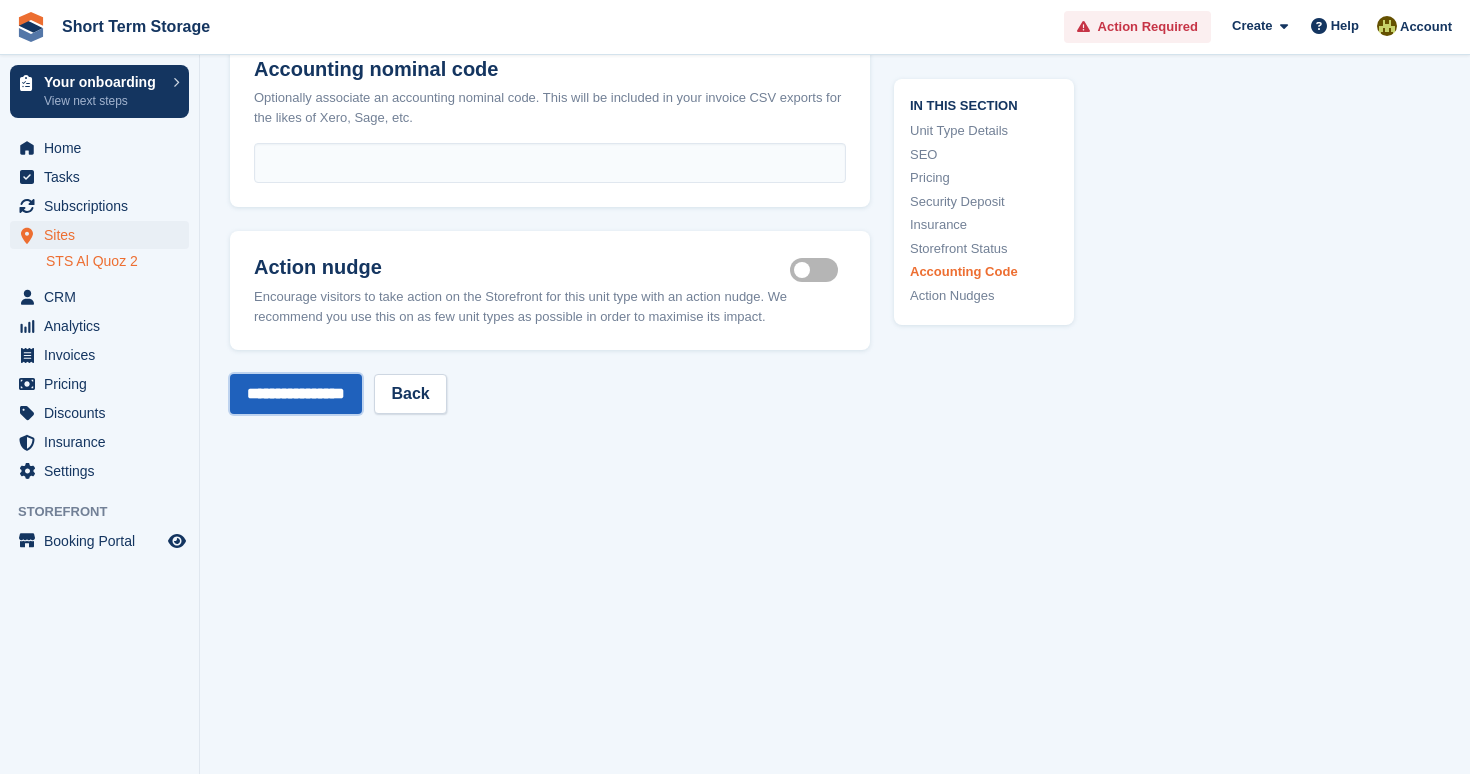 click on "**********" at bounding box center [296, 394] 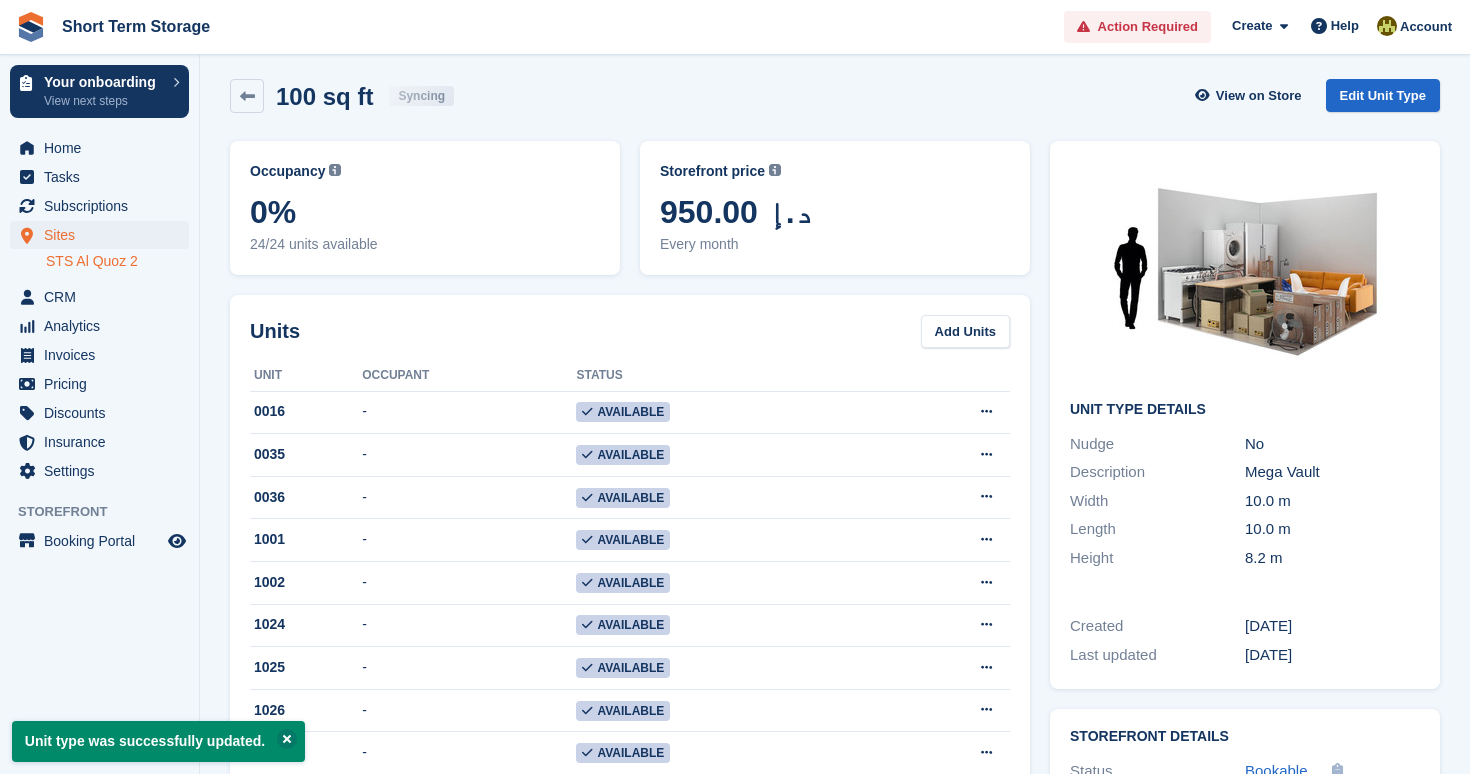 scroll, scrollTop: 0, scrollLeft: 0, axis: both 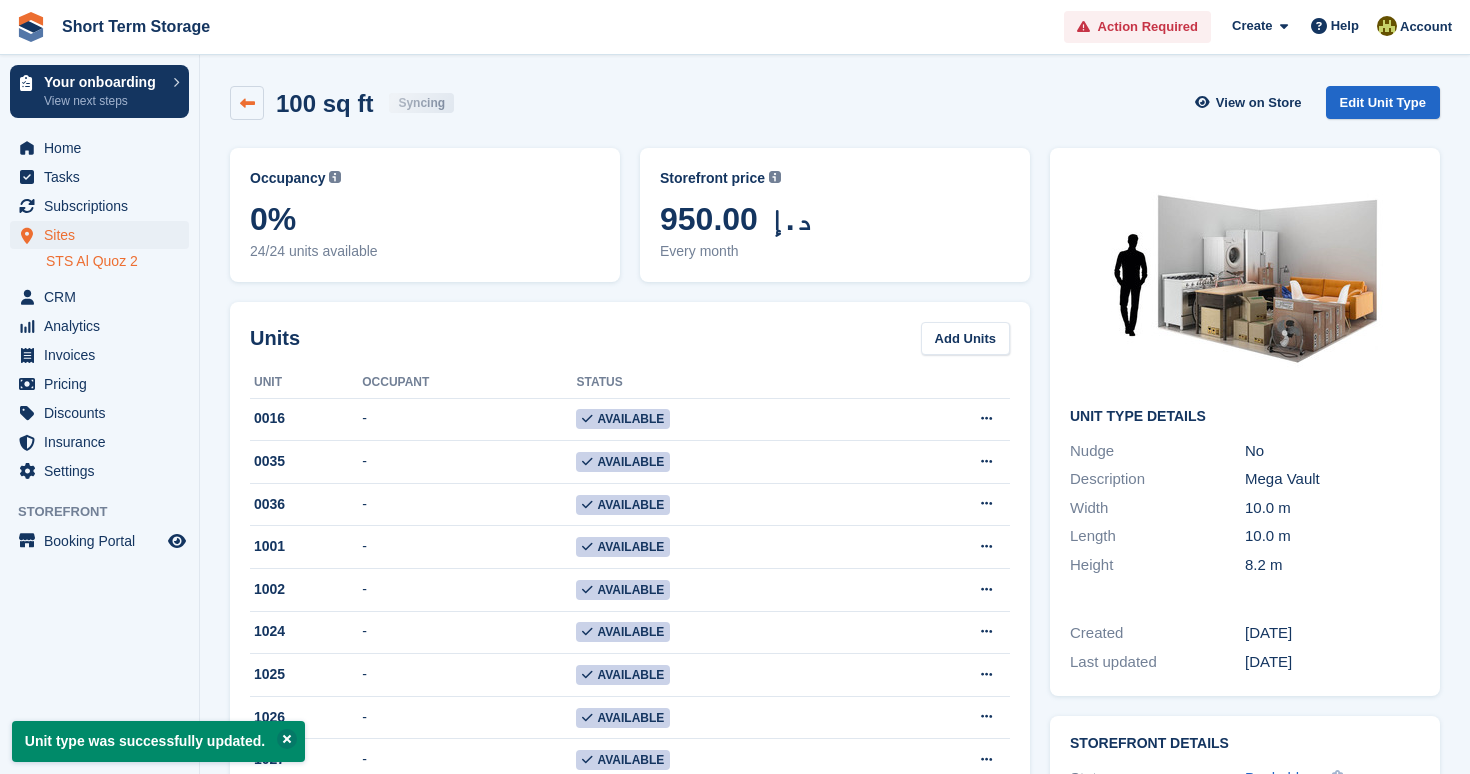 click at bounding box center [247, 103] 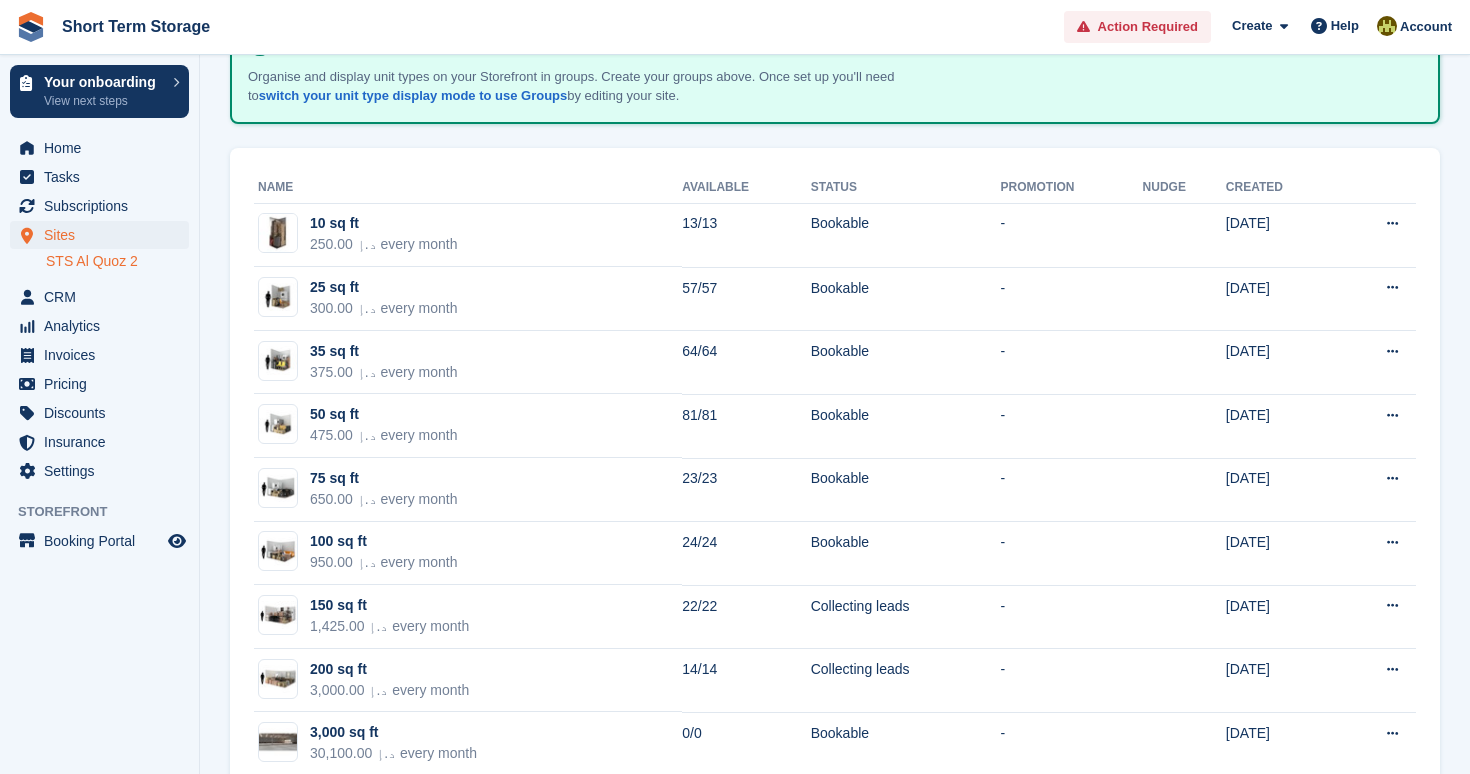 scroll, scrollTop: 181, scrollLeft: 0, axis: vertical 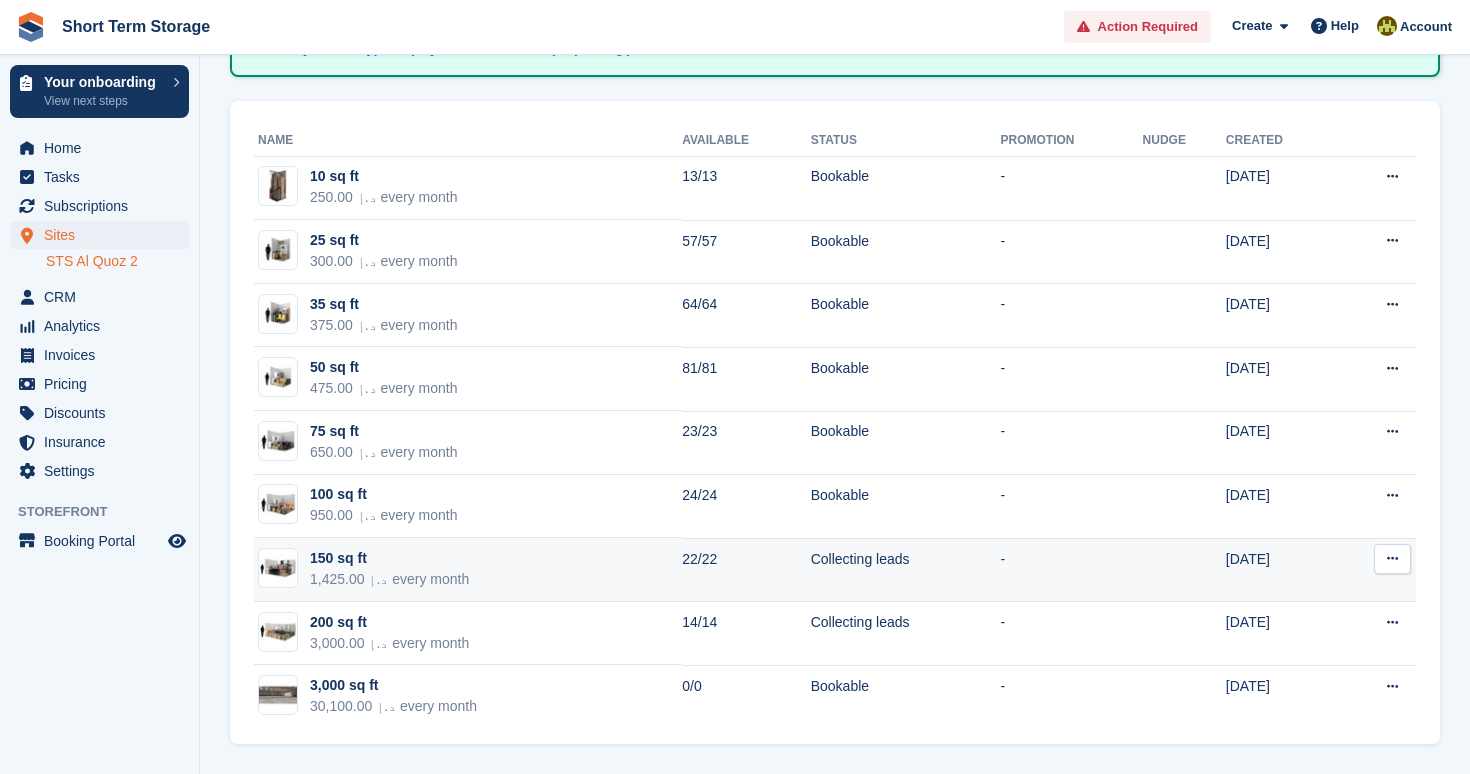 click at bounding box center (1392, 558) 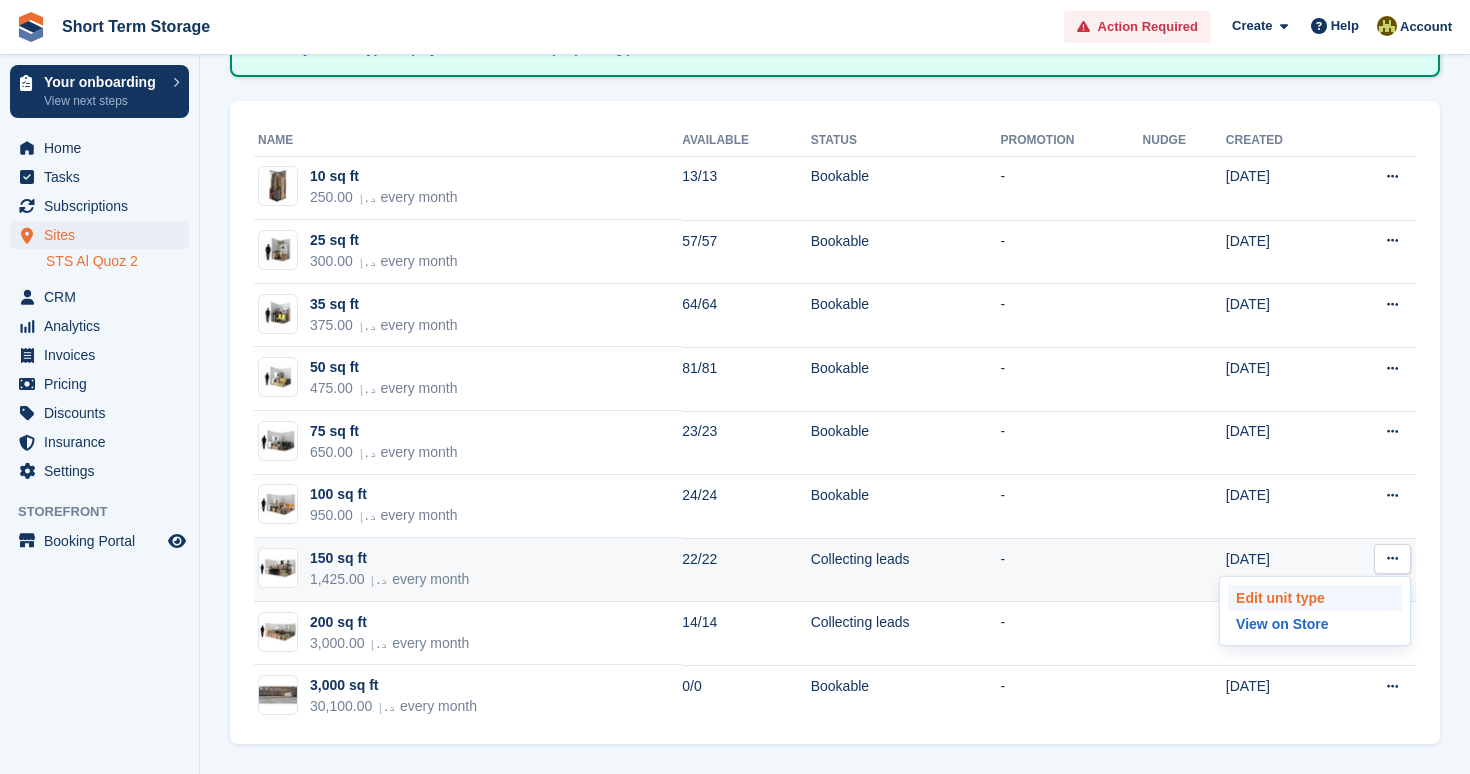 click on "Edit unit type" at bounding box center (1315, 598) 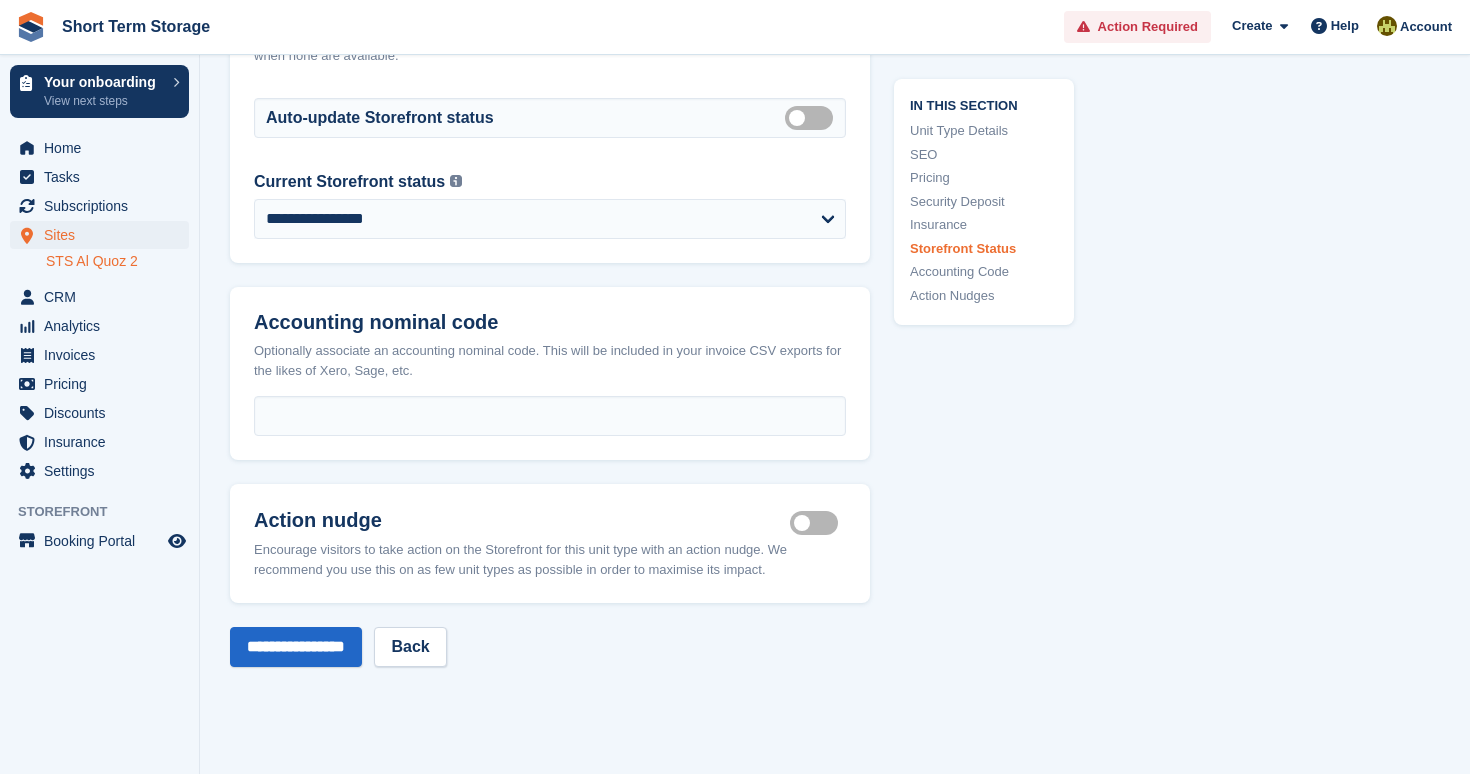 scroll, scrollTop: 3142, scrollLeft: 0, axis: vertical 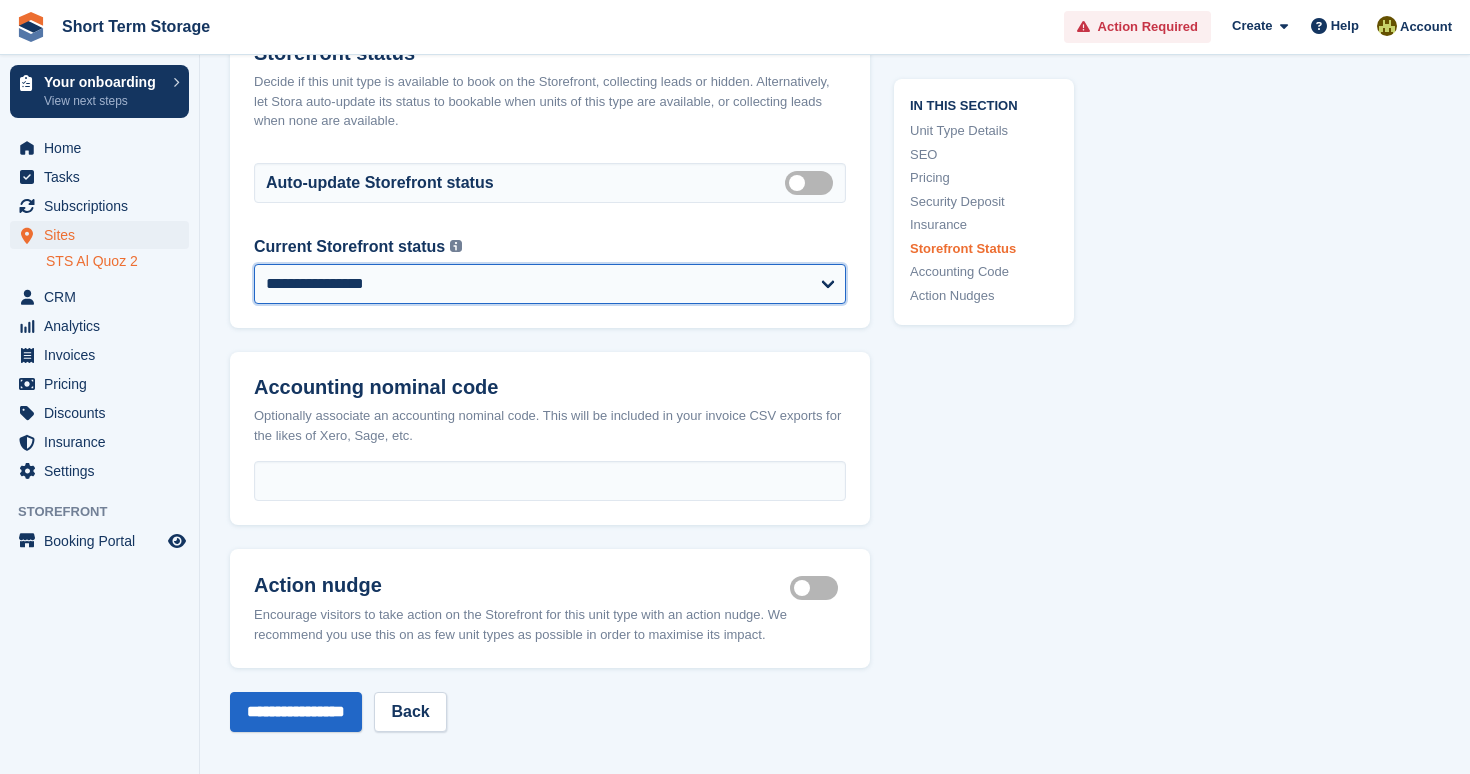 click on "**********" at bounding box center [550, 284] 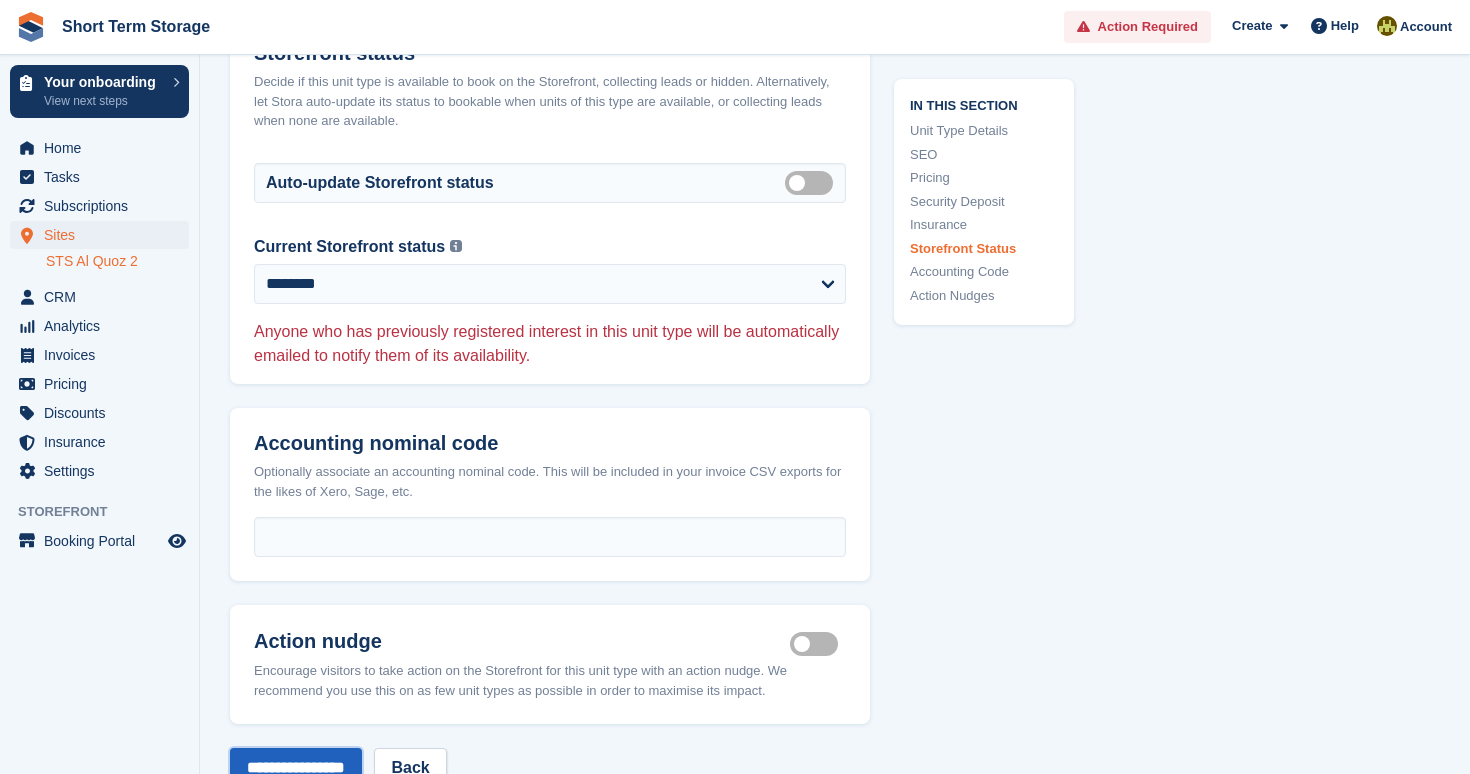click on "**********" at bounding box center (296, 768) 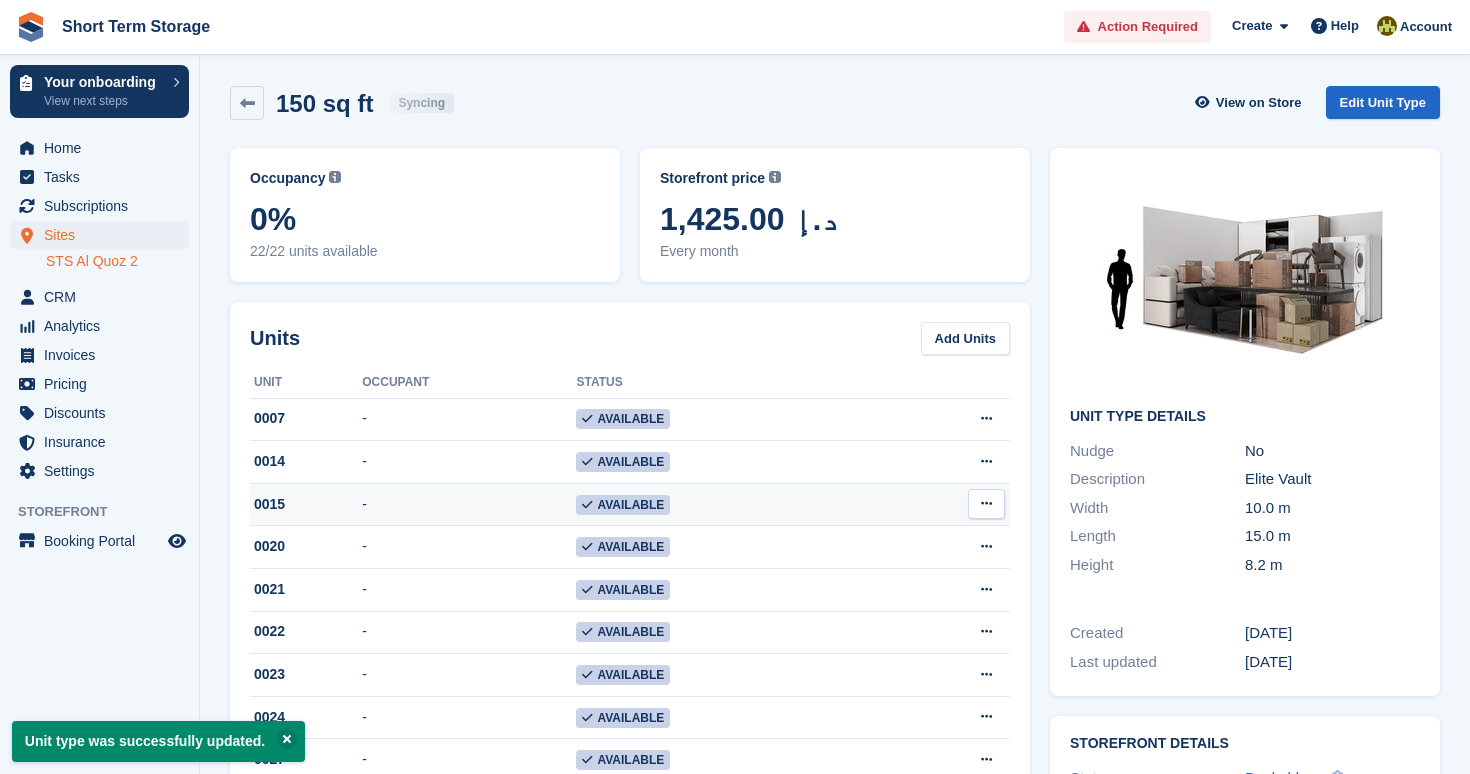 scroll, scrollTop: 0, scrollLeft: 0, axis: both 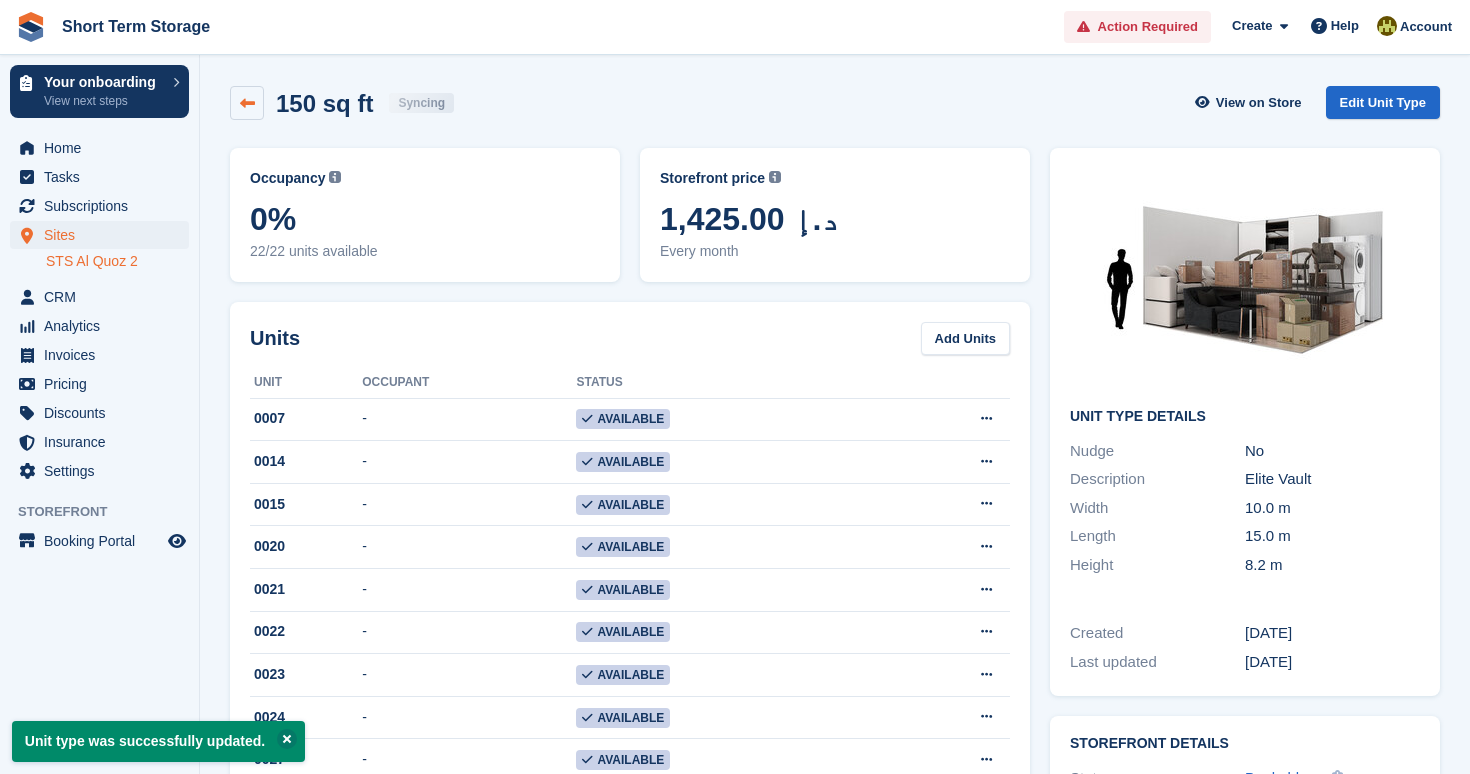 click at bounding box center [247, 103] 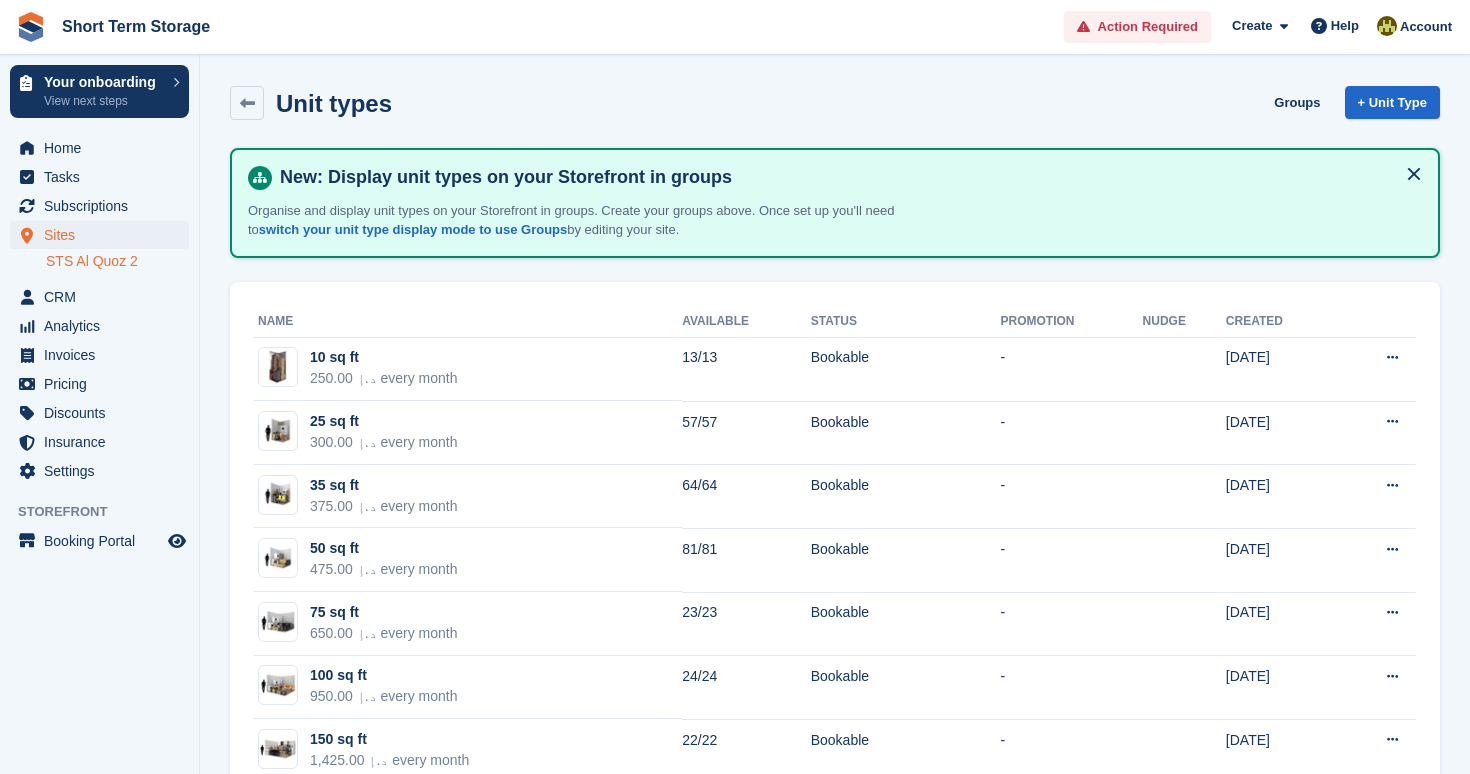 scroll, scrollTop: 181, scrollLeft: 0, axis: vertical 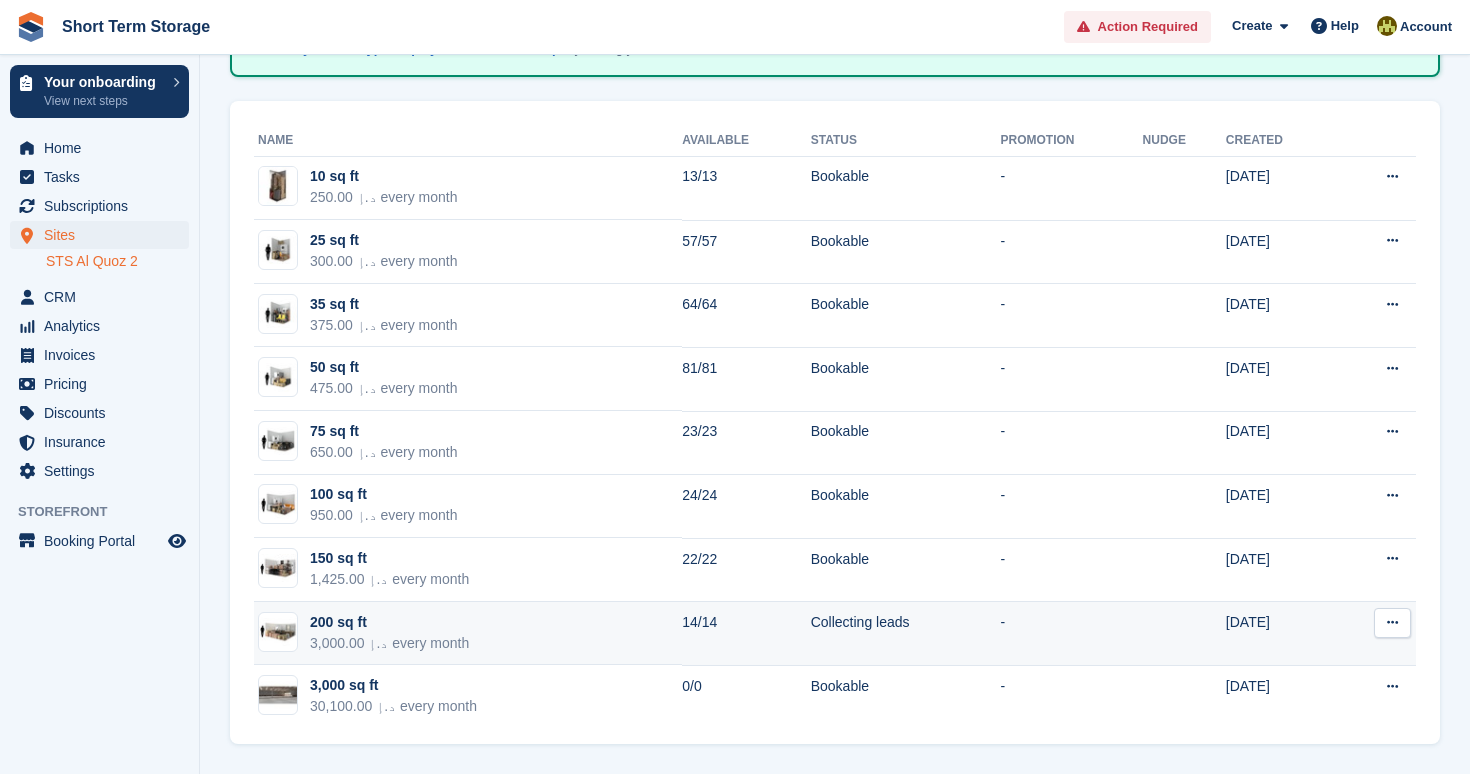 click at bounding box center (1392, 622) 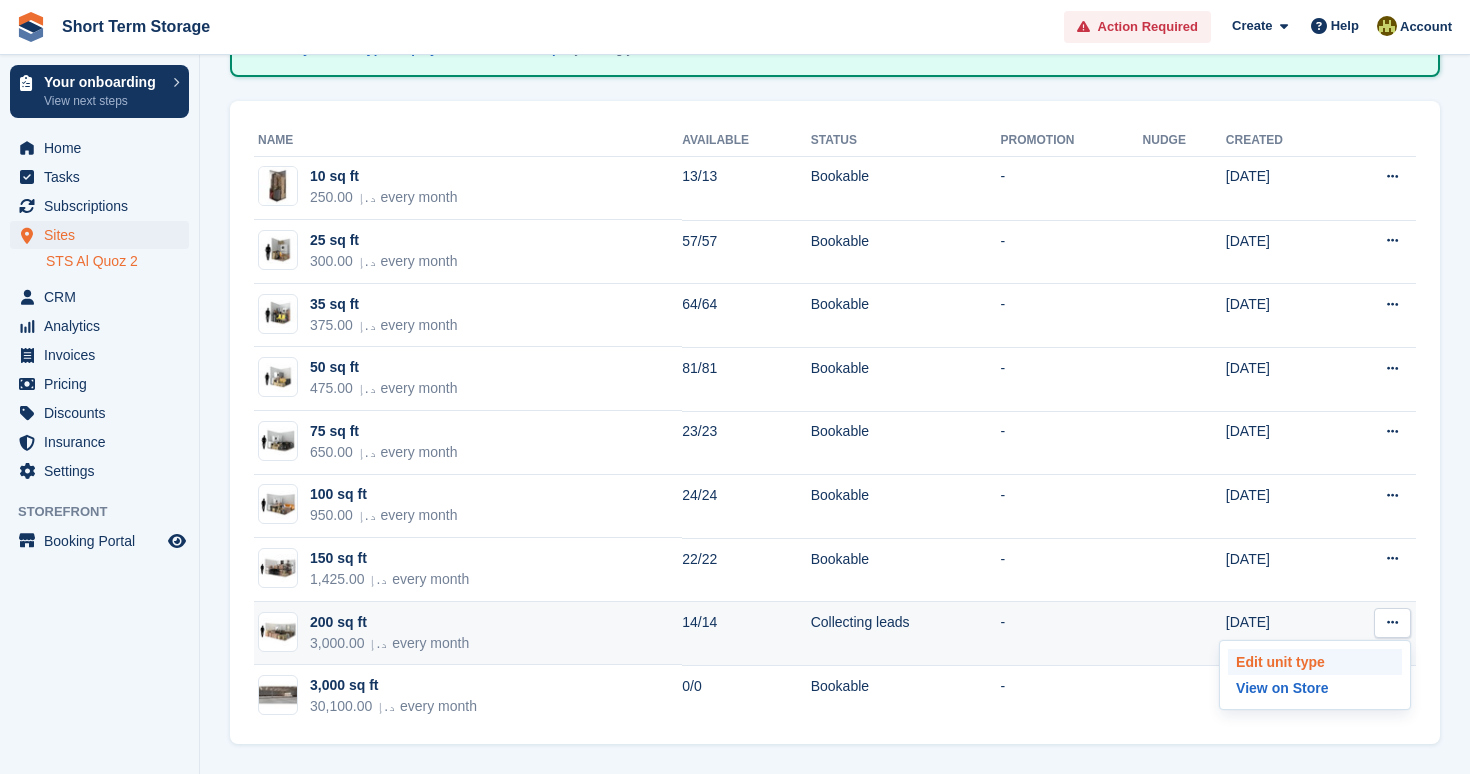 click on "Edit unit type" at bounding box center (1315, 662) 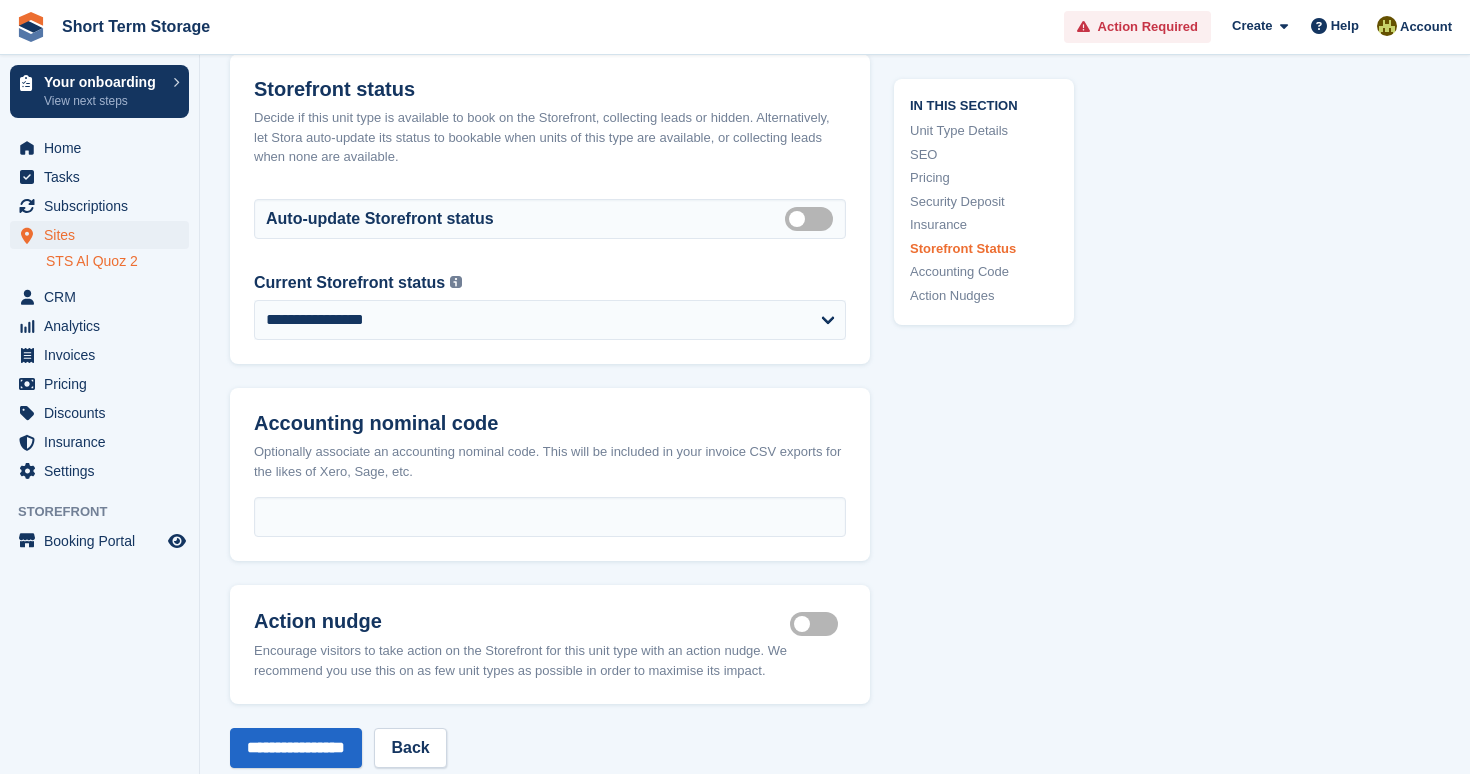 scroll, scrollTop: 3049, scrollLeft: 0, axis: vertical 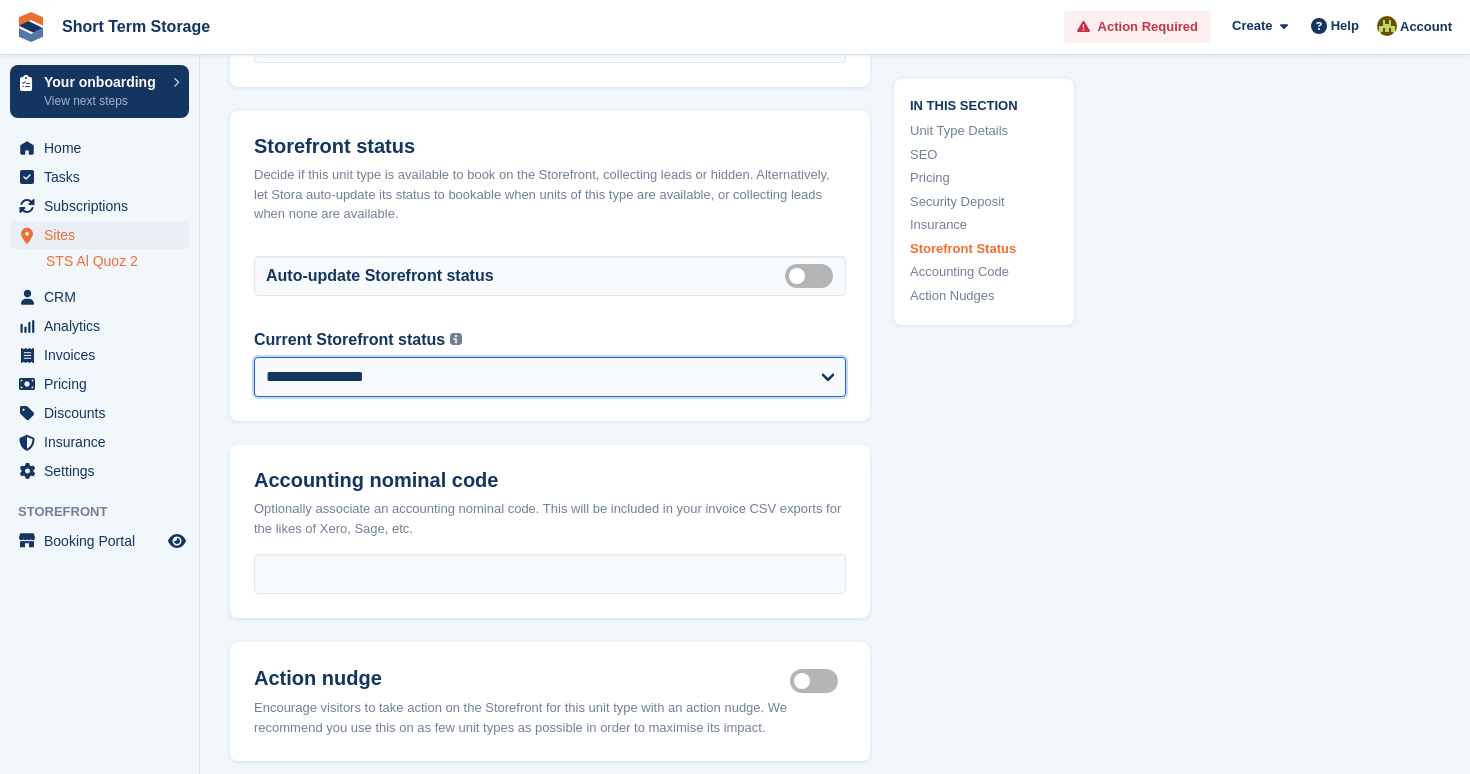 click on "**********" at bounding box center (550, 377) 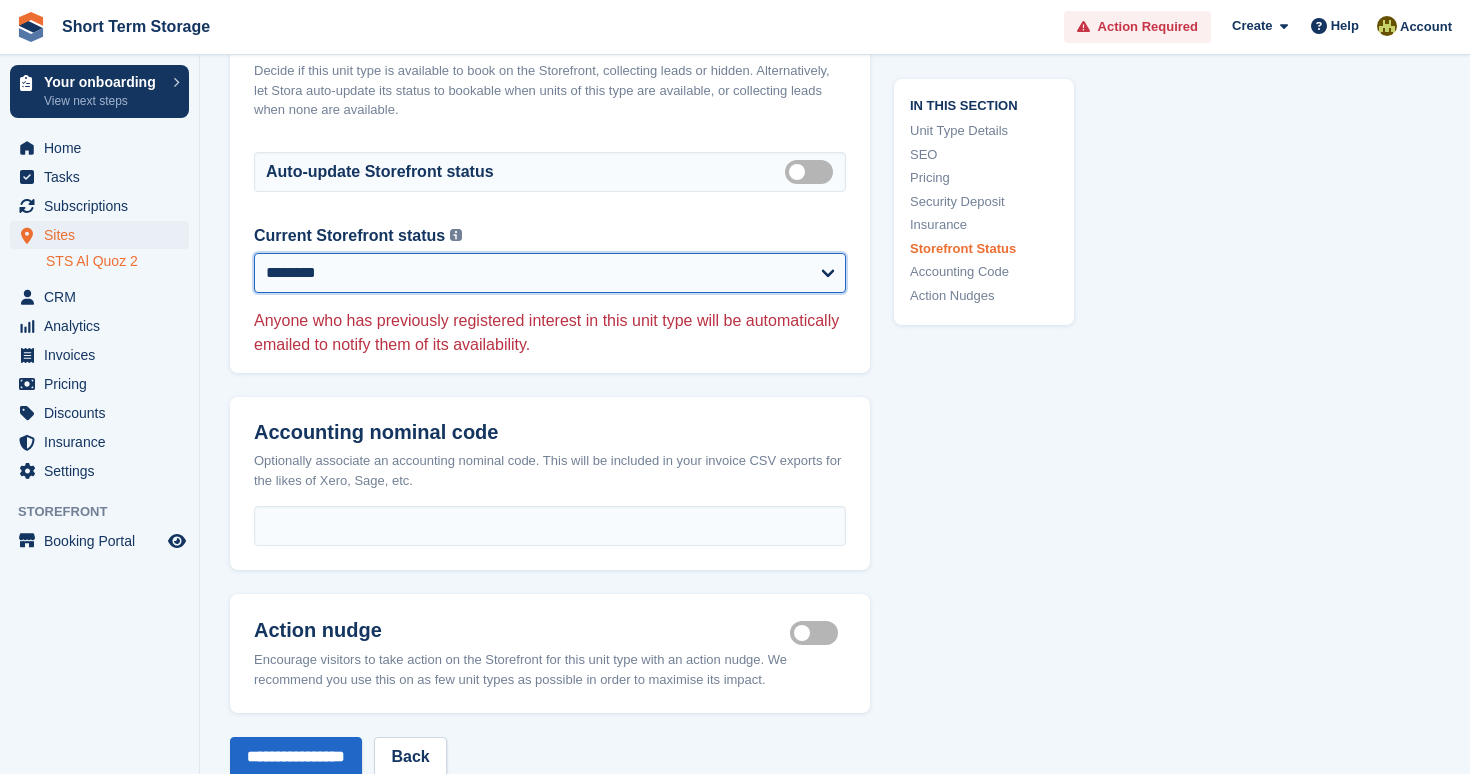 scroll, scrollTop: 3263, scrollLeft: 0, axis: vertical 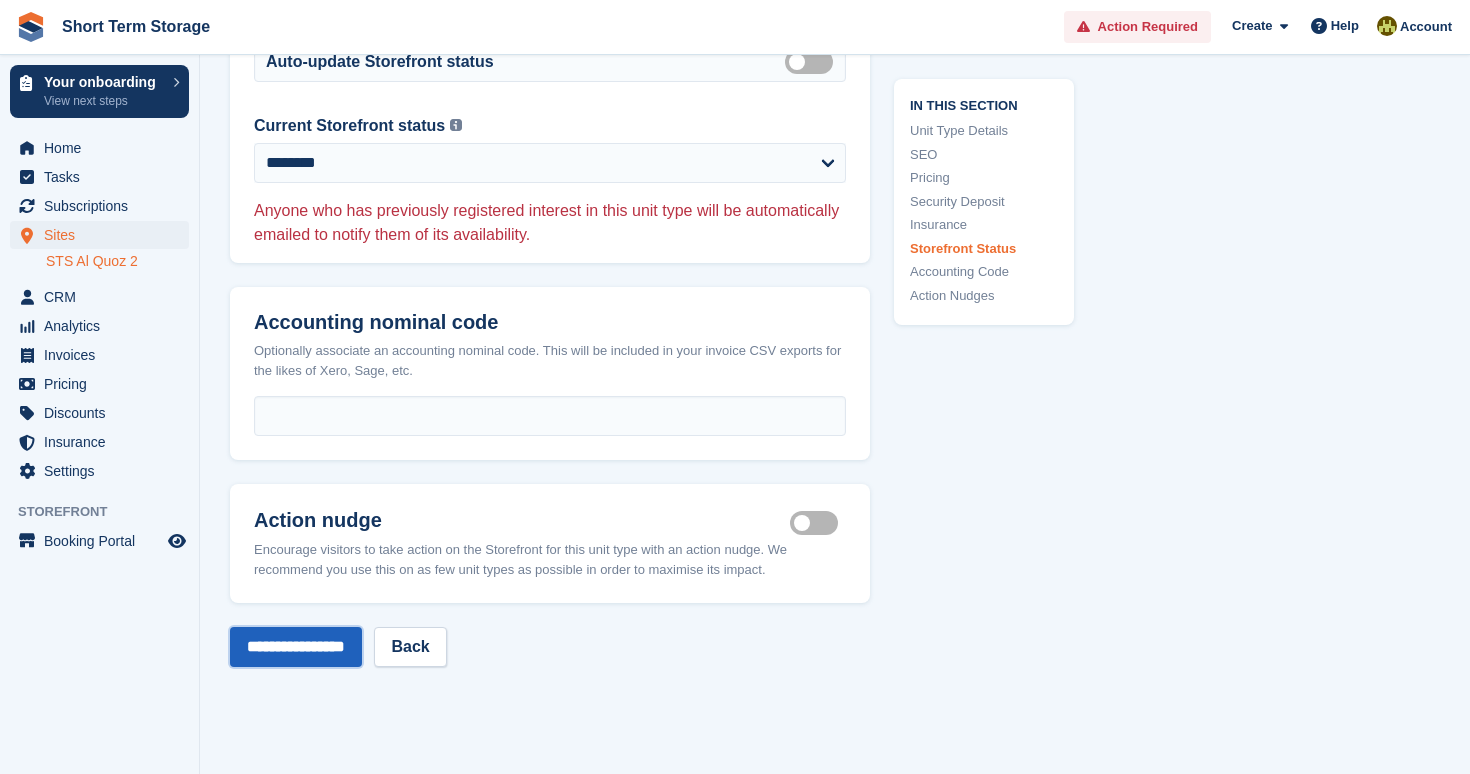 click on "**********" at bounding box center (296, 647) 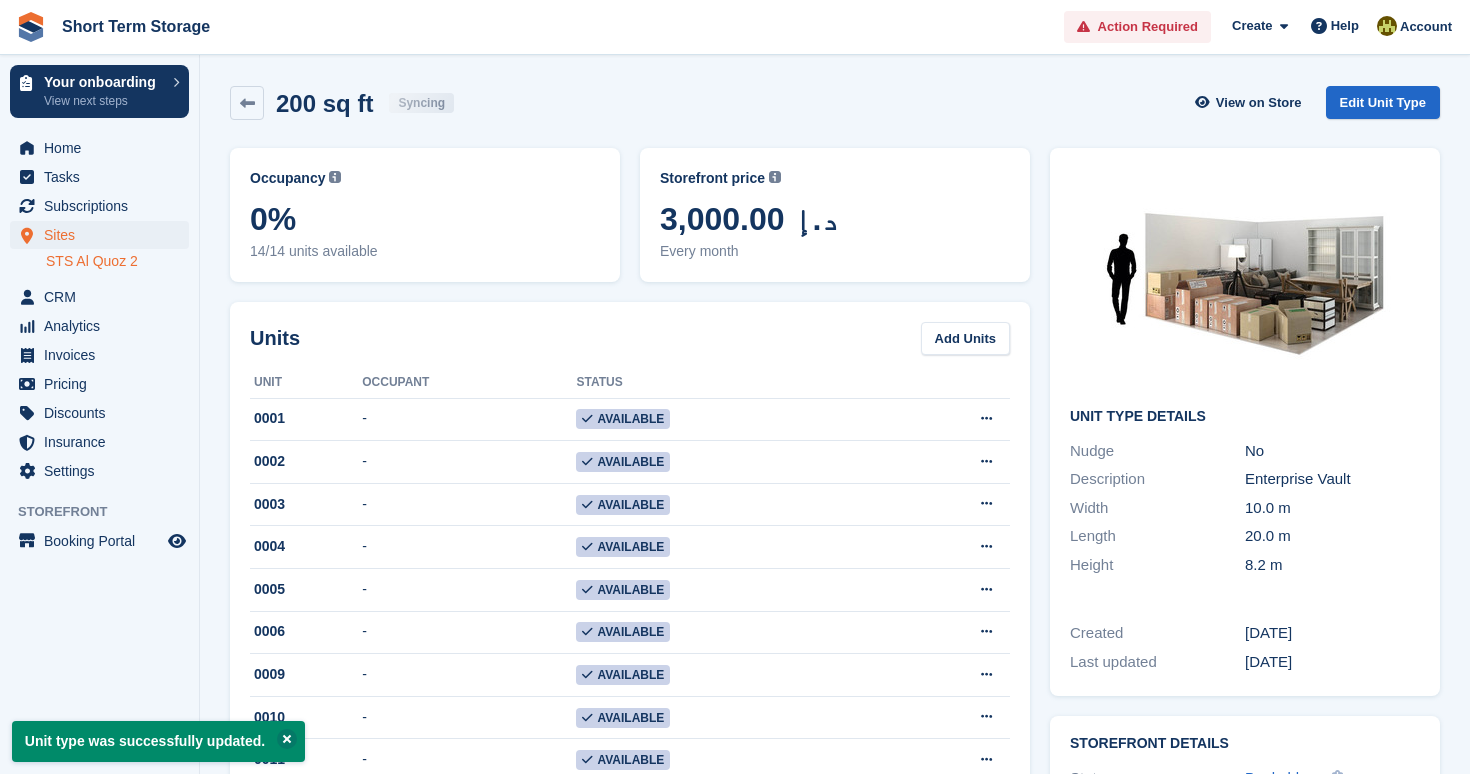 scroll, scrollTop: 0, scrollLeft: 0, axis: both 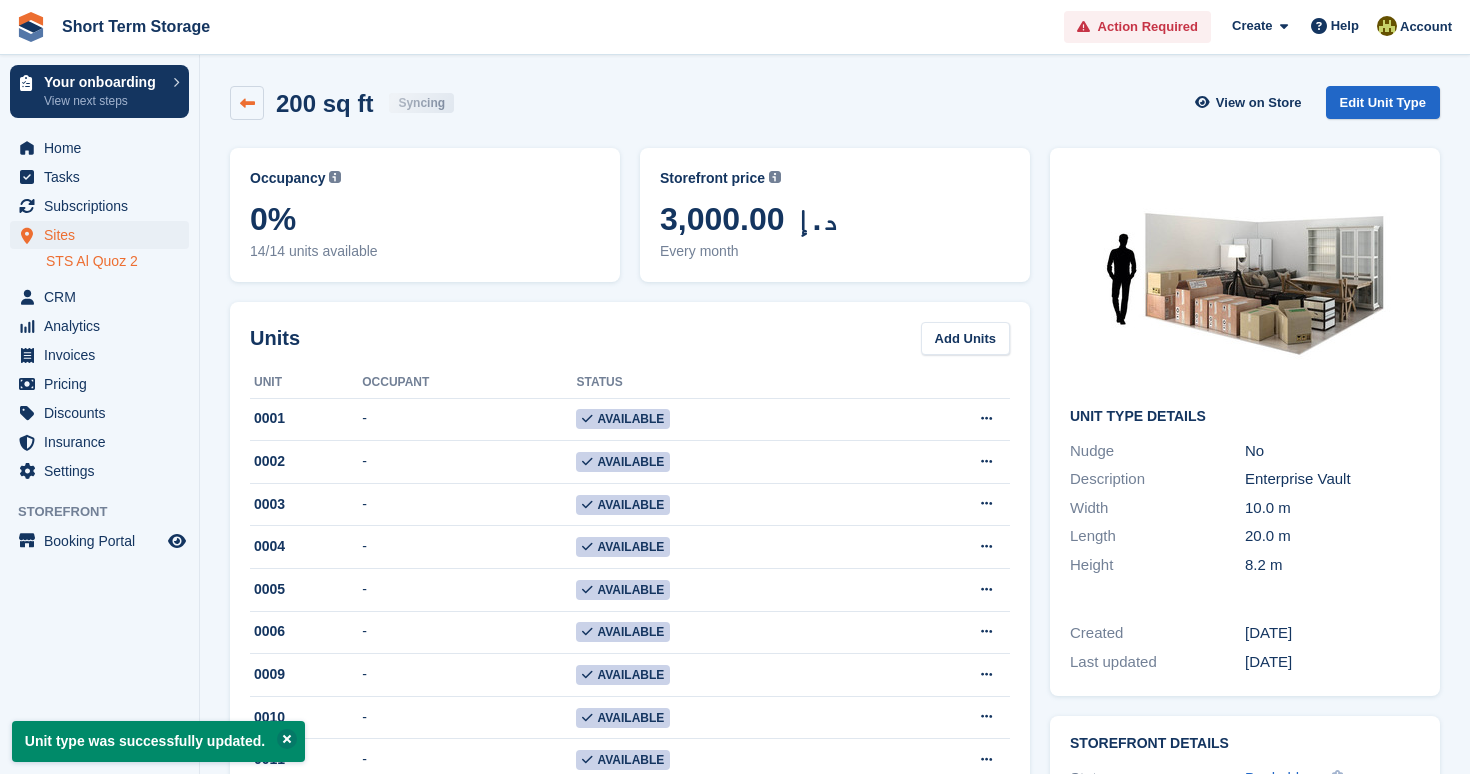 click at bounding box center (247, 103) 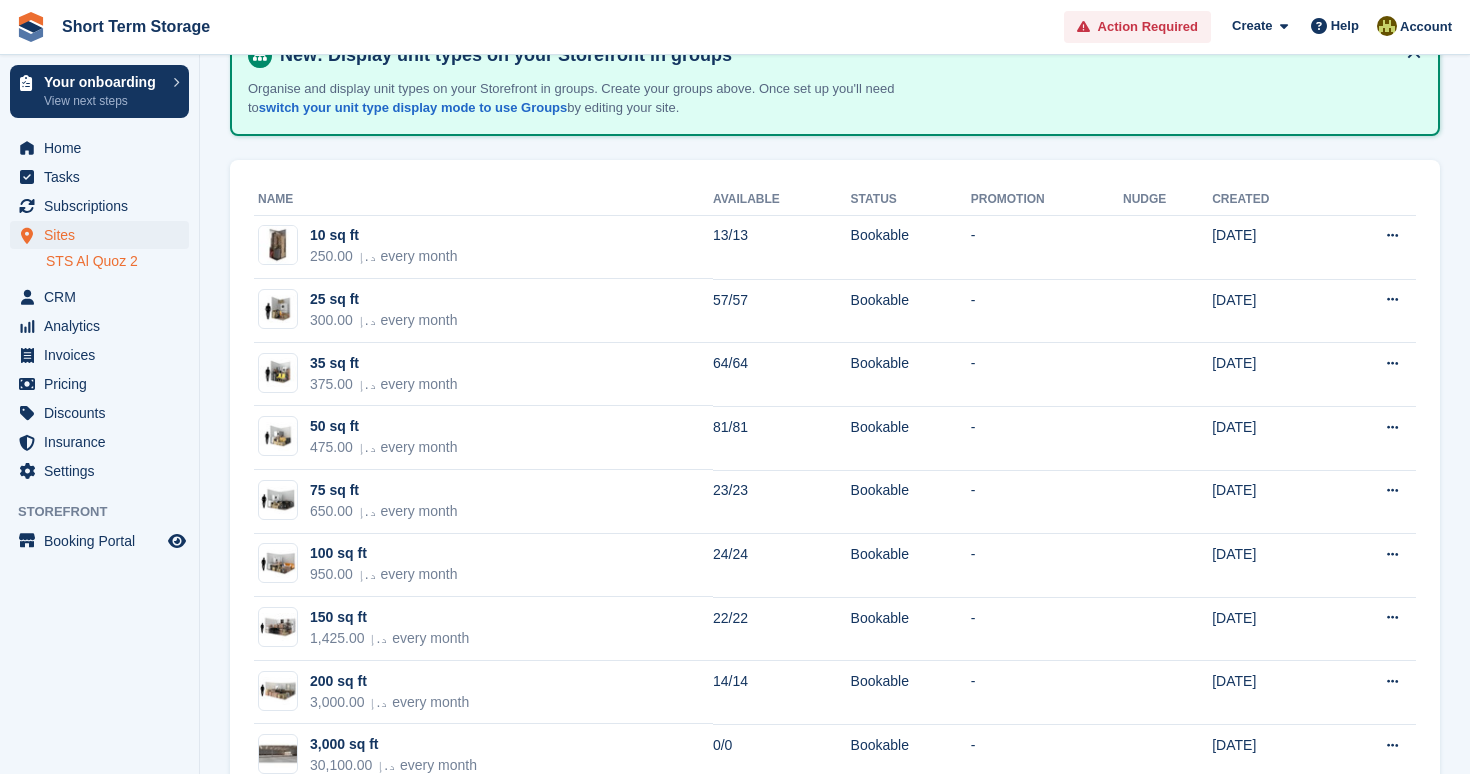 scroll, scrollTop: 181, scrollLeft: 0, axis: vertical 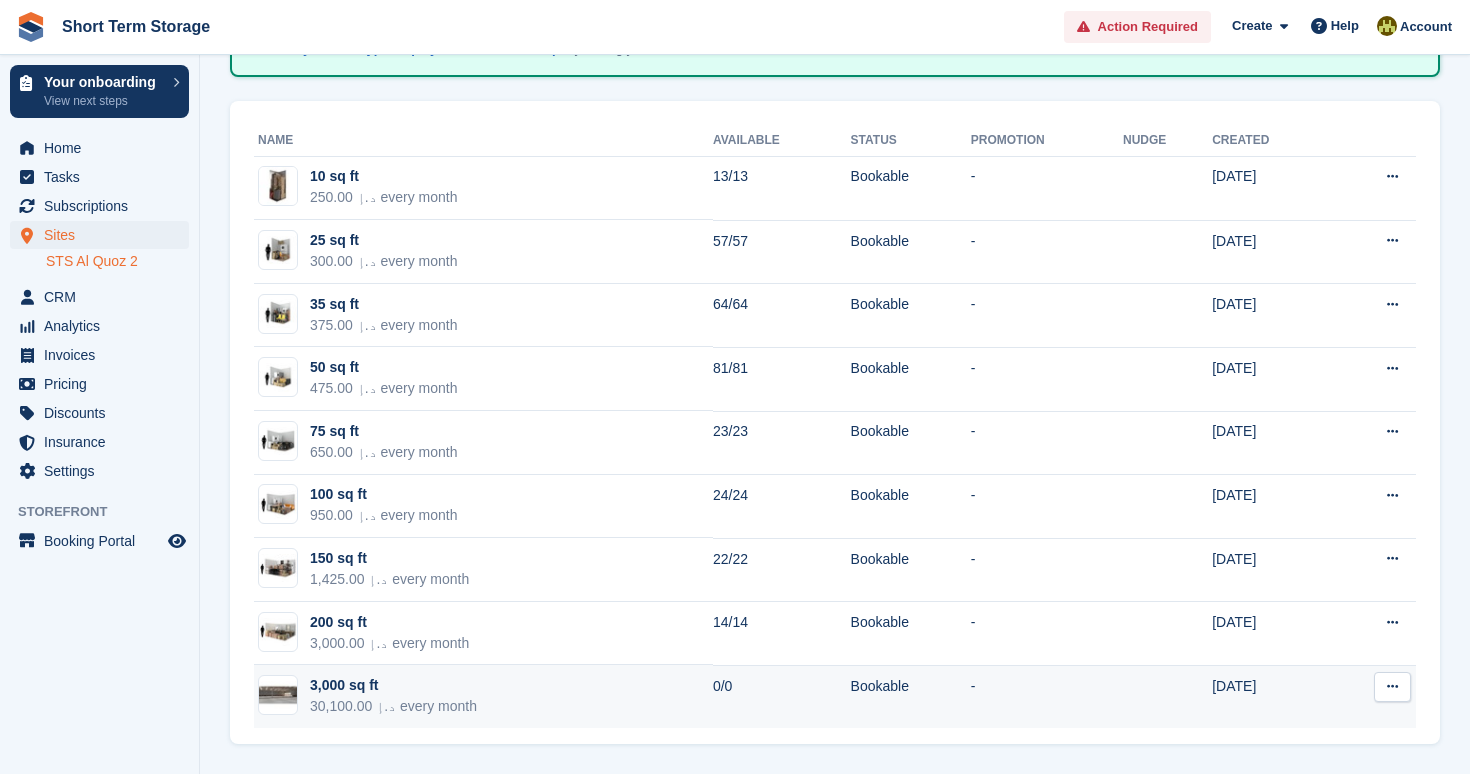 click at bounding box center (1392, 687) 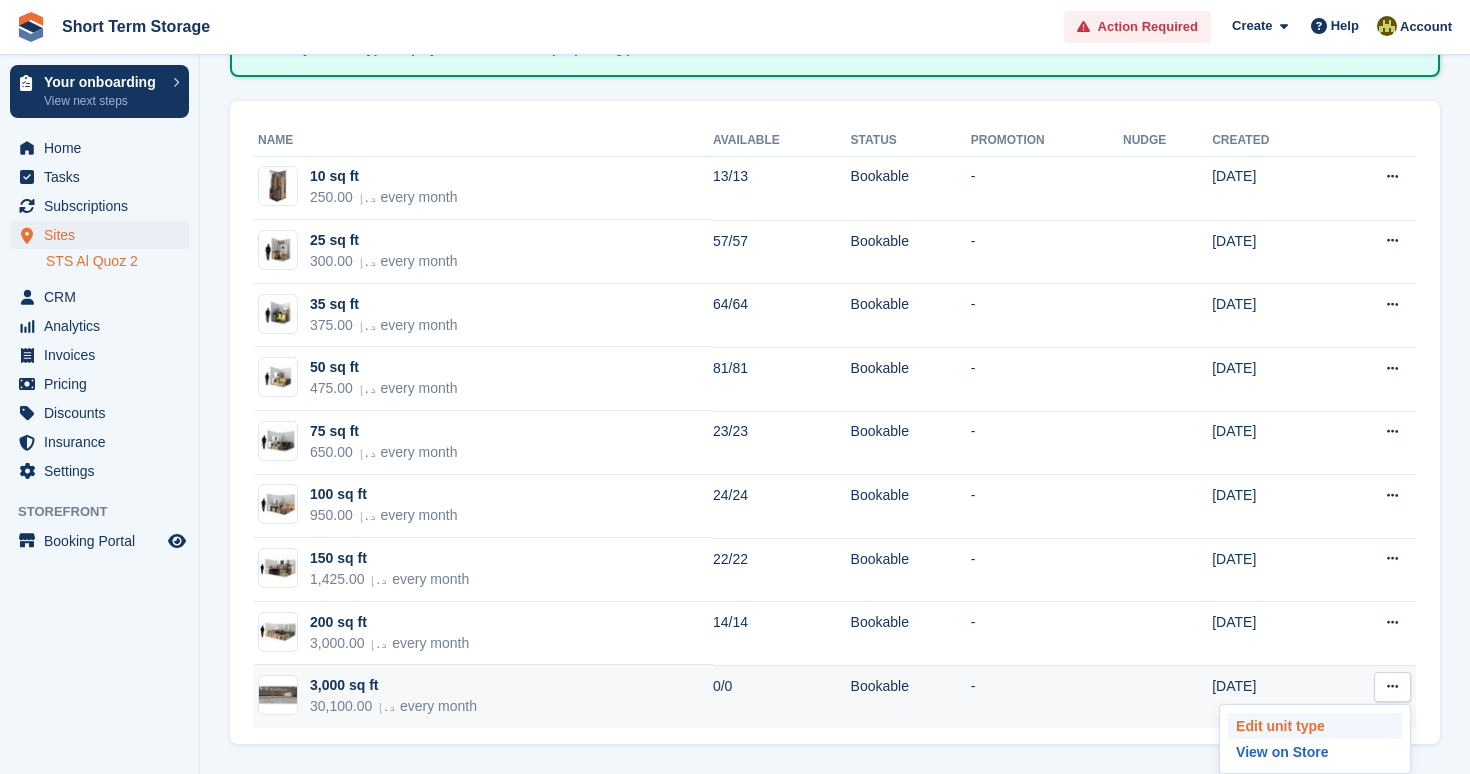 click on "Edit unit type" at bounding box center (1315, 726) 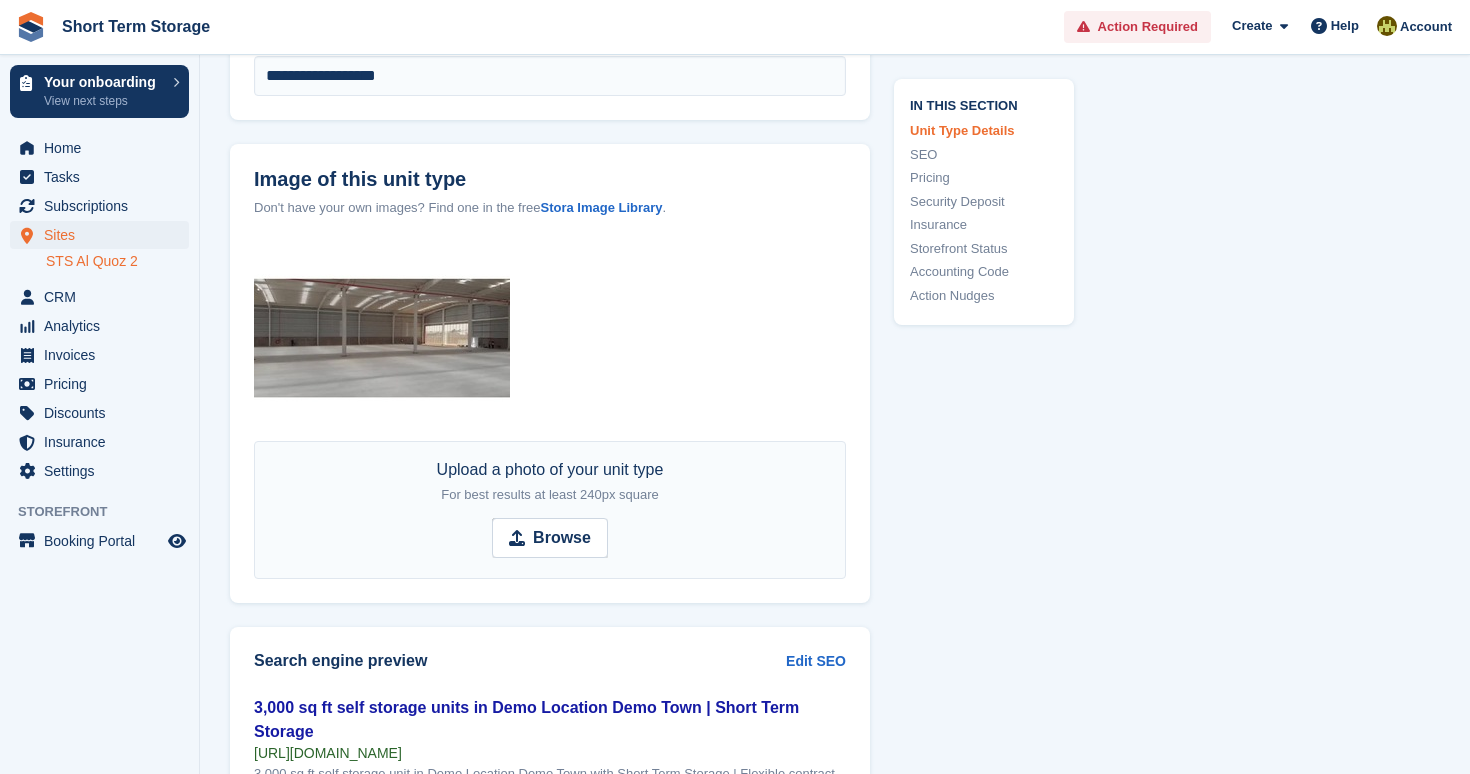 scroll, scrollTop: 0, scrollLeft: 0, axis: both 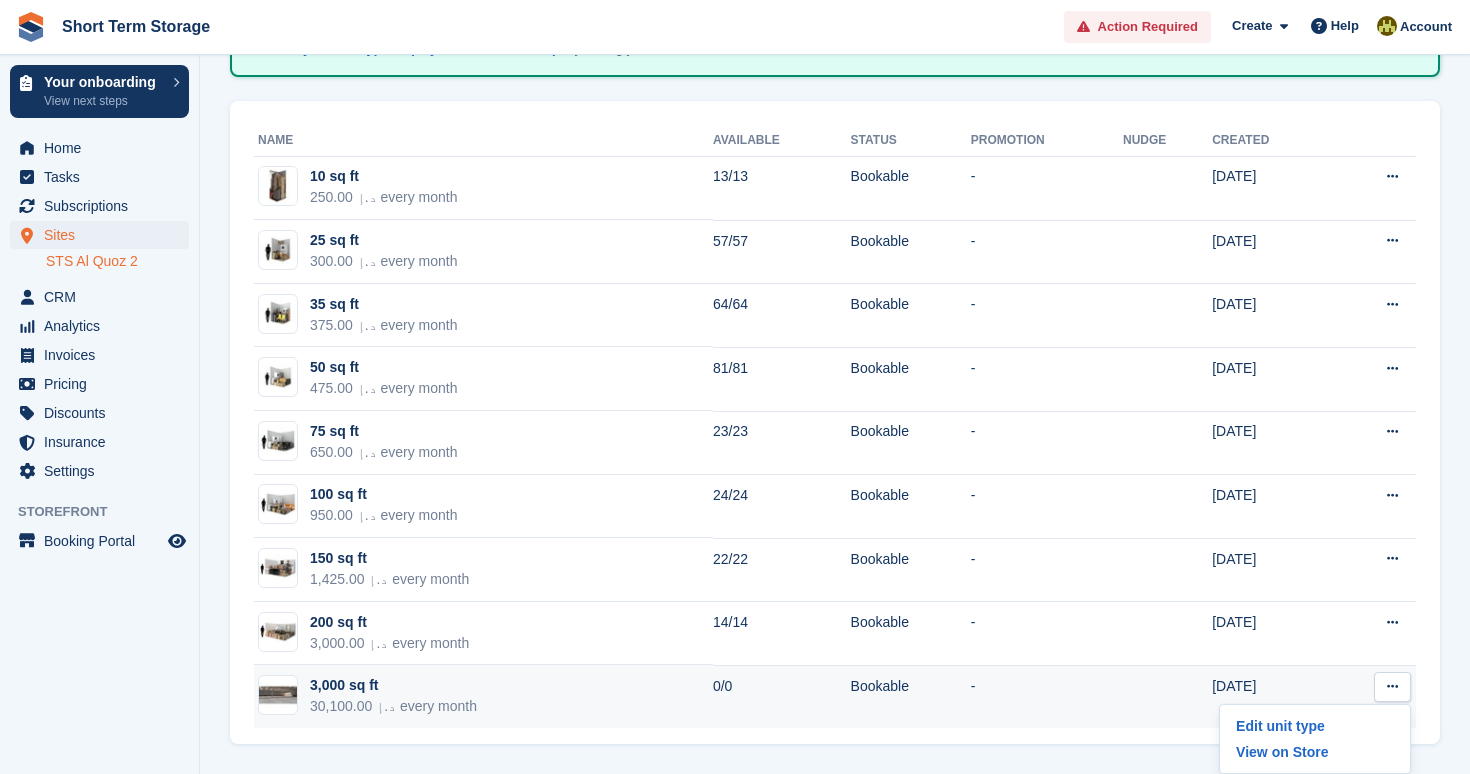 click on "-" at bounding box center [1047, 696] 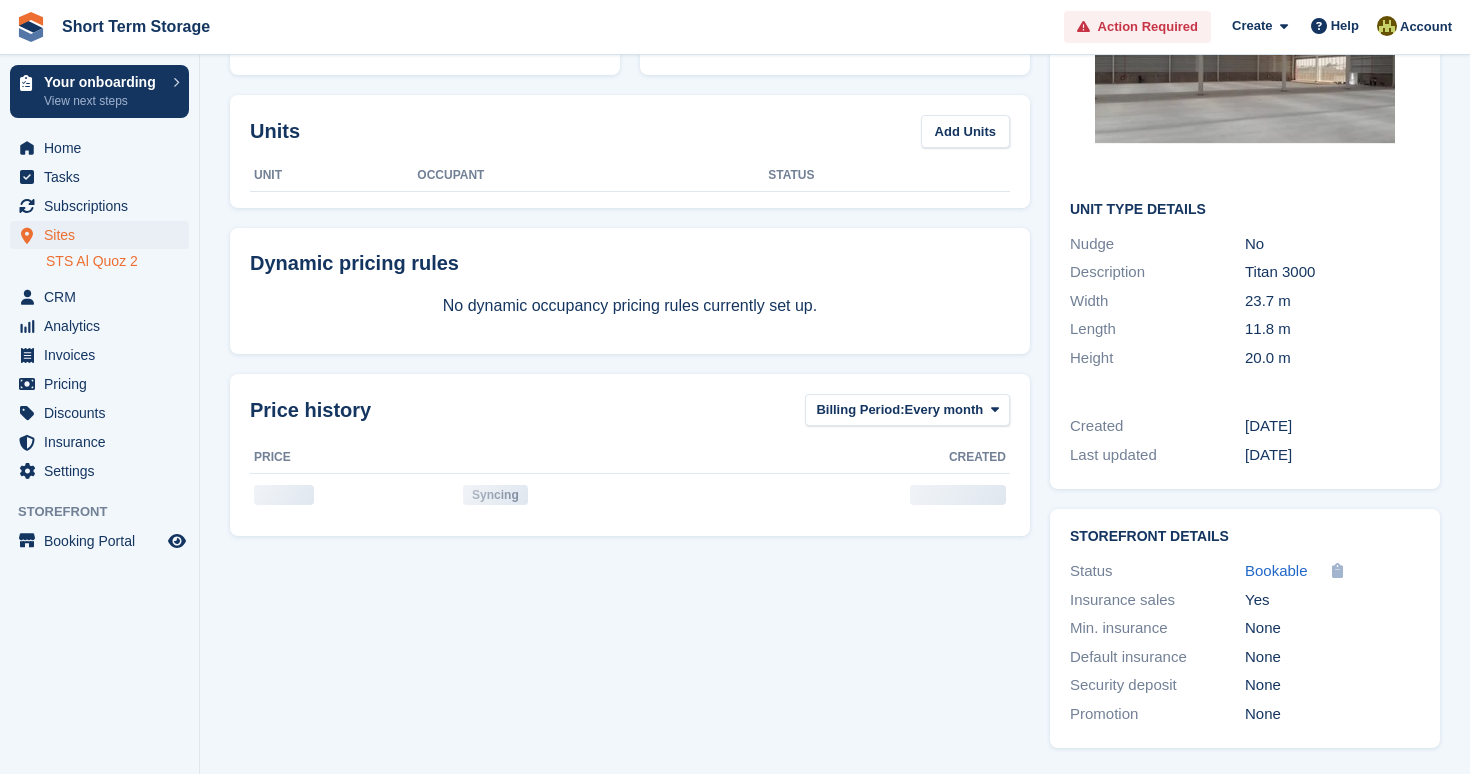 scroll, scrollTop: 0, scrollLeft: 0, axis: both 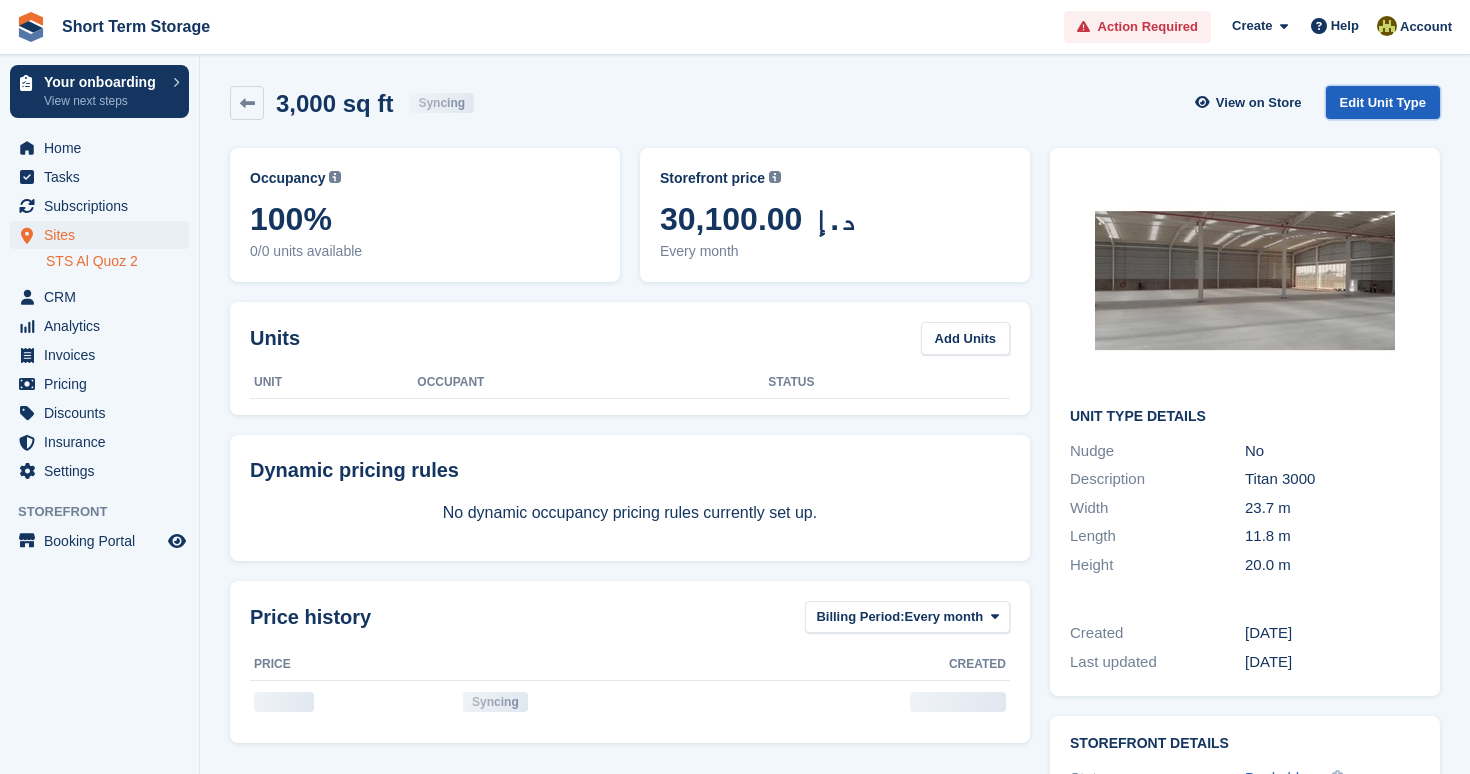 click on "Edit Unit Type" at bounding box center (1383, 102) 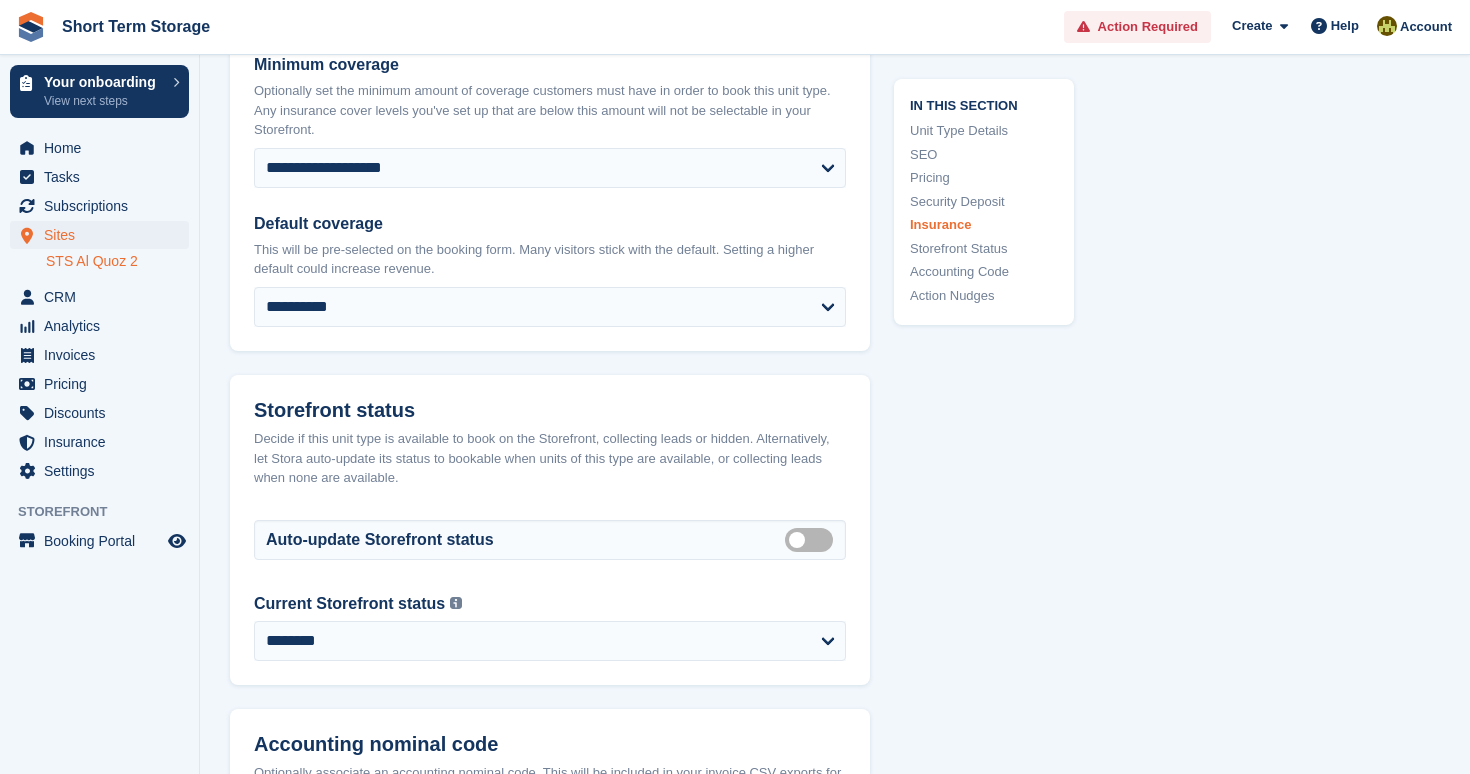 scroll, scrollTop: 2856, scrollLeft: 0, axis: vertical 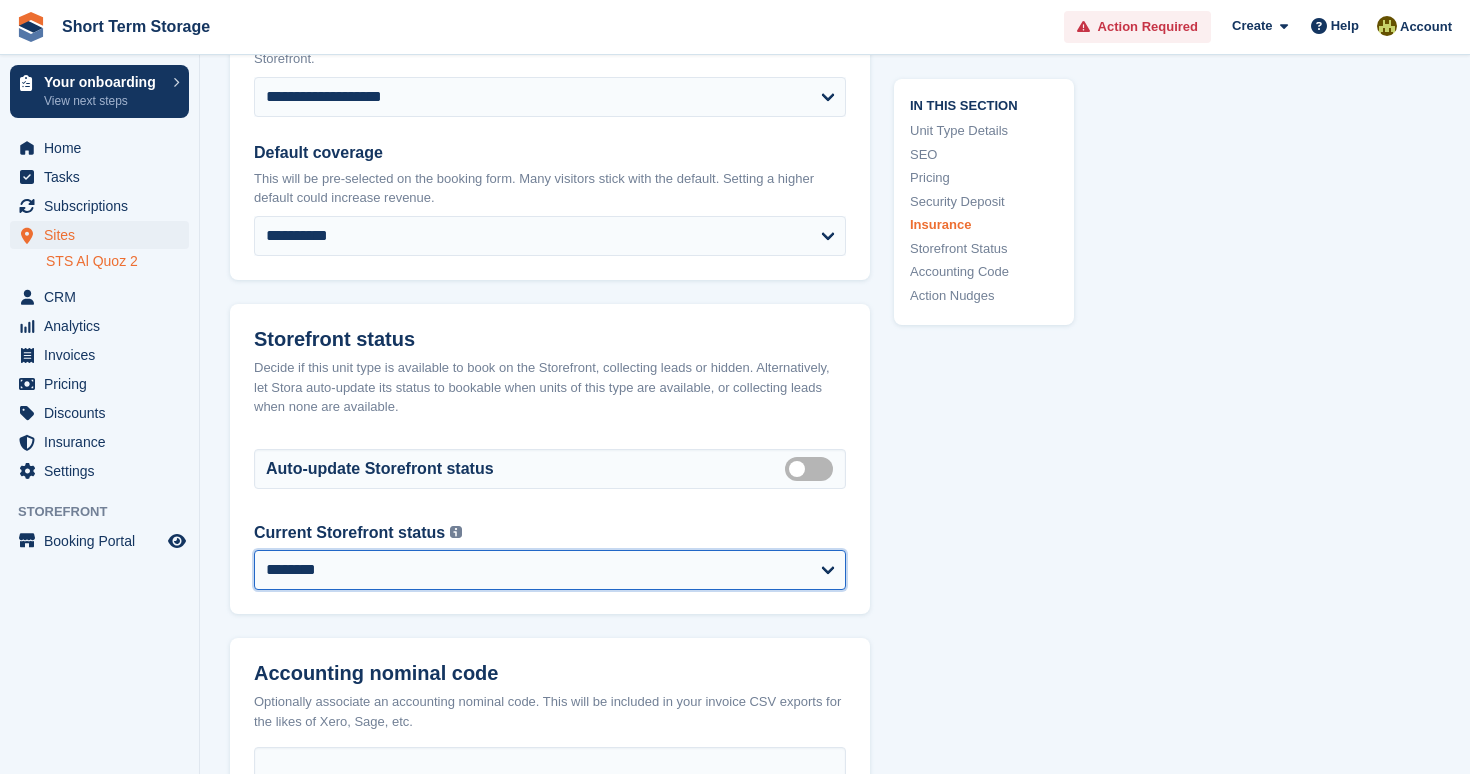 click on "**********" at bounding box center (550, 570) 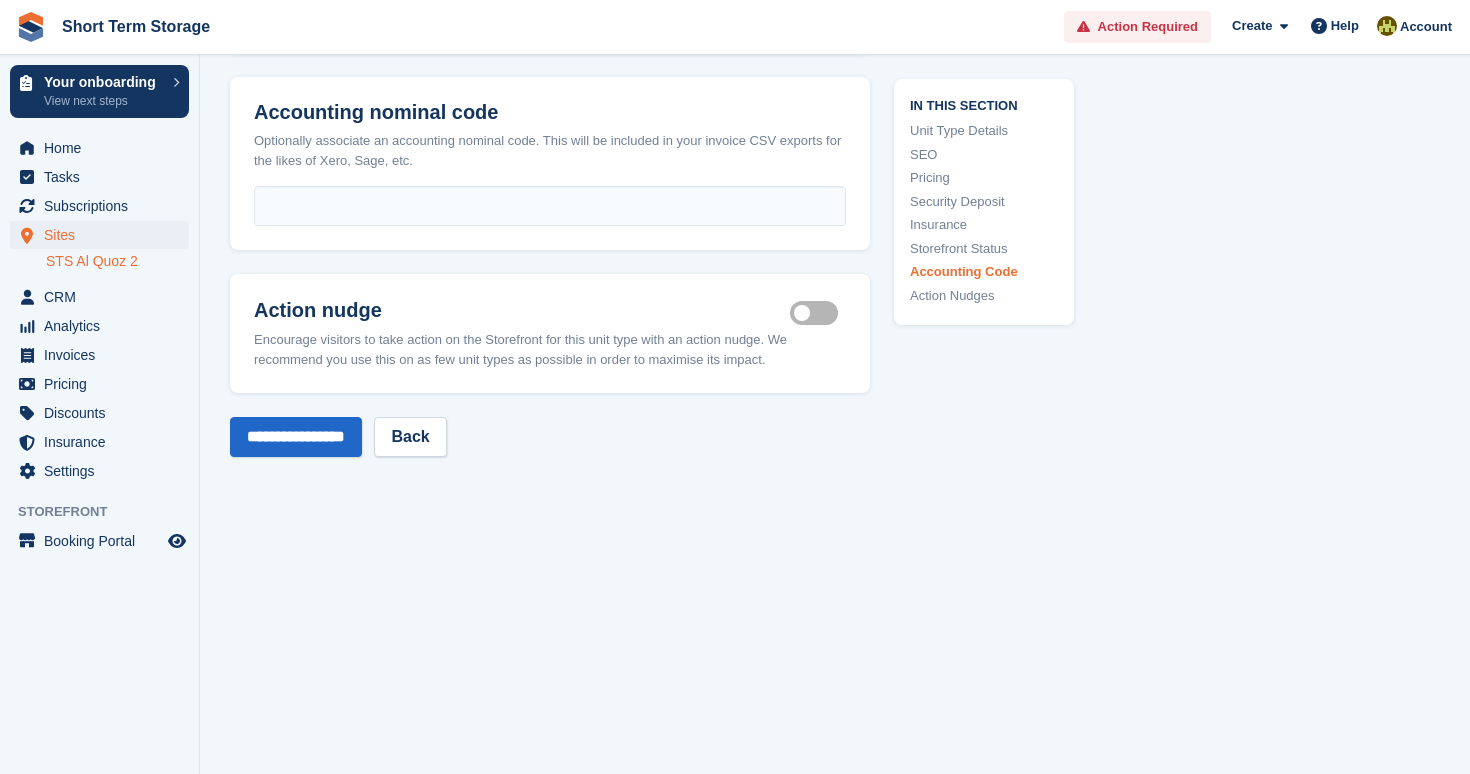 scroll, scrollTop: 3427, scrollLeft: 0, axis: vertical 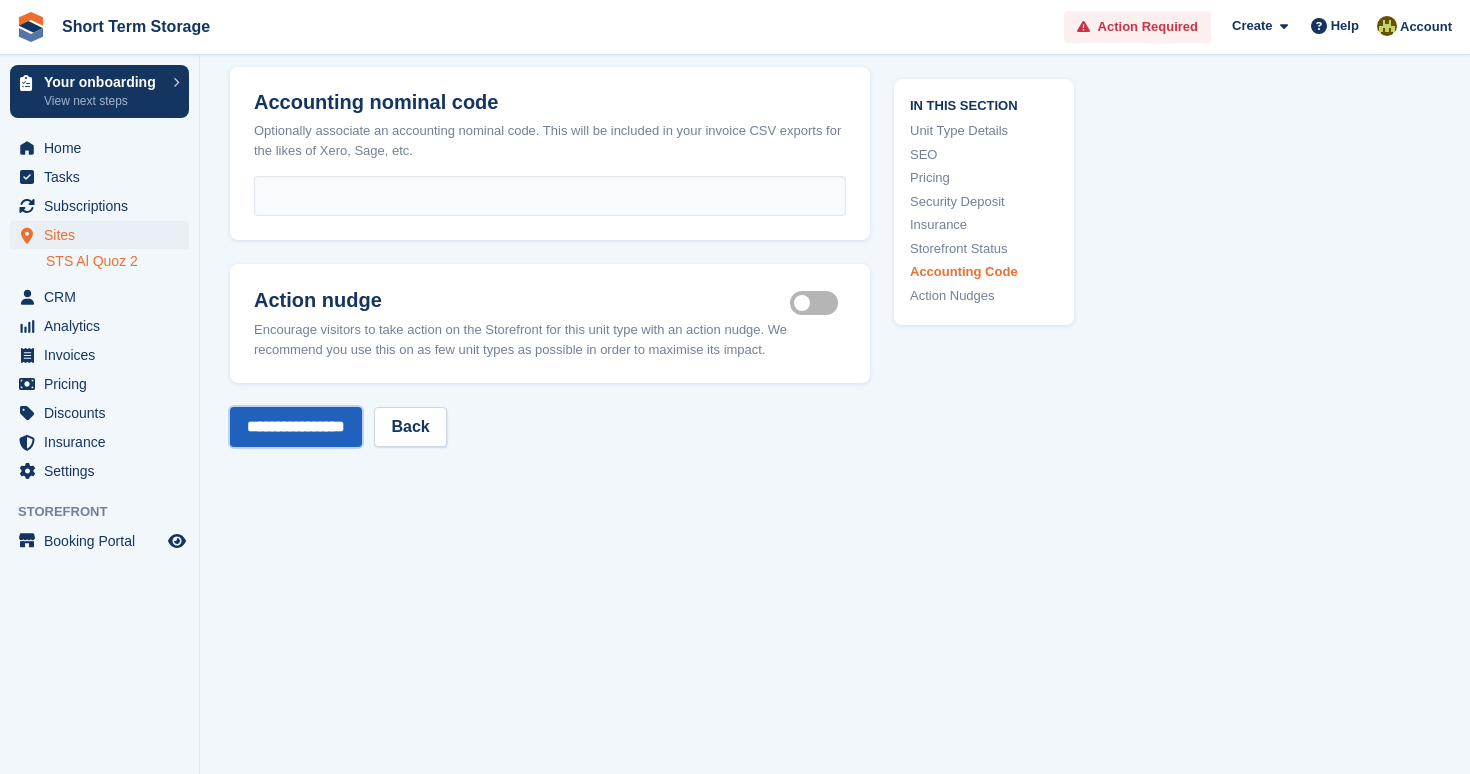 click on "**********" at bounding box center (296, 427) 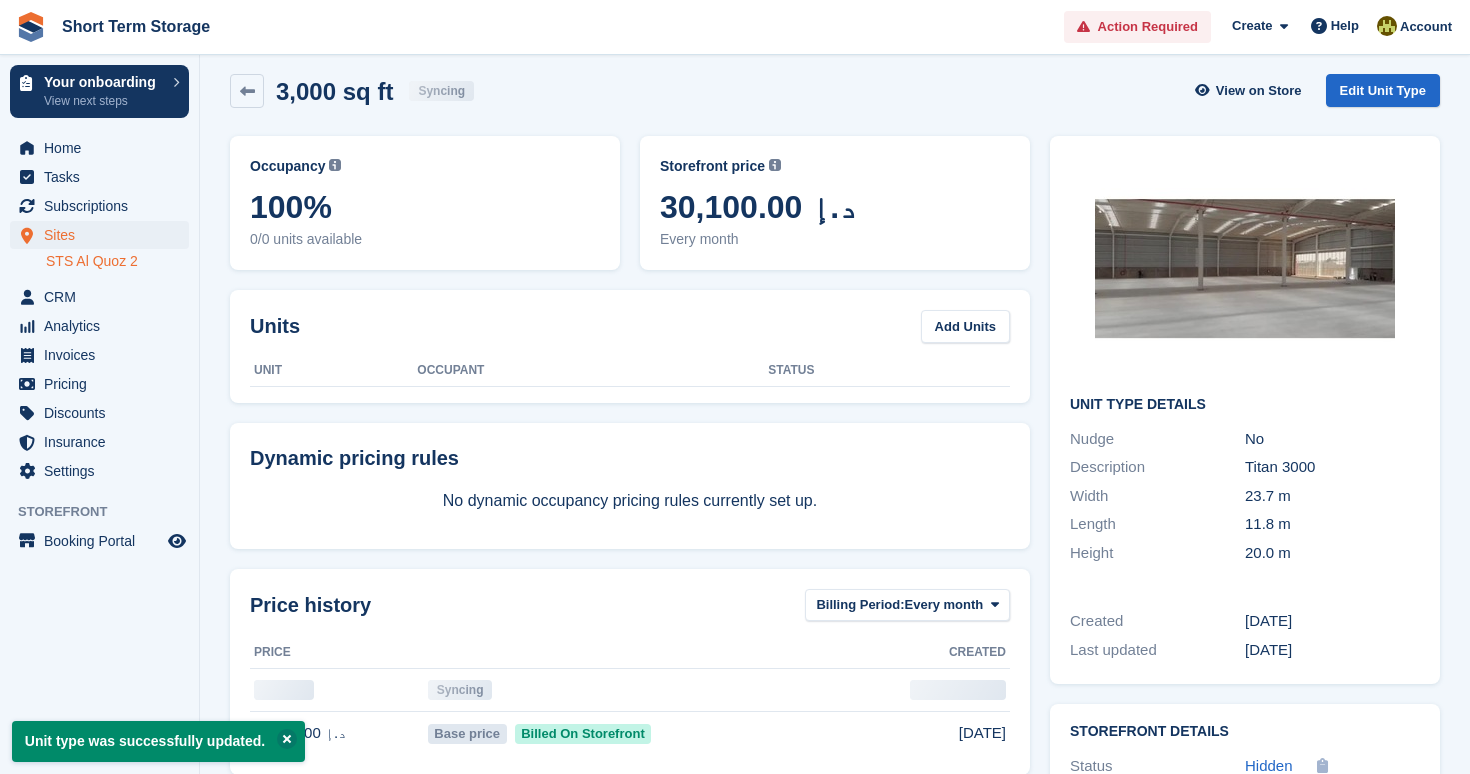 scroll, scrollTop: 0, scrollLeft: 0, axis: both 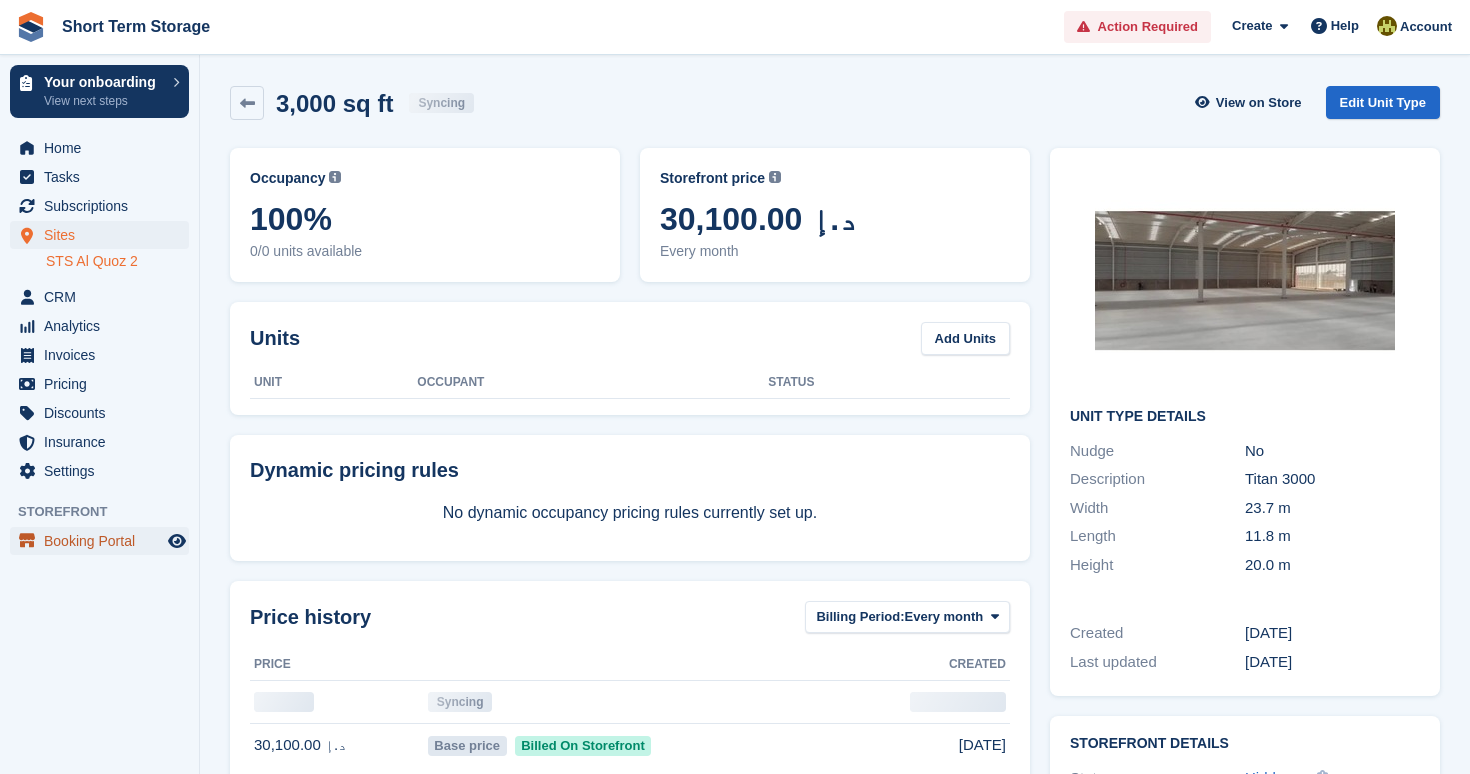 click on "Booking Portal" at bounding box center [104, 541] 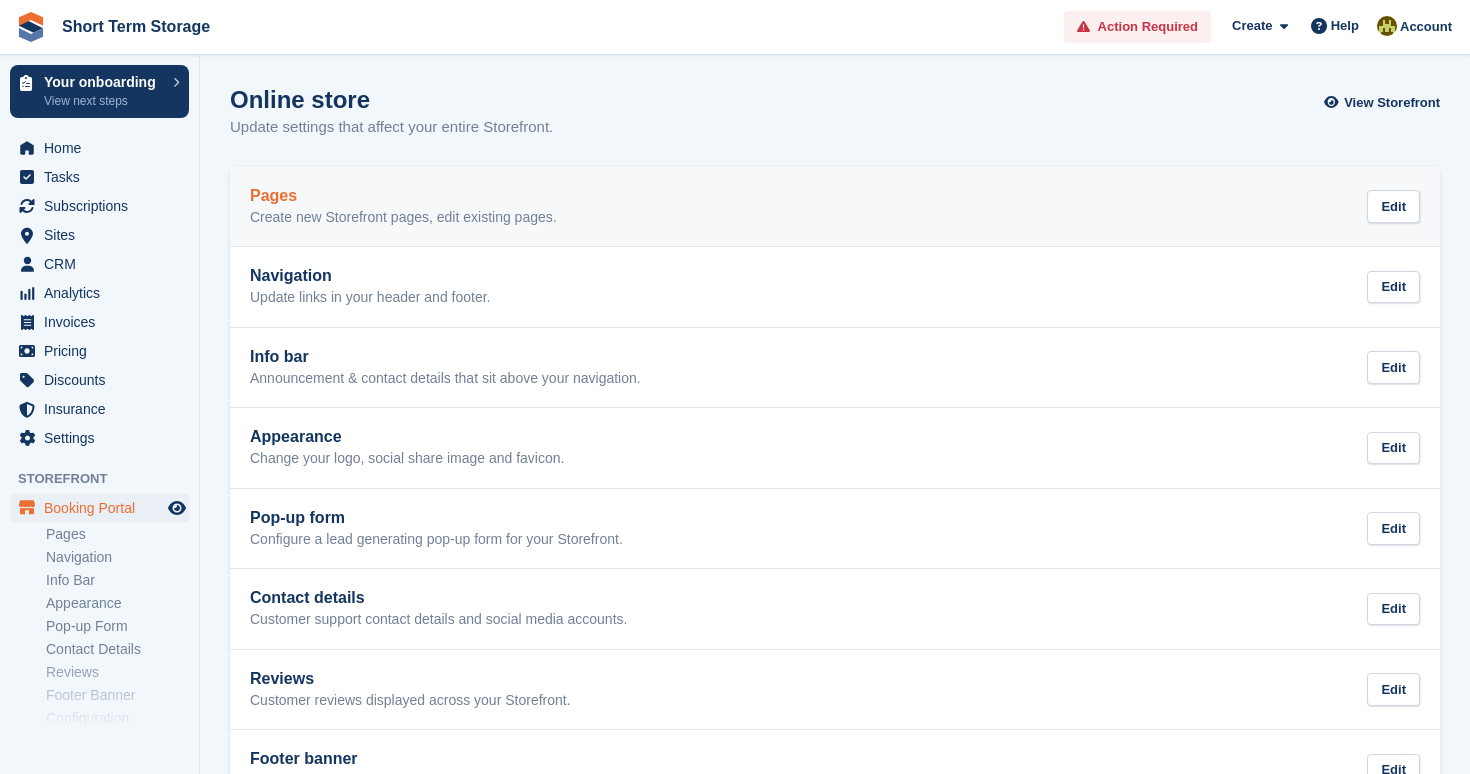 click on "Pages" at bounding box center (403, 196) 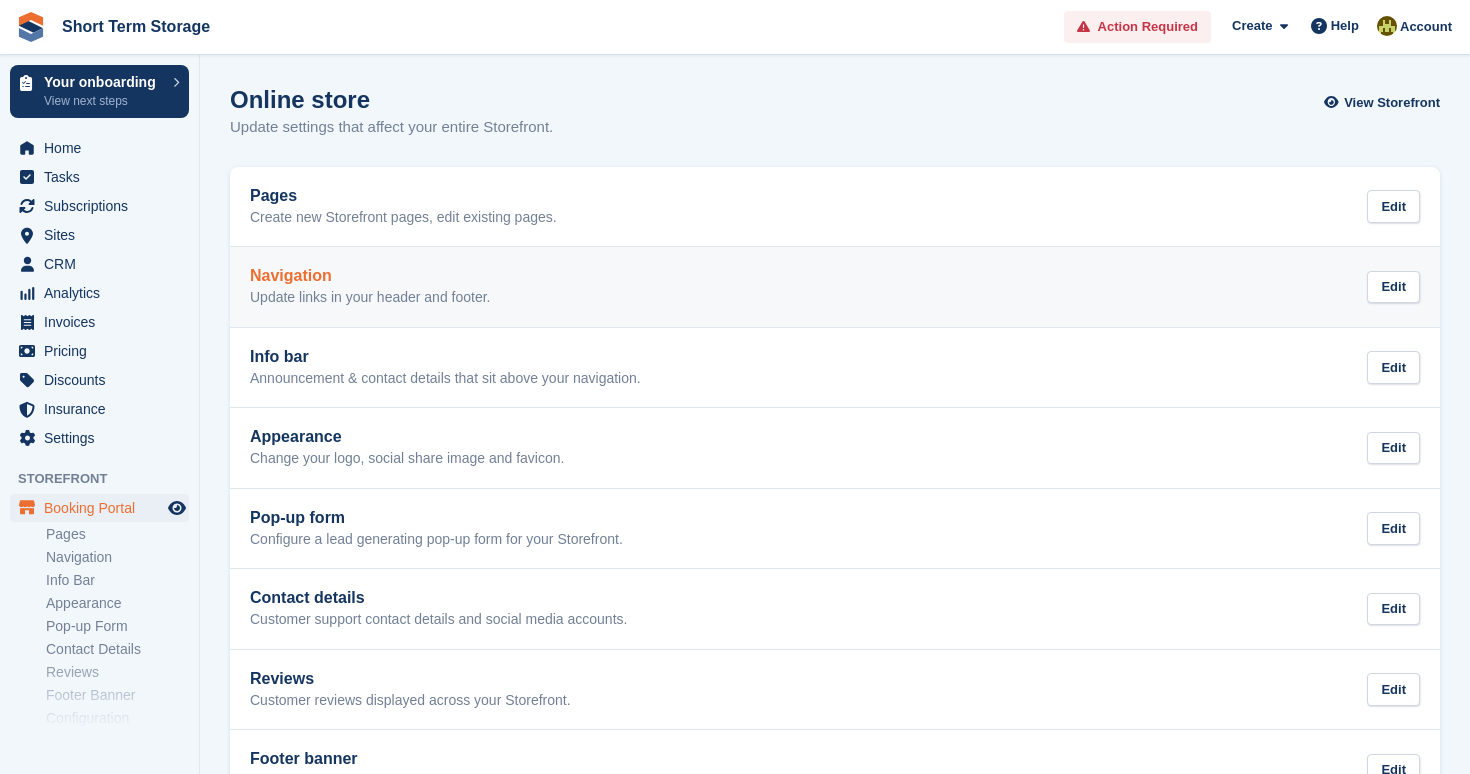 click on "Navigation" at bounding box center (370, 276) 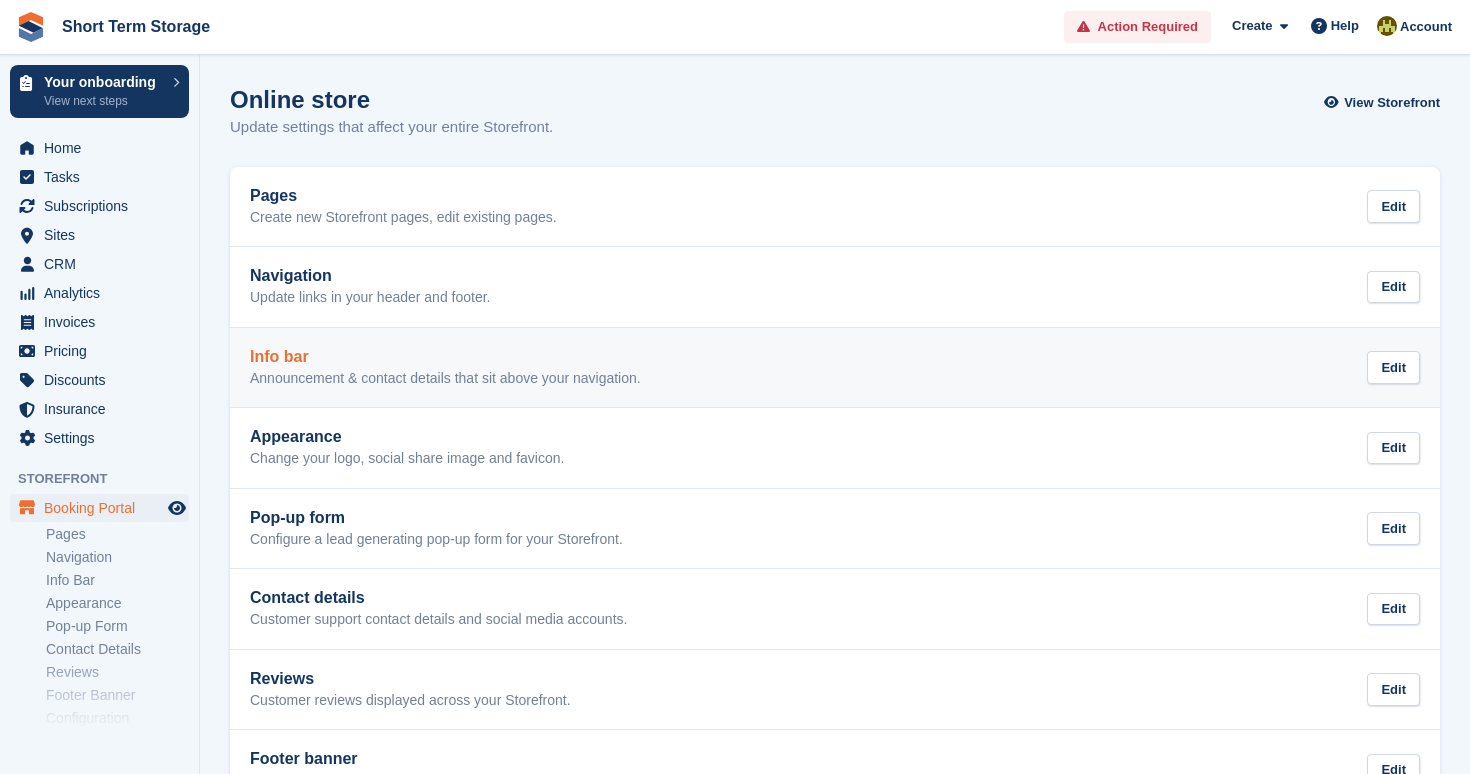 click on "Info bar" at bounding box center (445, 357) 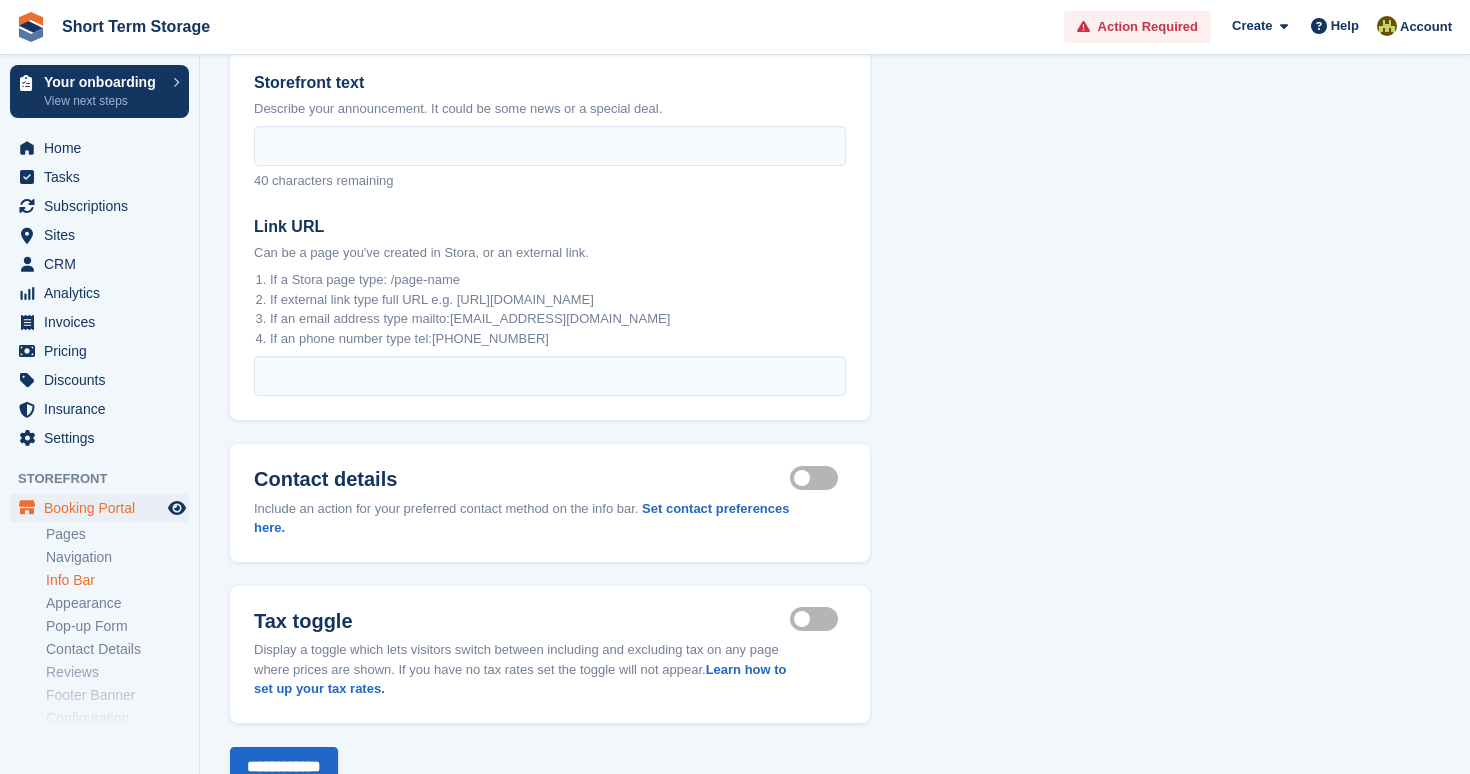 scroll, scrollTop: 260, scrollLeft: 0, axis: vertical 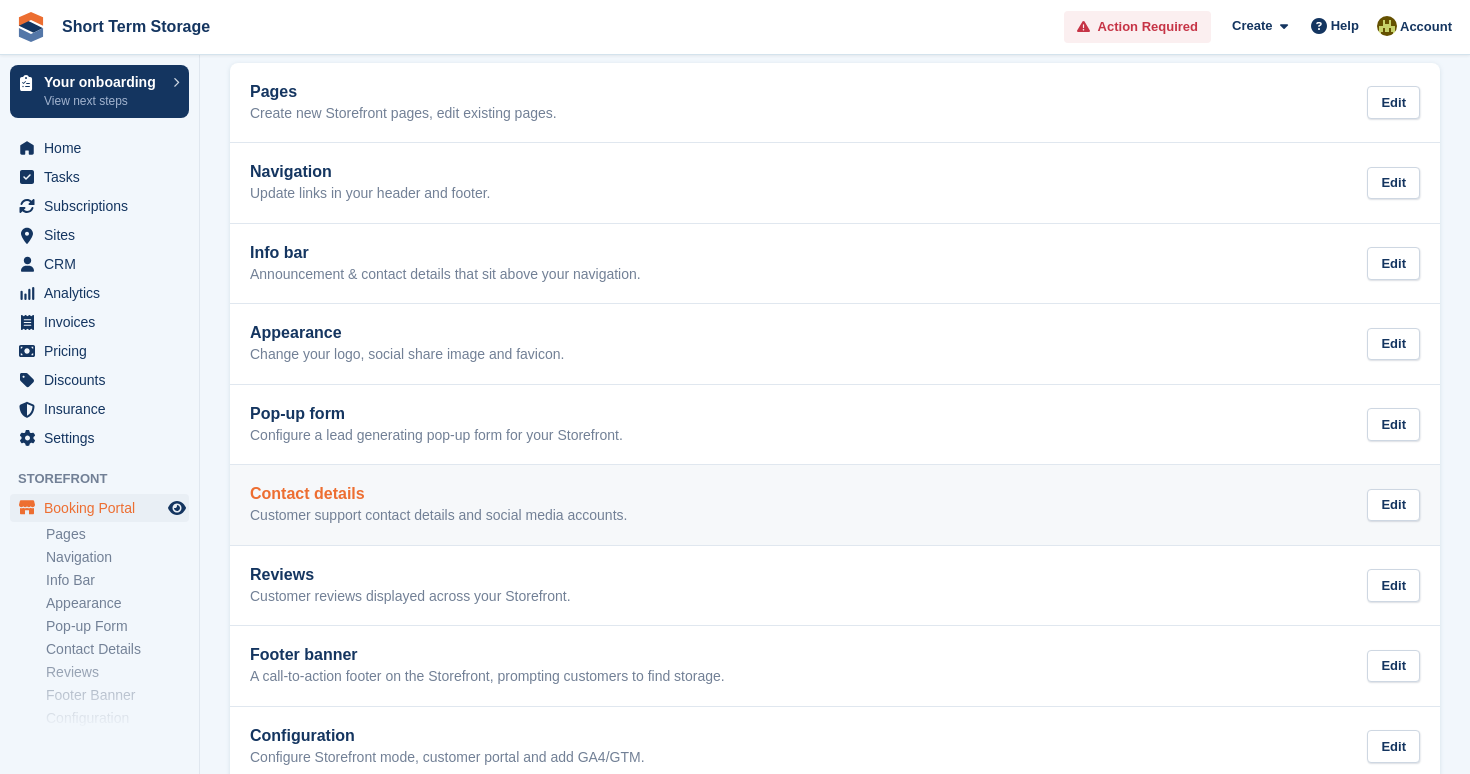 click on "Contact details
Customer support contact details and social media accounts.
Edit" at bounding box center (835, 505) 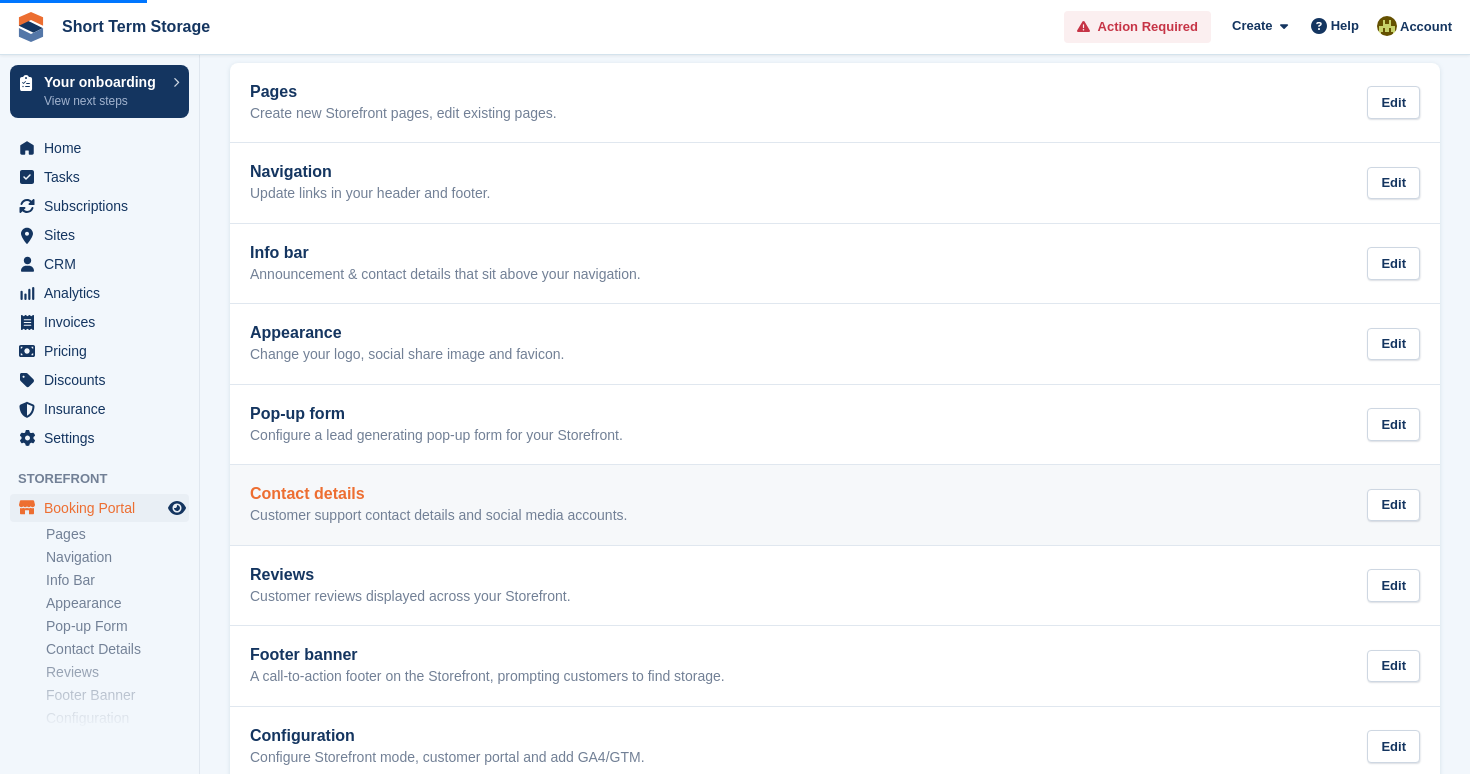 scroll, scrollTop: 0, scrollLeft: 0, axis: both 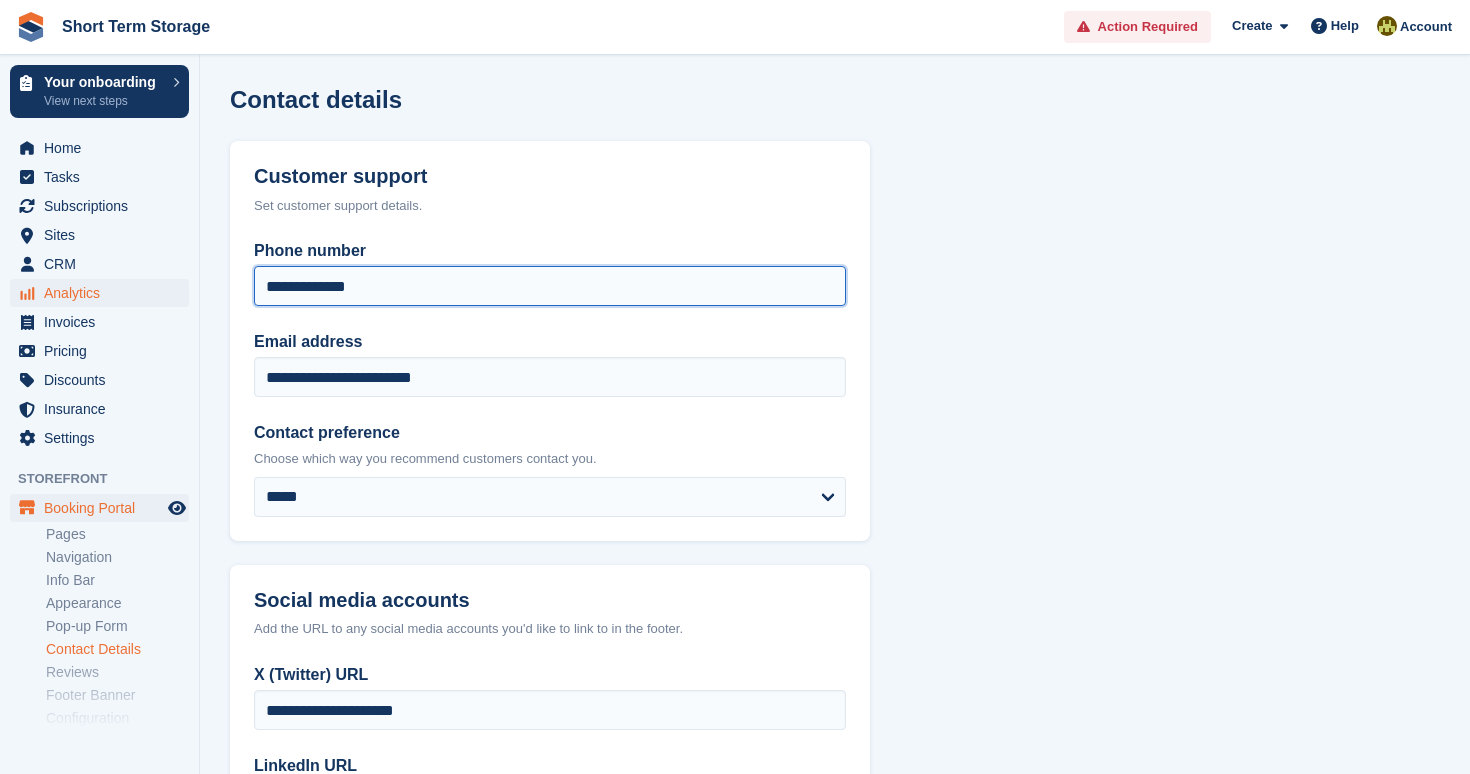 drag, startPoint x: 413, startPoint y: 293, endPoint x: 136, endPoint y: 293, distance: 277 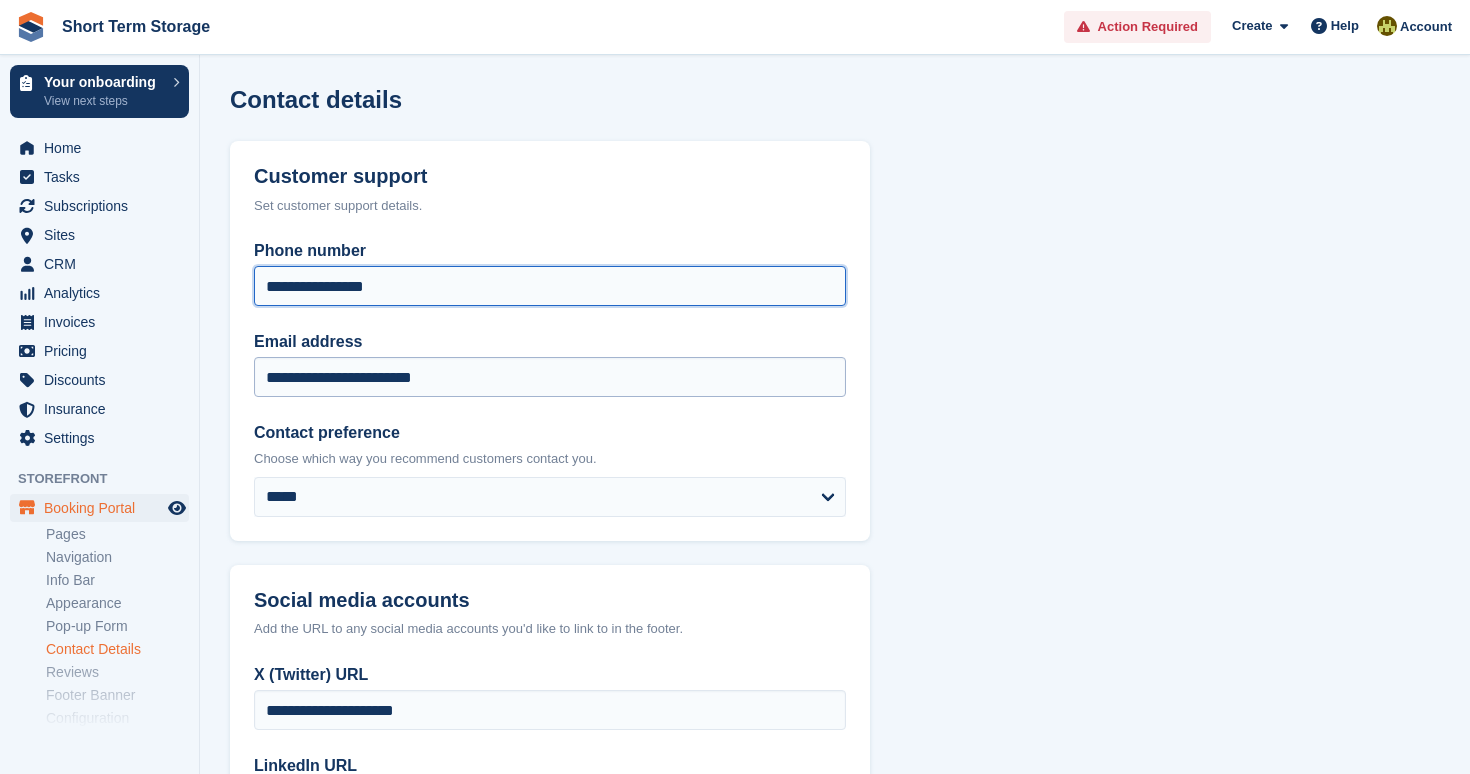 type on "**********" 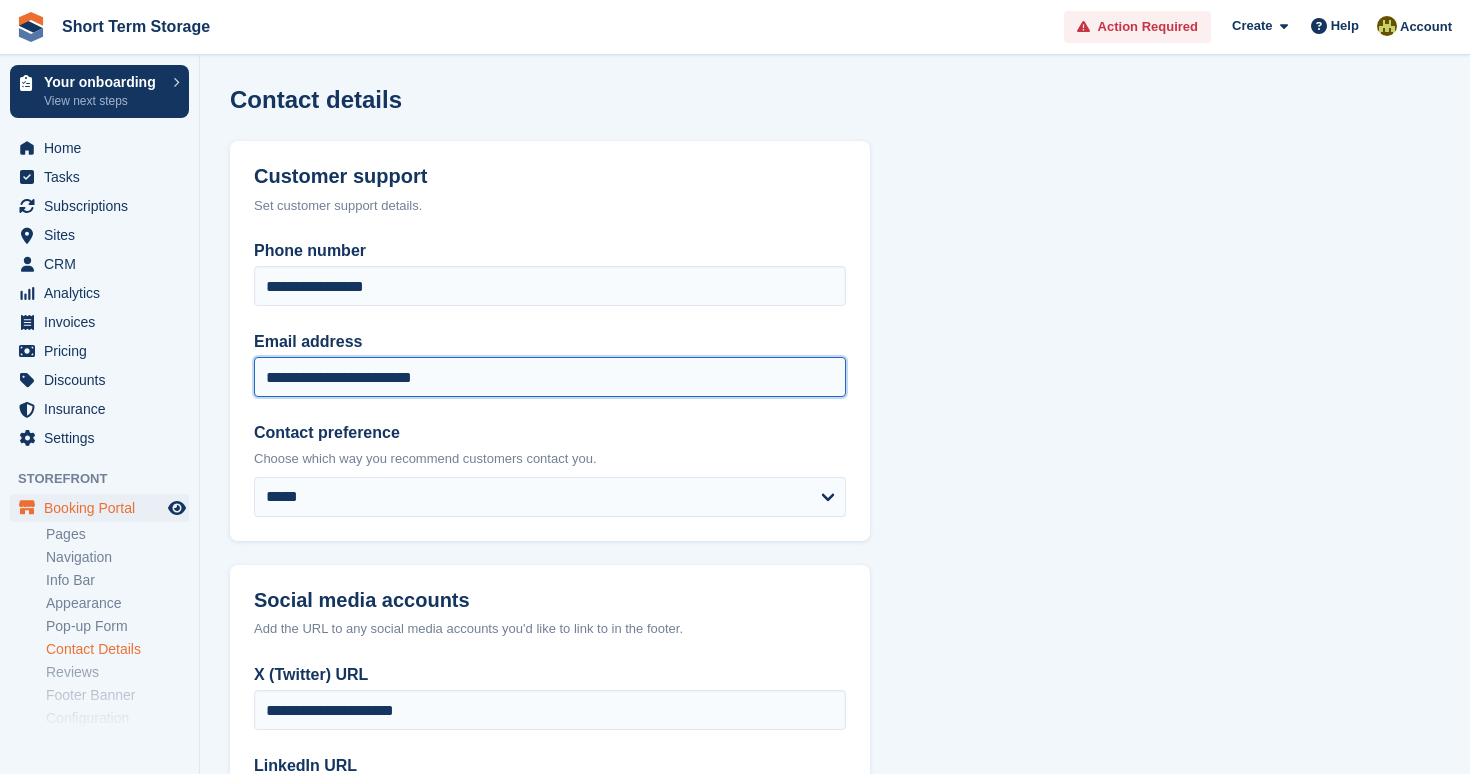 click on "**********" at bounding box center (550, 377) 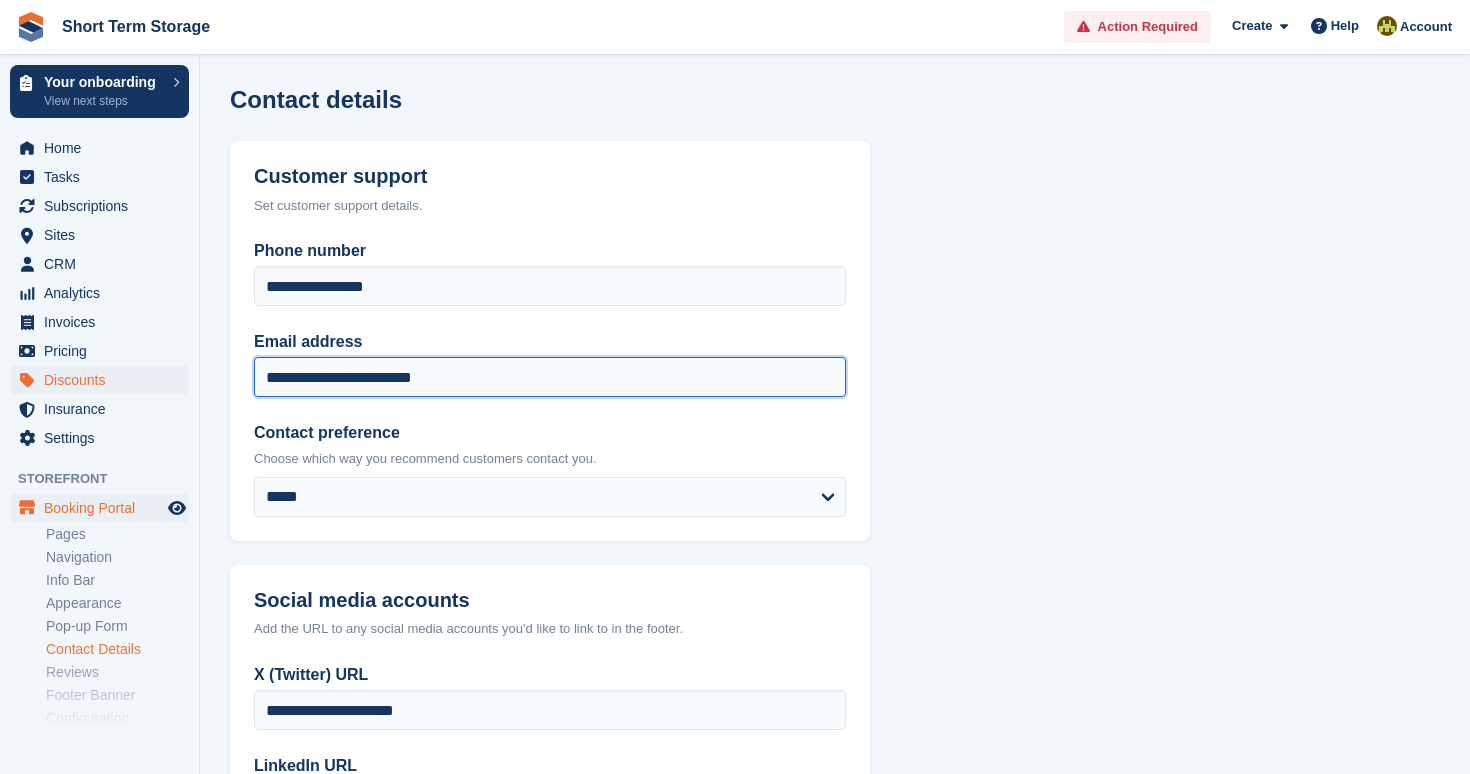 drag, startPoint x: 540, startPoint y: 374, endPoint x: 155, endPoint y: 367, distance: 385.06363 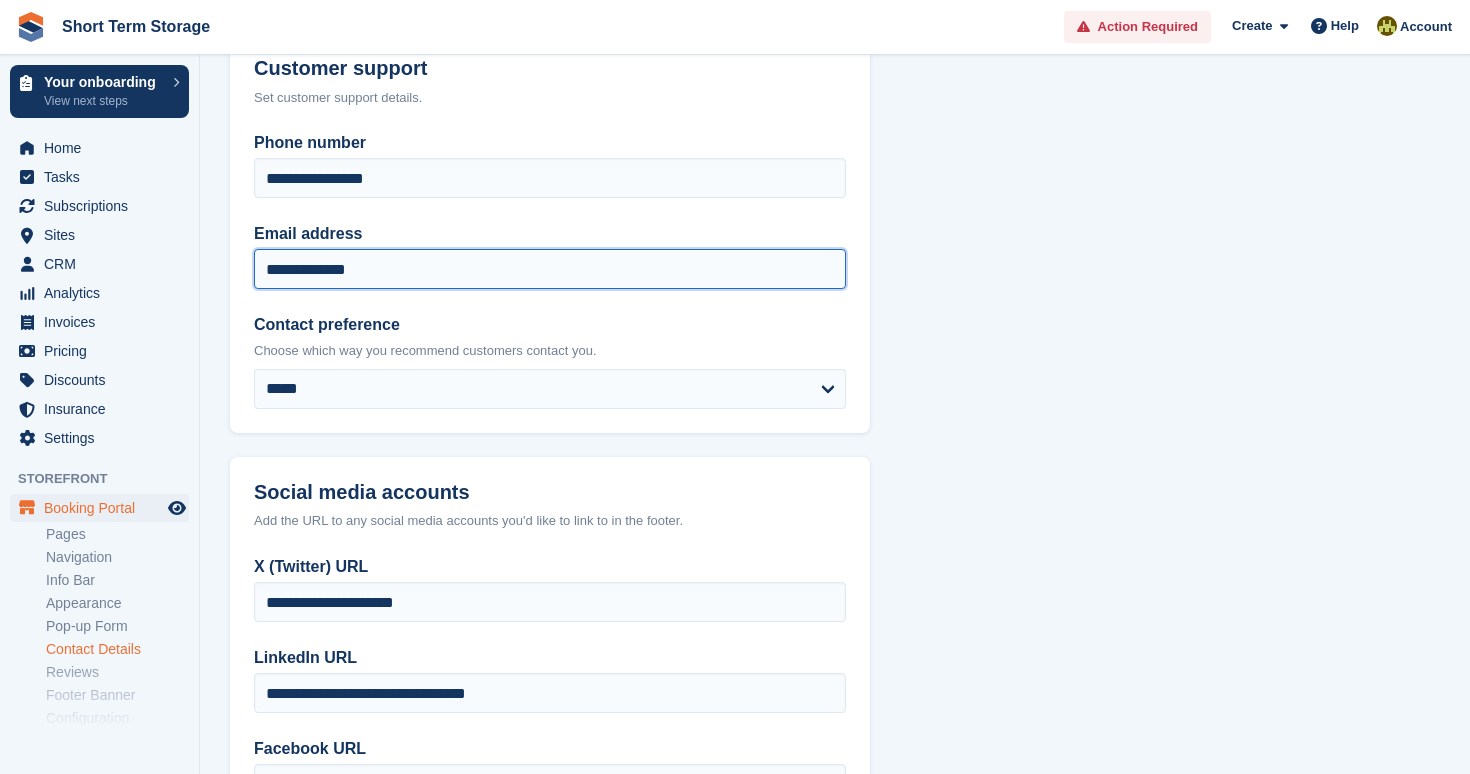 scroll, scrollTop: 145, scrollLeft: 0, axis: vertical 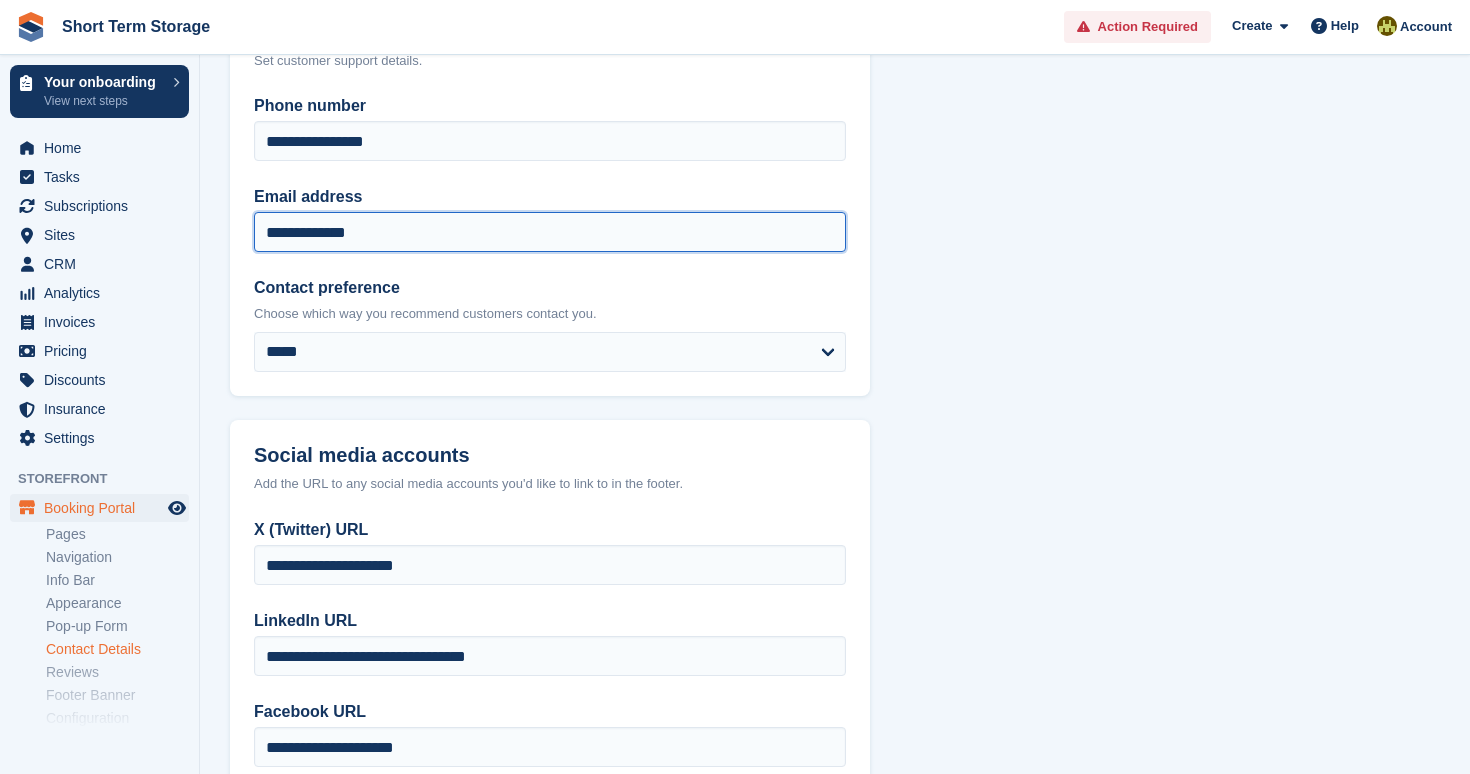 type on "**********" 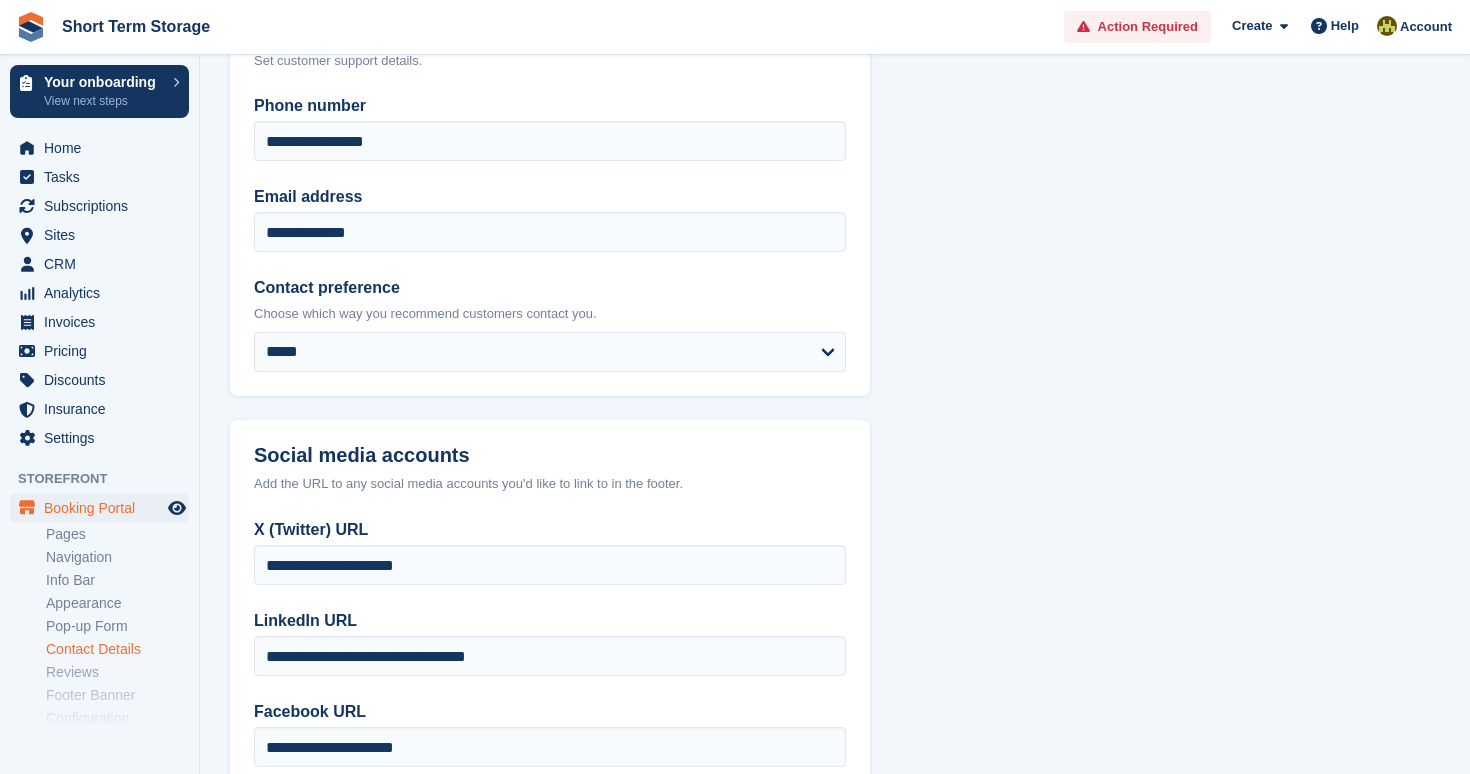 click on "Contact preference
Choose which way you recommend customers contact you.
*****
*****" at bounding box center (550, 324) 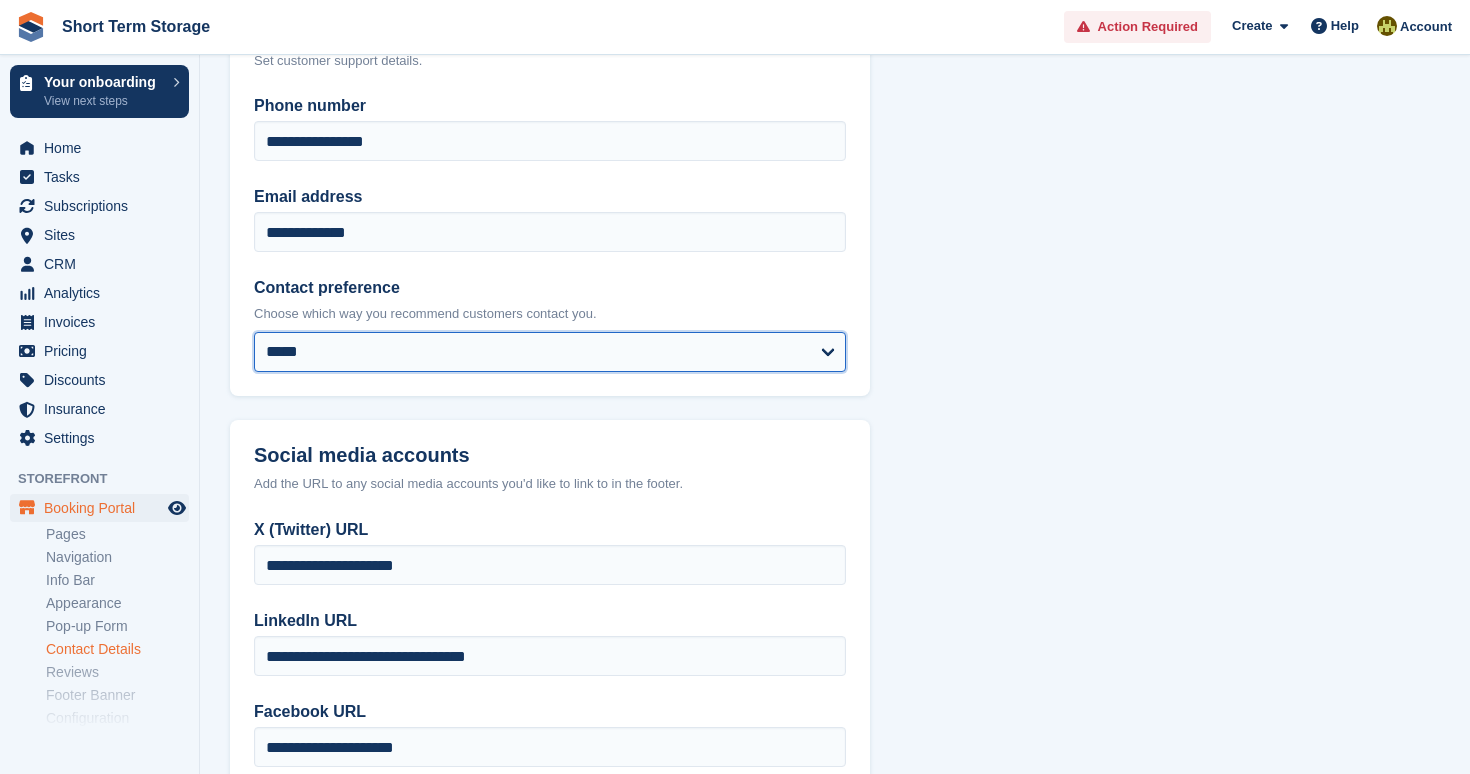 click on "*****
*****" at bounding box center [550, 352] 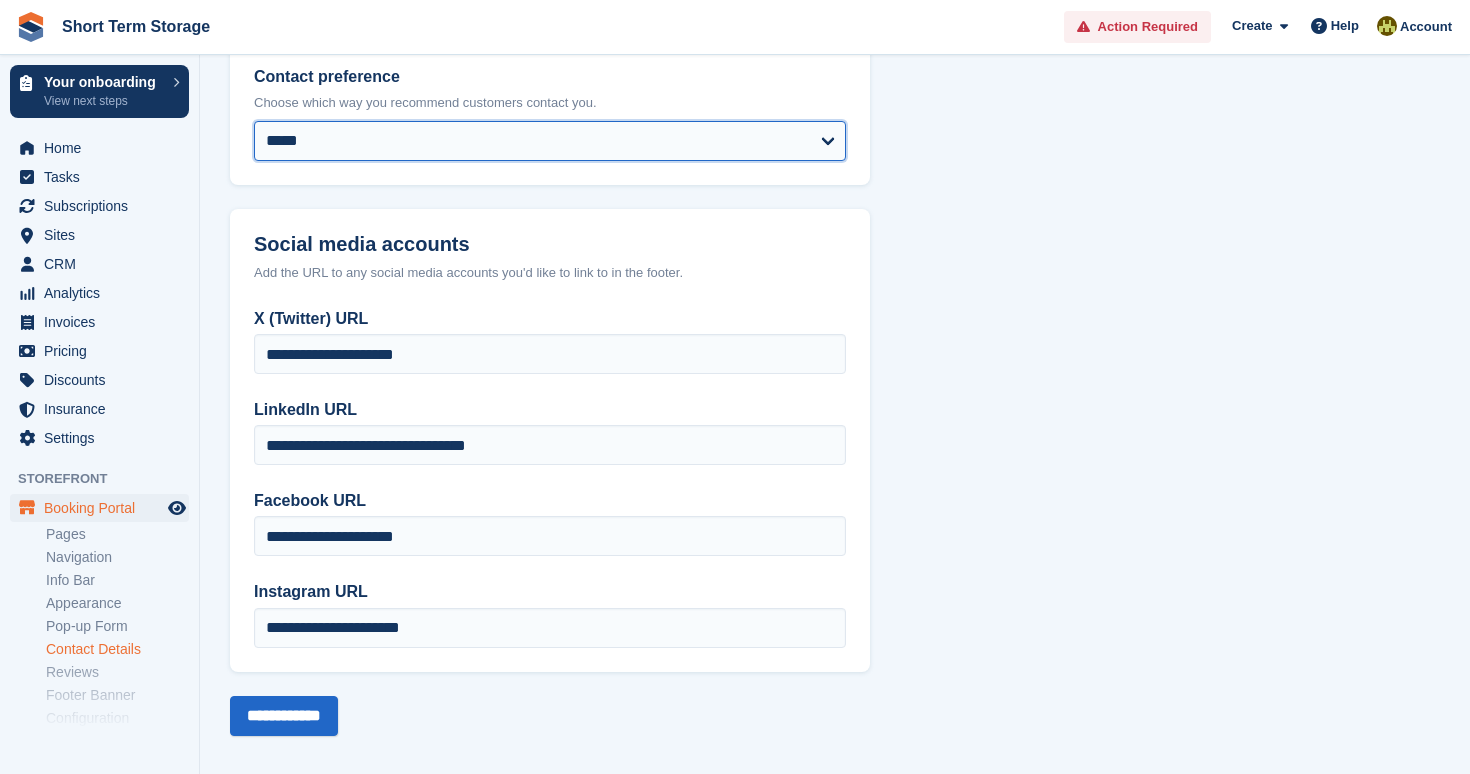 scroll, scrollTop: 358, scrollLeft: 0, axis: vertical 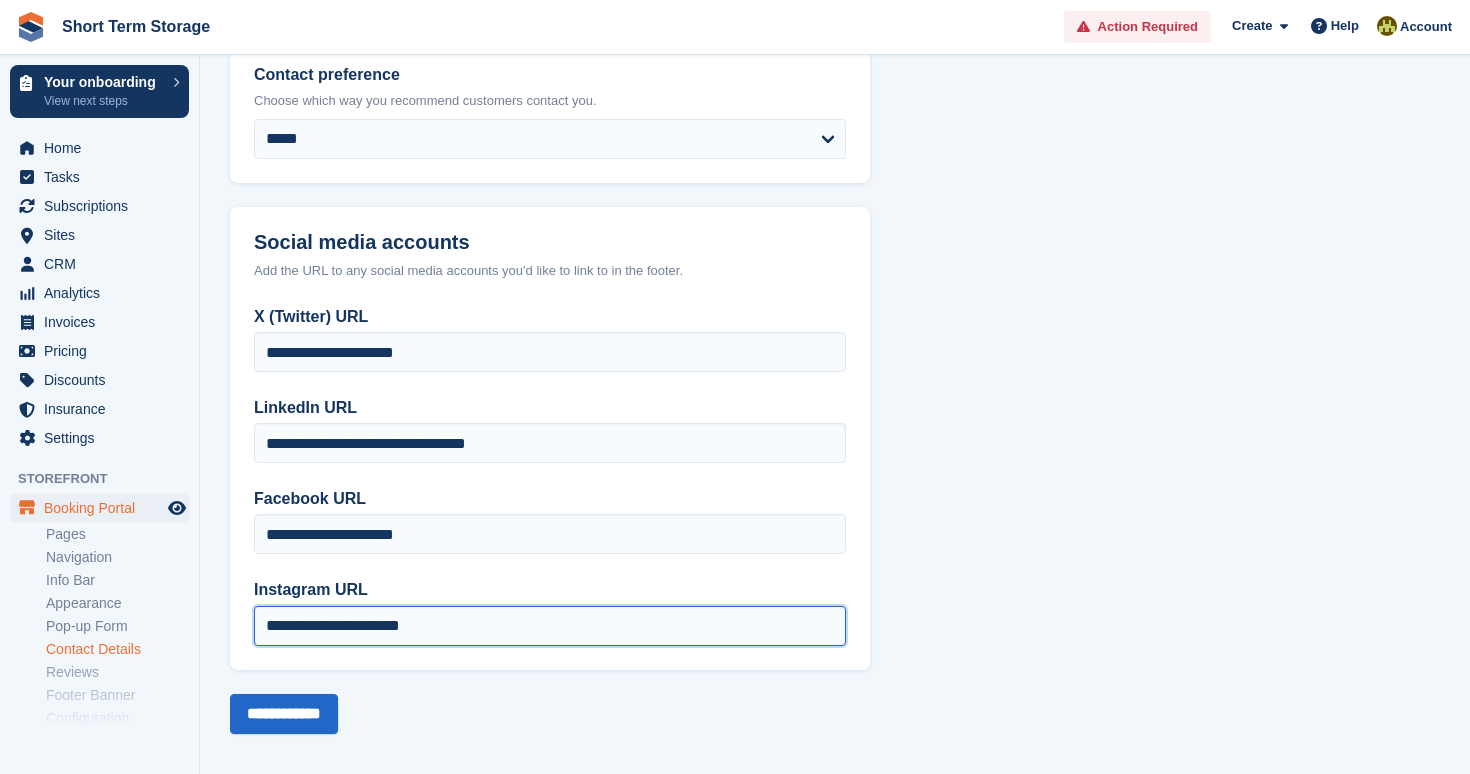 click on "**********" at bounding box center [550, 626] 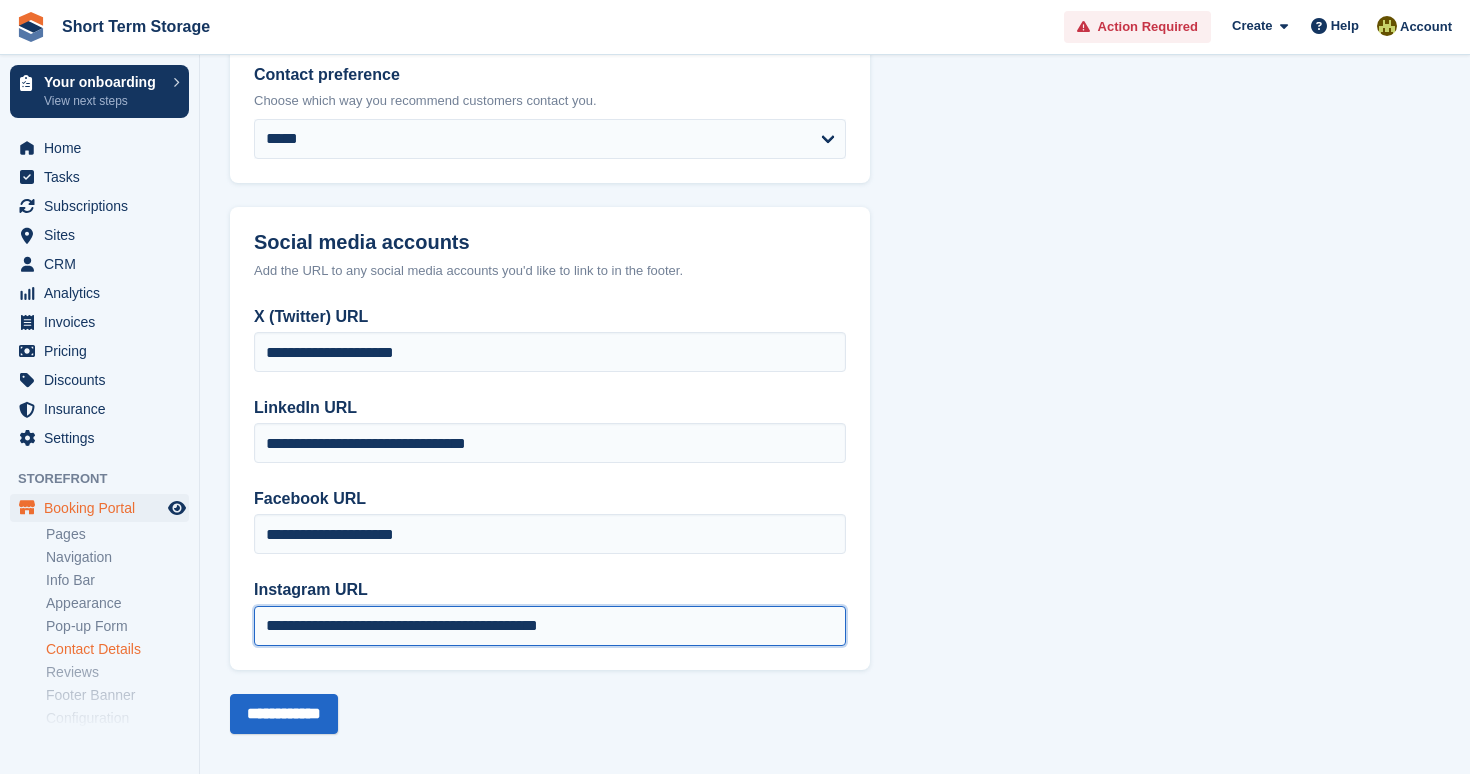 drag, startPoint x: 547, startPoint y: 628, endPoint x: 435, endPoint y: 623, distance: 112.11155 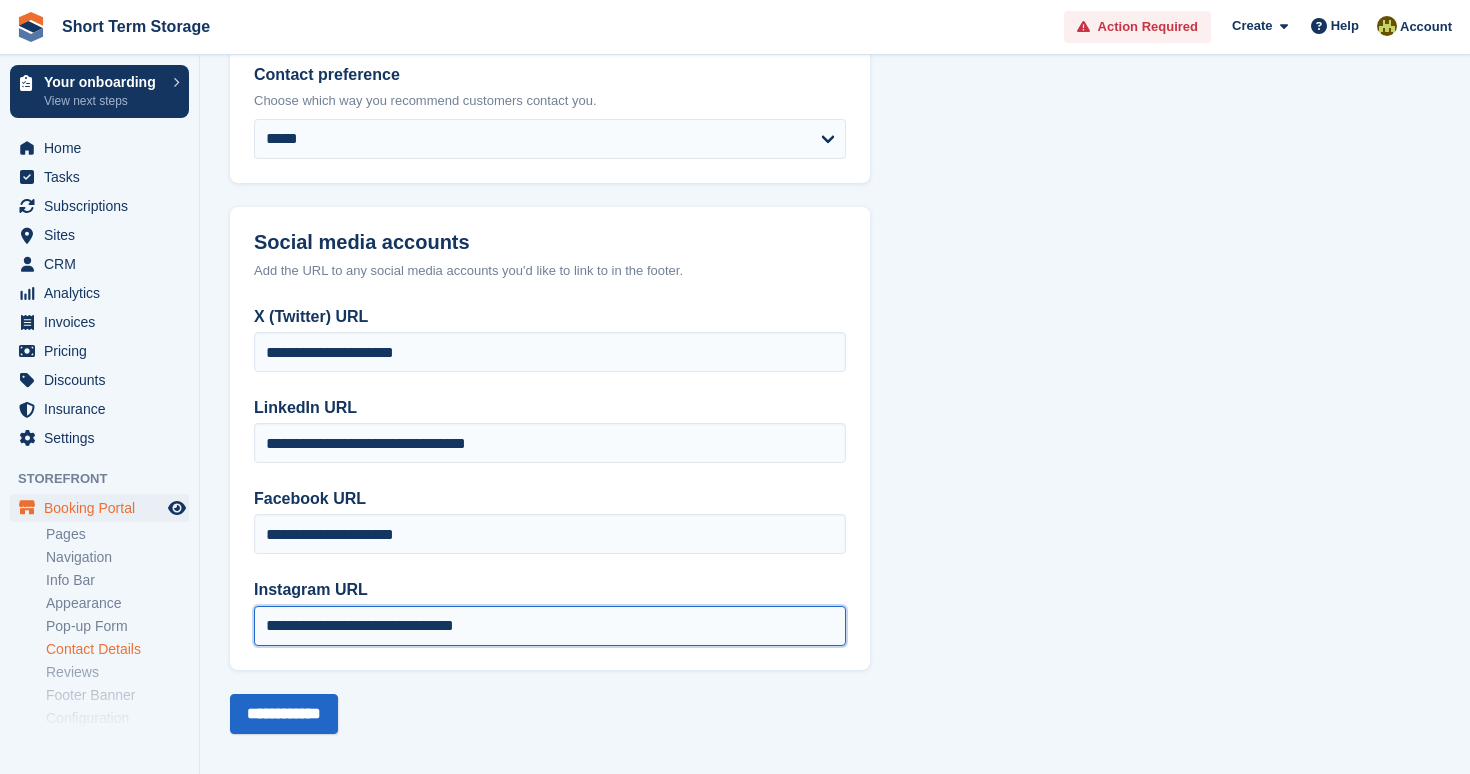 drag, startPoint x: 523, startPoint y: 629, endPoint x: 431, endPoint y: 629, distance: 92 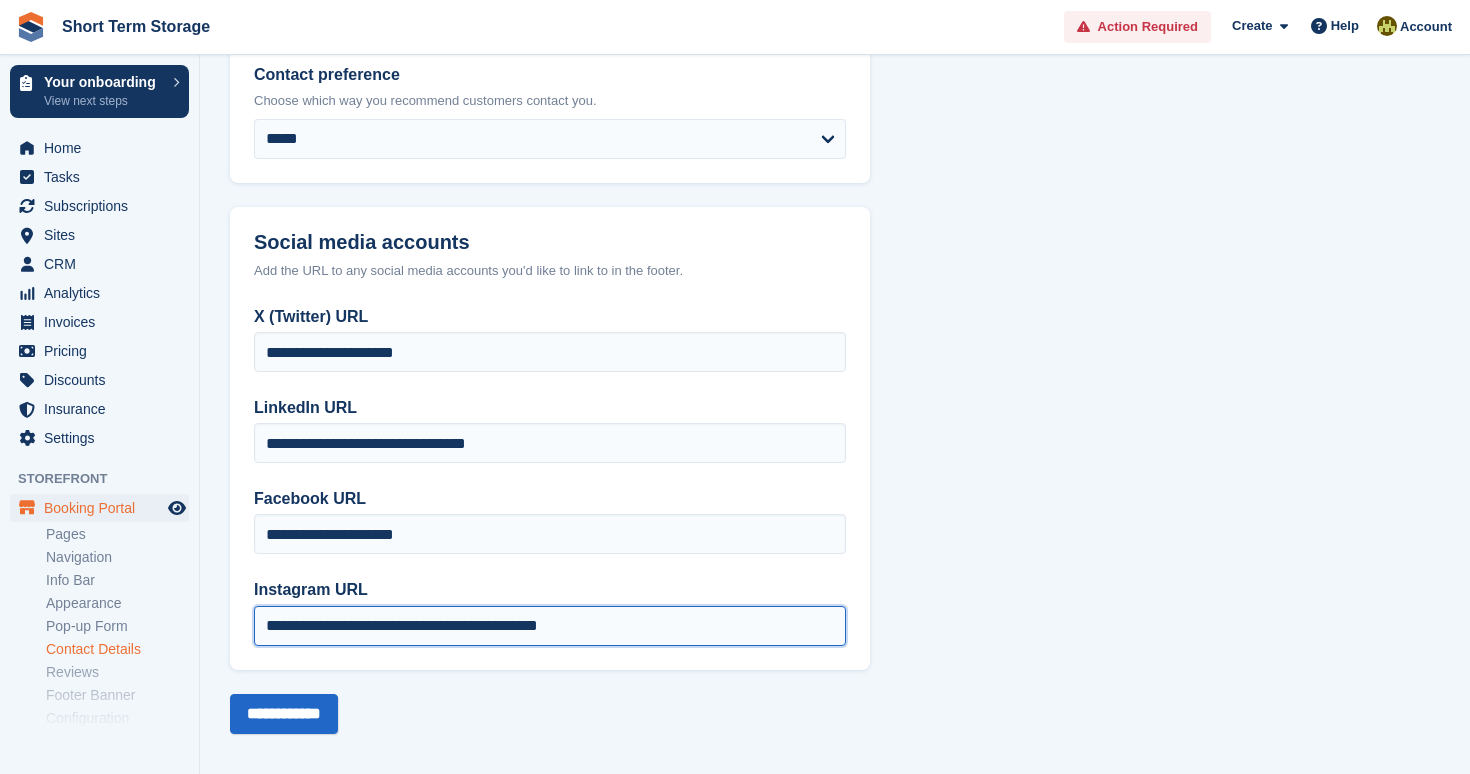 click on "**********" at bounding box center (550, 626) 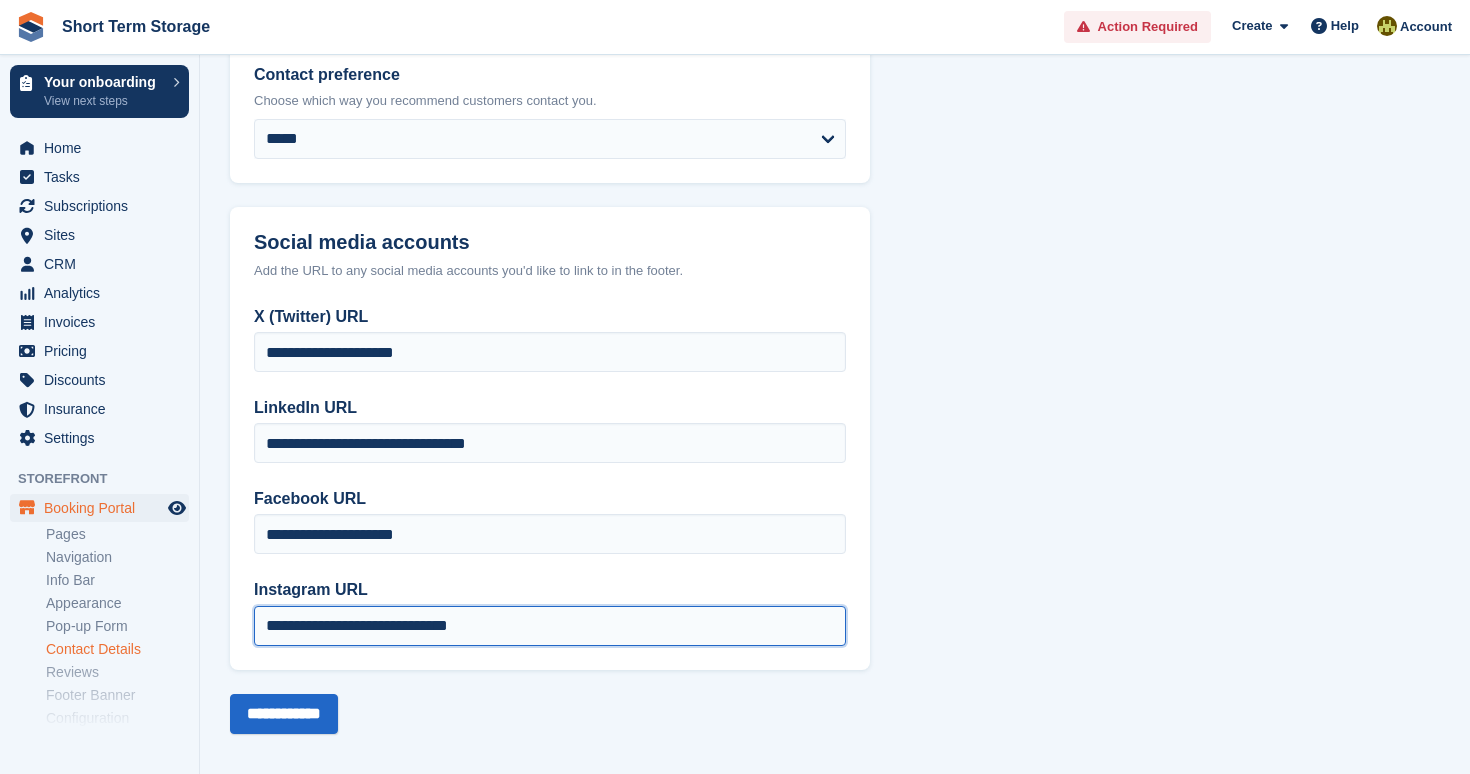 type on "**********" 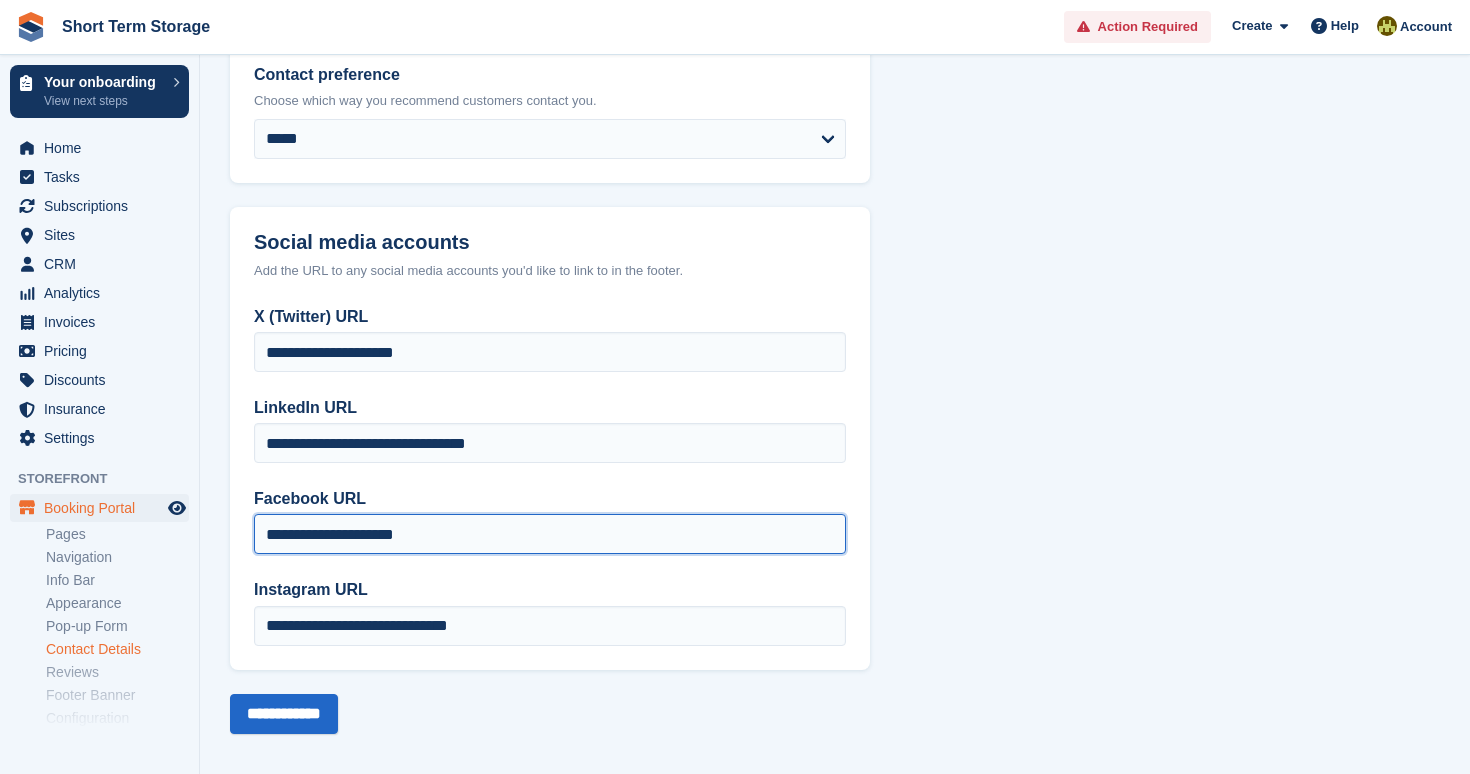click on "**********" at bounding box center [550, 534] 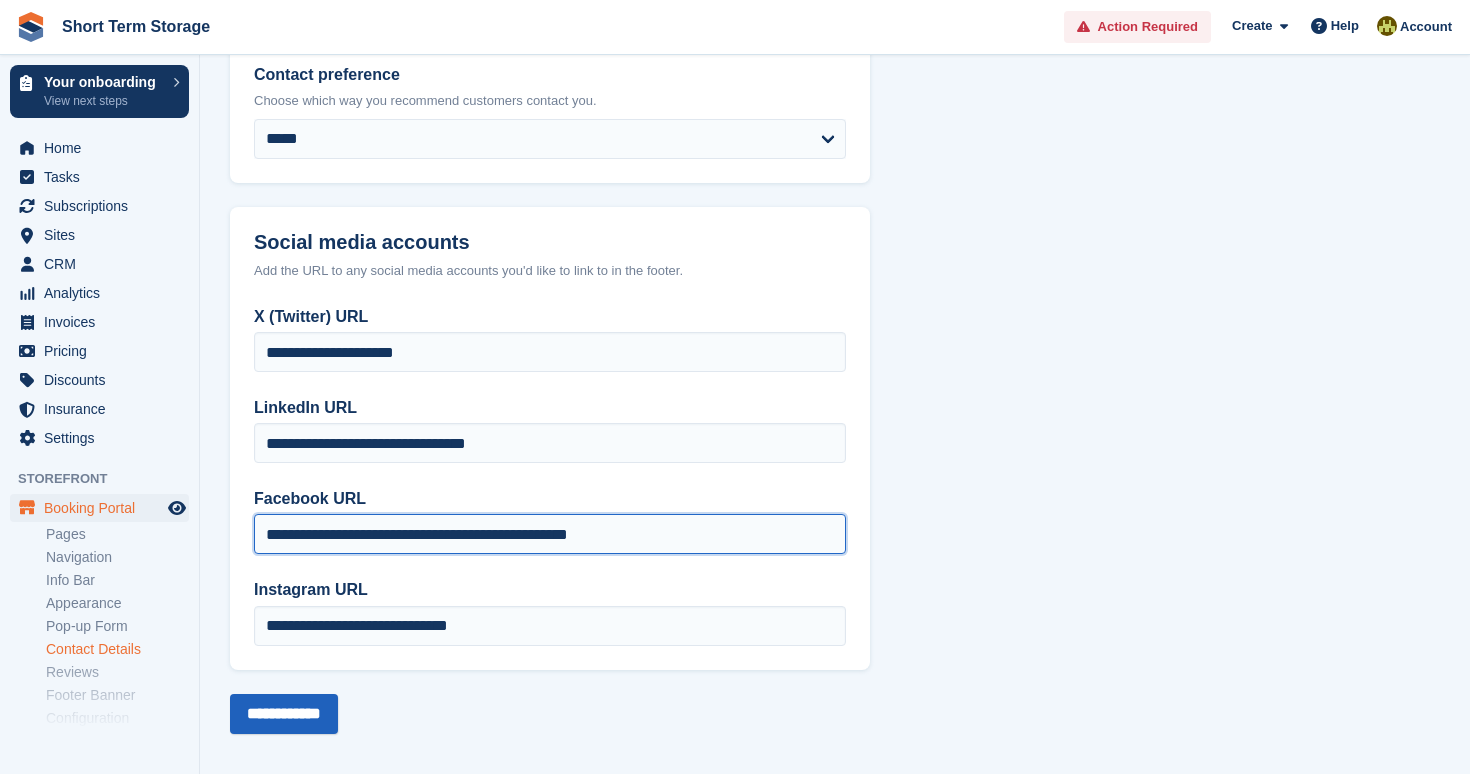 type on "**********" 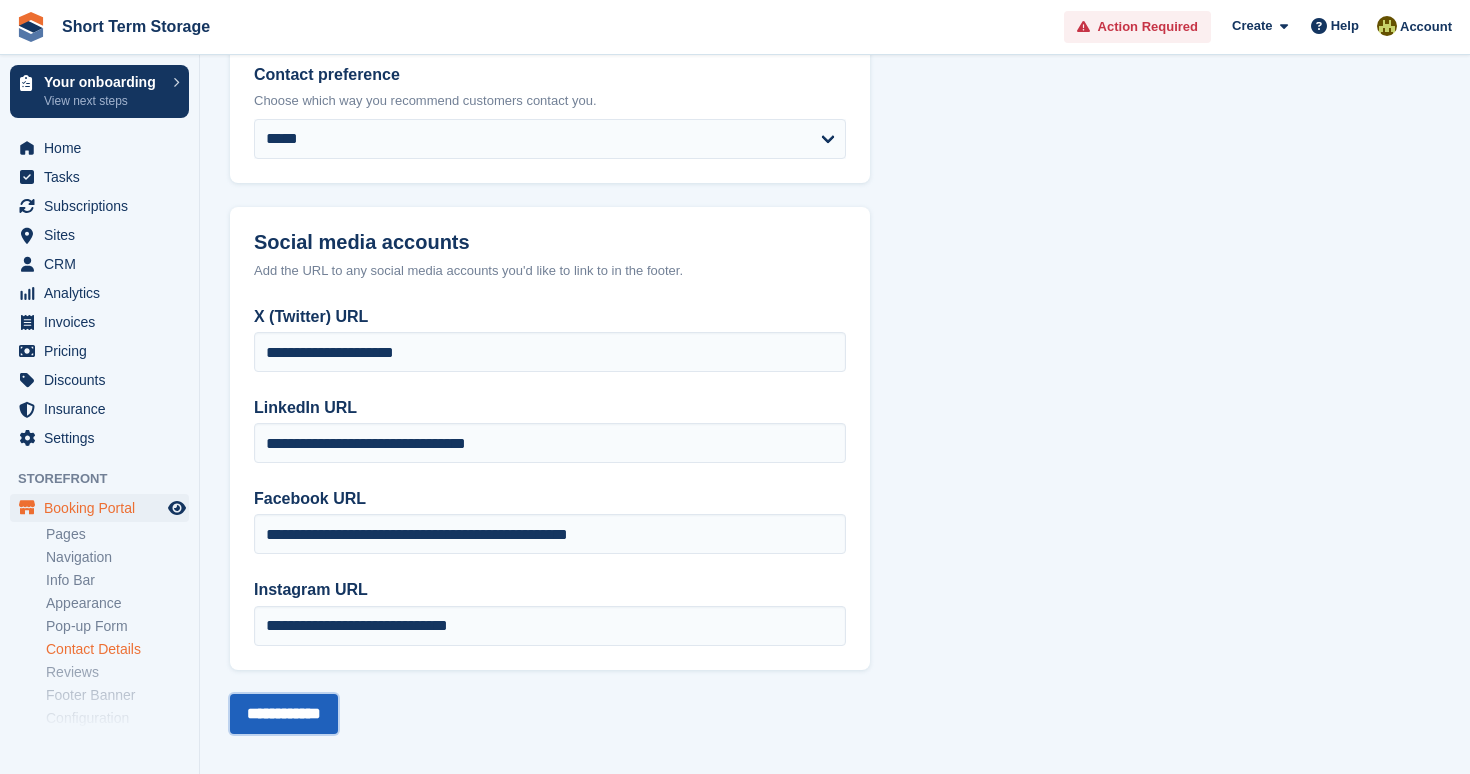 click on "**********" at bounding box center [284, 714] 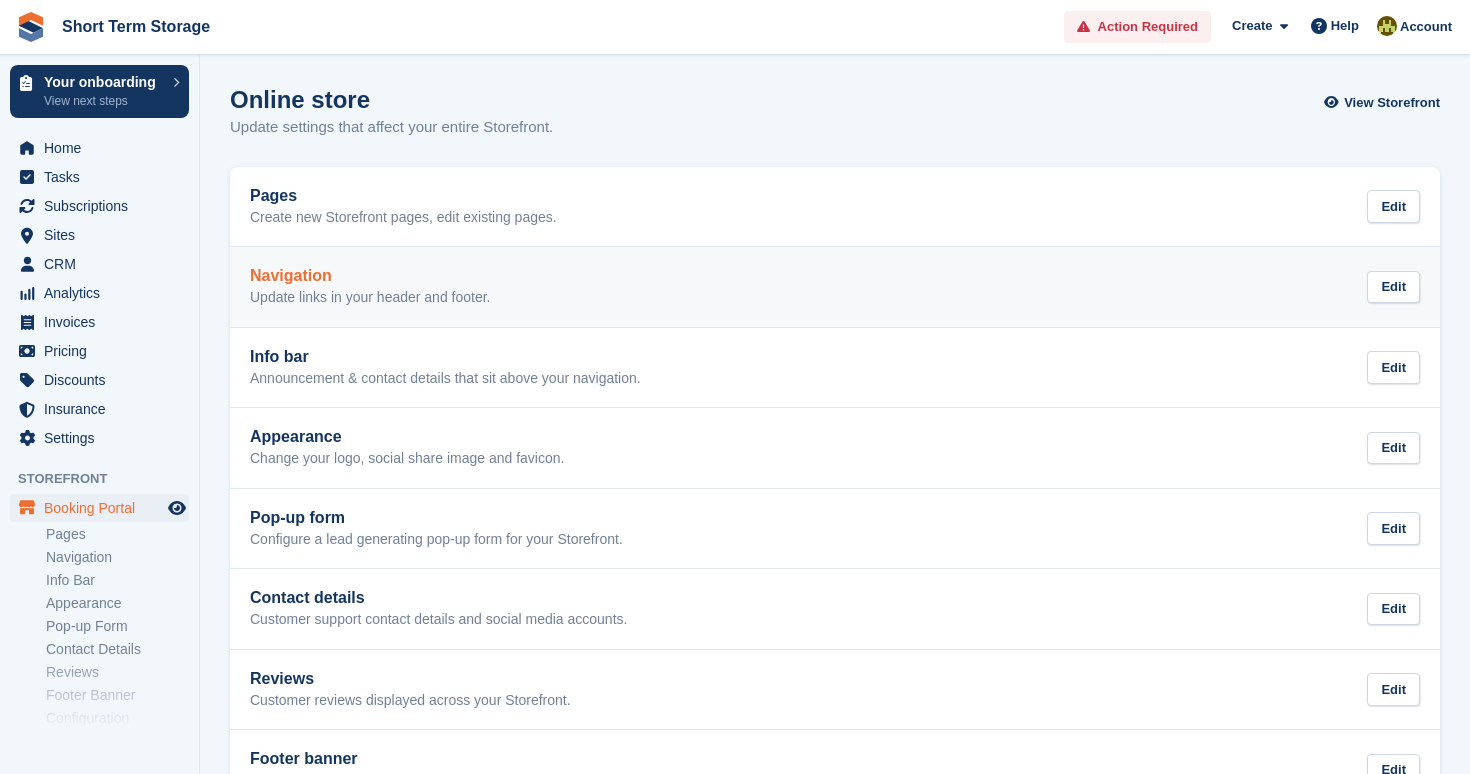scroll, scrollTop: 226, scrollLeft: 0, axis: vertical 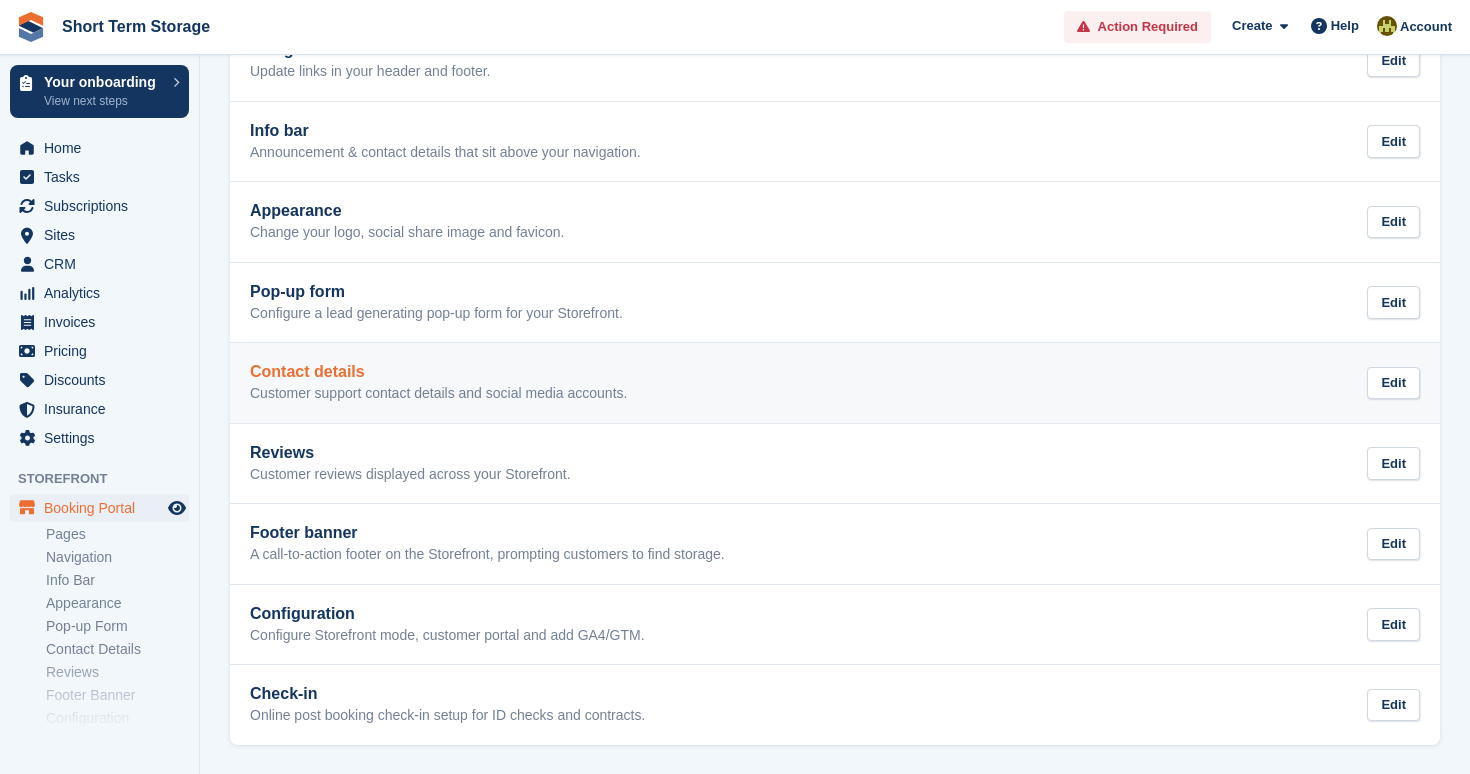 click on "Contact details" at bounding box center [438, 372] 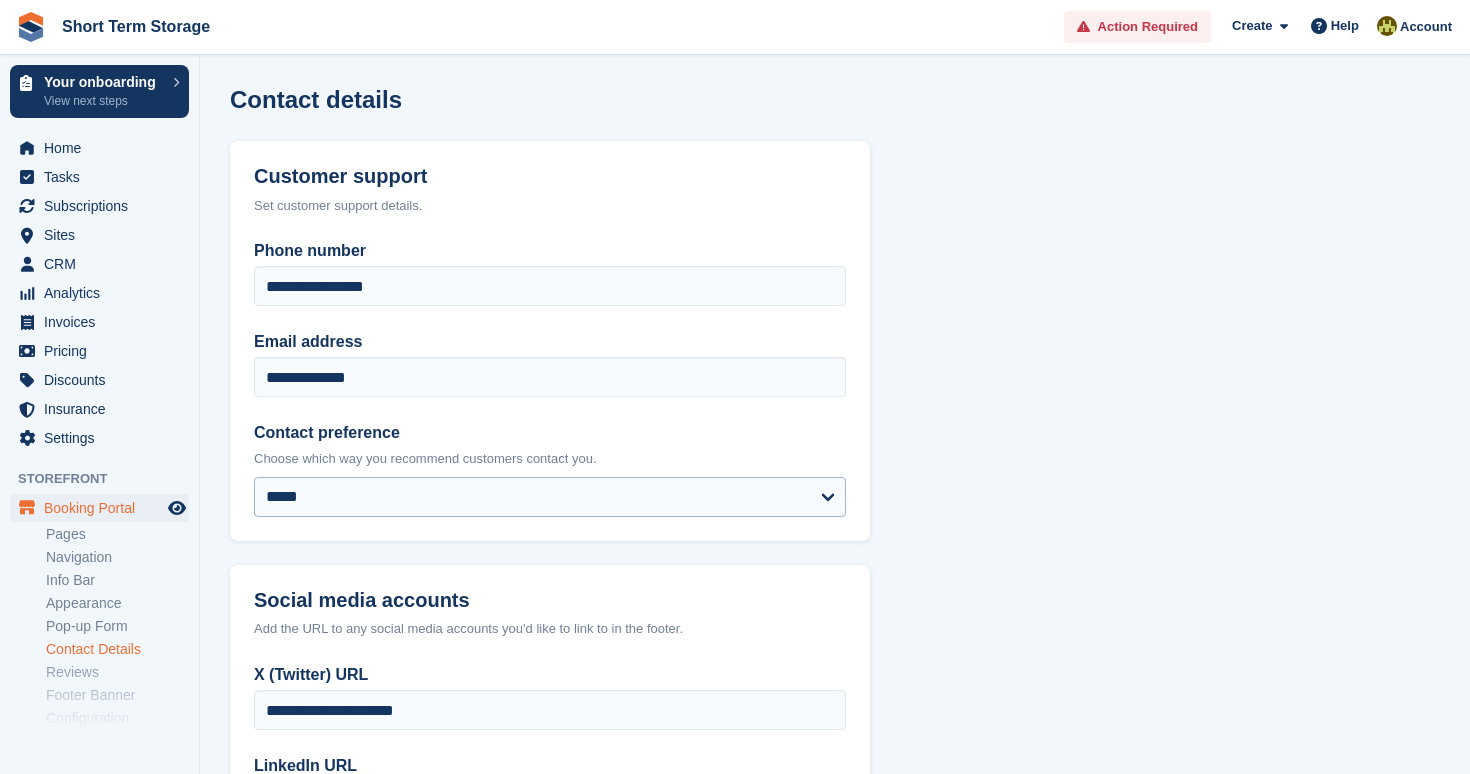 scroll, scrollTop: 371, scrollLeft: 0, axis: vertical 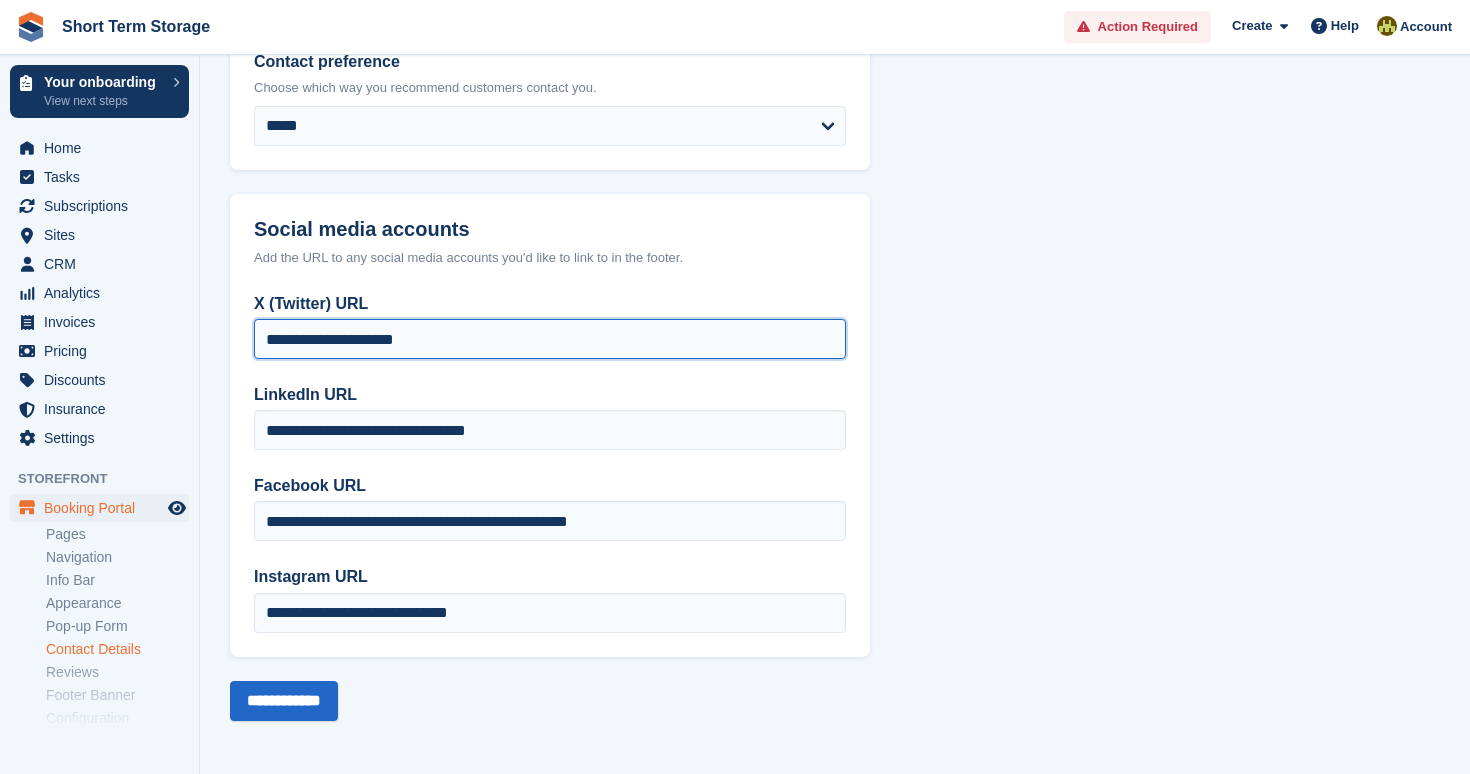 drag, startPoint x: 370, startPoint y: 340, endPoint x: 193, endPoint y: 338, distance: 177.01129 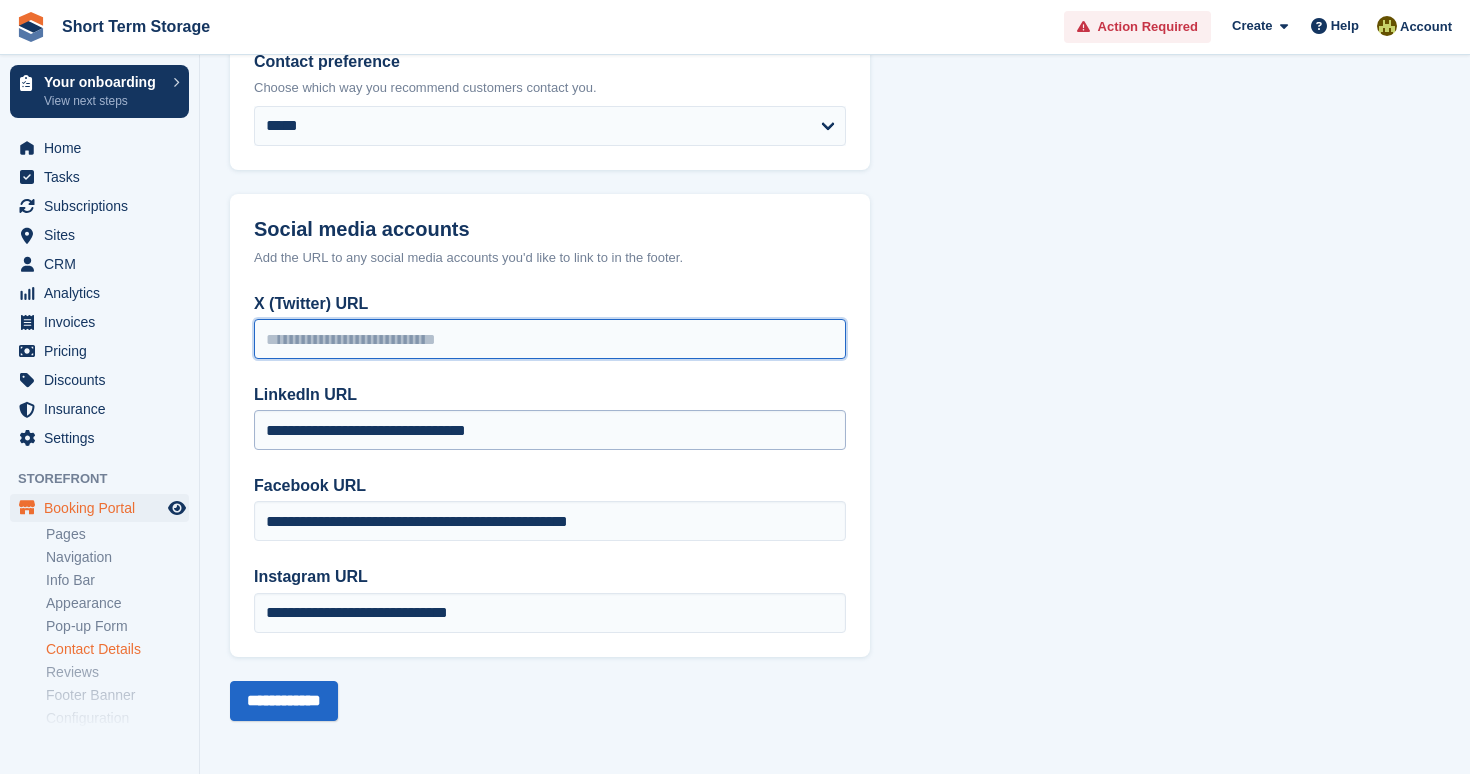 type 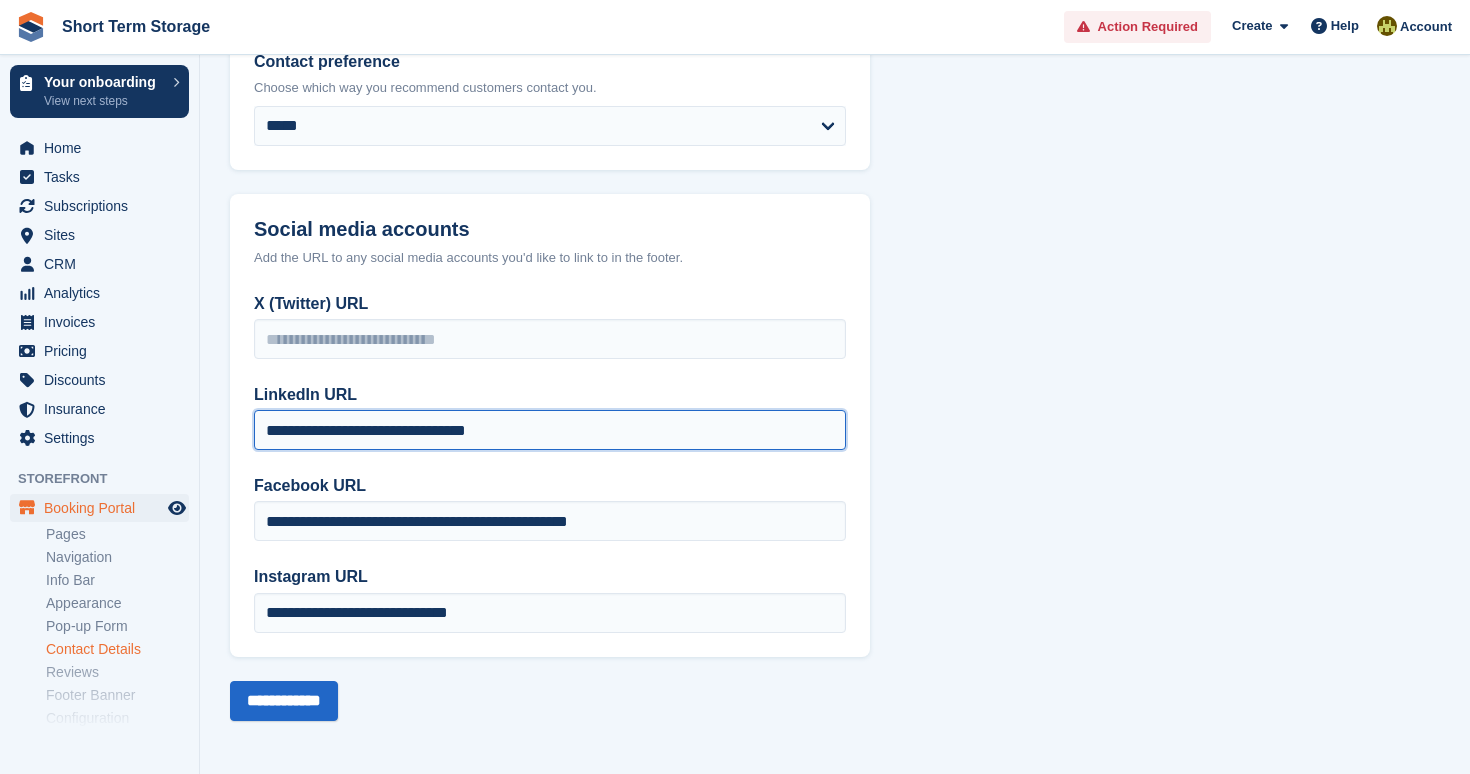 drag, startPoint x: 550, startPoint y: 435, endPoint x: 254, endPoint y: 435, distance: 296 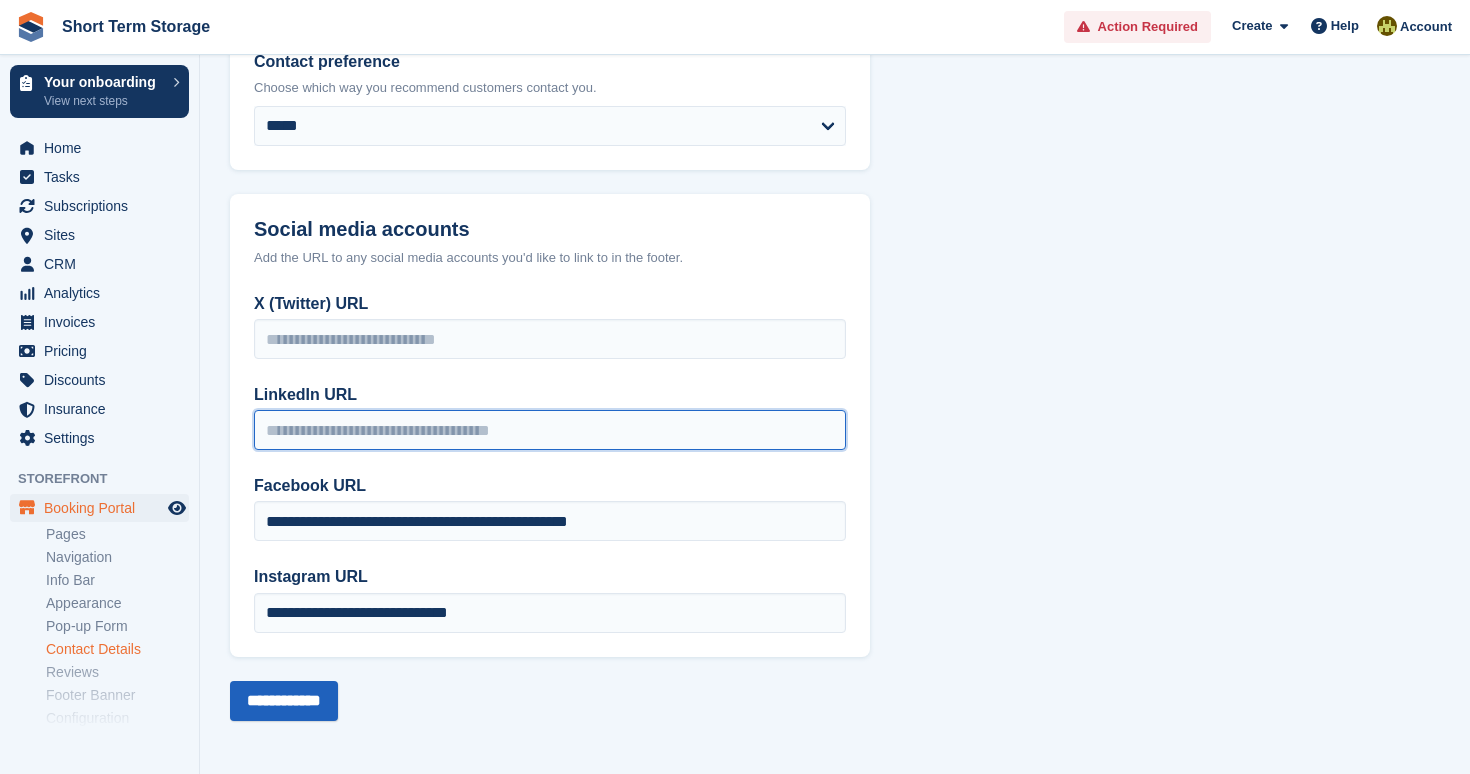 type 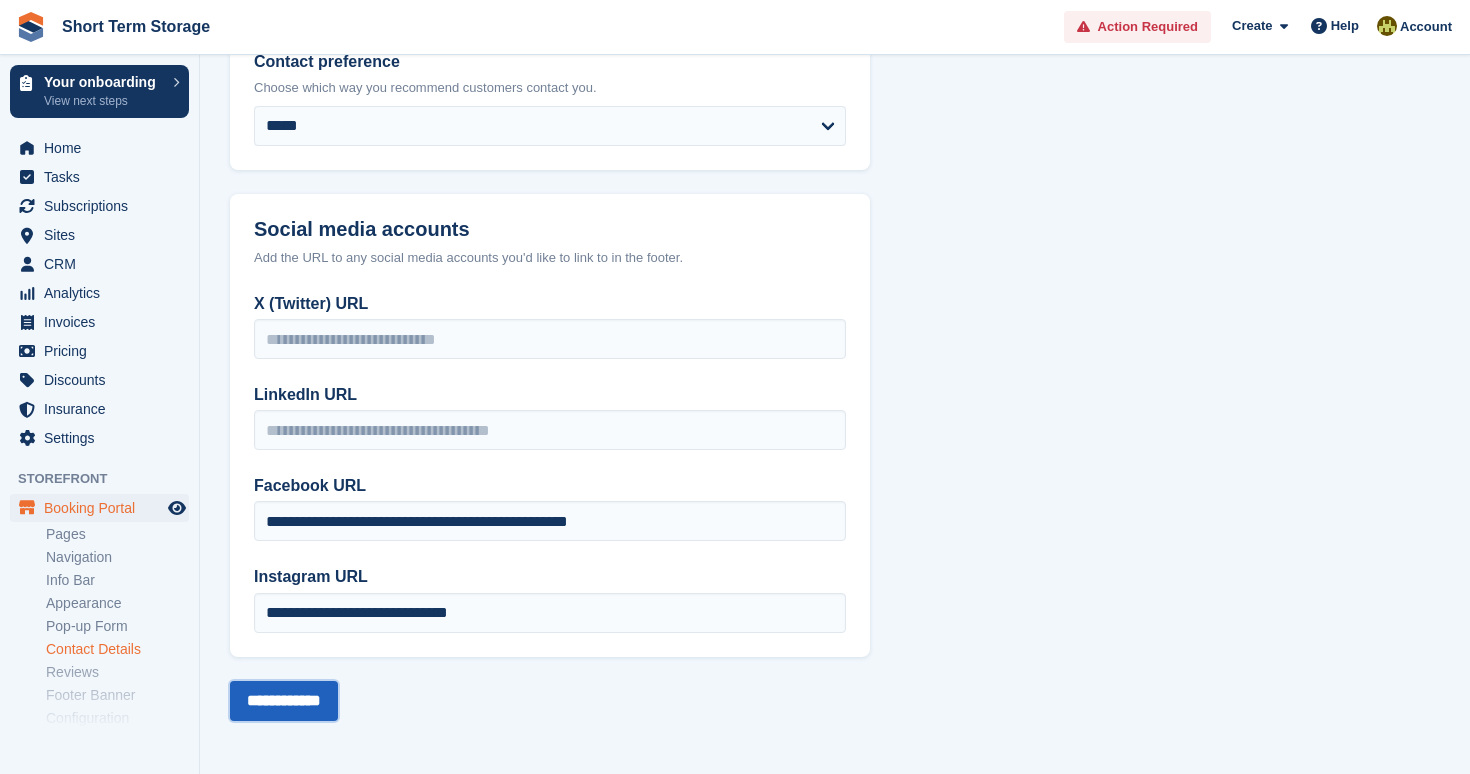 click on "**********" at bounding box center [284, 701] 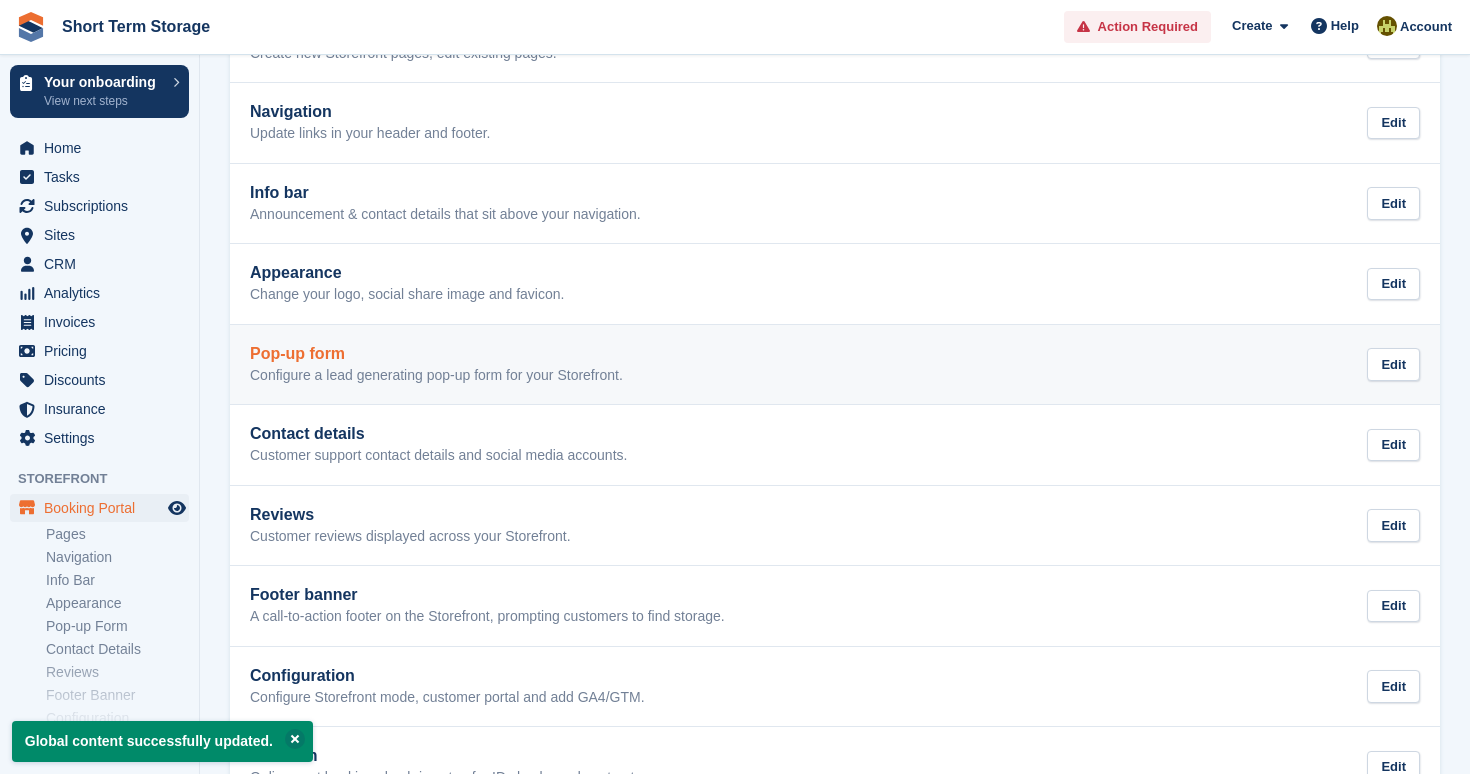 scroll, scrollTop: 226, scrollLeft: 0, axis: vertical 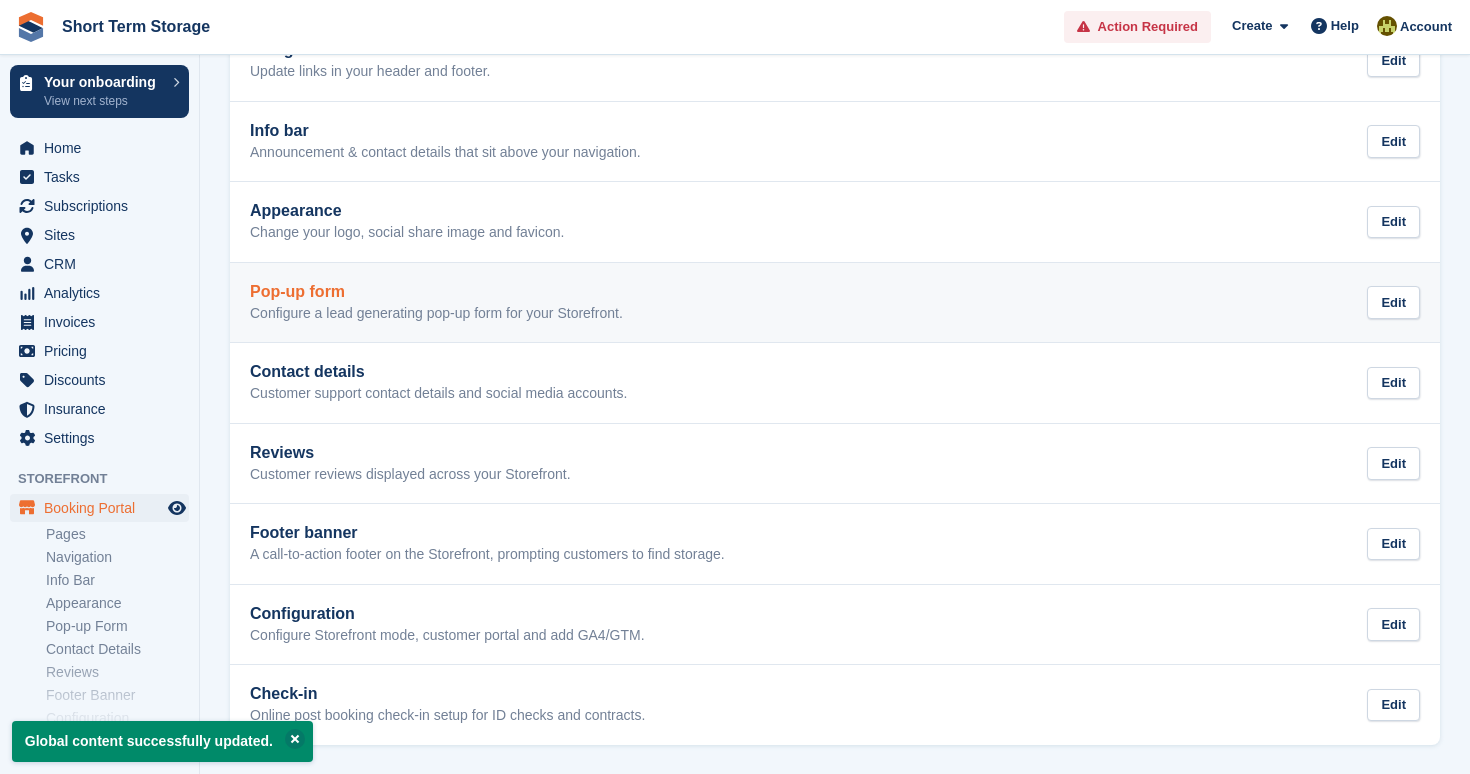 click on "Pop-up form
Configure a lead generating pop-up form for your Storefront.
Edit" at bounding box center (835, 303) 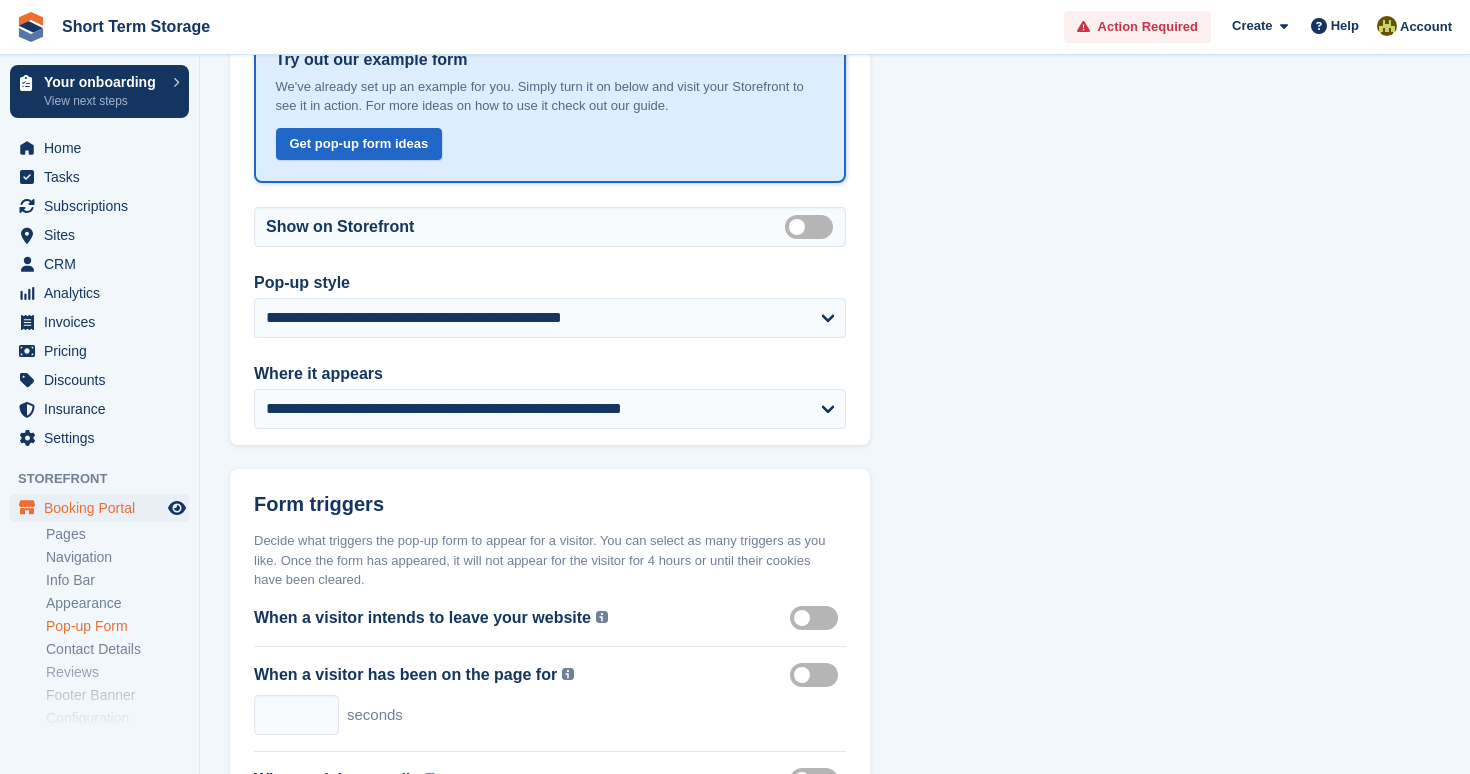 scroll, scrollTop: 0, scrollLeft: 0, axis: both 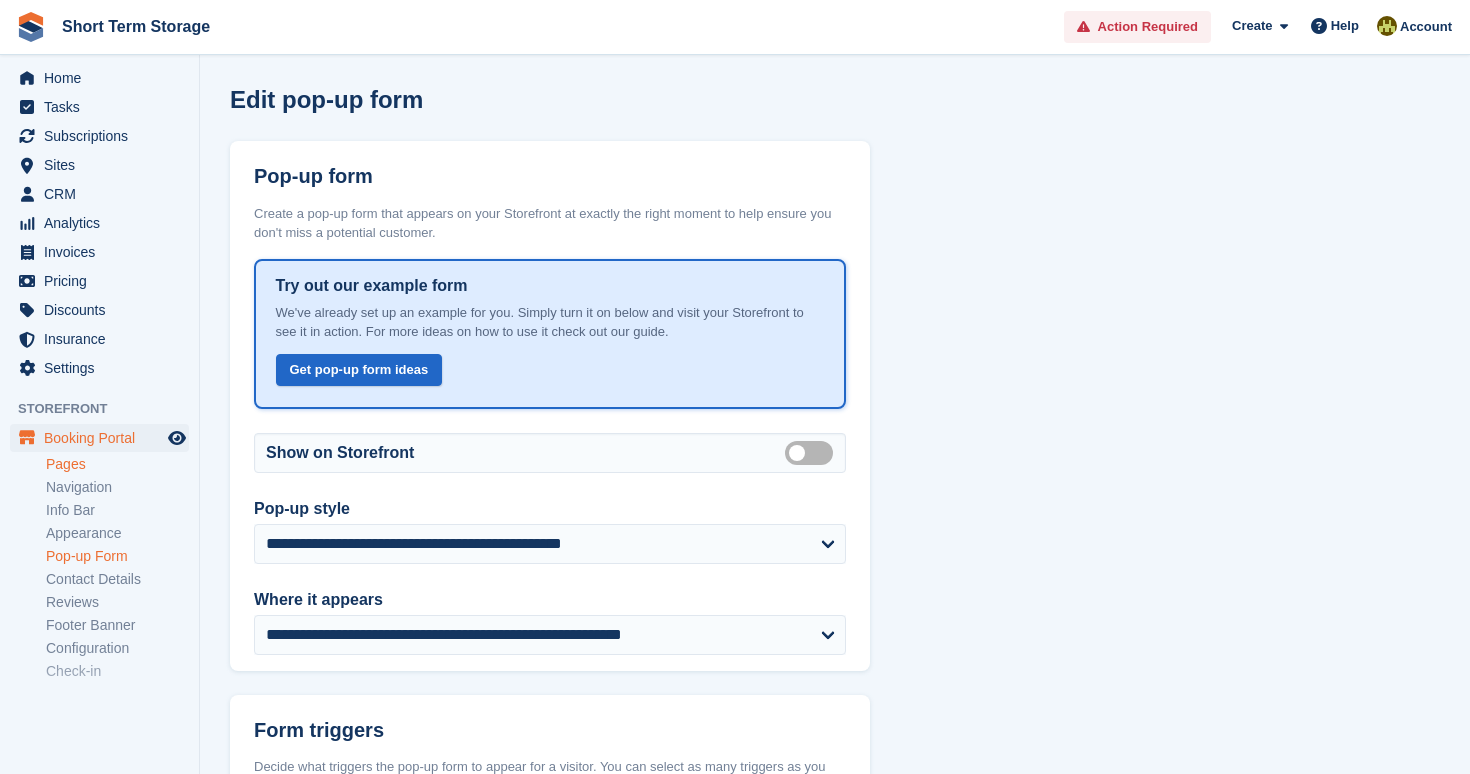 click on "Pages" at bounding box center [117, 464] 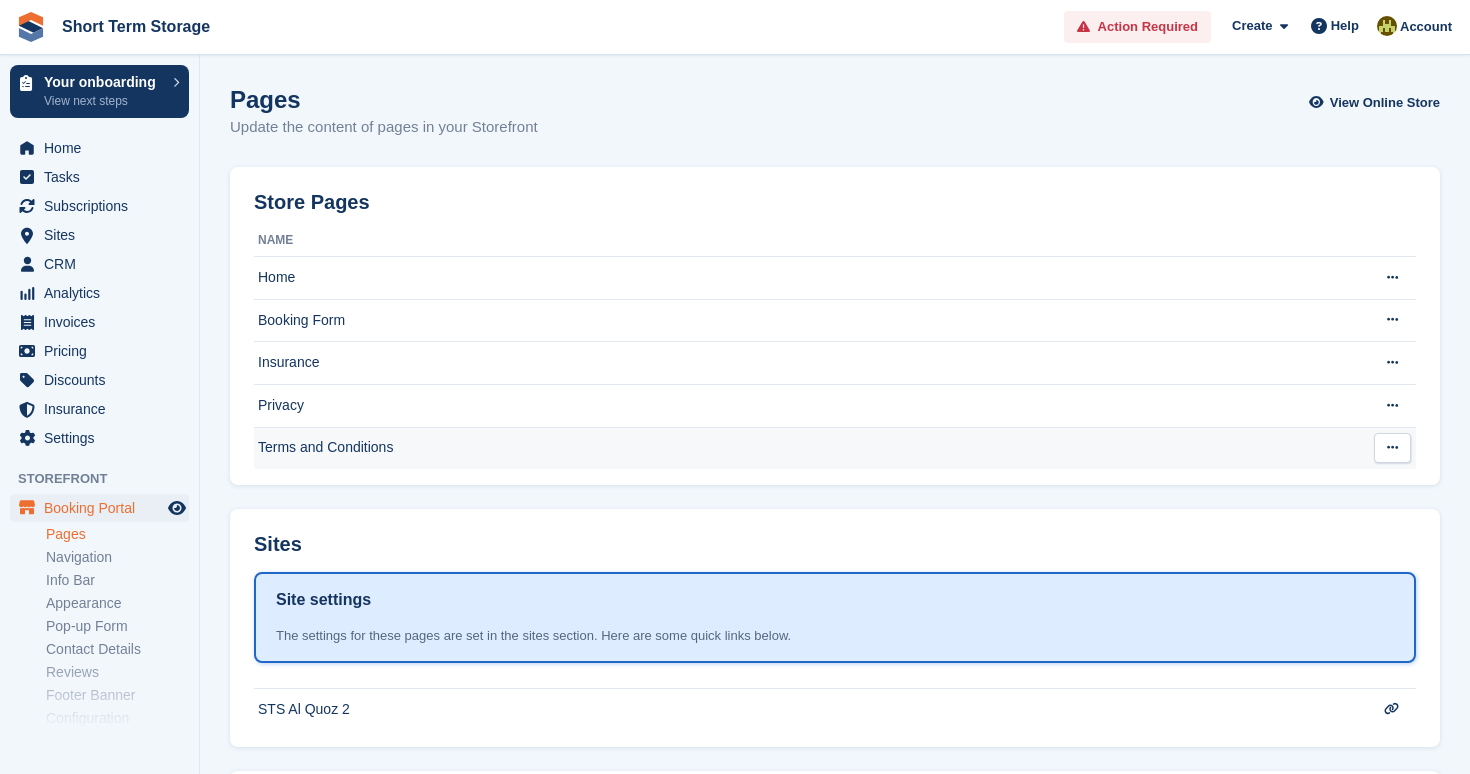 click on "Terms and Conditions" at bounding box center (806, 448) 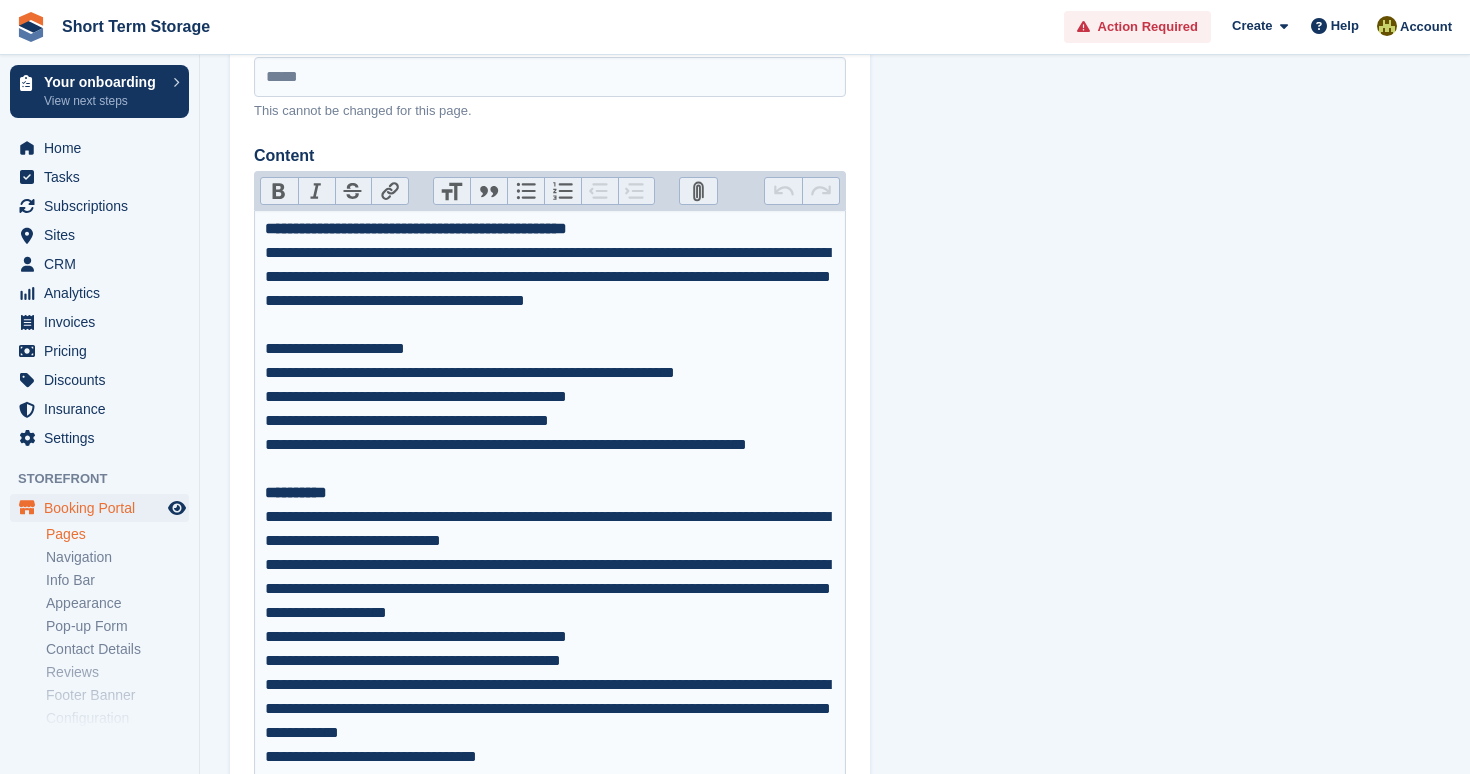 scroll, scrollTop: 280, scrollLeft: 0, axis: vertical 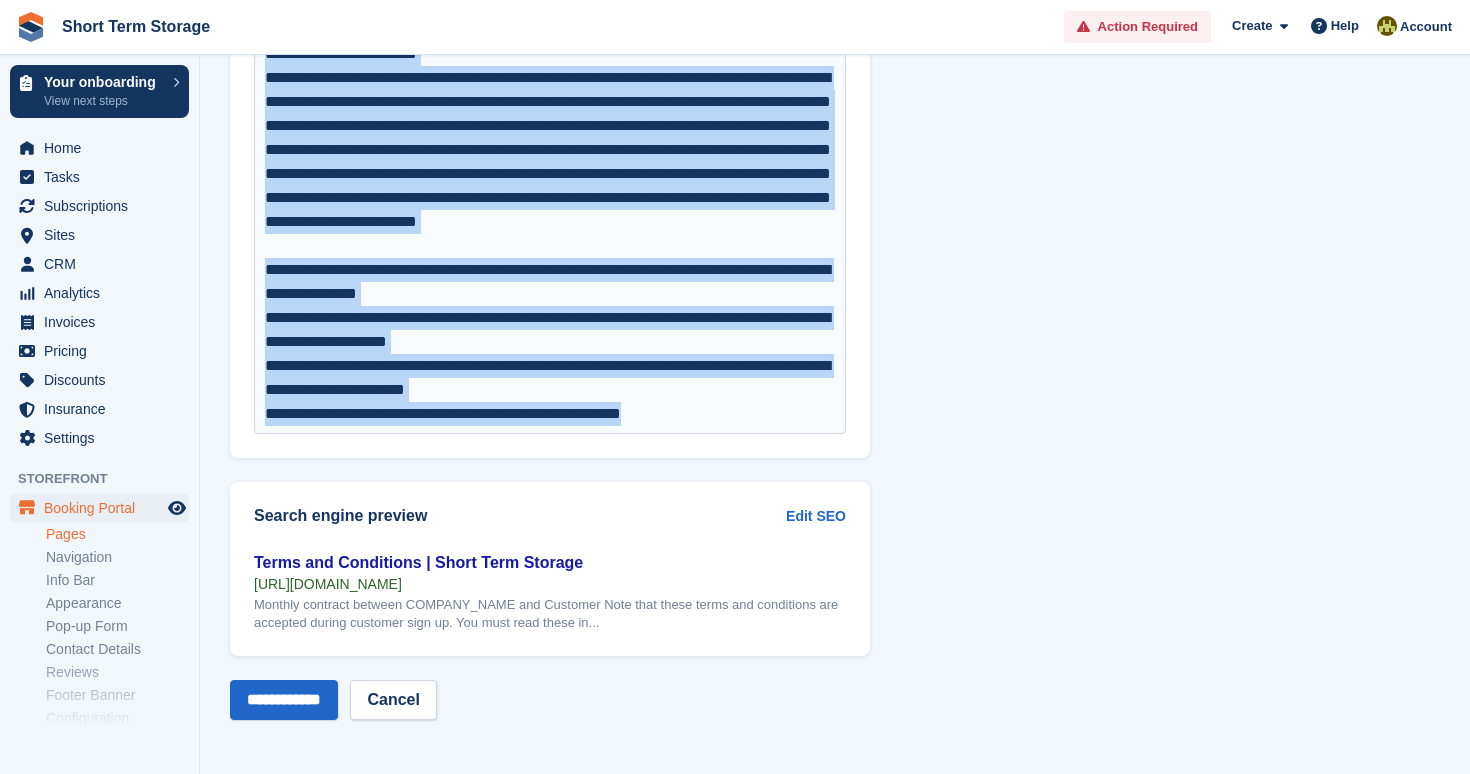 drag, startPoint x: 263, startPoint y: 203, endPoint x: 448, endPoint y: 830, distance: 653.7232 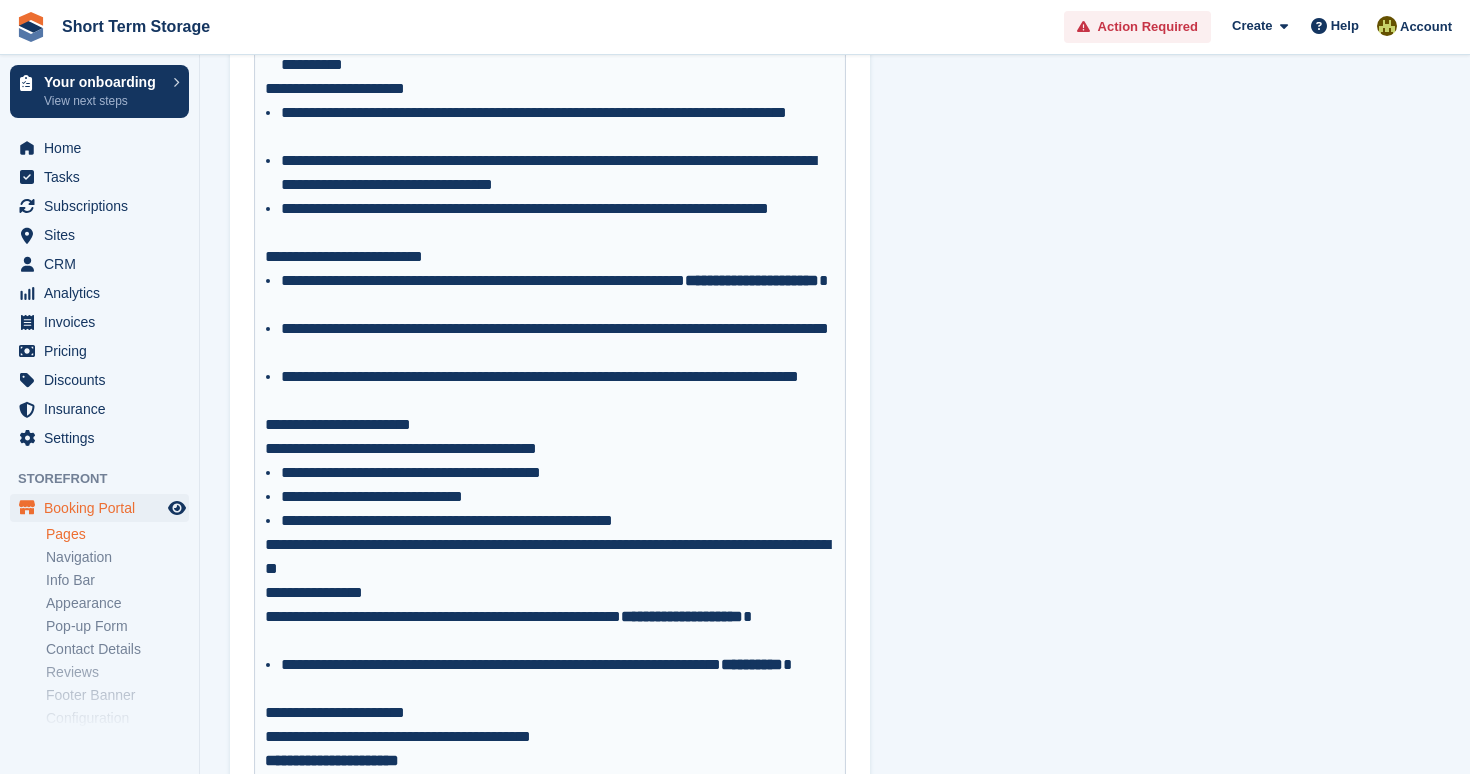 scroll, scrollTop: 1381, scrollLeft: 0, axis: vertical 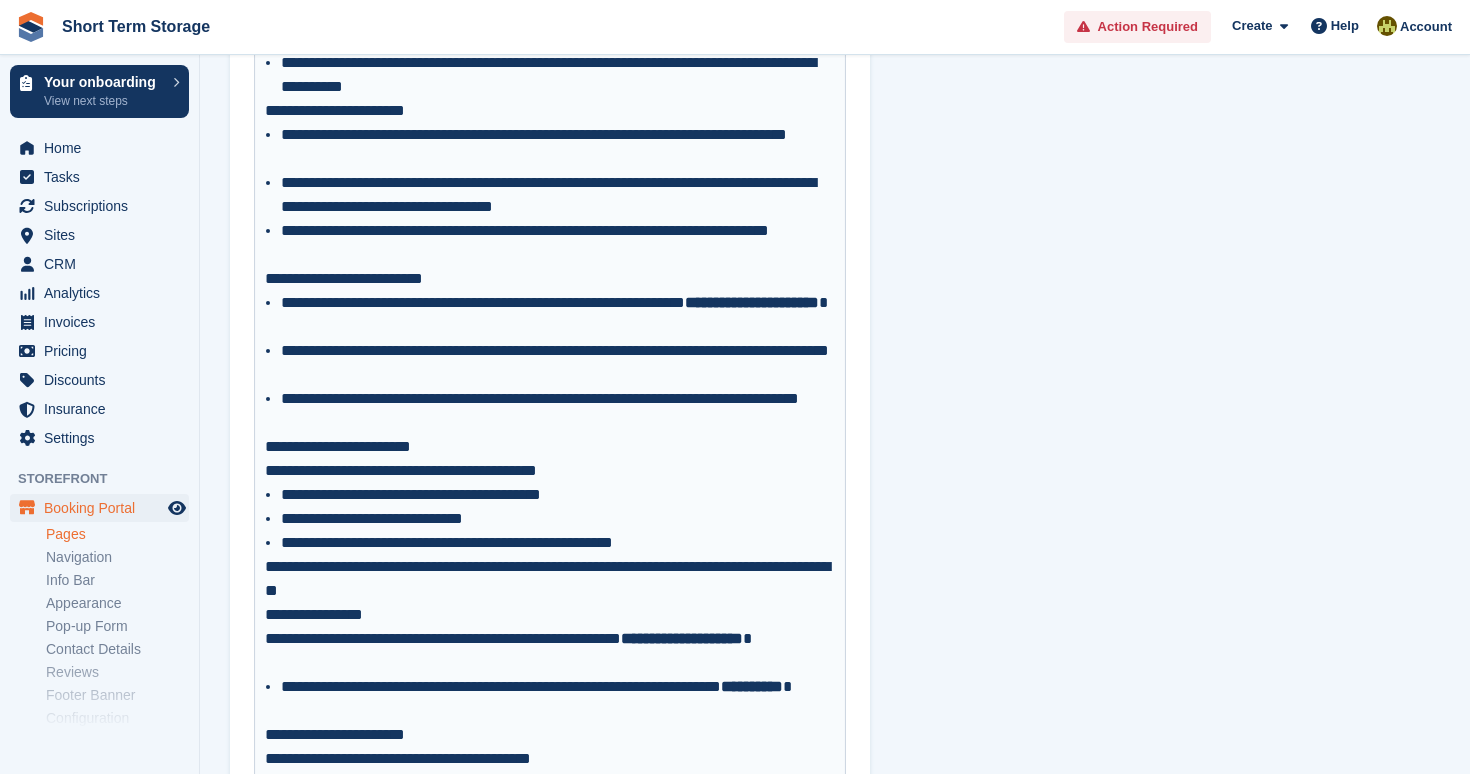 click on "**********" at bounding box center [558, 243] 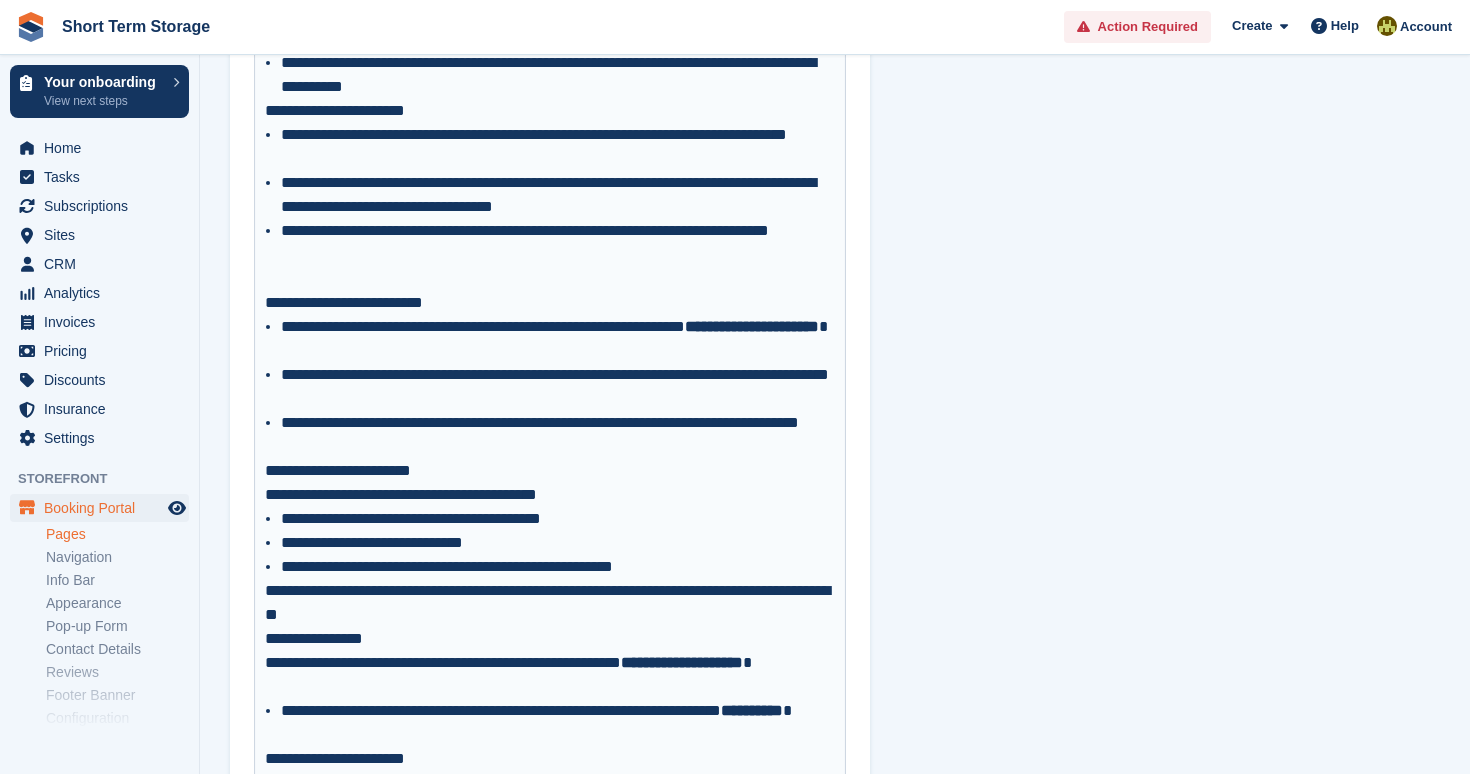 click on "**********" at bounding box center [550, 303] 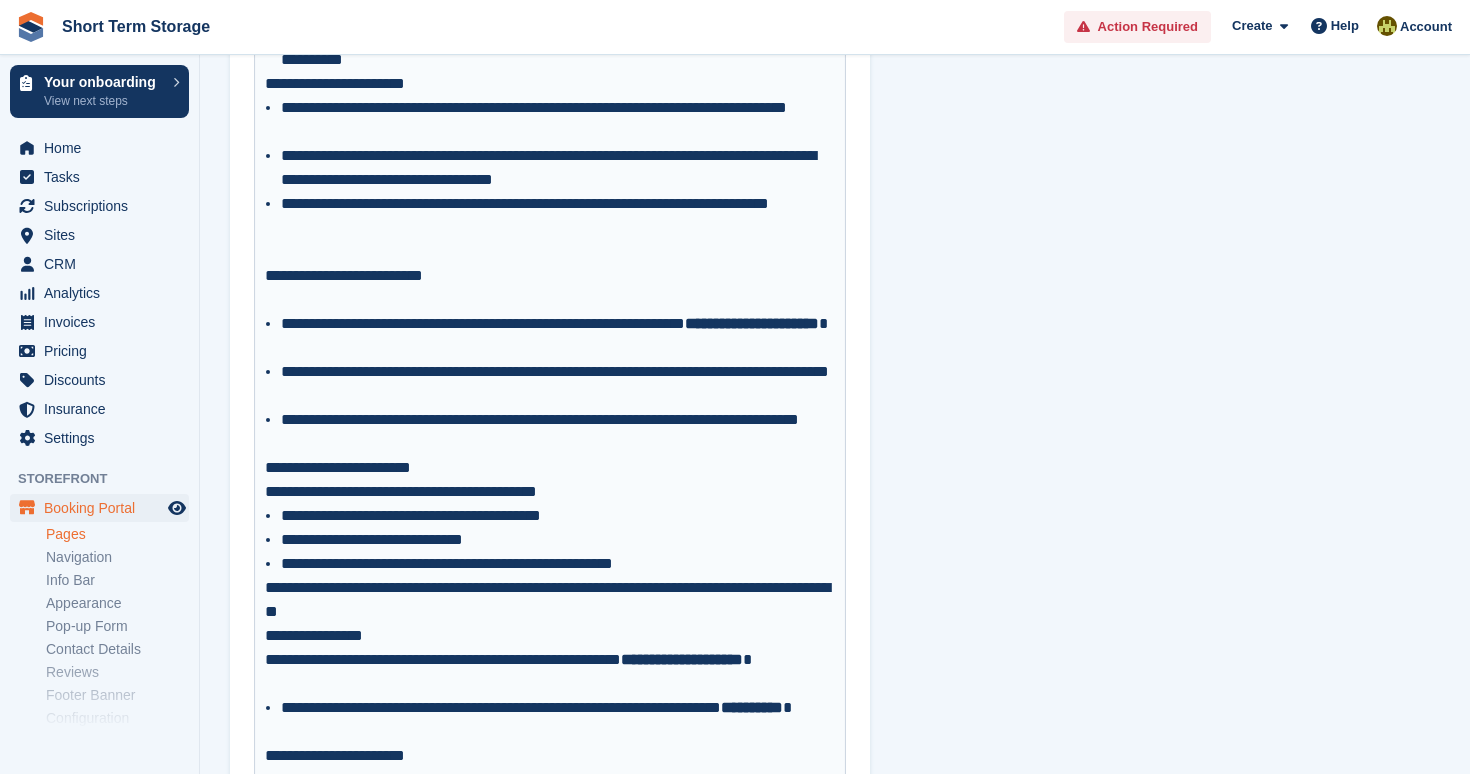 scroll, scrollTop: 1424, scrollLeft: 0, axis: vertical 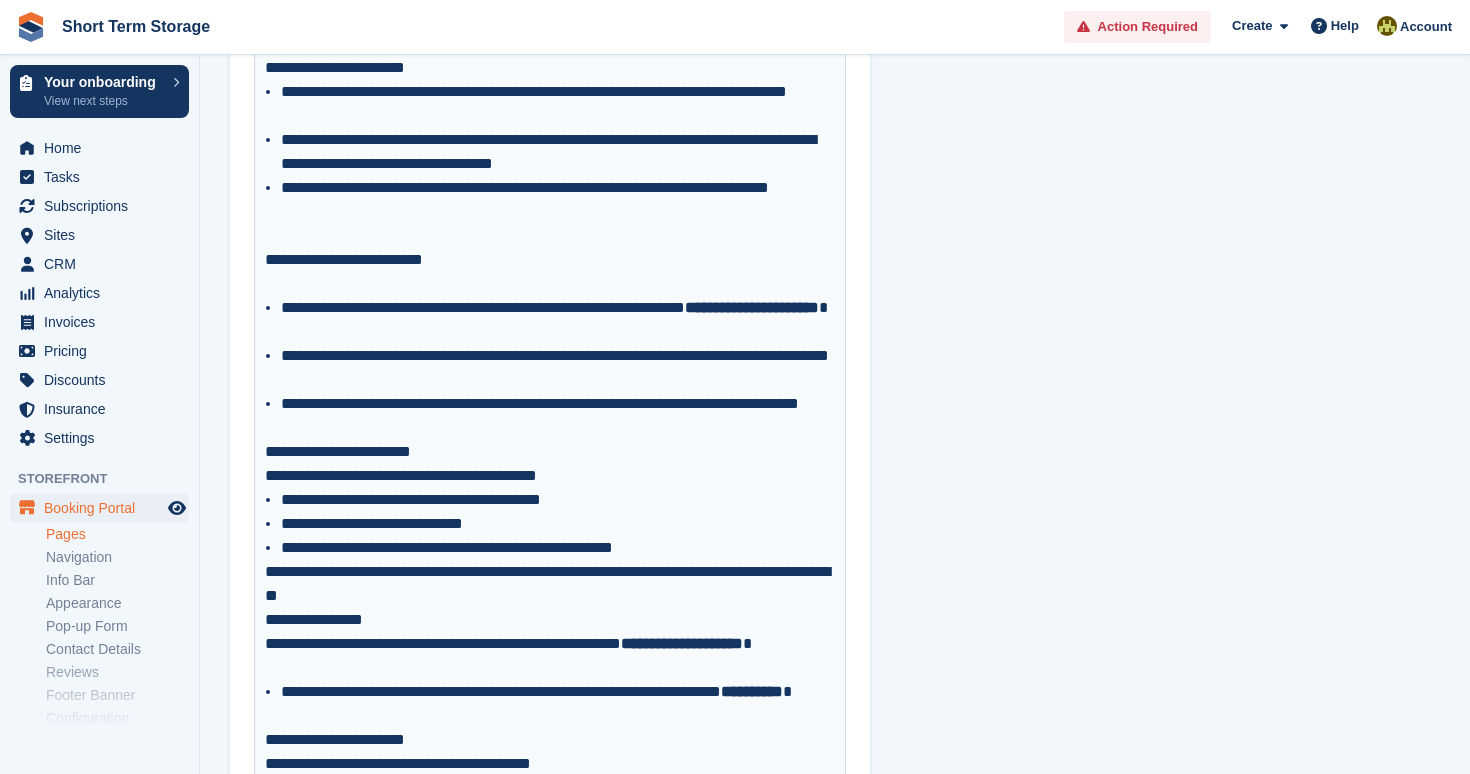 click on "**********" at bounding box center [550, 452] 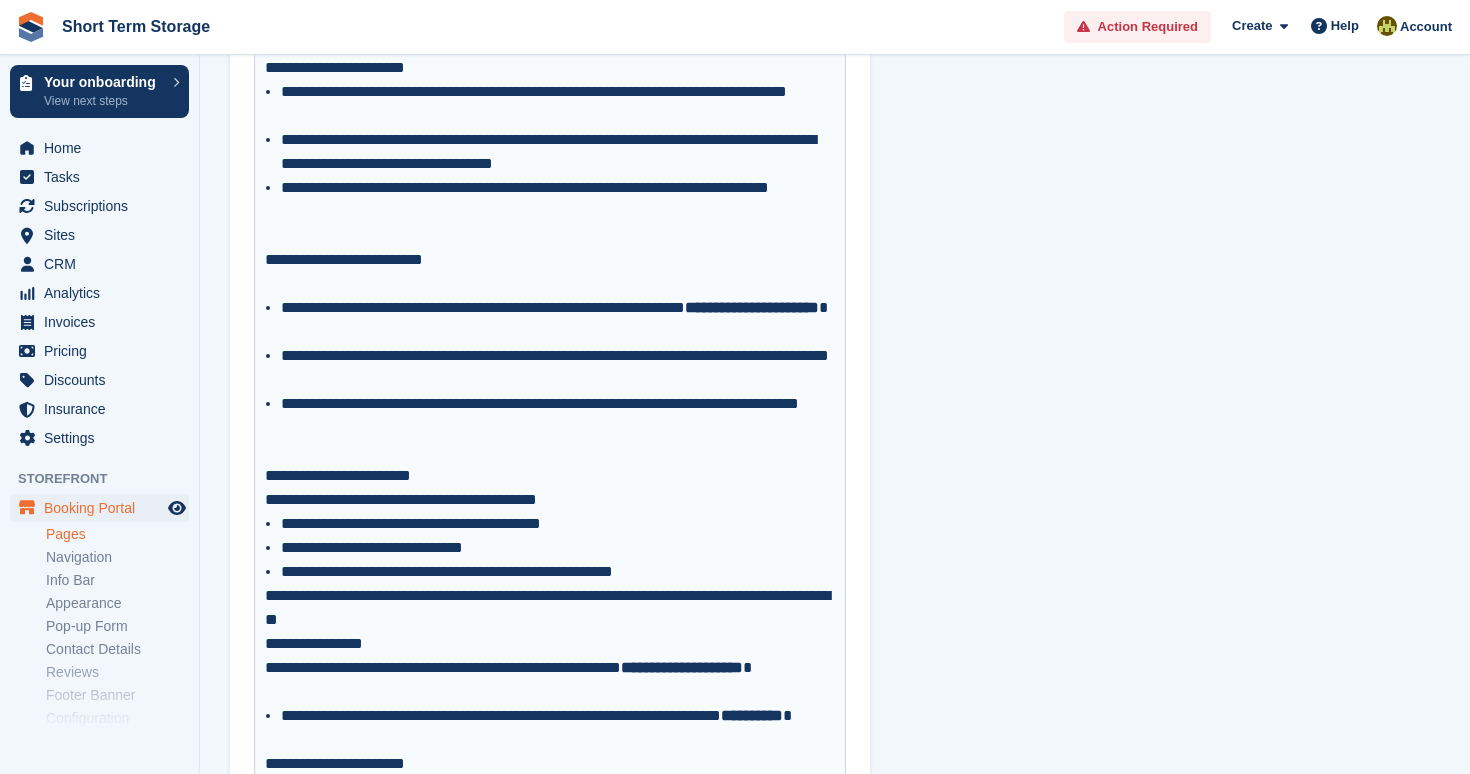 click on "**********" at bounding box center [550, 476] 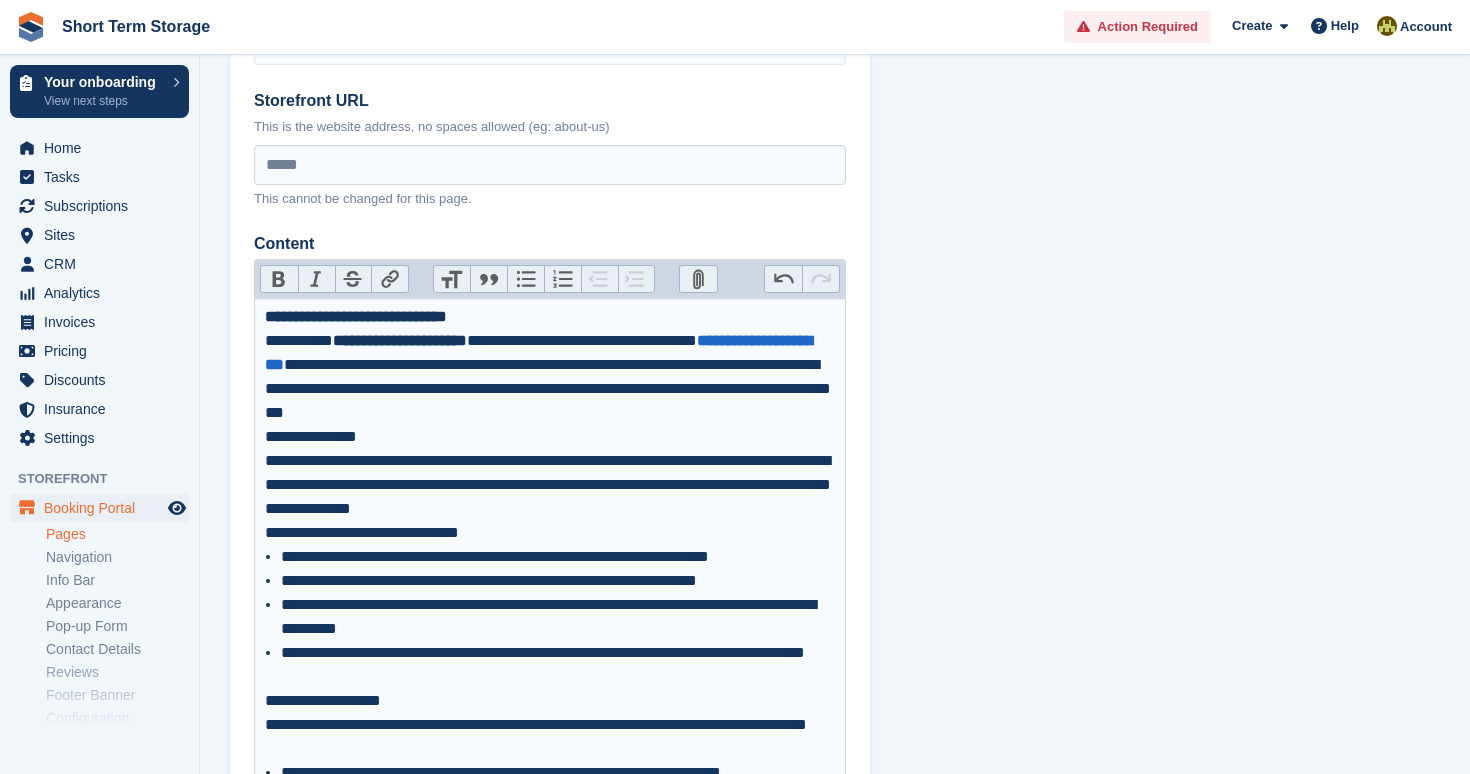 scroll, scrollTop: 246, scrollLeft: 0, axis: vertical 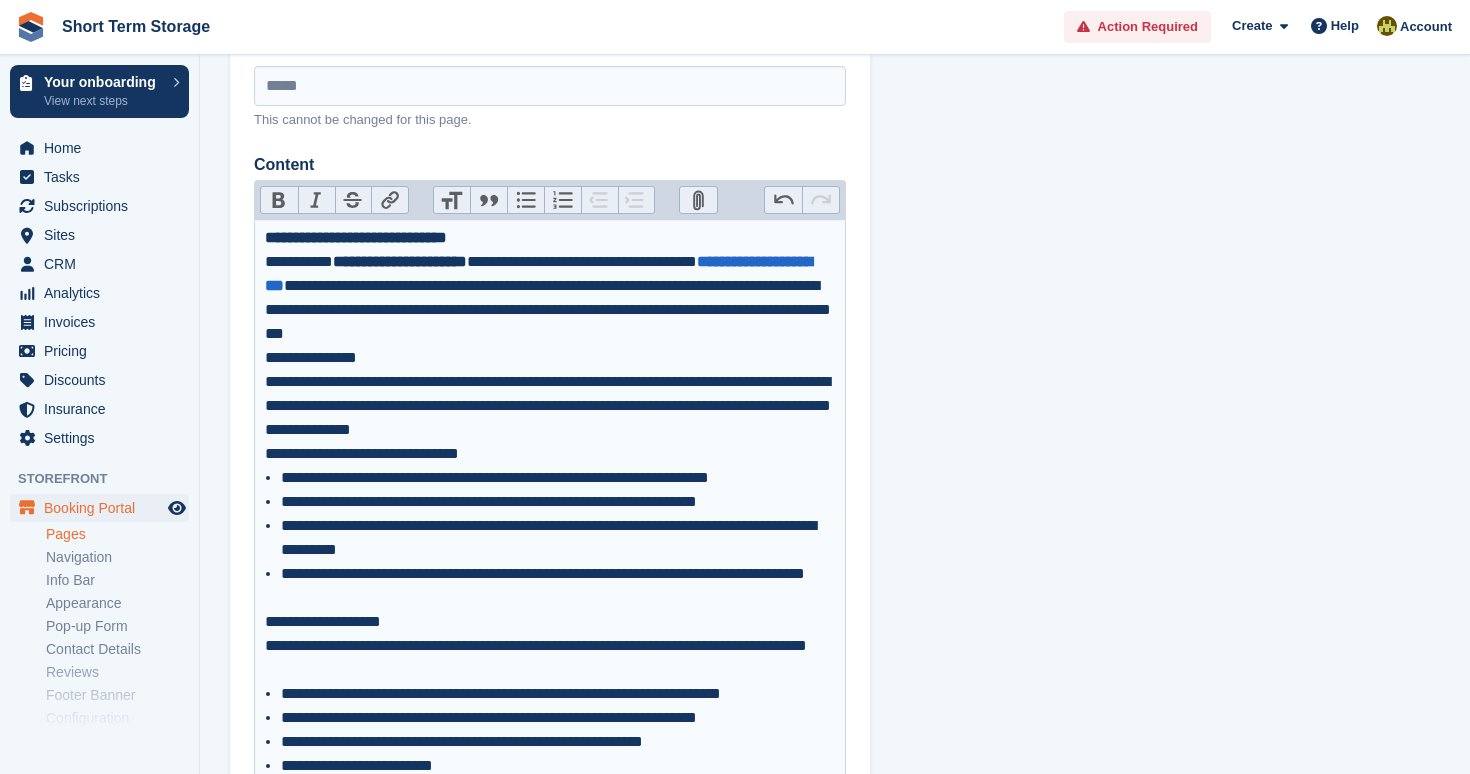 click on "**********" at bounding box center (550, 298) 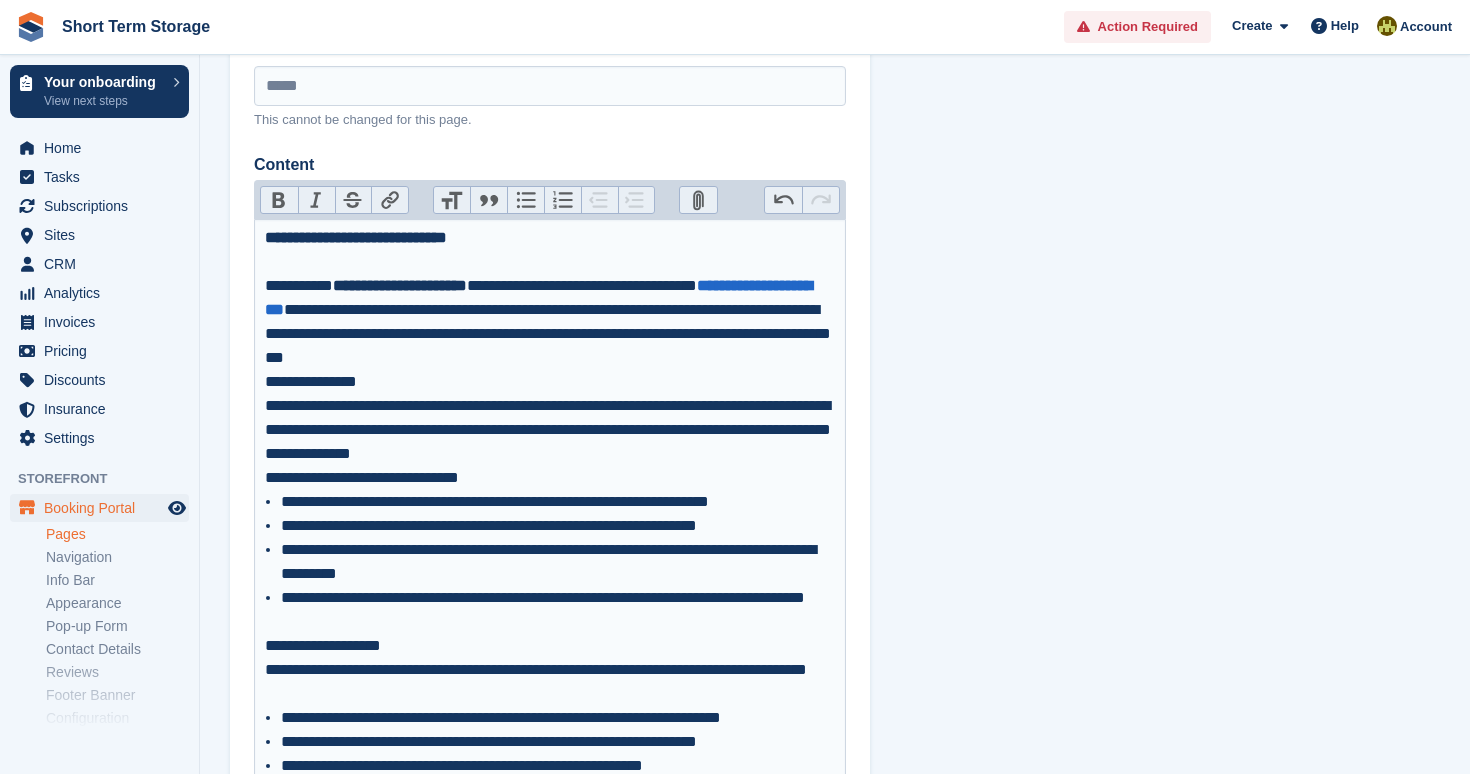 click on "**********" at bounding box center (550, 310) 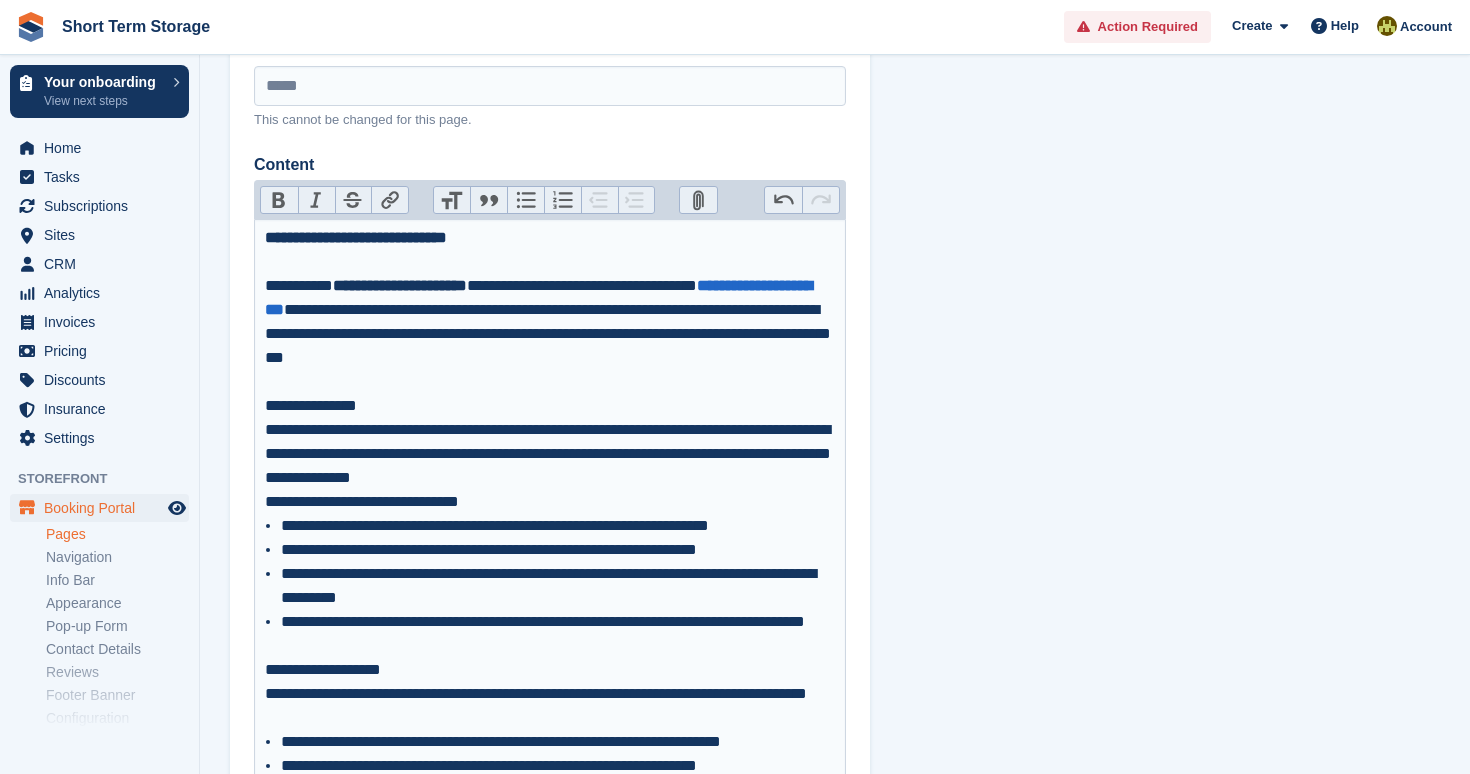 click on "**********" at bounding box center [550, 406] 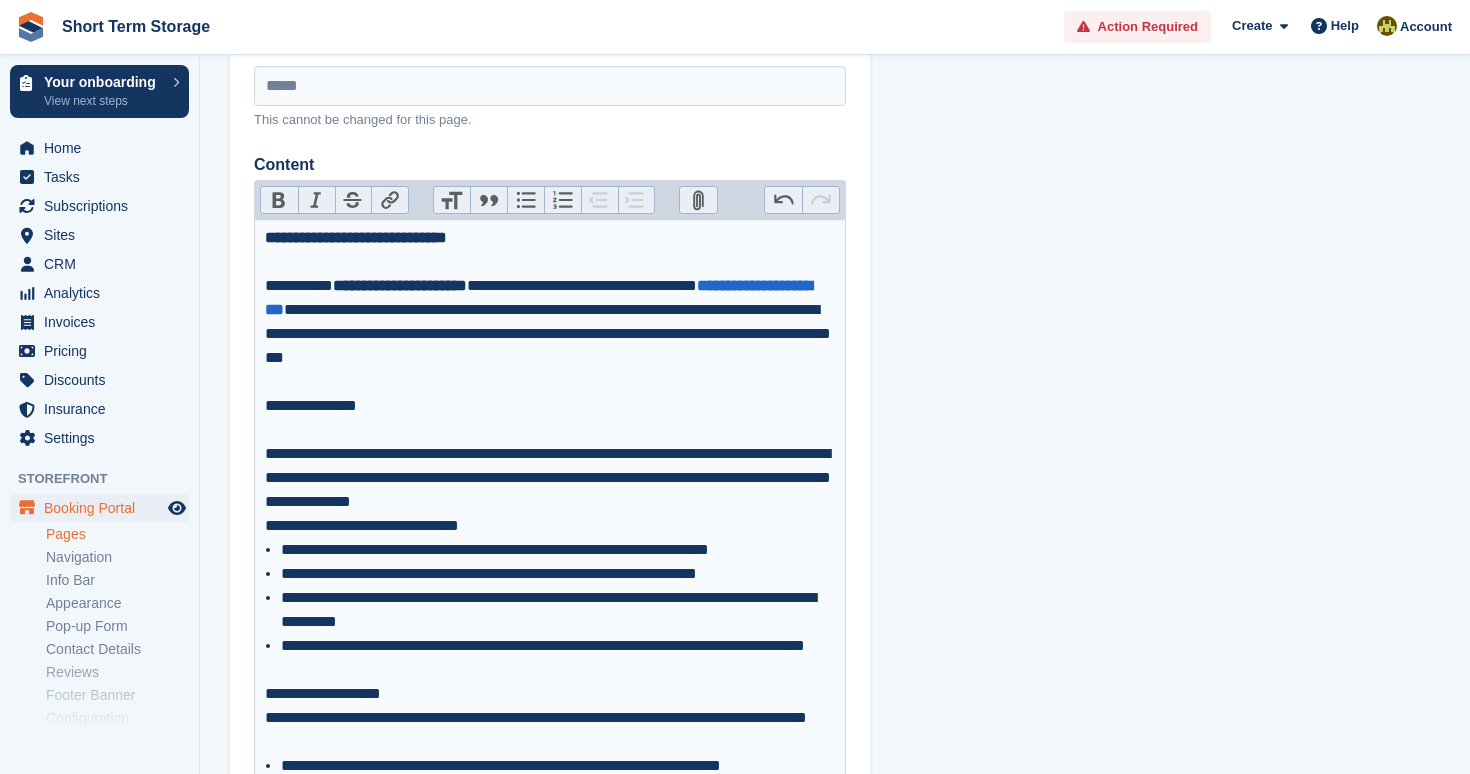 click on "**********" at bounding box center (550, 478) 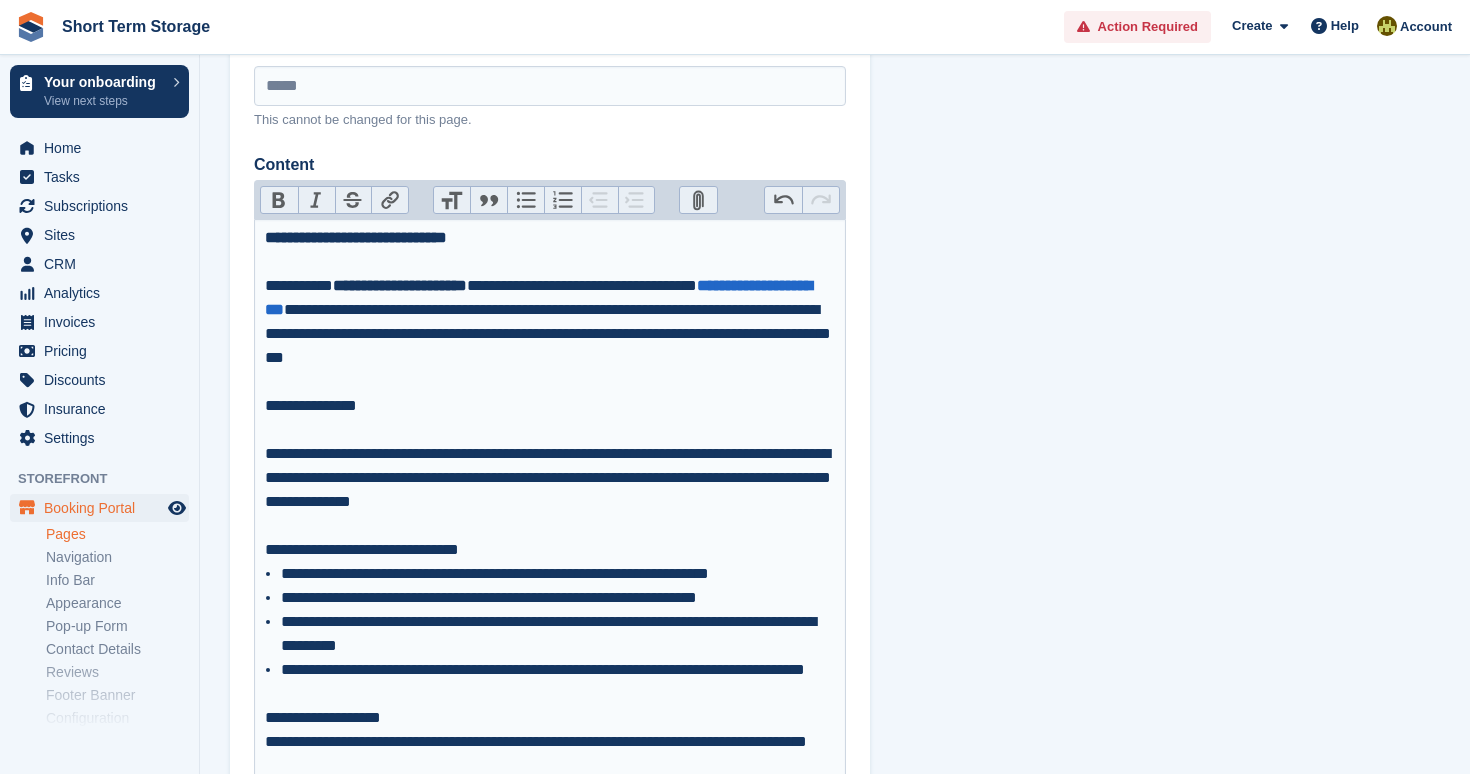 click on "**********" at bounding box center [550, 550] 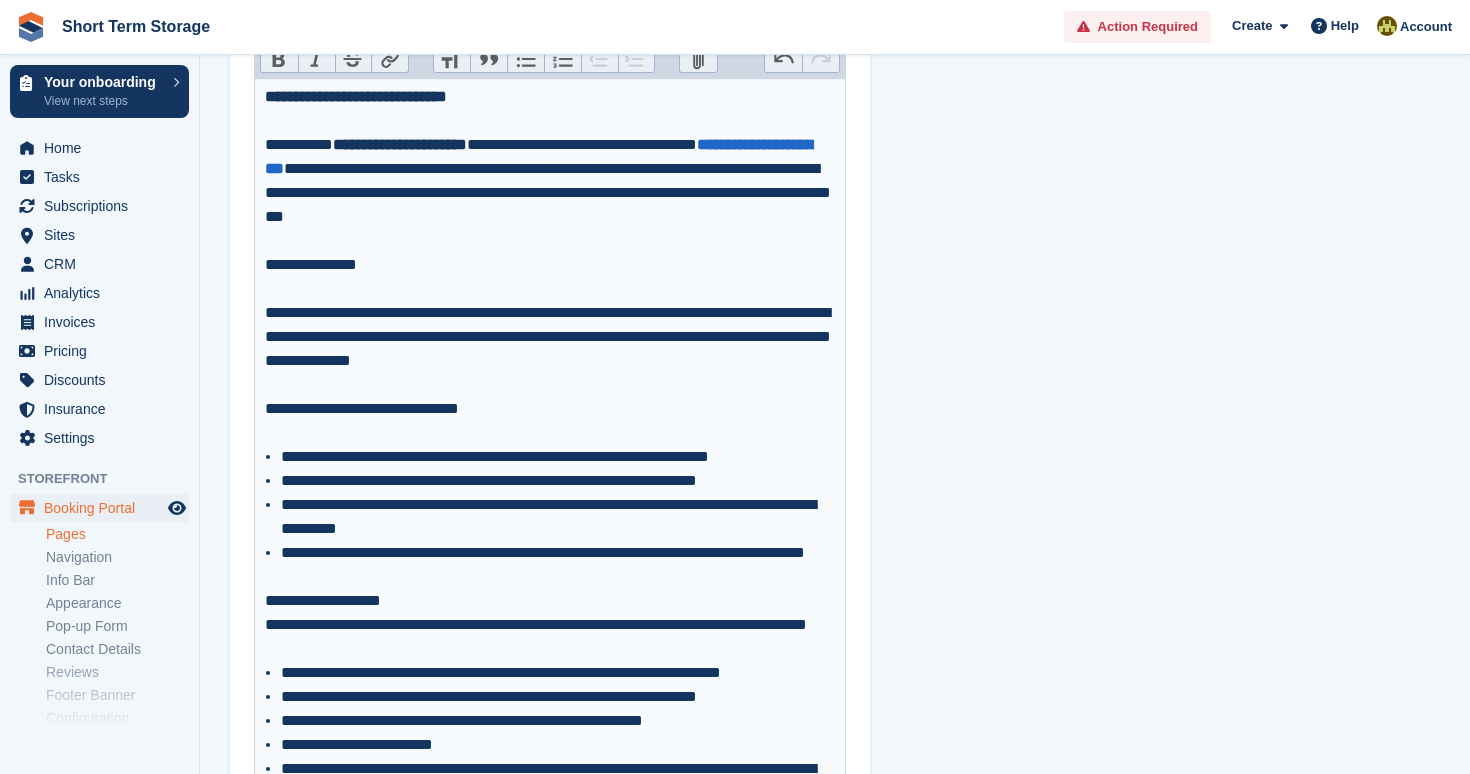 scroll, scrollTop: 433, scrollLeft: 0, axis: vertical 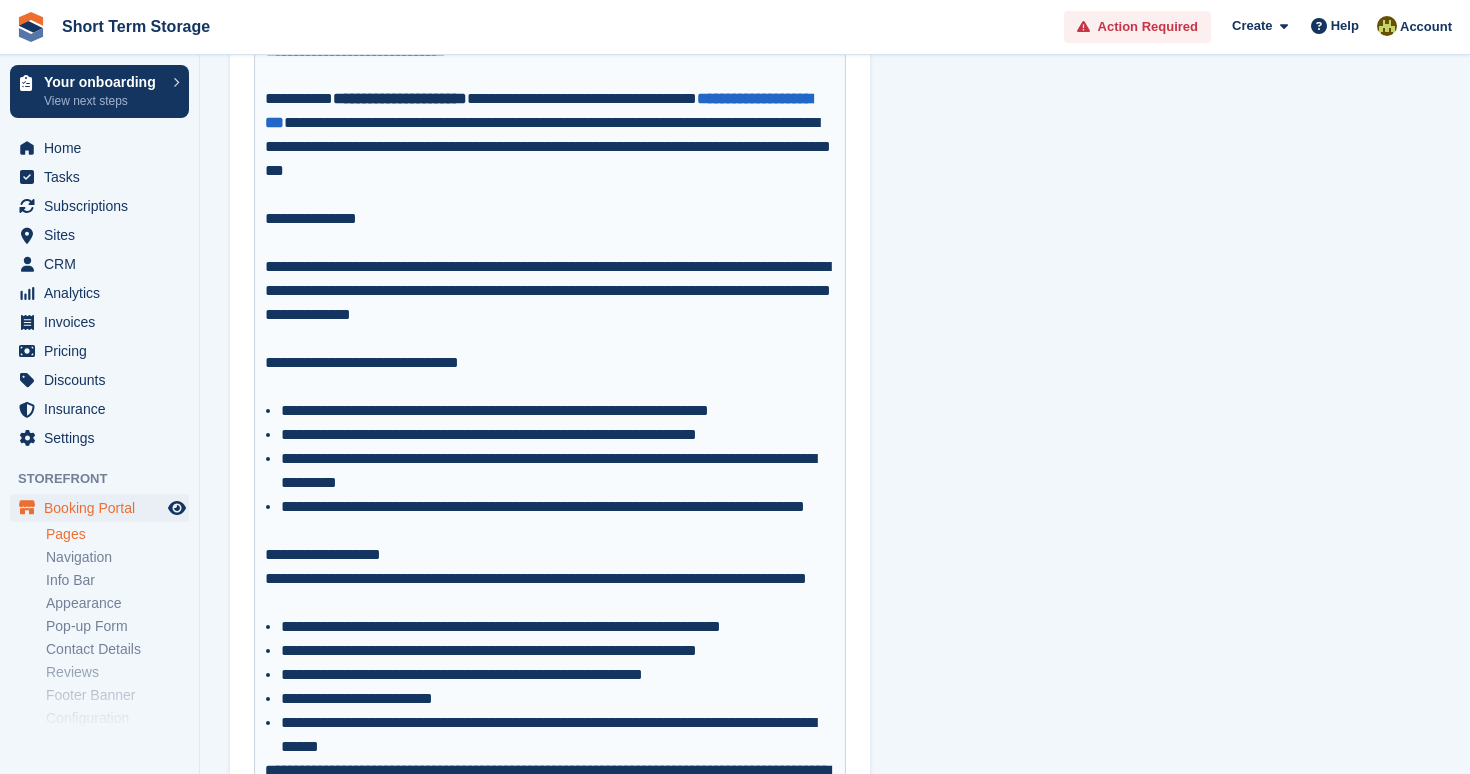 click on "**********" at bounding box center (558, 519) 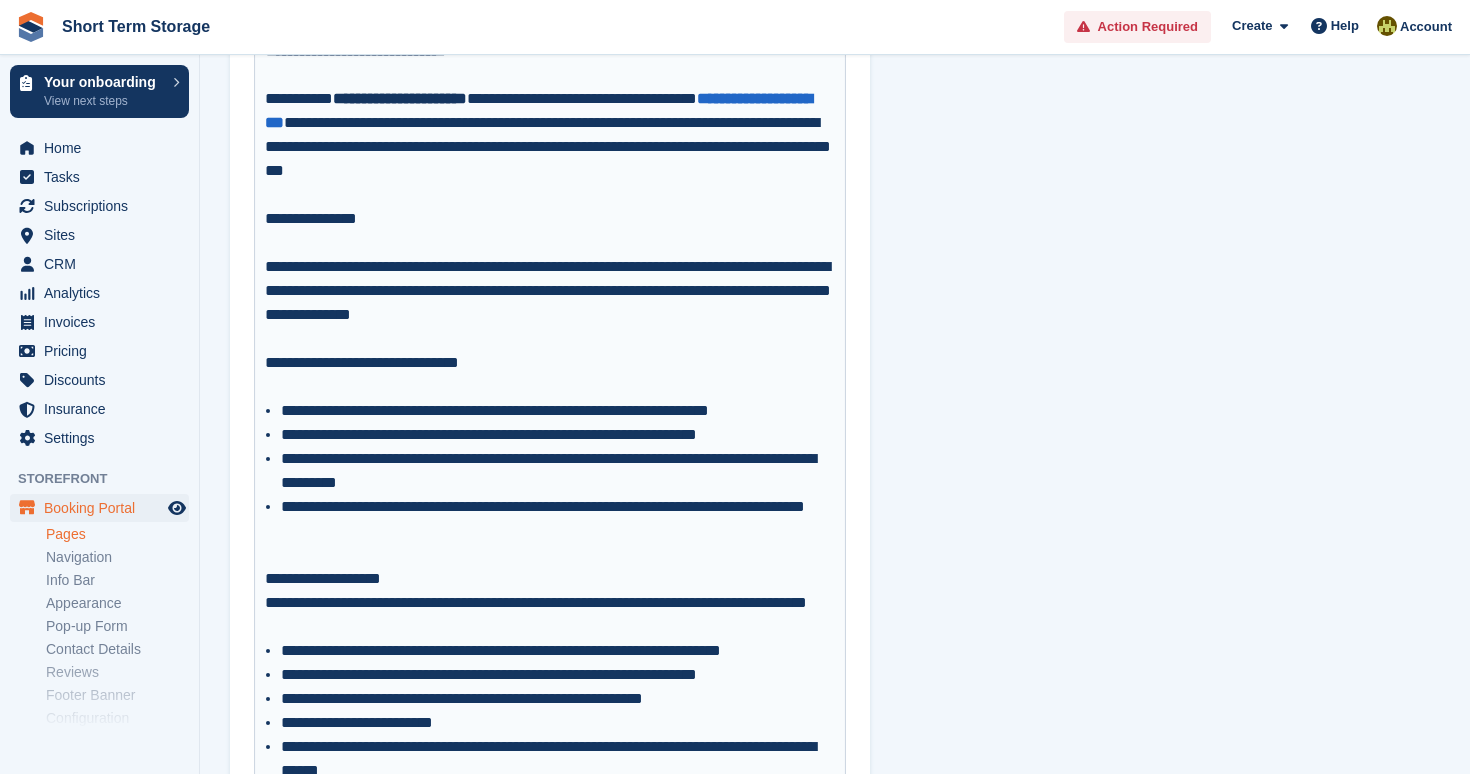 click on "**********" at bounding box center (550, 579) 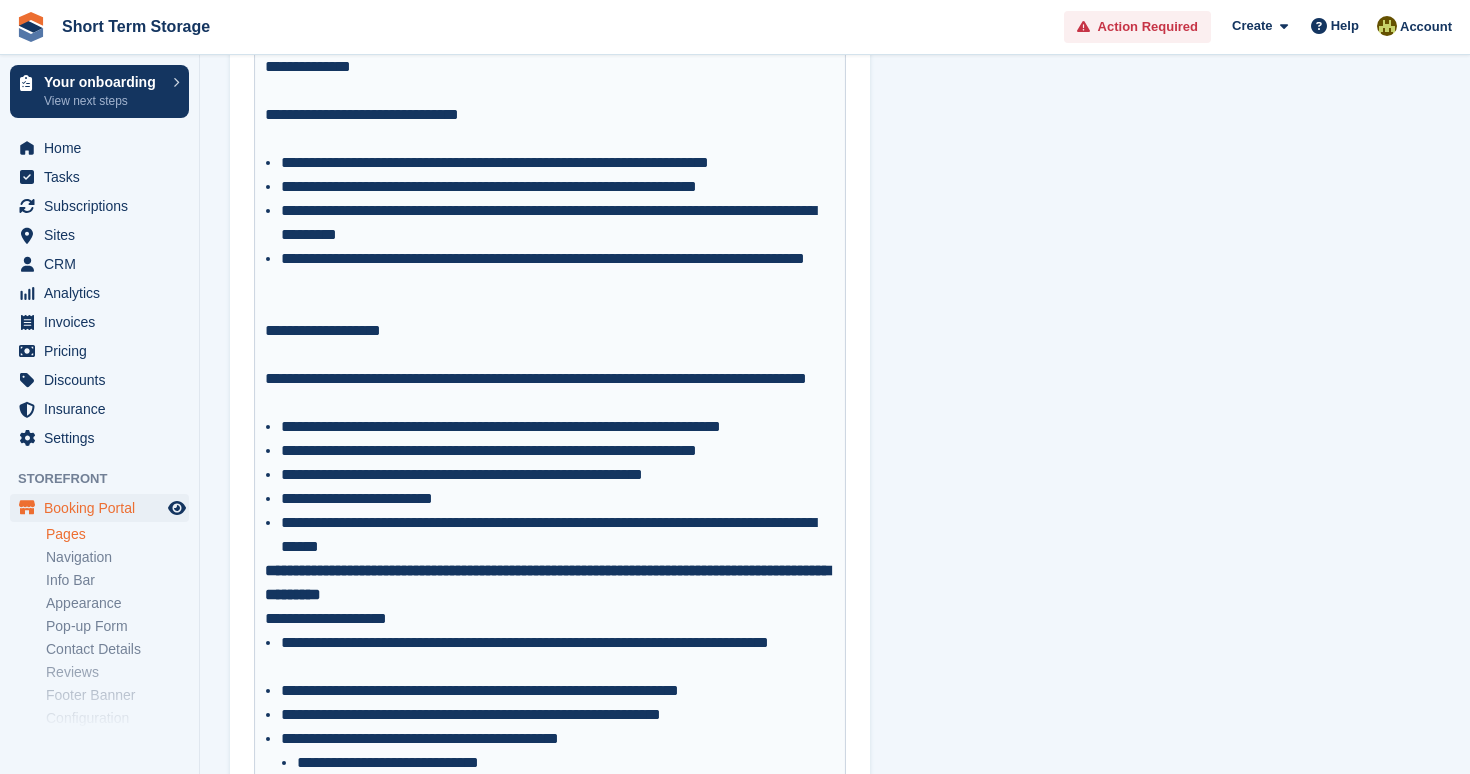 scroll, scrollTop: 696, scrollLeft: 0, axis: vertical 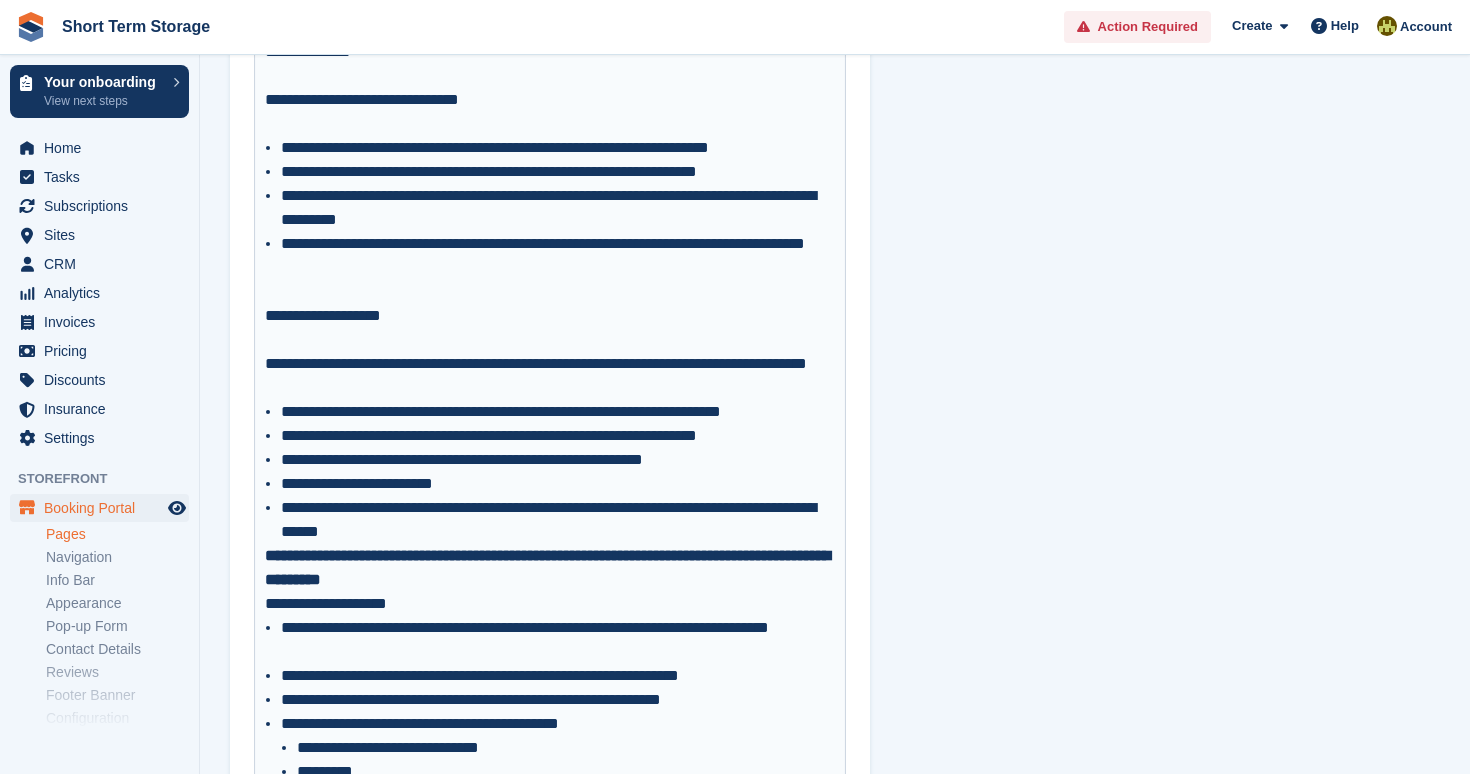 click on "**********" at bounding box center (558, 520) 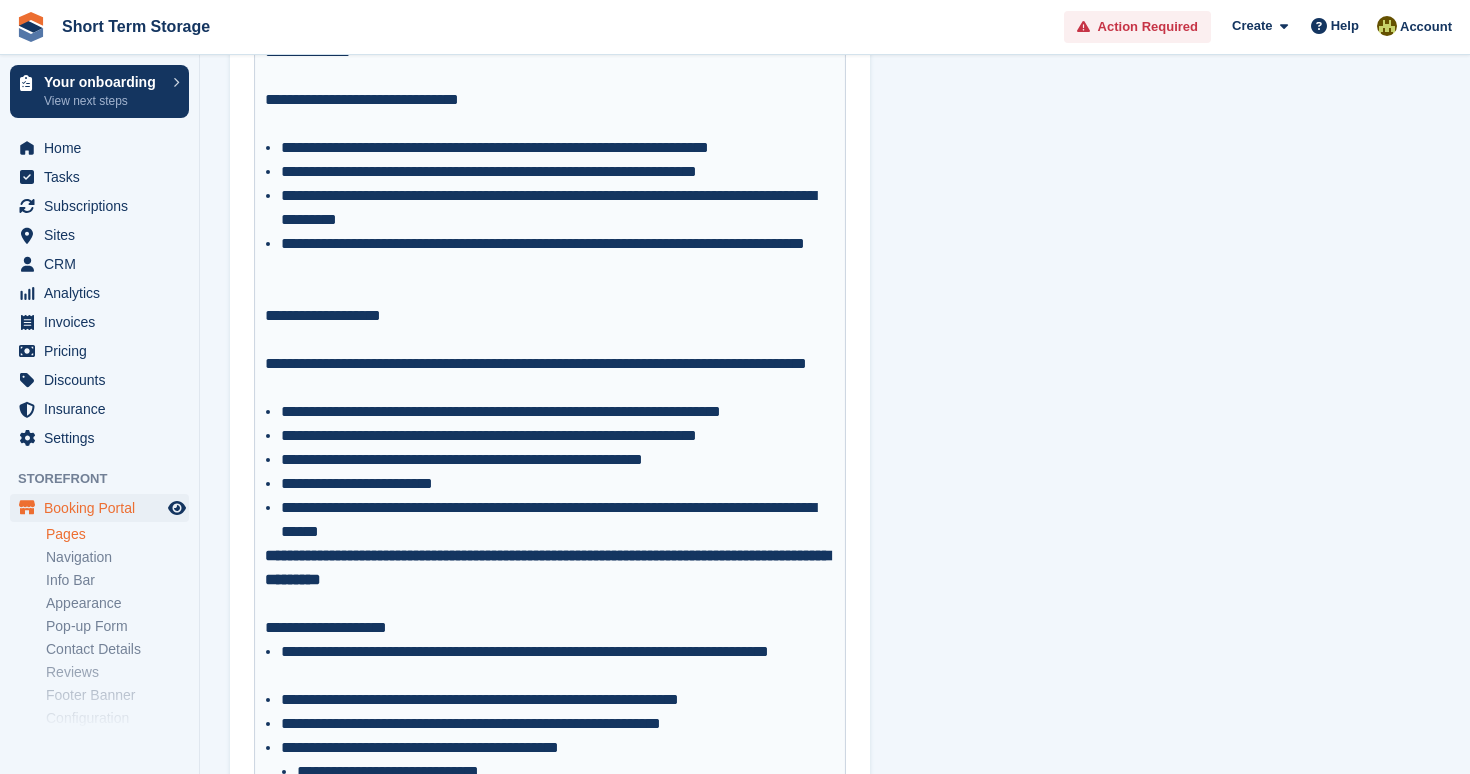 click on "**********" at bounding box center [550, 628] 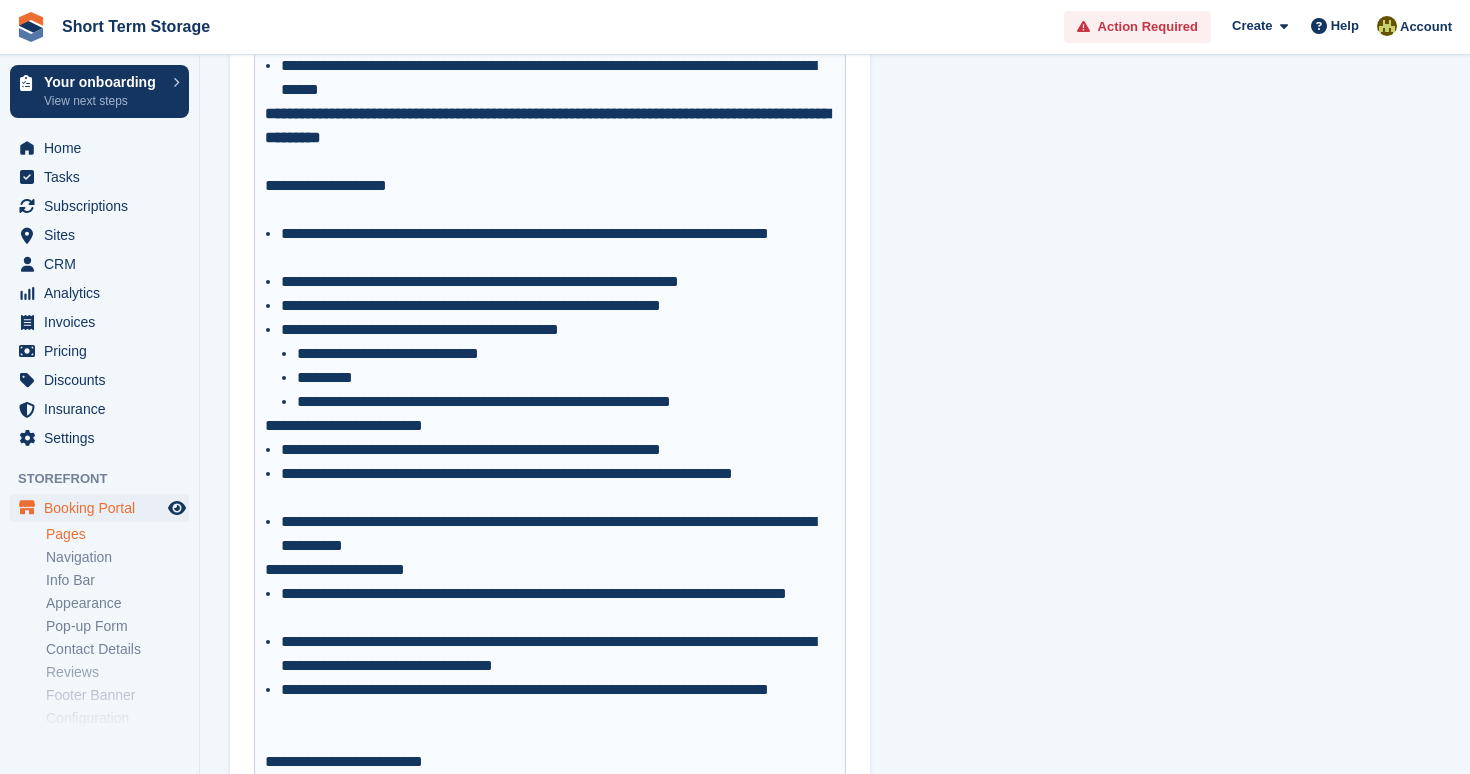 scroll, scrollTop: 1143, scrollLeft: 0, axis: vertical 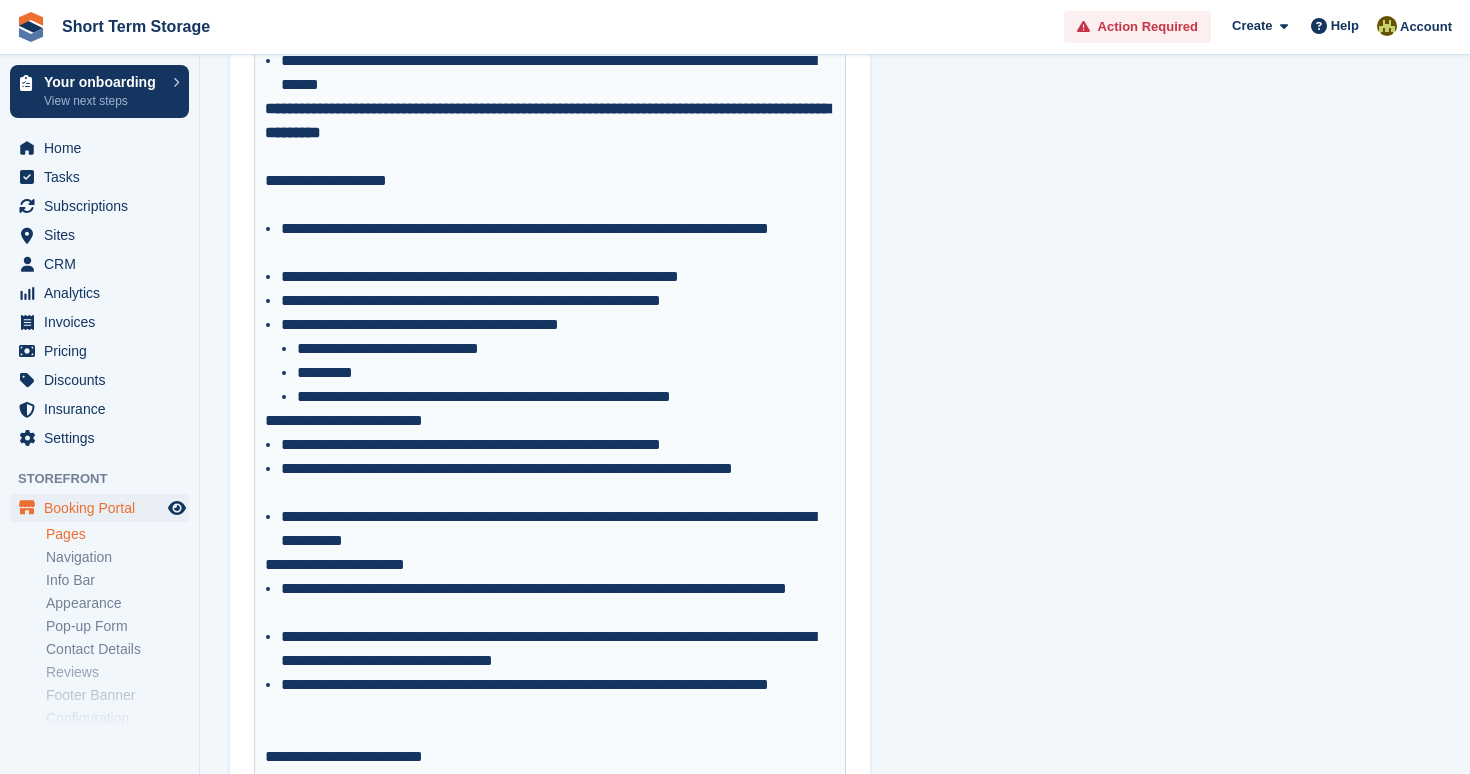 click on "**********" at bounding box center [566, 397] 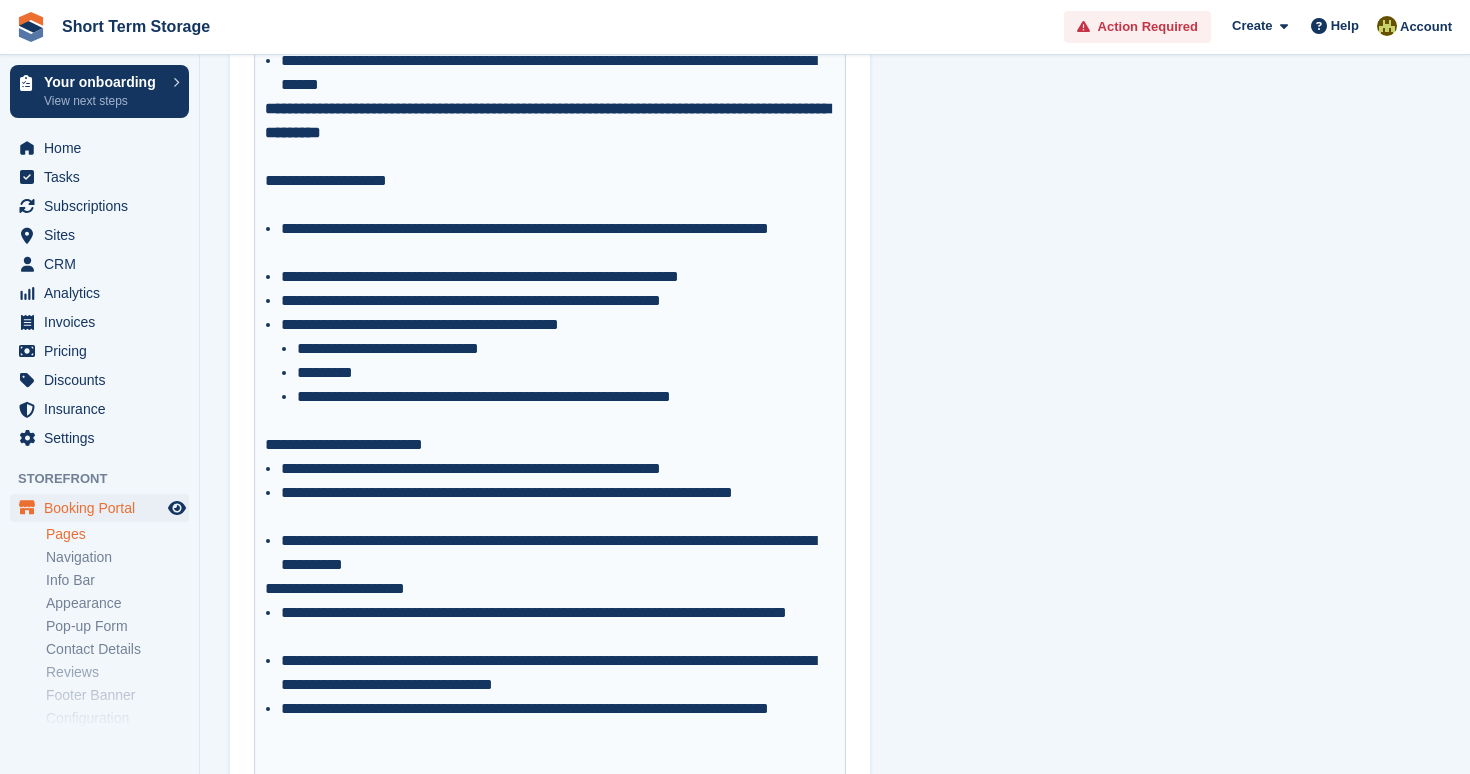 click on "**********" at bounding box center (550, 445) 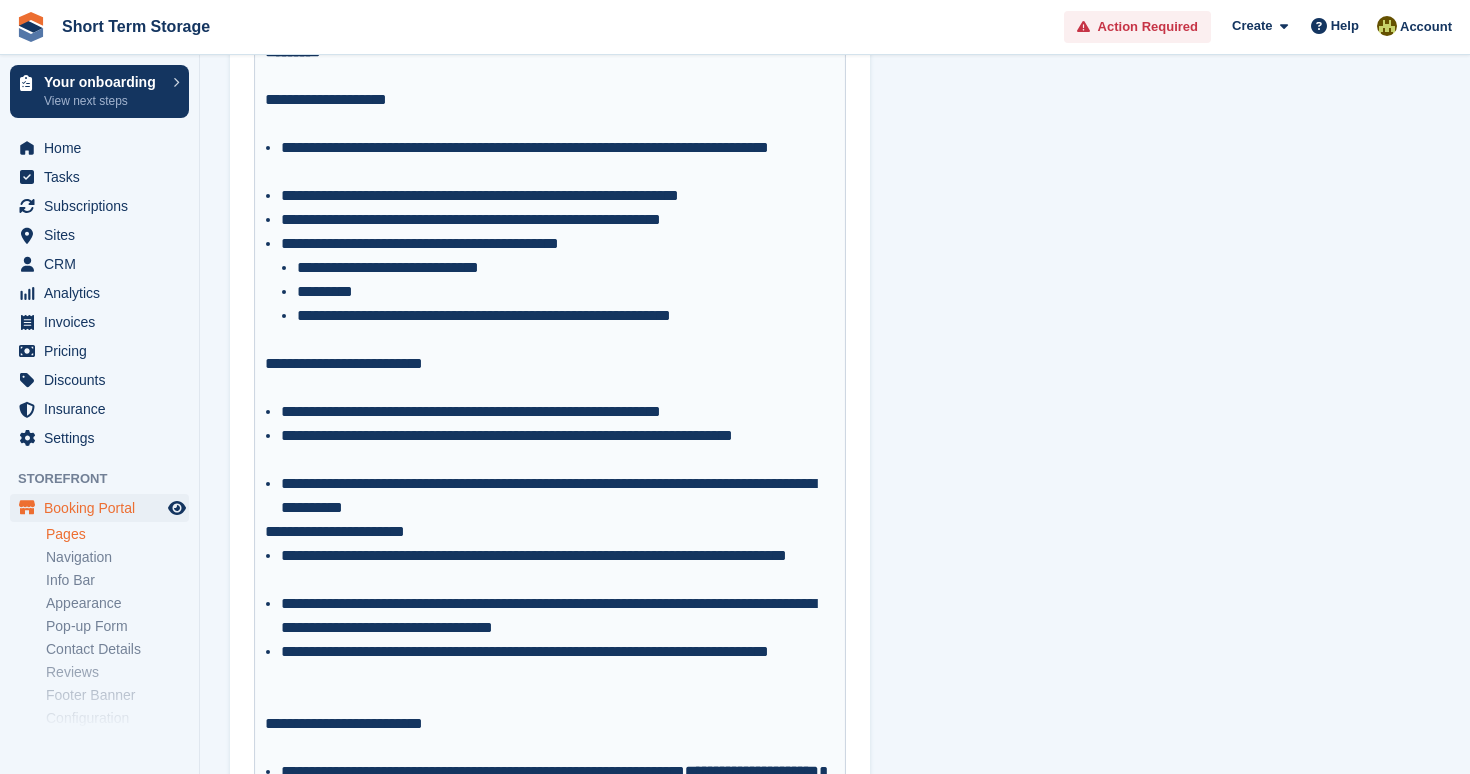 scroll, scrollTop: 1237, scrollLeft: 0, axis: vertical 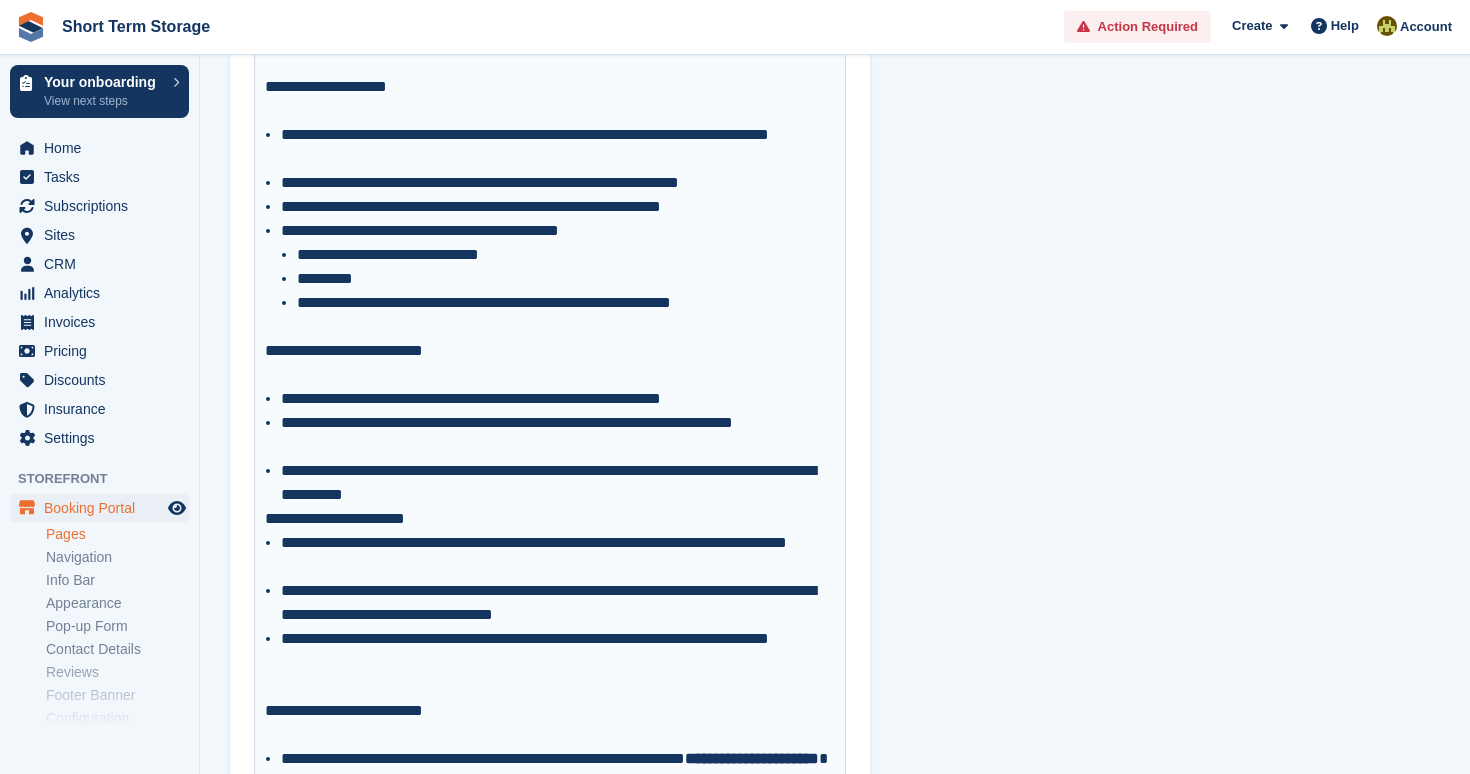 click on "**********" at bounding box center (558, 483) 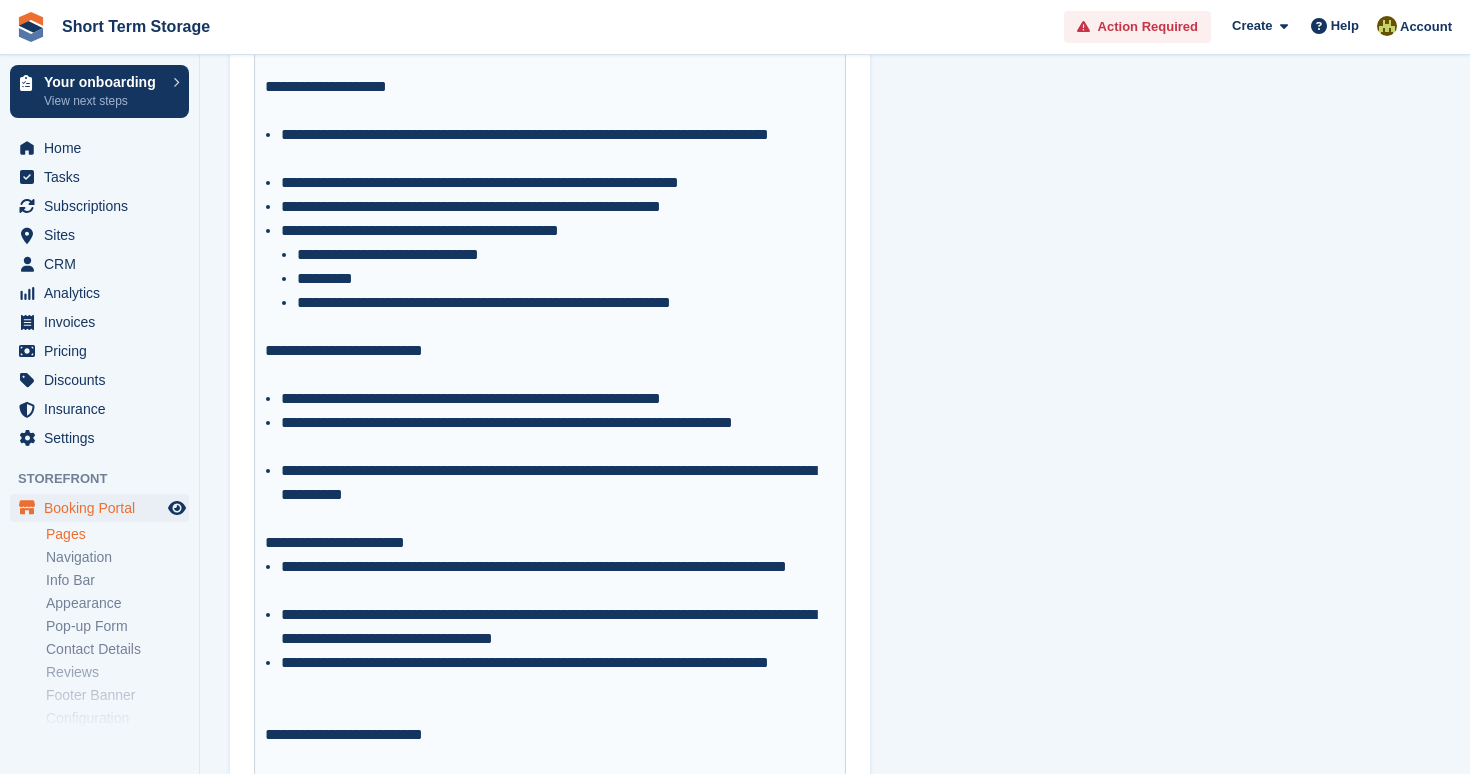 click on "**********" at bounding box center (550, 543) 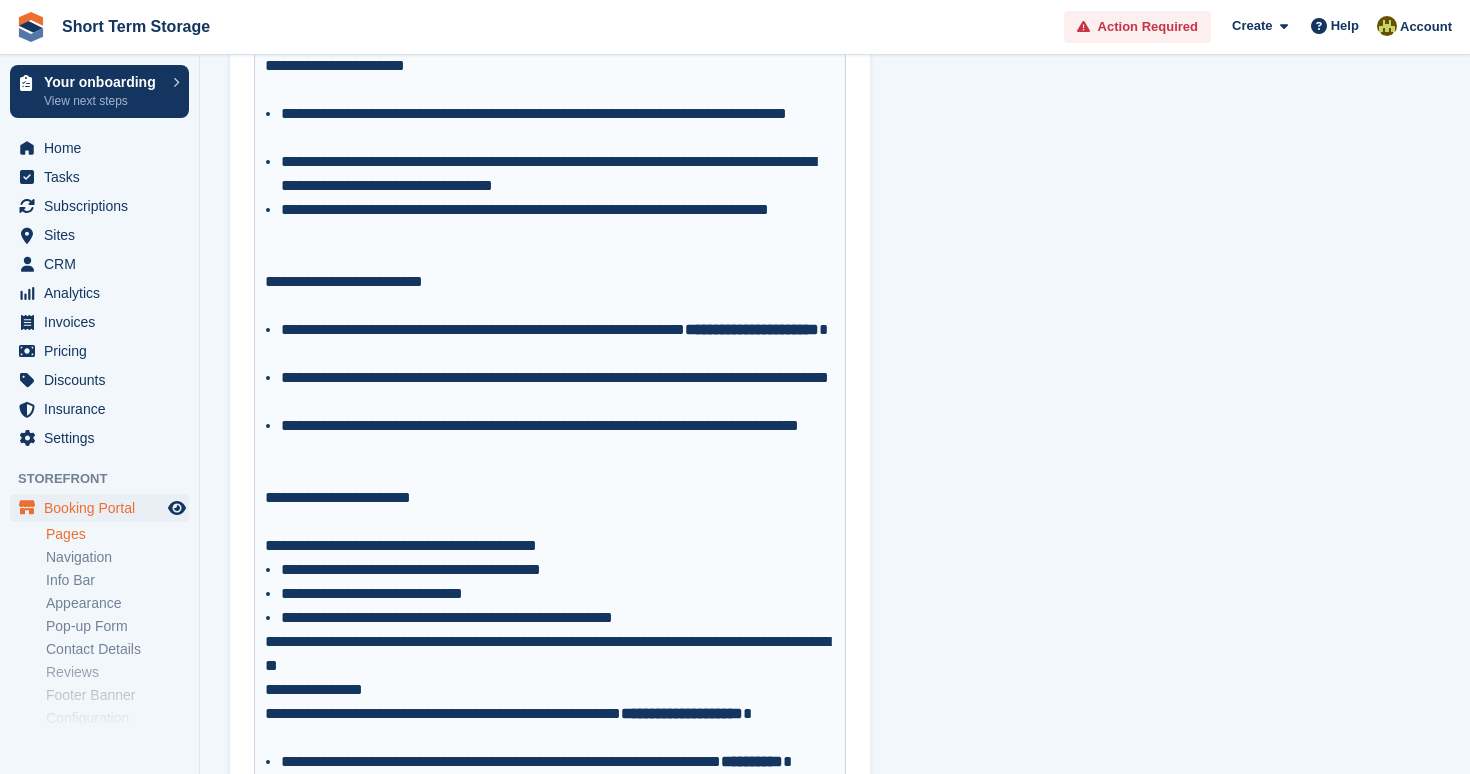 scroll, scrollTop: 2006, scrollLeft: 0, axis: vertical 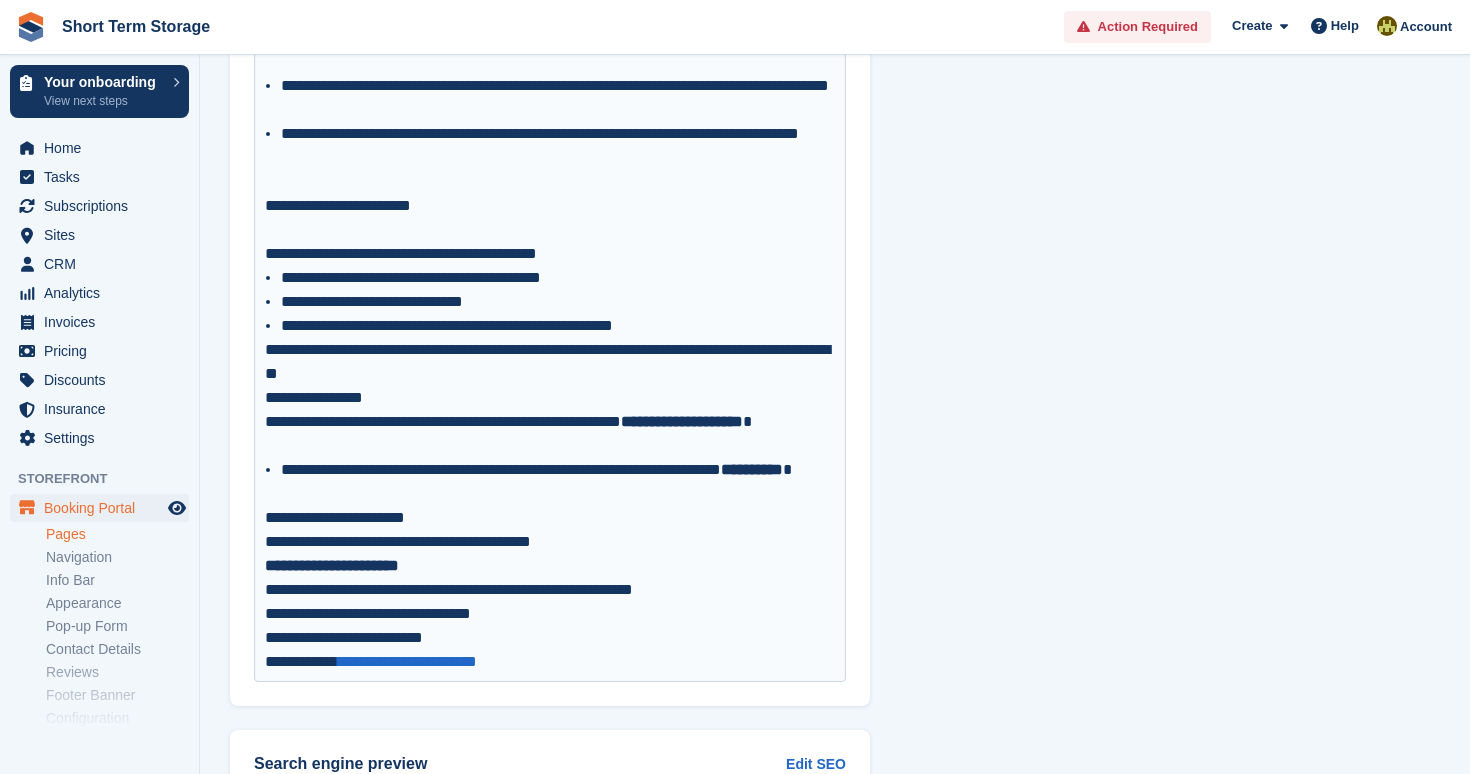 click on "**********" at bounding box center (550, 362) 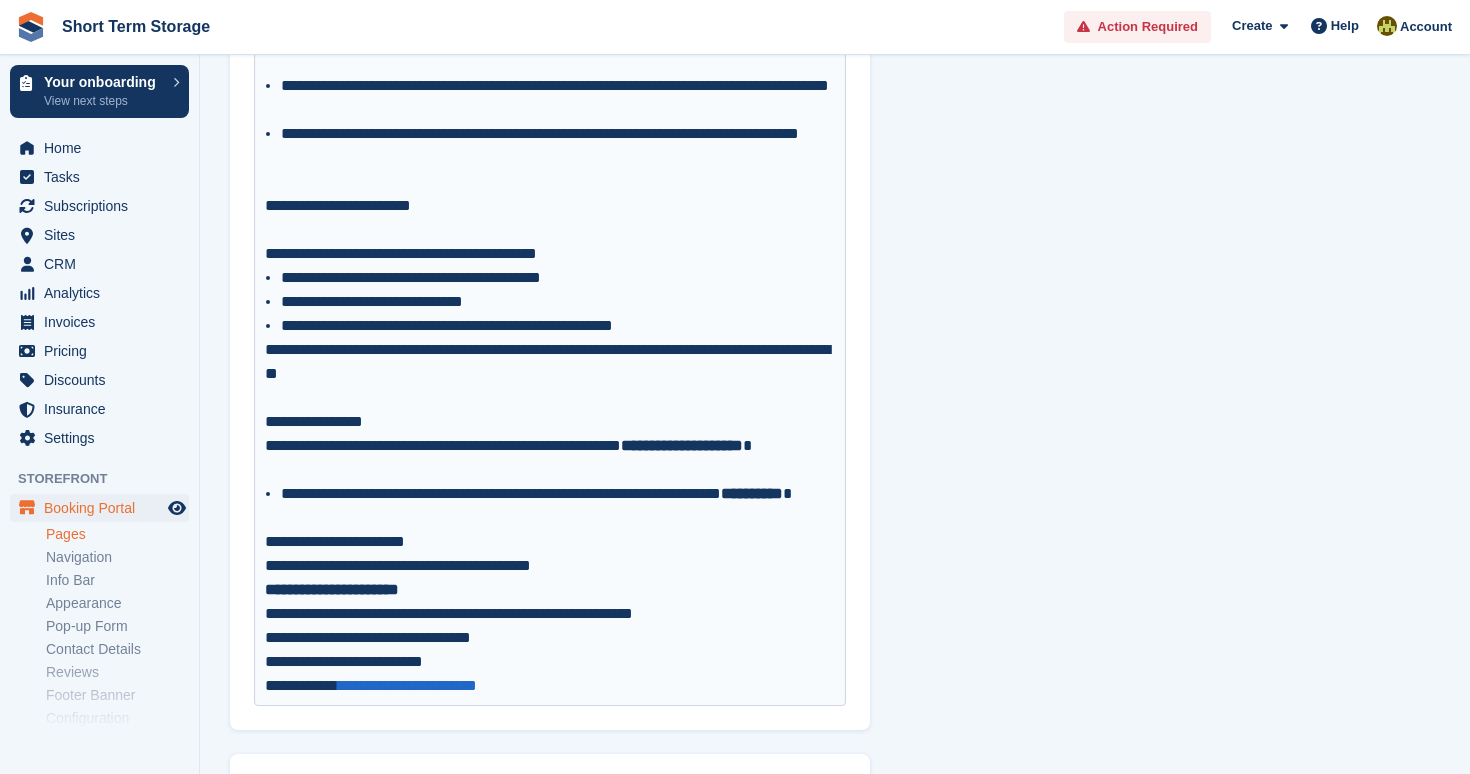click on "**********" at bounding box center [550, 422] 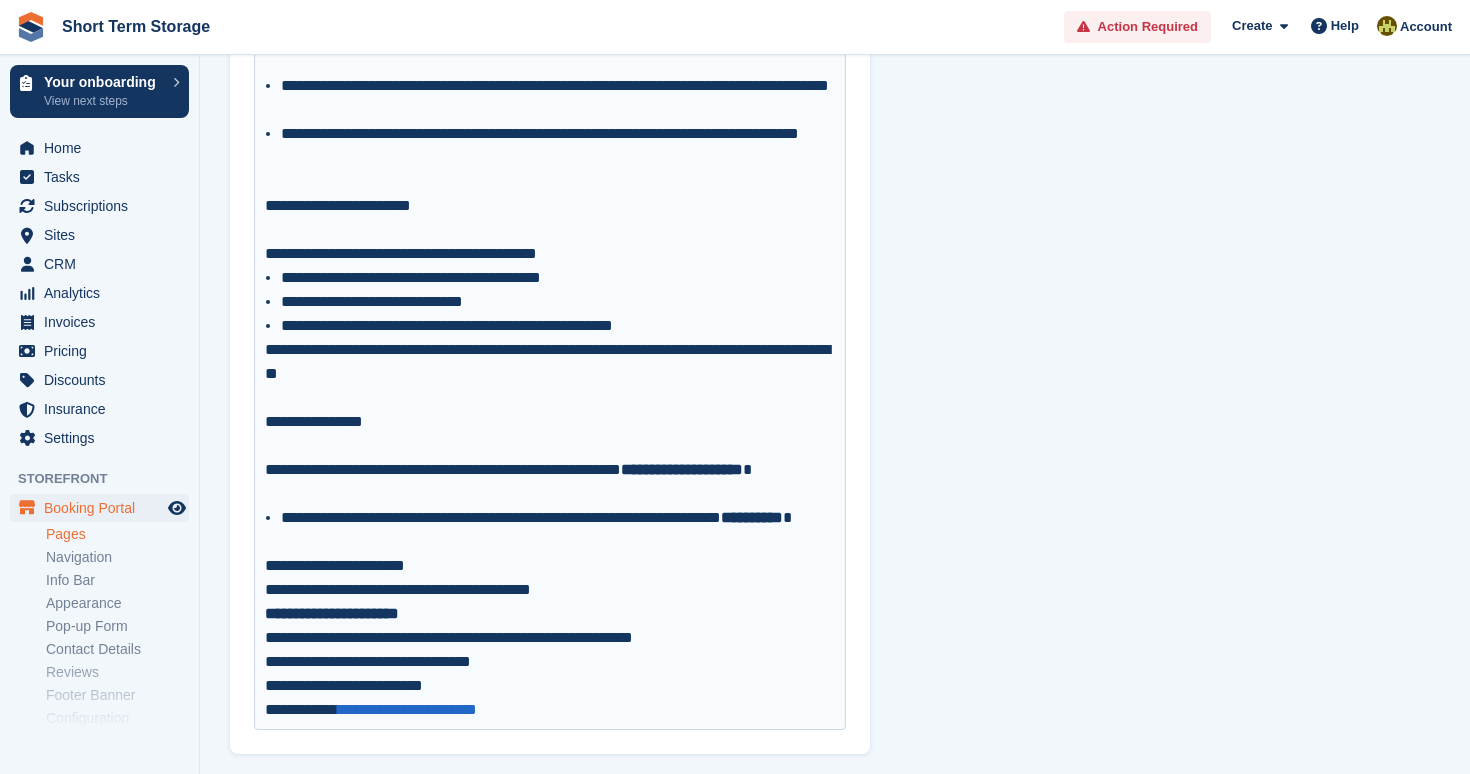 click on "**********" at bounding box center [550, 566] 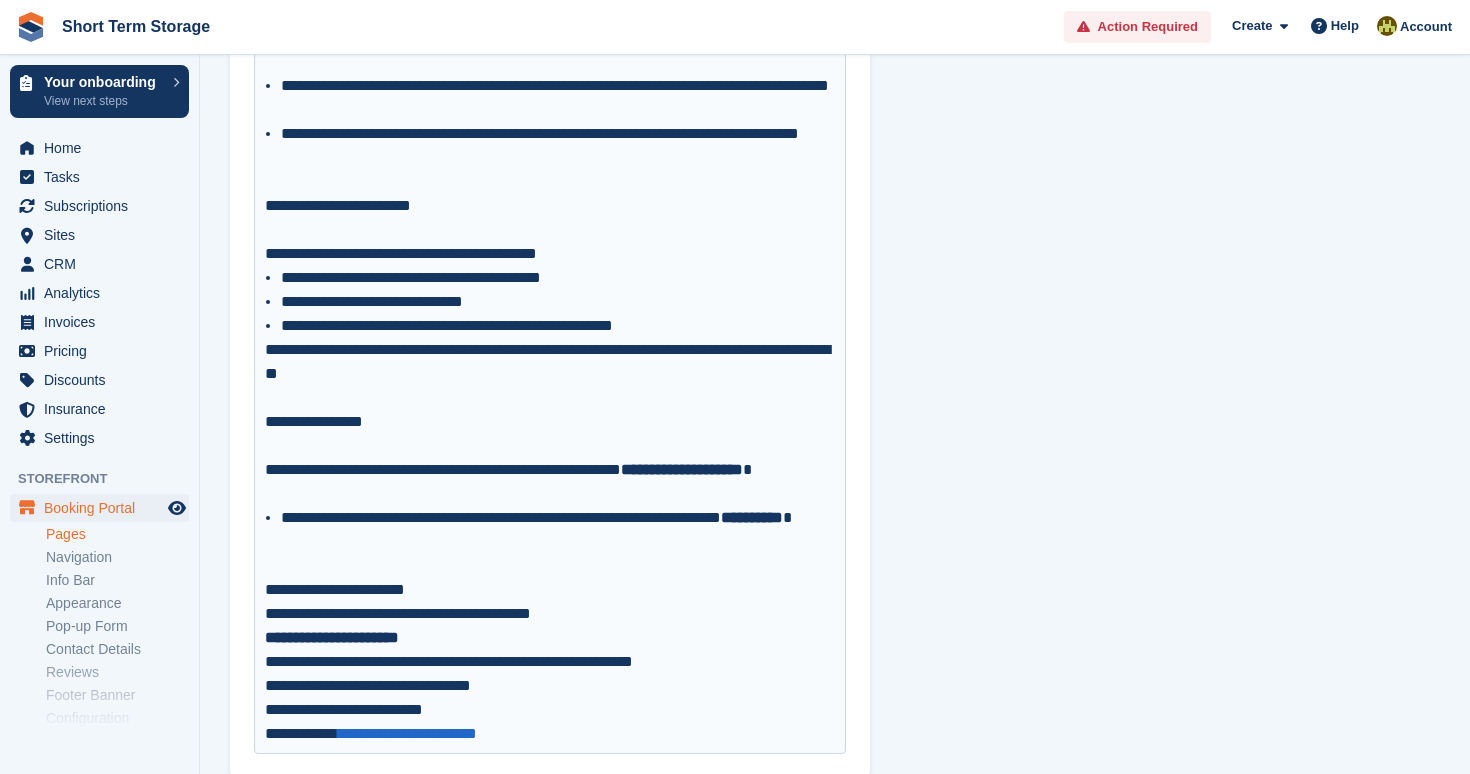 click on "**********" at bounding box center (550, 590) 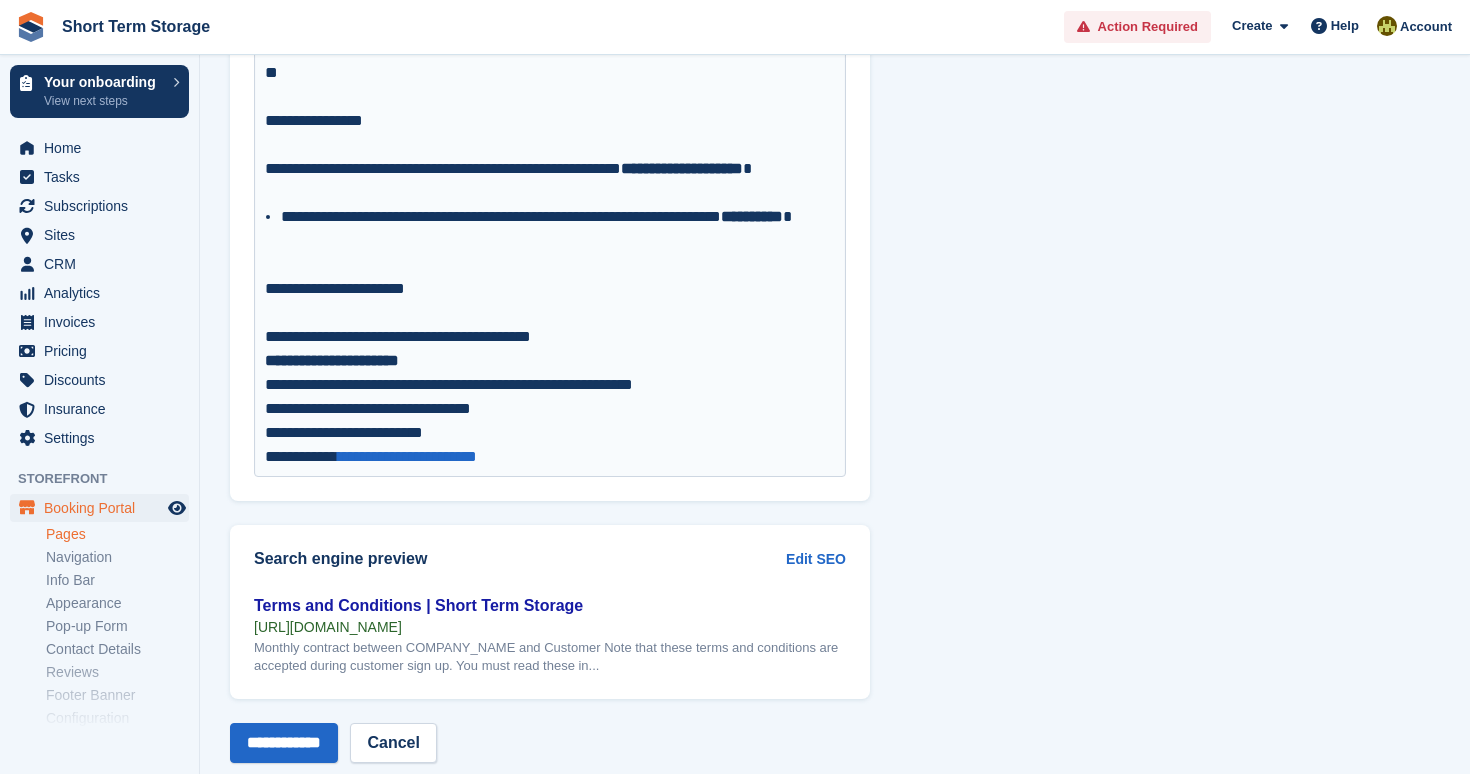 scroll, scrollTop: 2350, scrollLeft: 0, axis: vertical 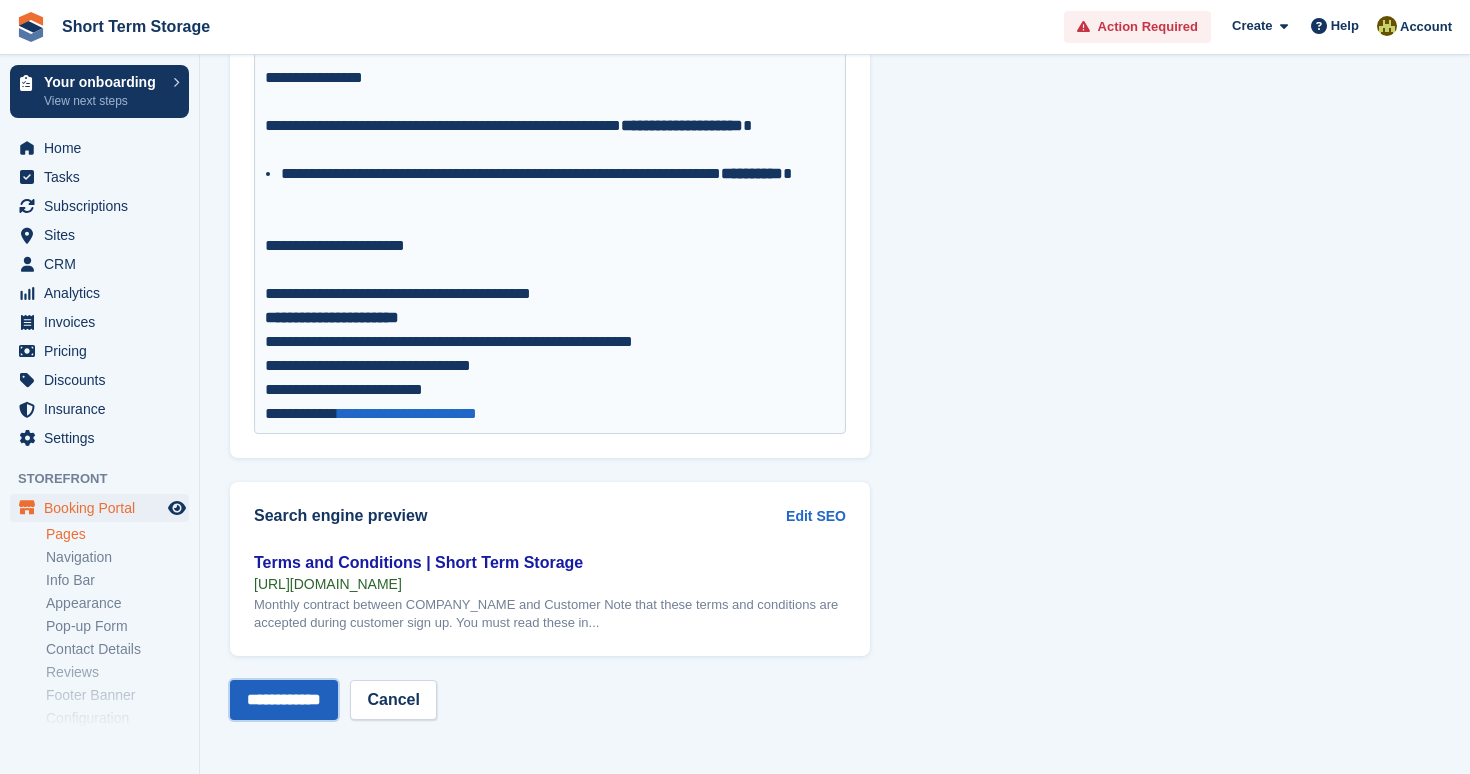 click on "**********" at bounding box center [284, 700] 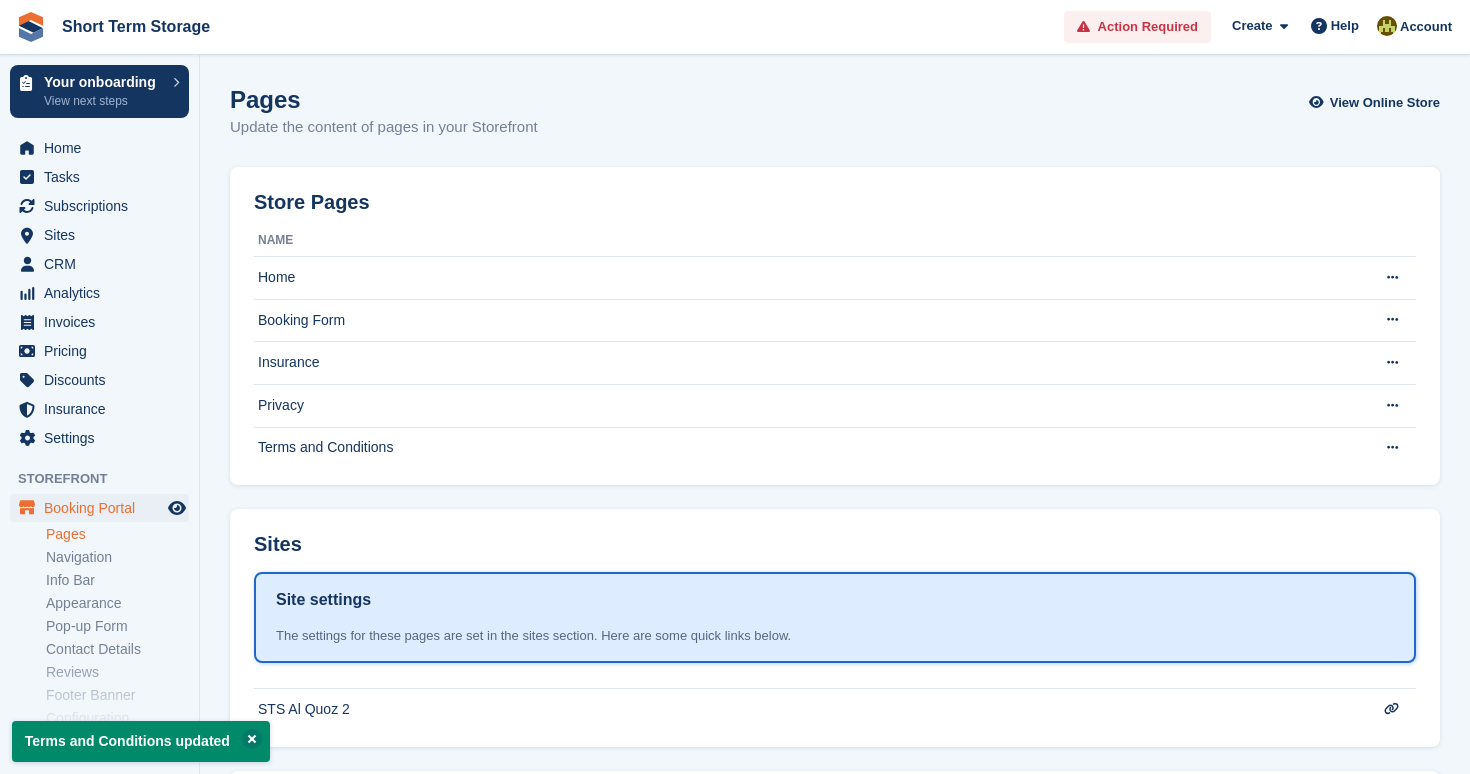 scroll, scrollTop: 0, scrollLeft: 0, axis: both 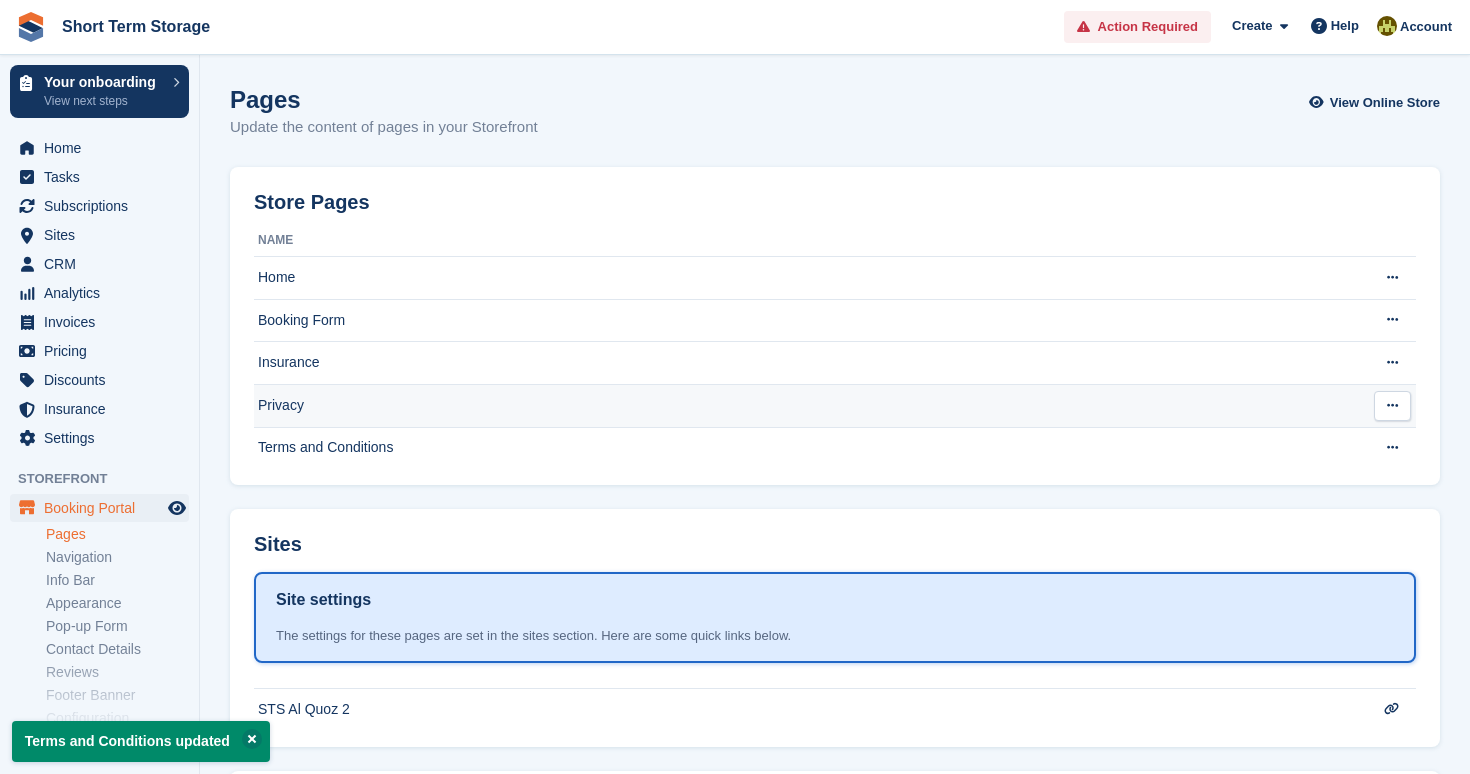 click on "Privacy" at bounding box center [806, 405] 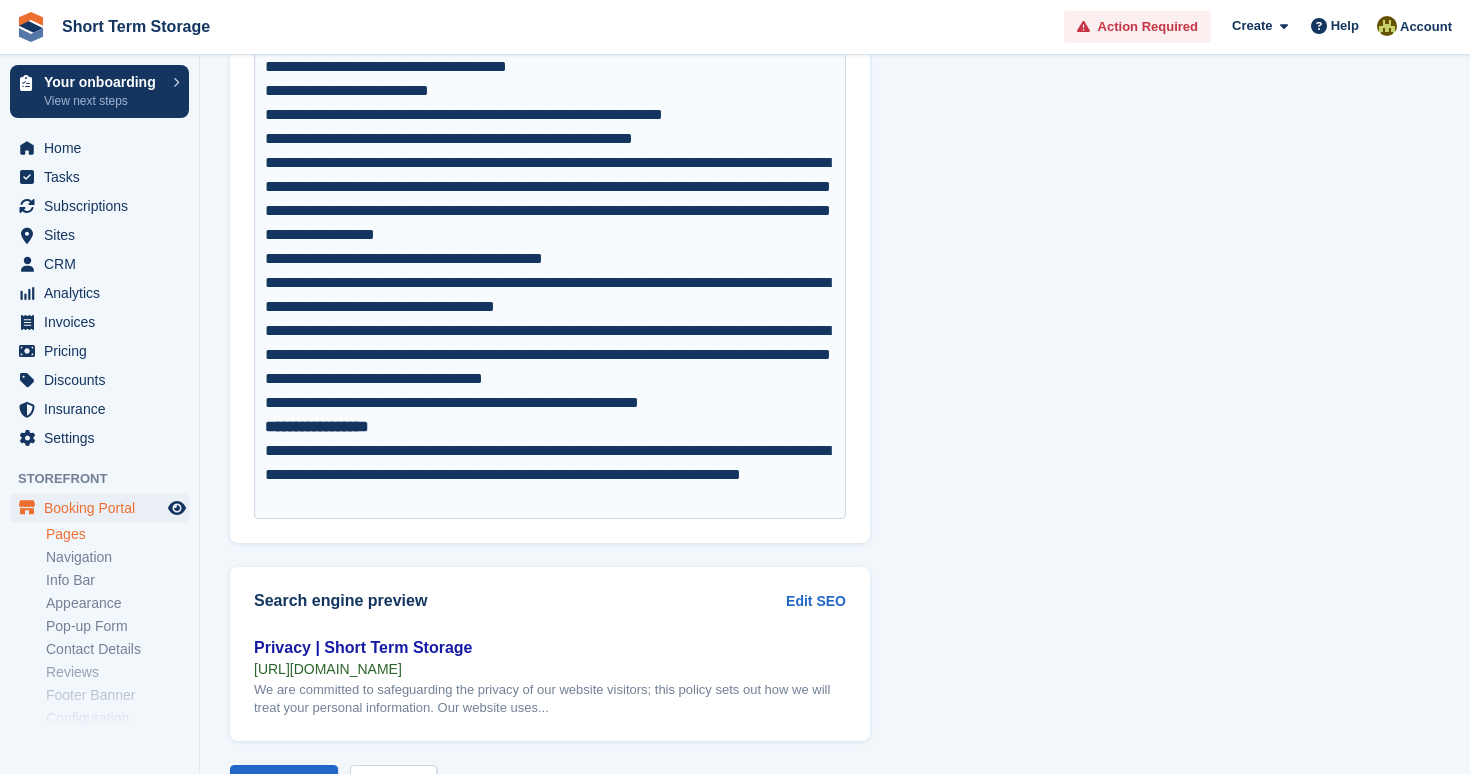 scroll, scrollTop: 1652, scrollLeft: 0, axis: vertical 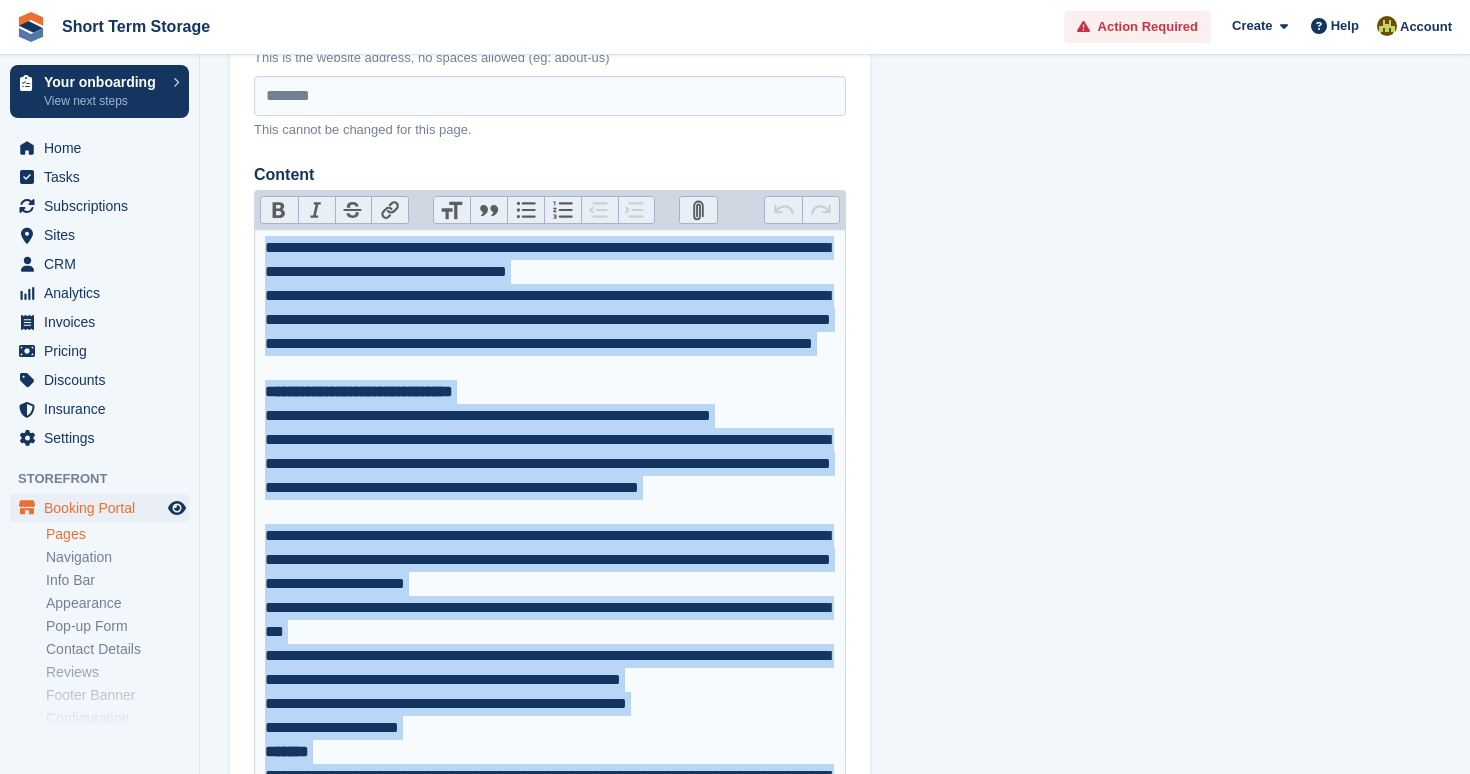 drag, startPoint x: 449, startPoint y: 495, endPoint x: 250, endPoint y: 251, distance: 314.8603 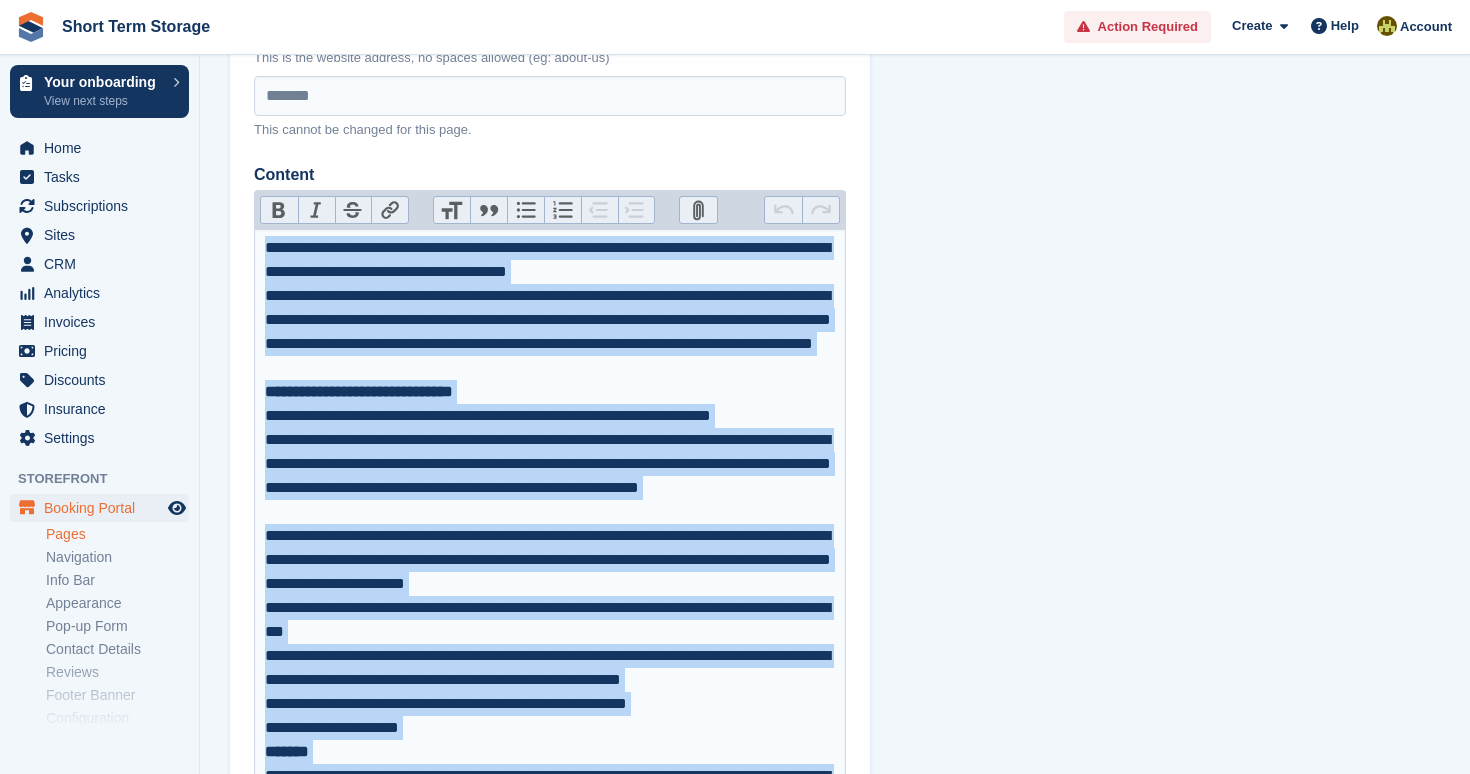 paste on "**********" 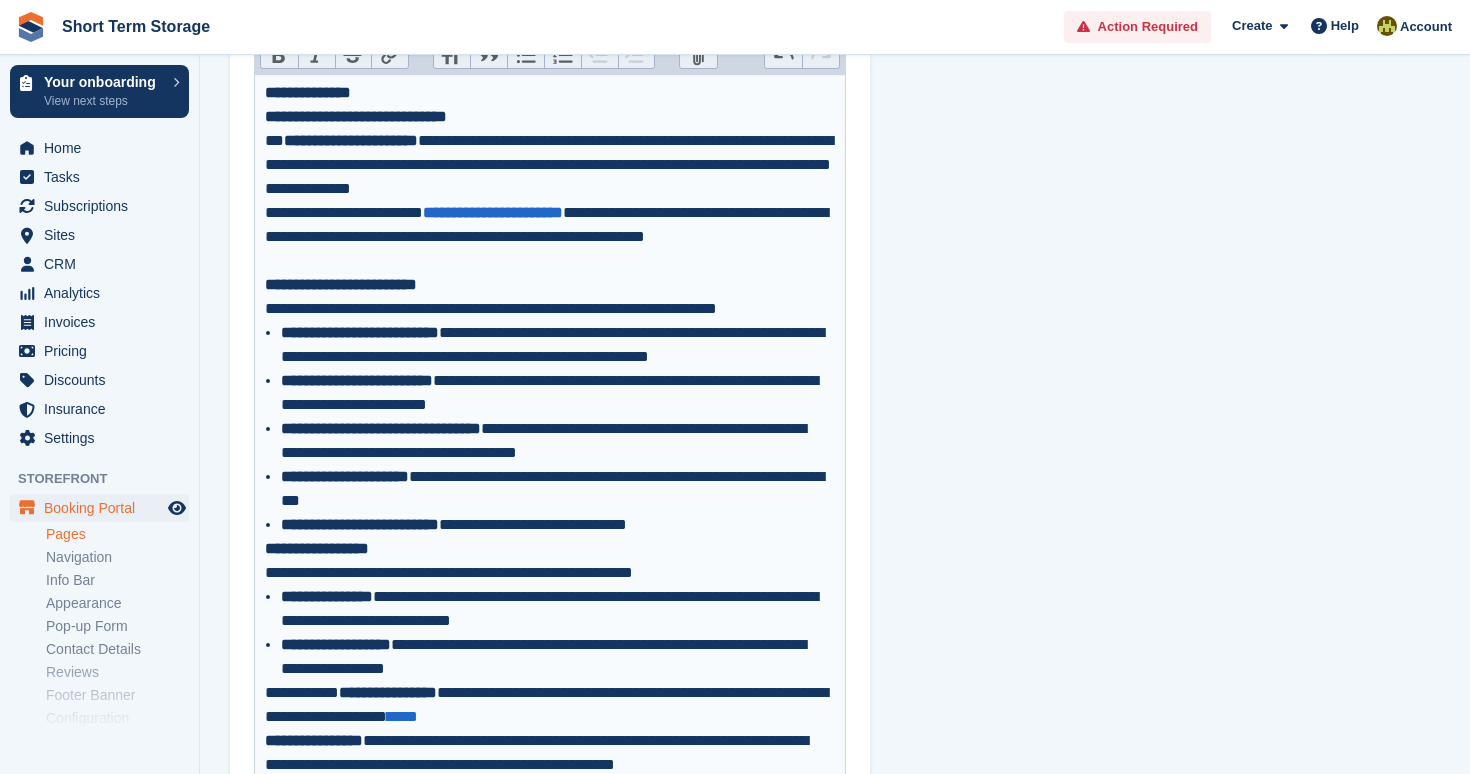 scroll, scrollTop: 414, scrollLeft: 0, axis: vertical 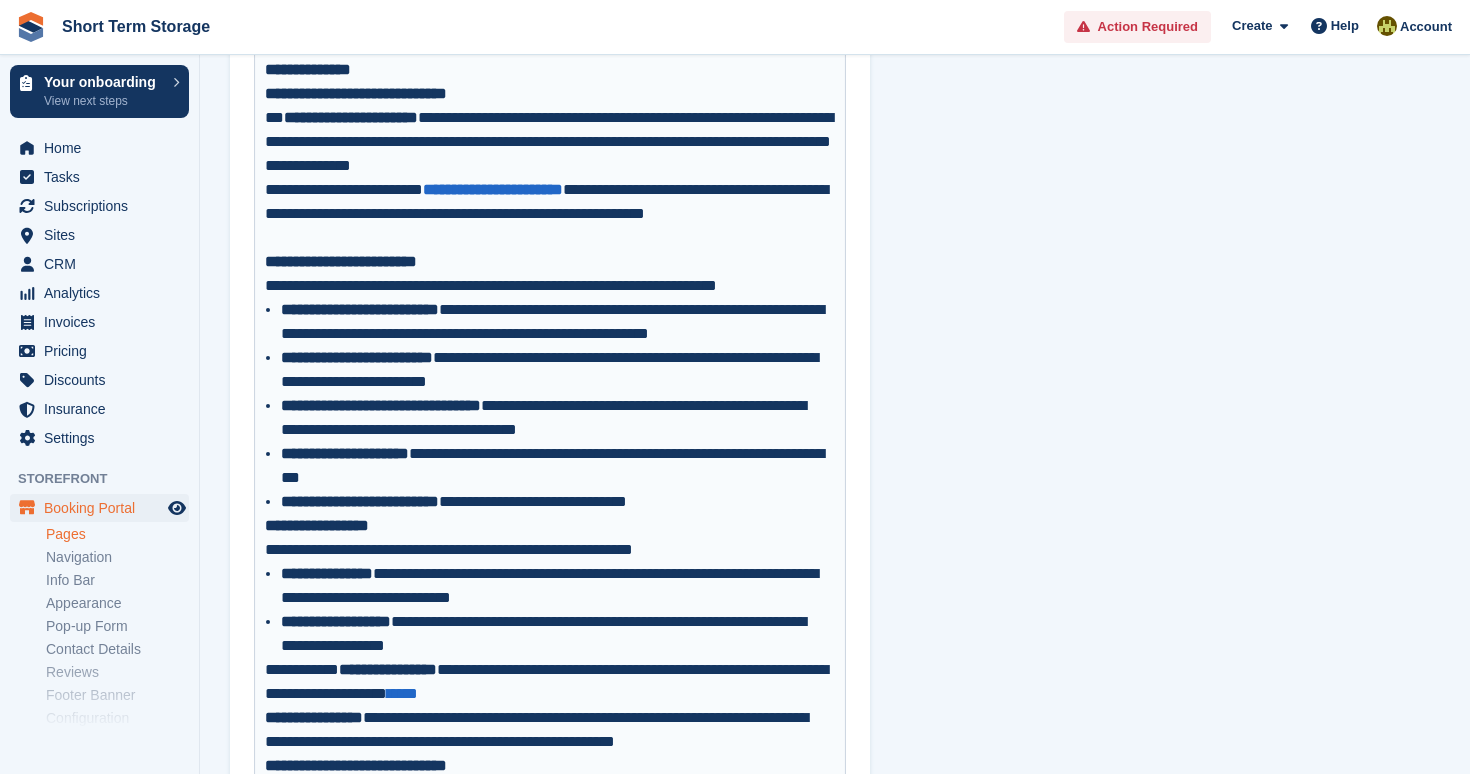 click on "**********" at bounding box center [558, 466] 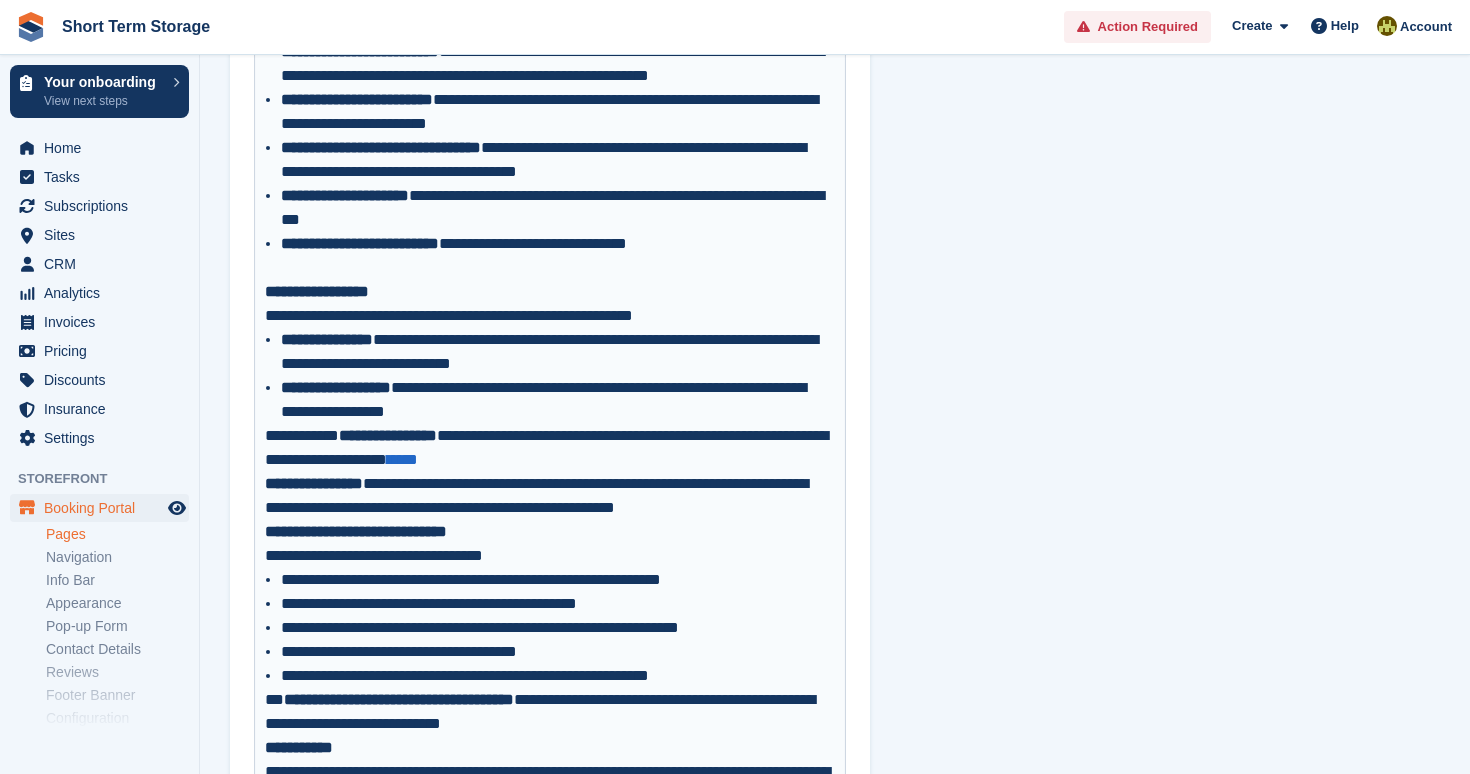 scroll, scrollTop: 721, scrollLeft: 0, axis: vertical 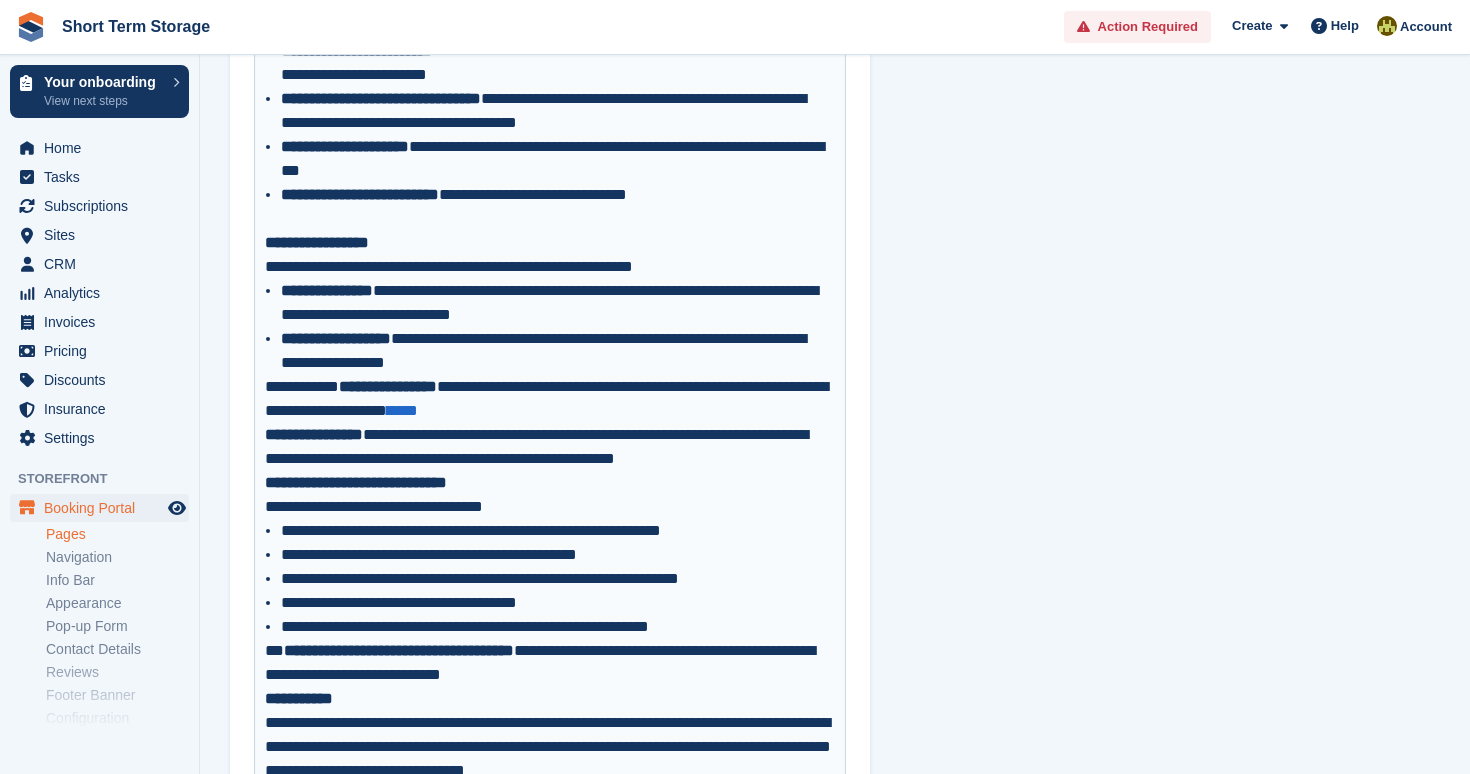 click on "**********" at bounding box center [550, 243] 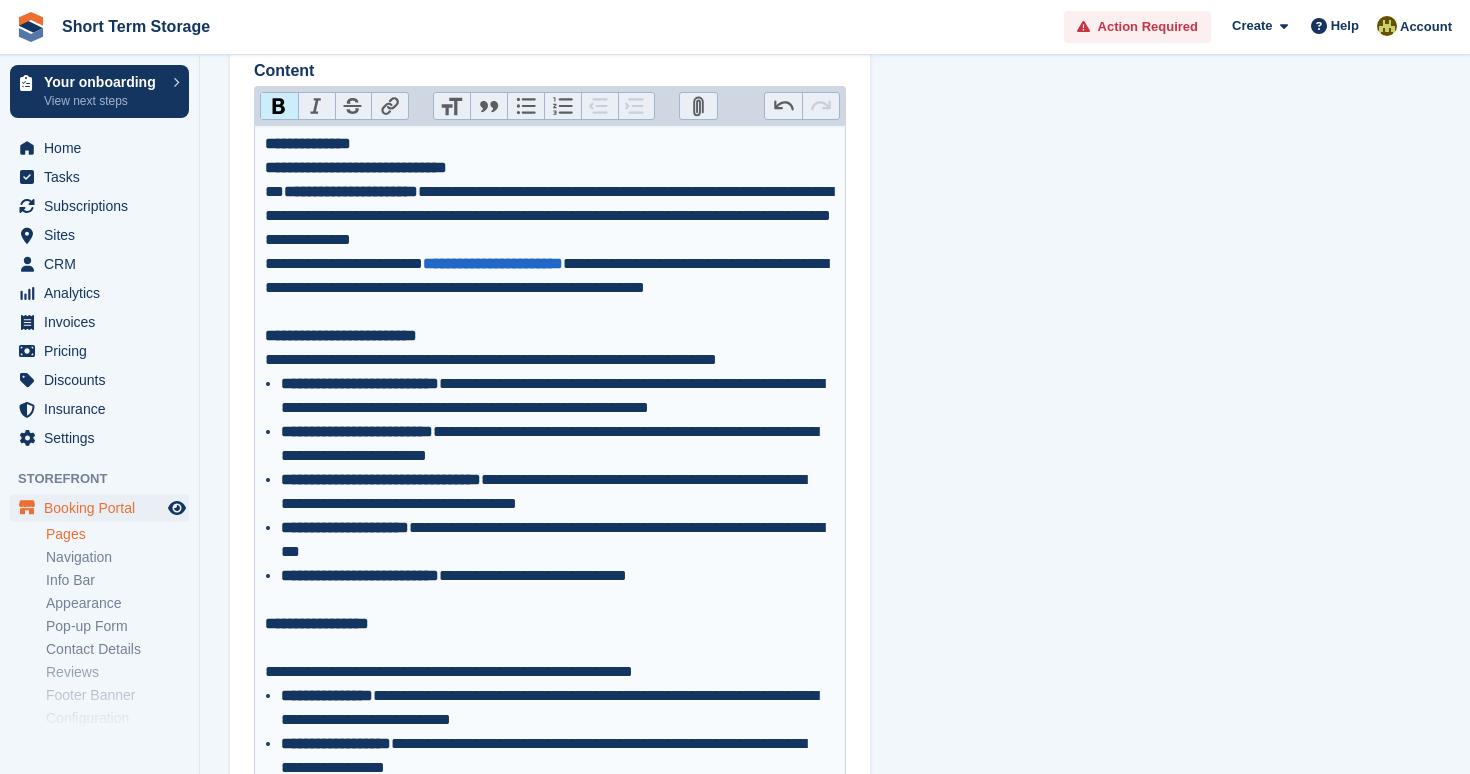 scroll, scrollTop: 335, scrollLeft: 0, axis: vertical 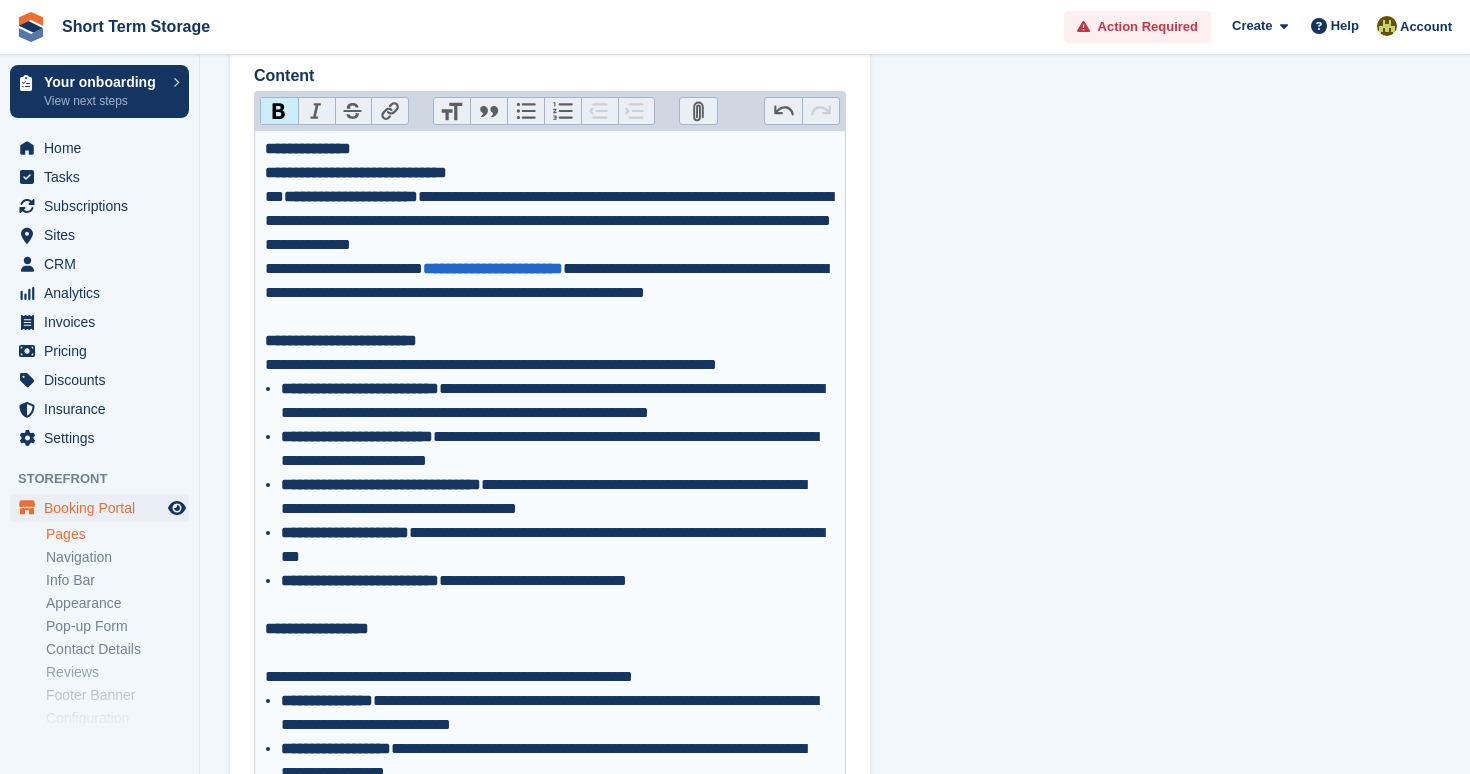 click on "**********" at bounding box center (341, 340) 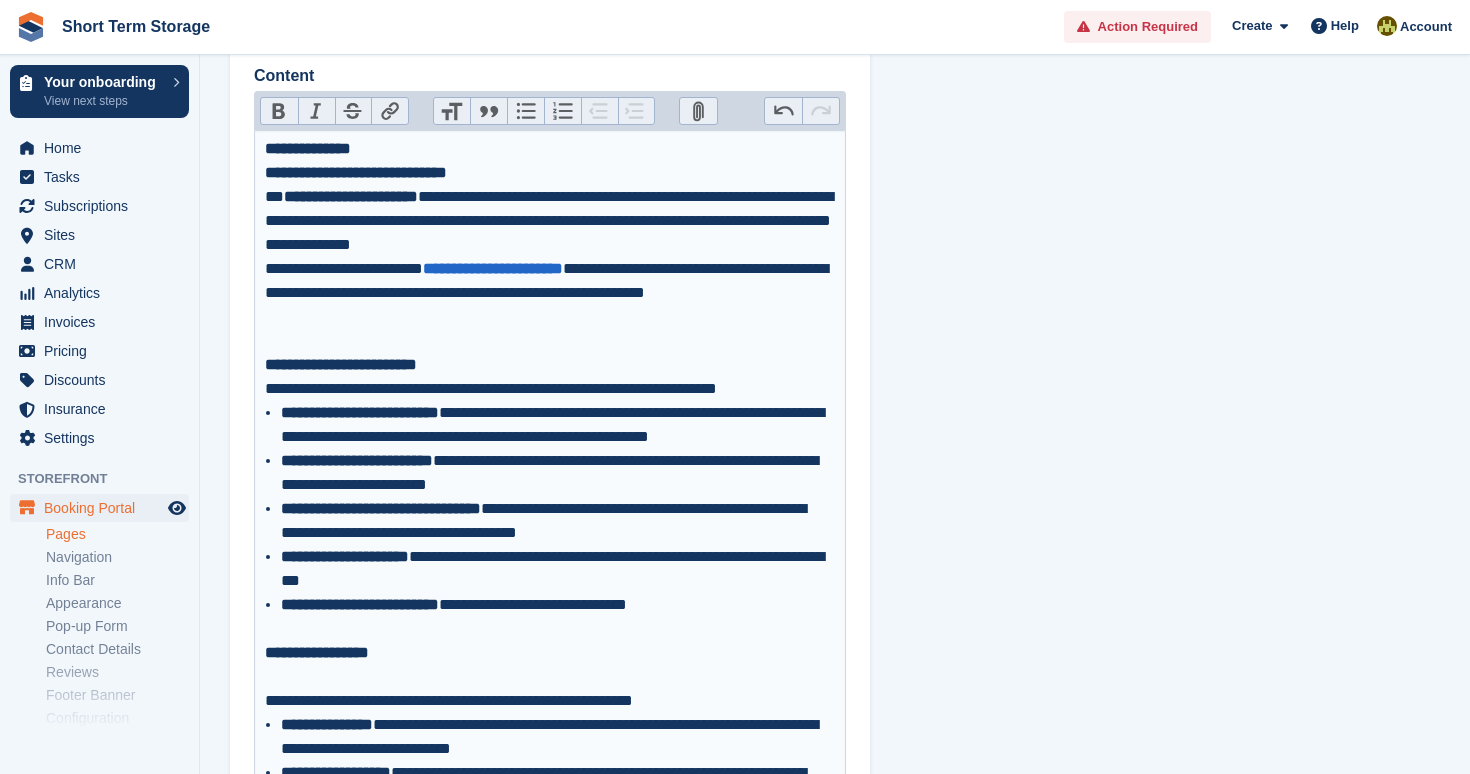 click on "**********" at bounding box center [550, 365] 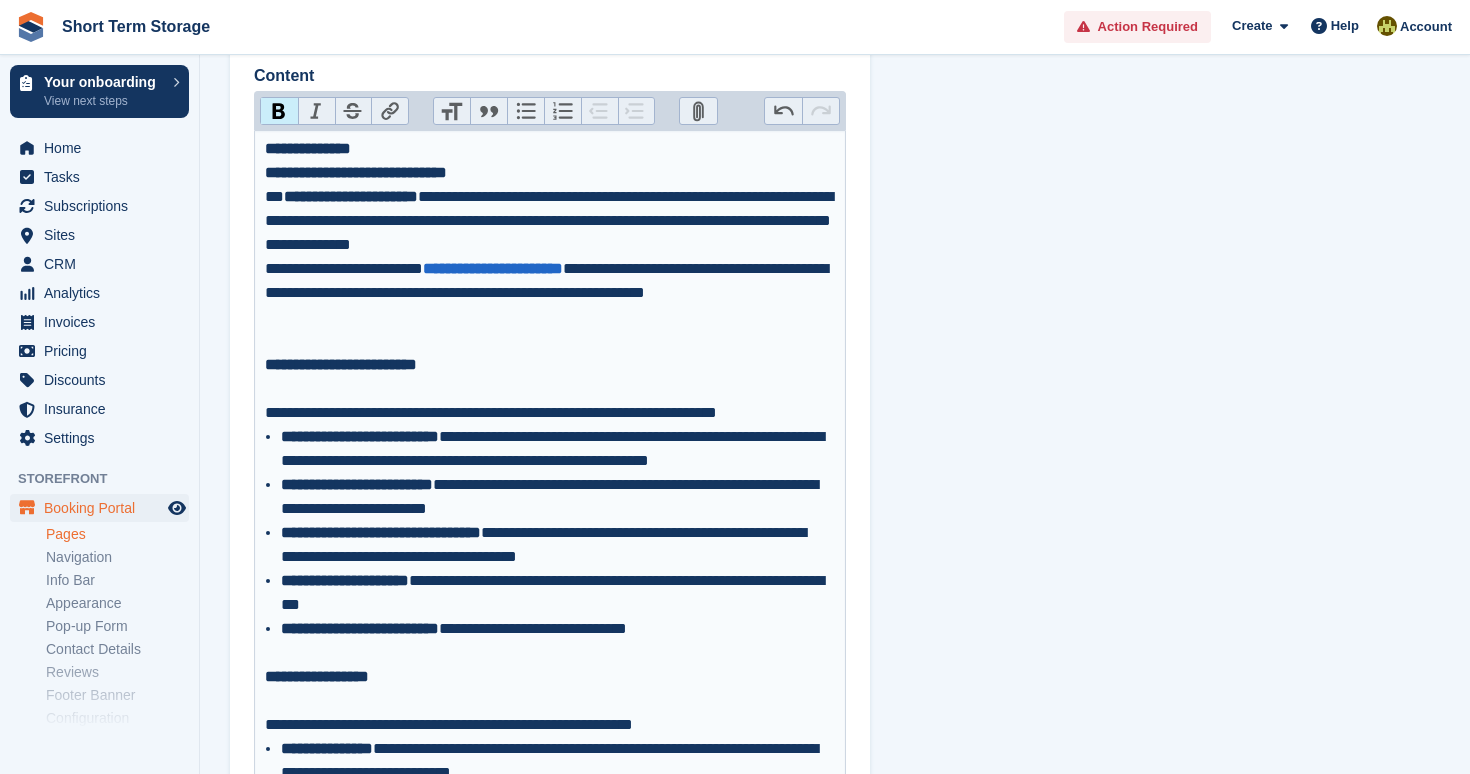 click on "**********" at bounding box center (550, 173) 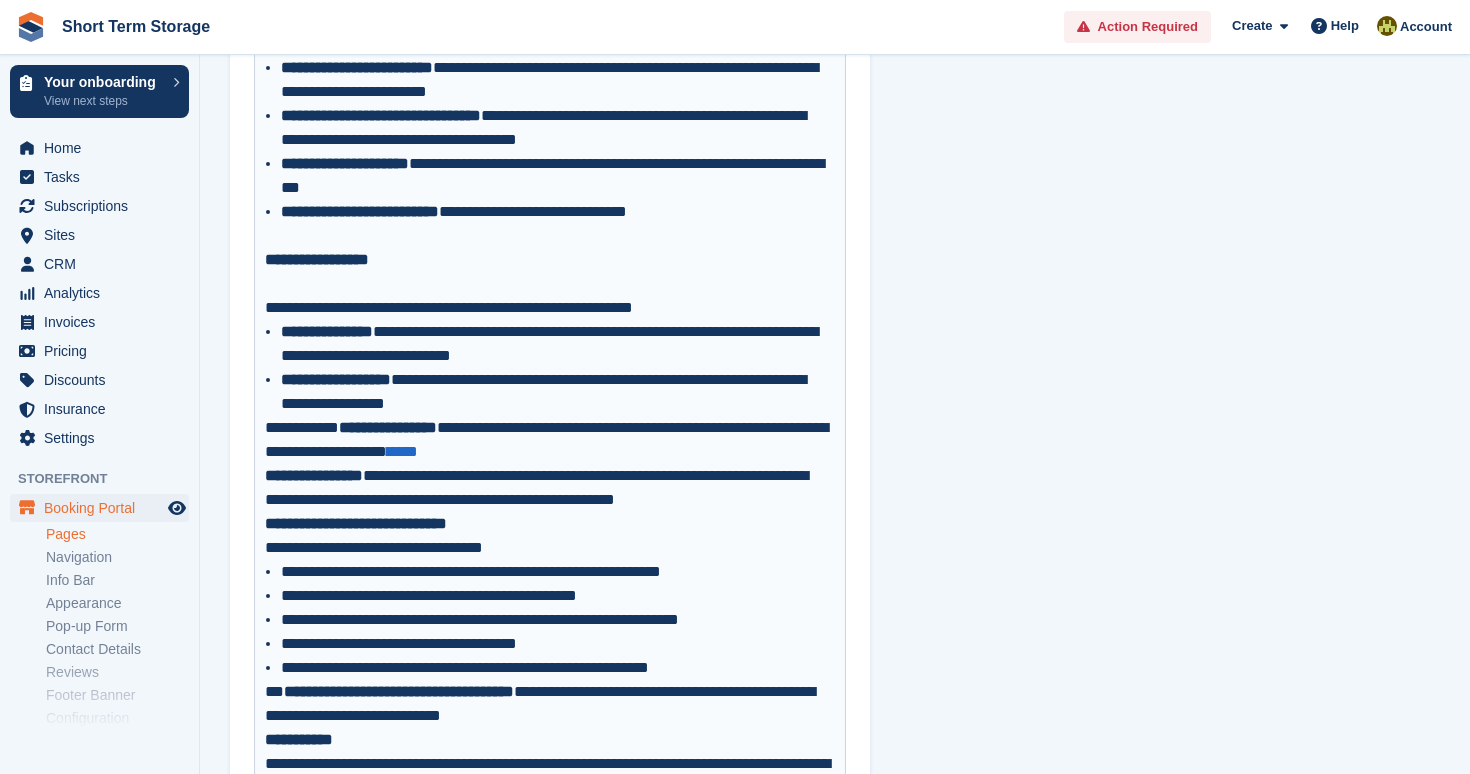 scroll, scrollTop: 777, scrollLeft: 0, axis: vertical 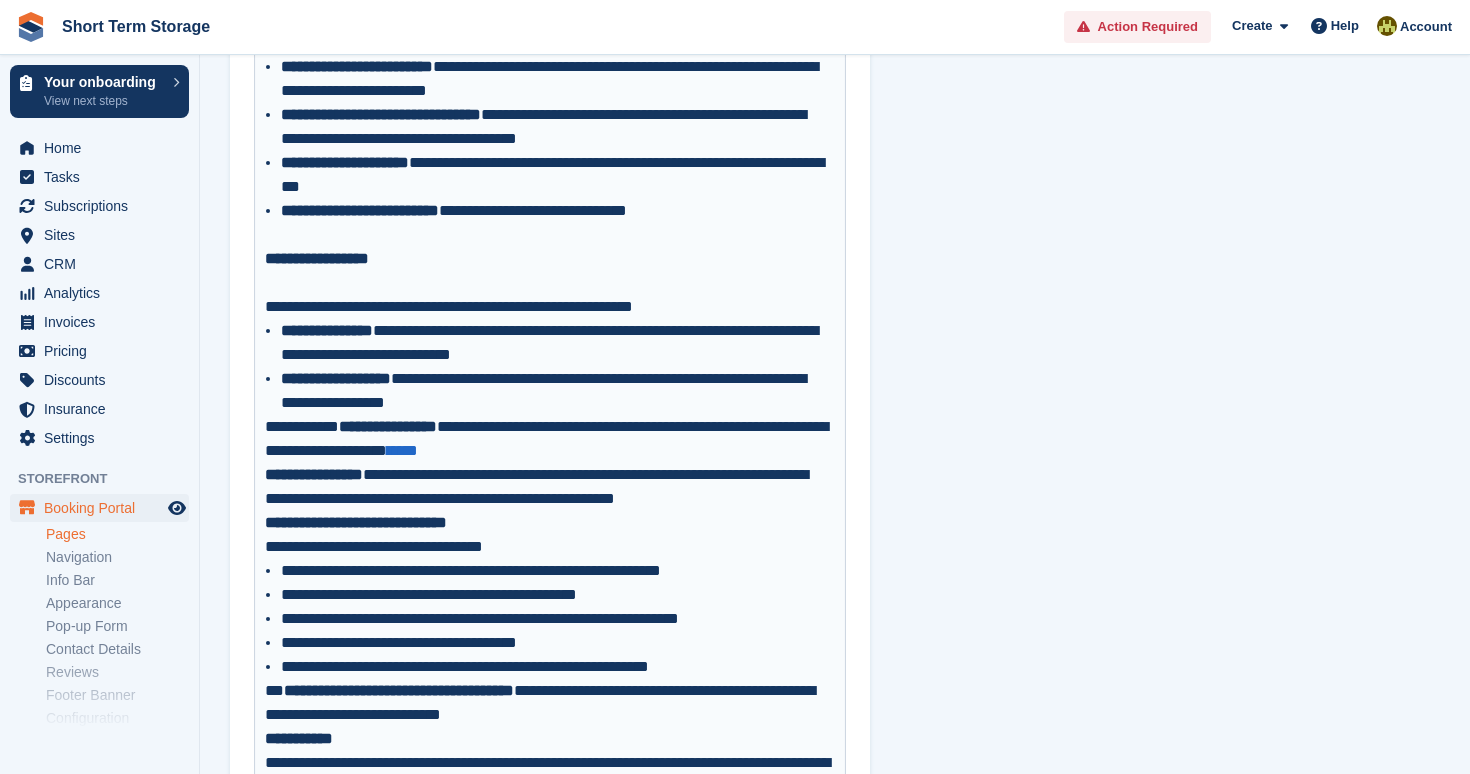 click on "**********" at bounding box center [550, 487] 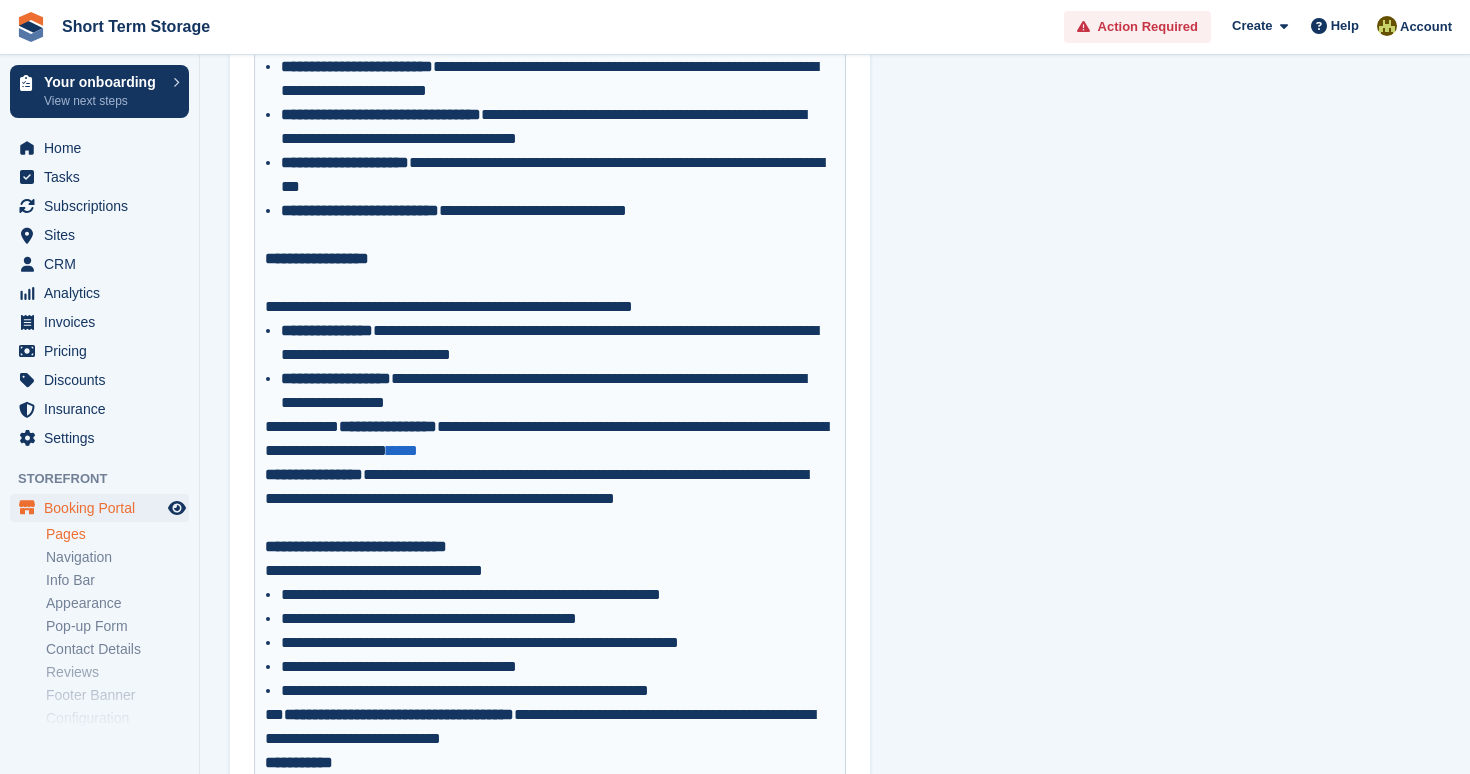 click on "**********" at bounding box center [550, 547] 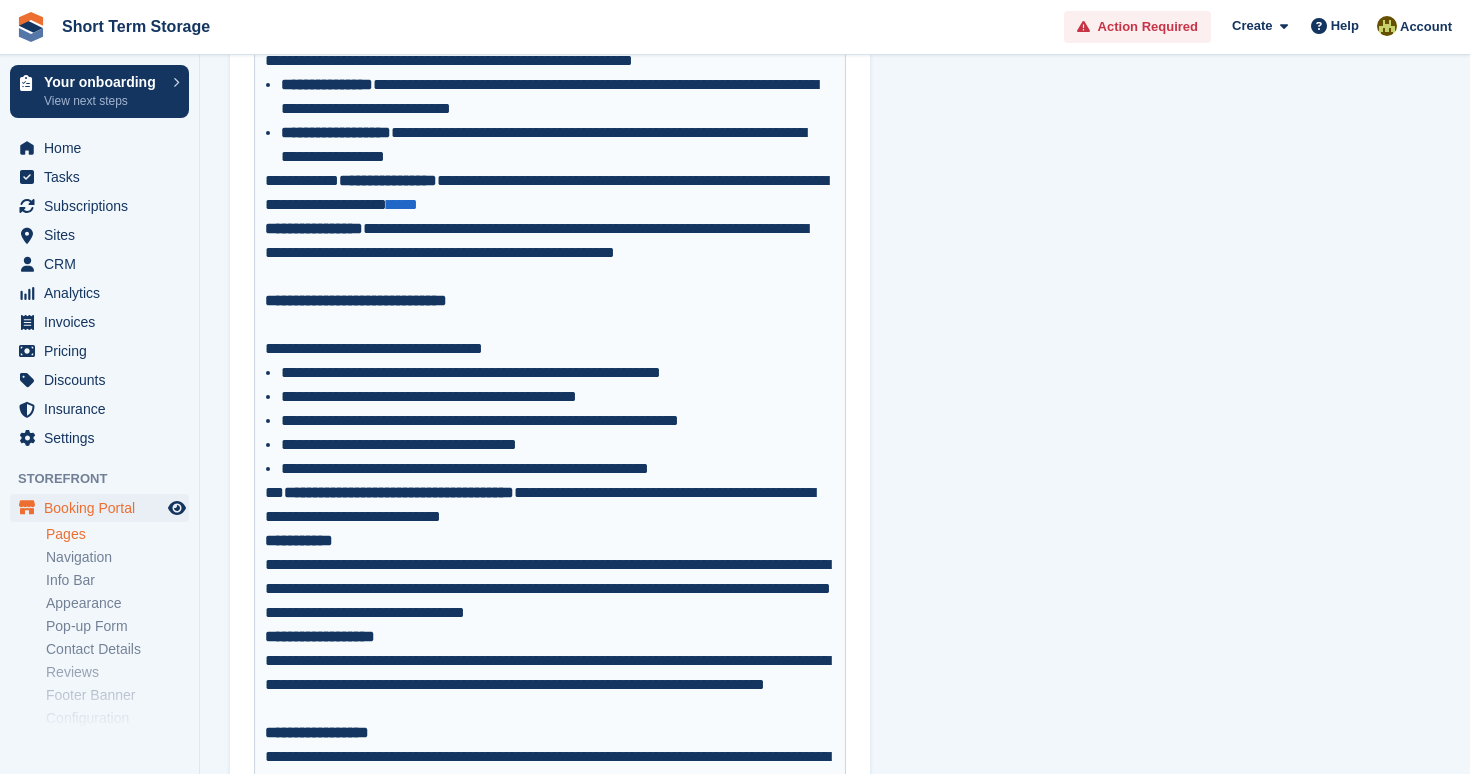 scroll, scrollTop: 1037, scrollLeft: 0, axis: vertical 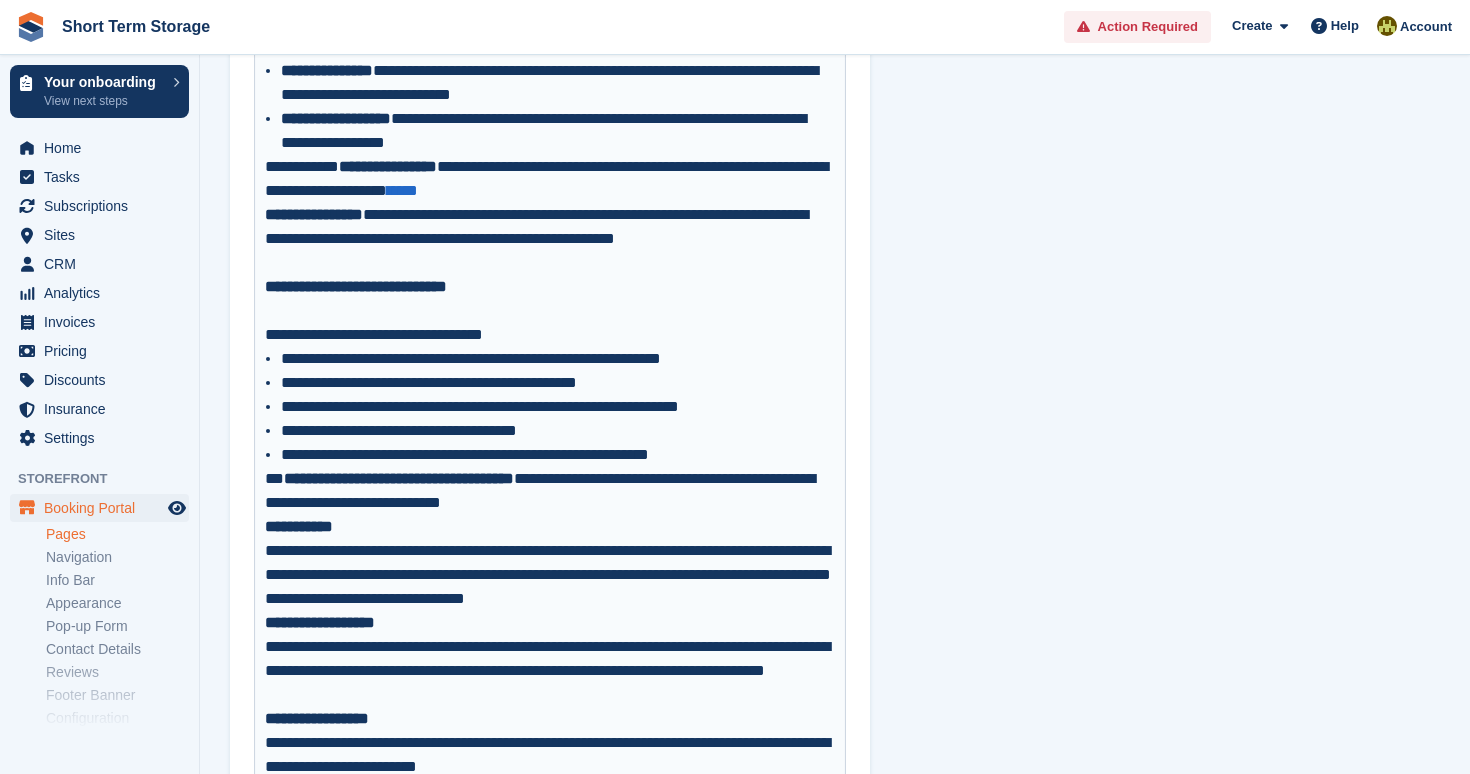 click on "**********" at bounding box center [550, 491] 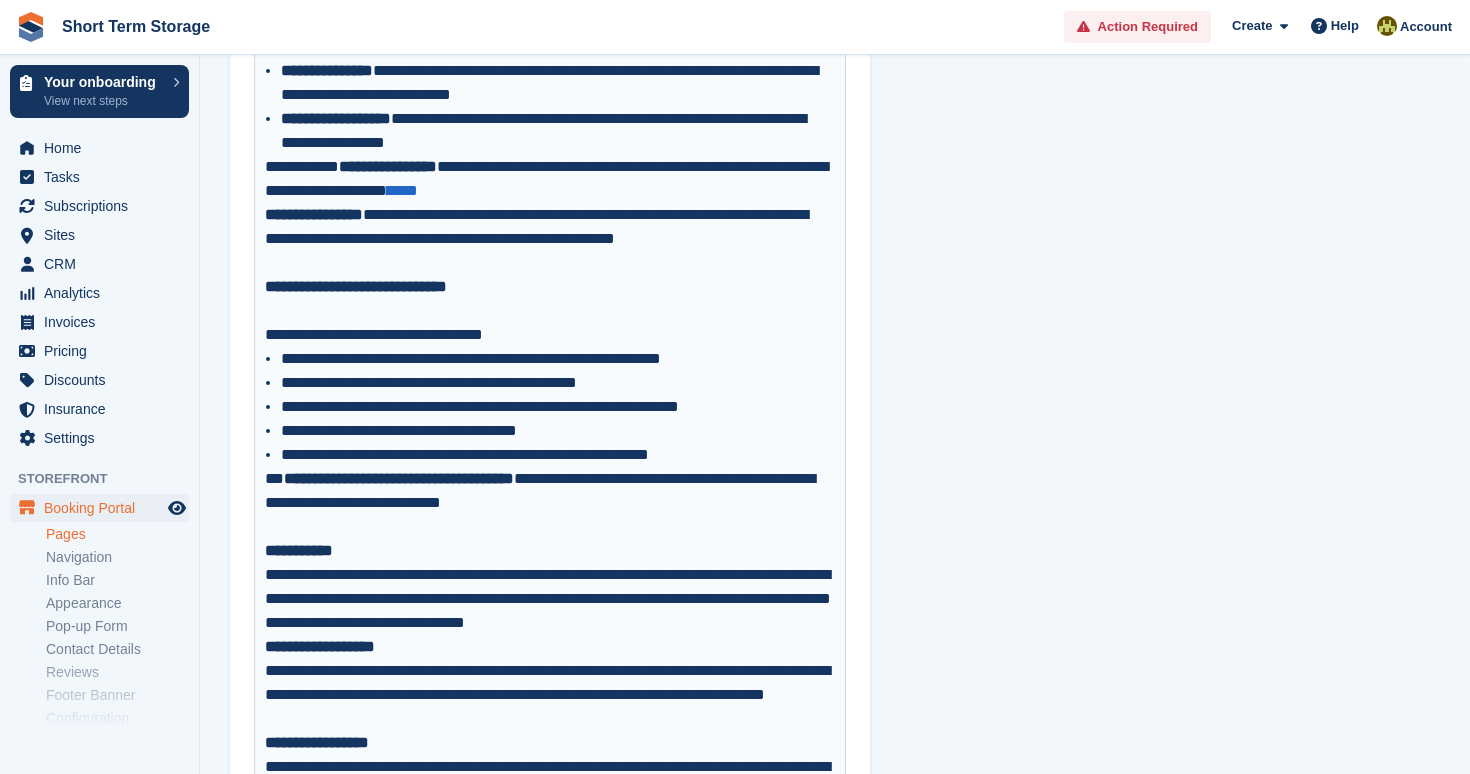 click on "**********" at bounding box center [550, 551] 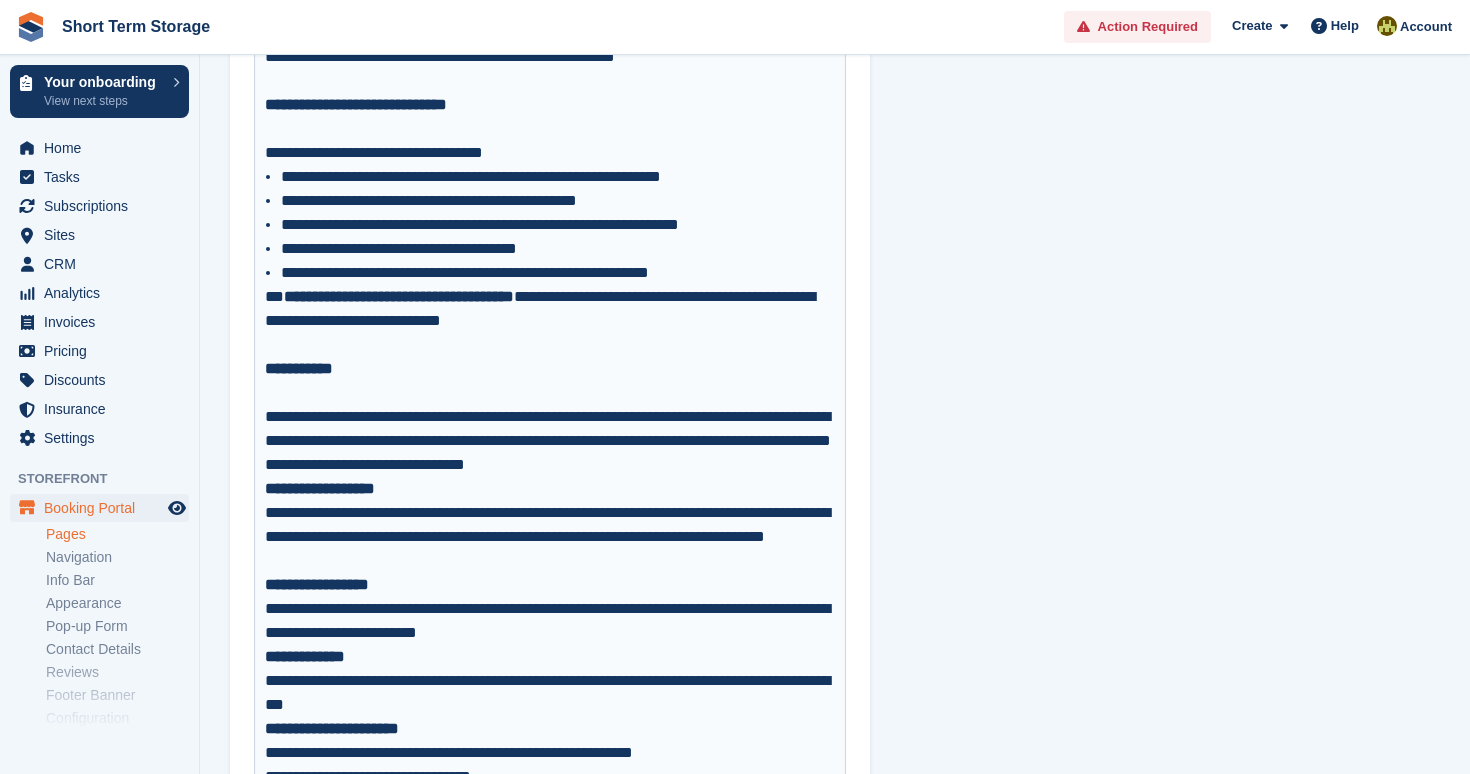 scroll, scrollTop: 1251, scrollLeft: 0, axis: vertical 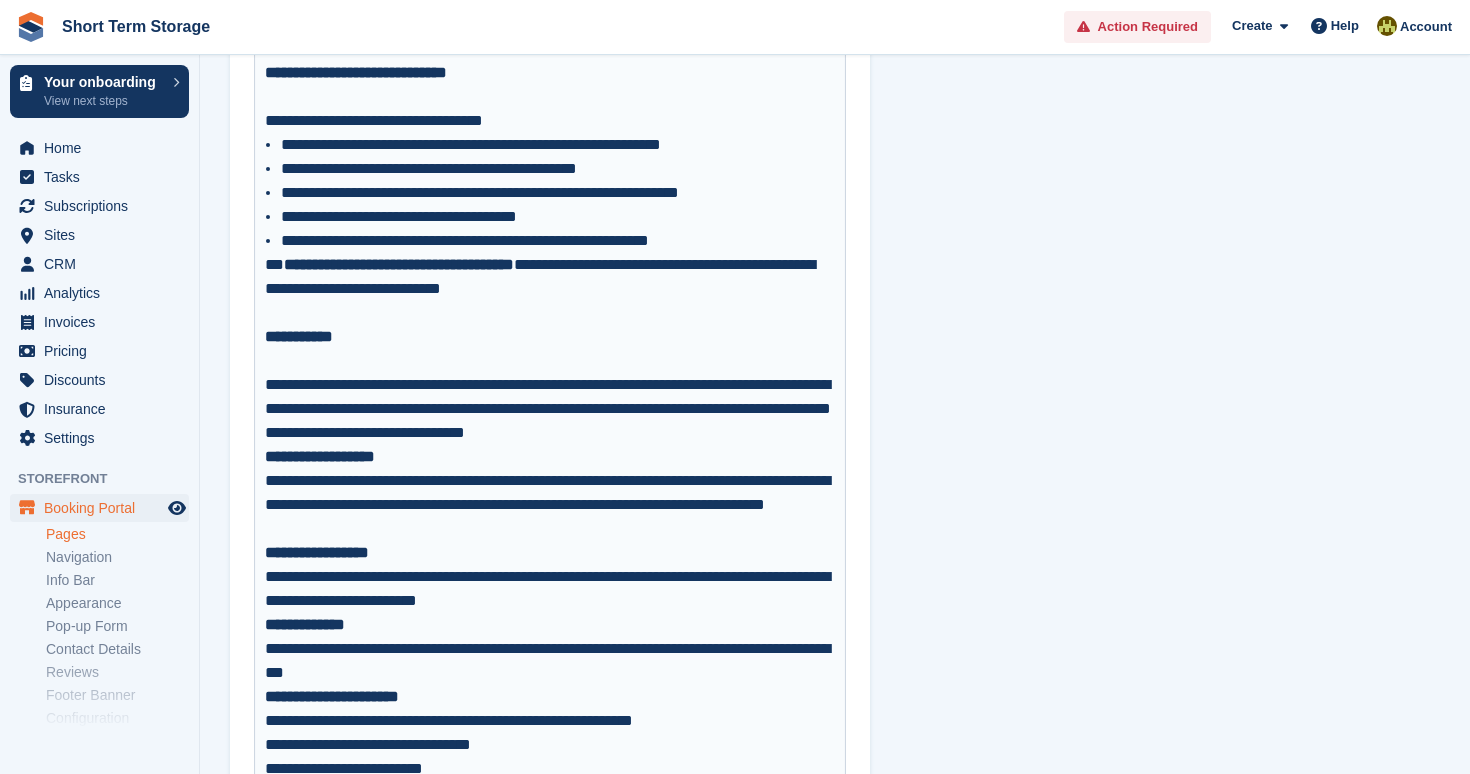 click on "**********" at bounding box center [550, 409] 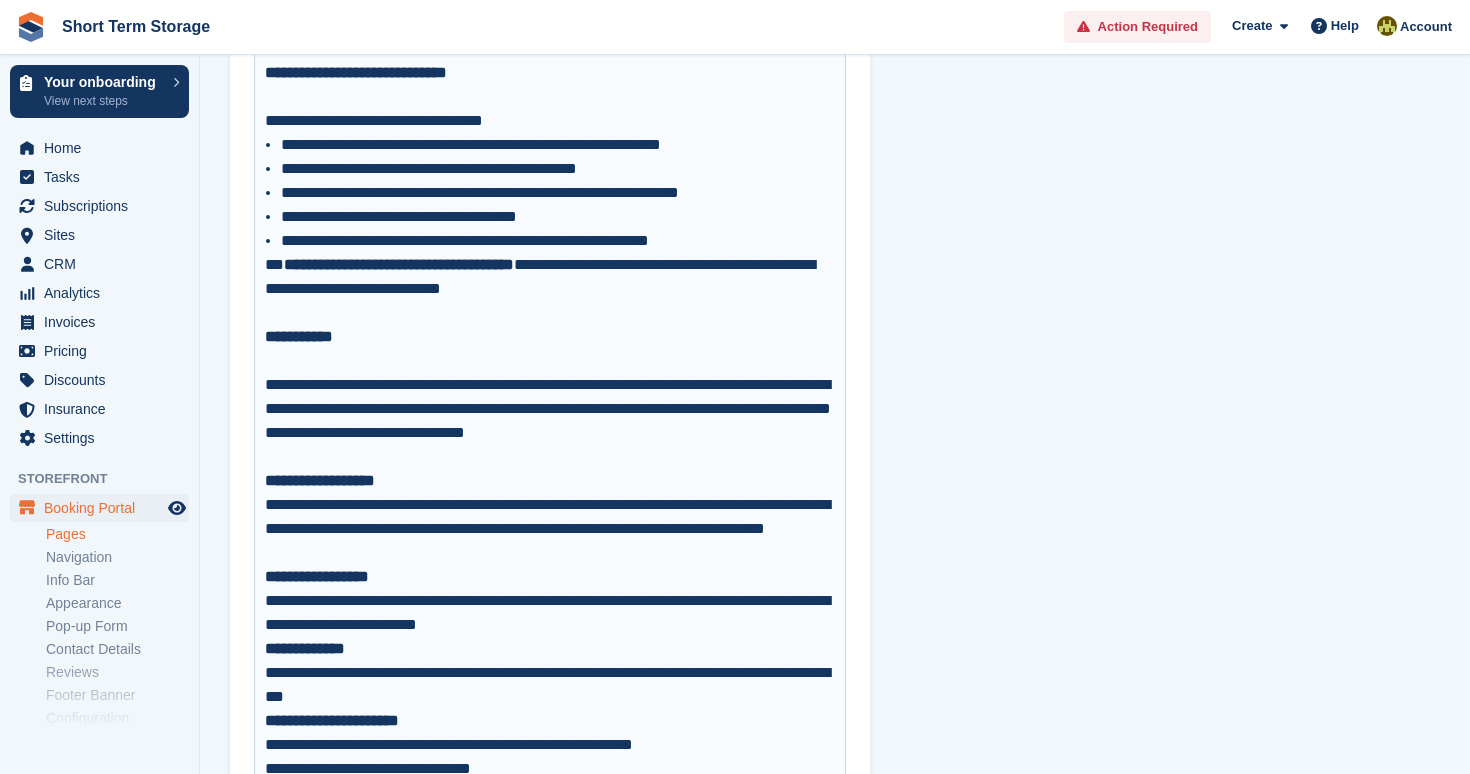 click on "**********" at bounding box center [550, 481] 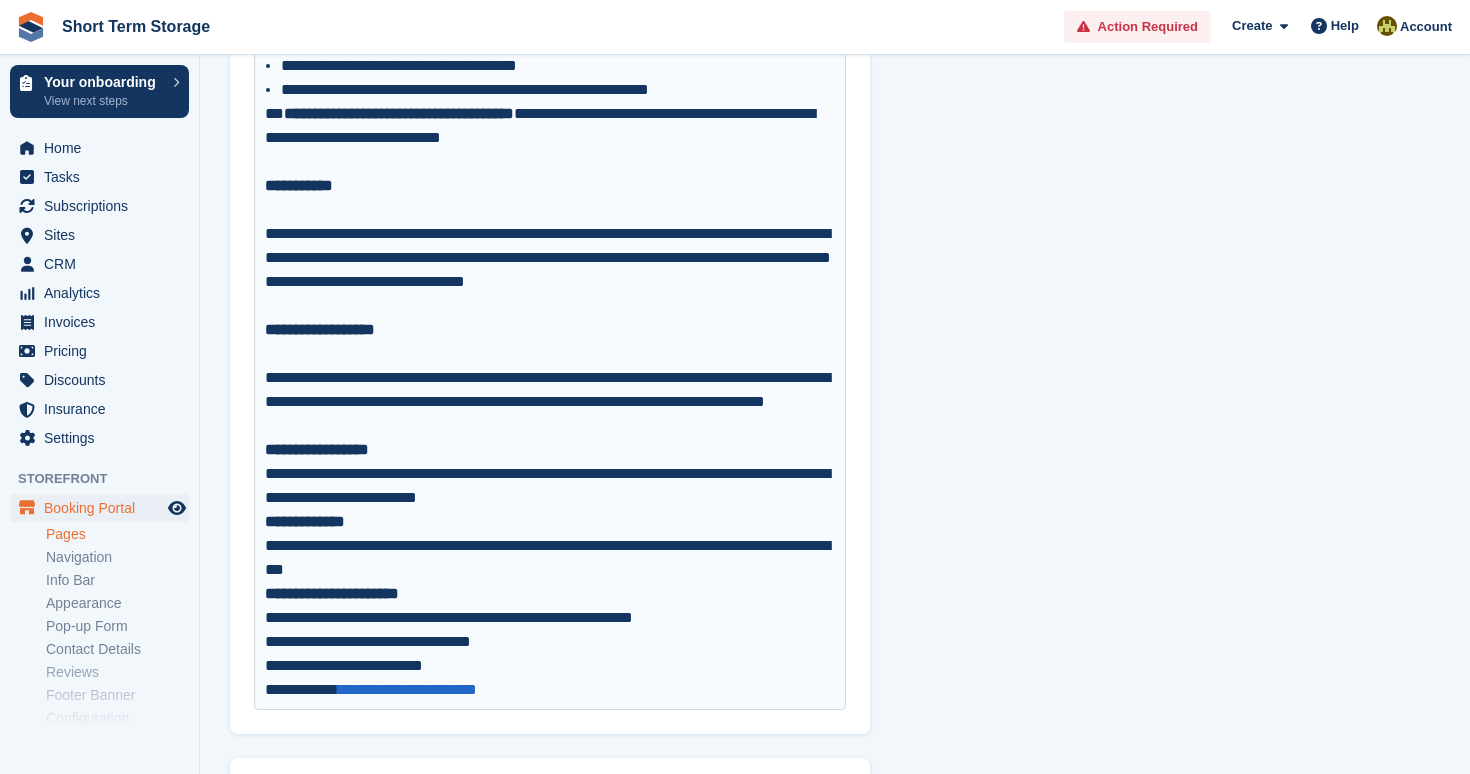 scroll, scrollTop: 1430, scrollLeft: 0, axis: vertical 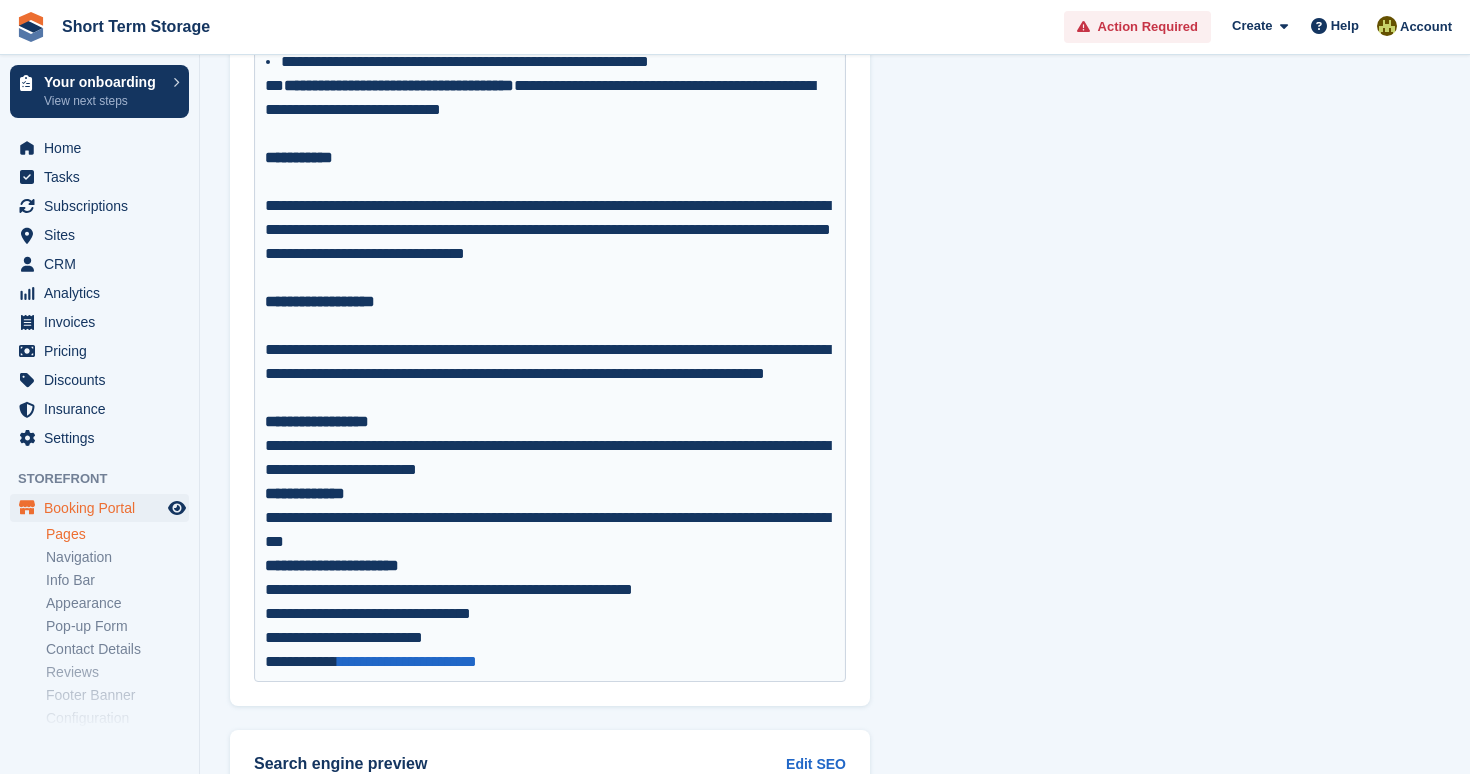 click on "**********" at bounding box center [550, 374] 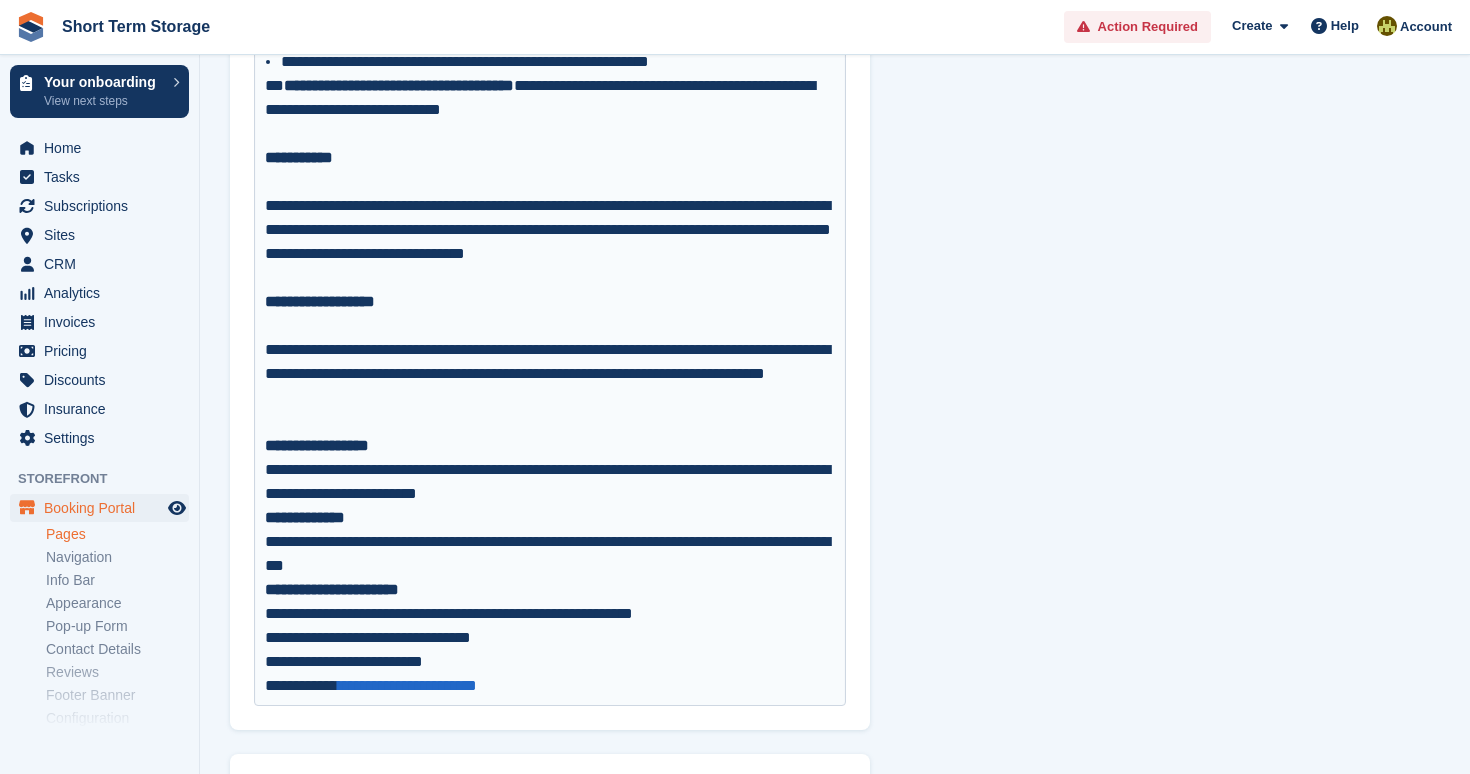 click on "**********" at bounding box center (550, 446) 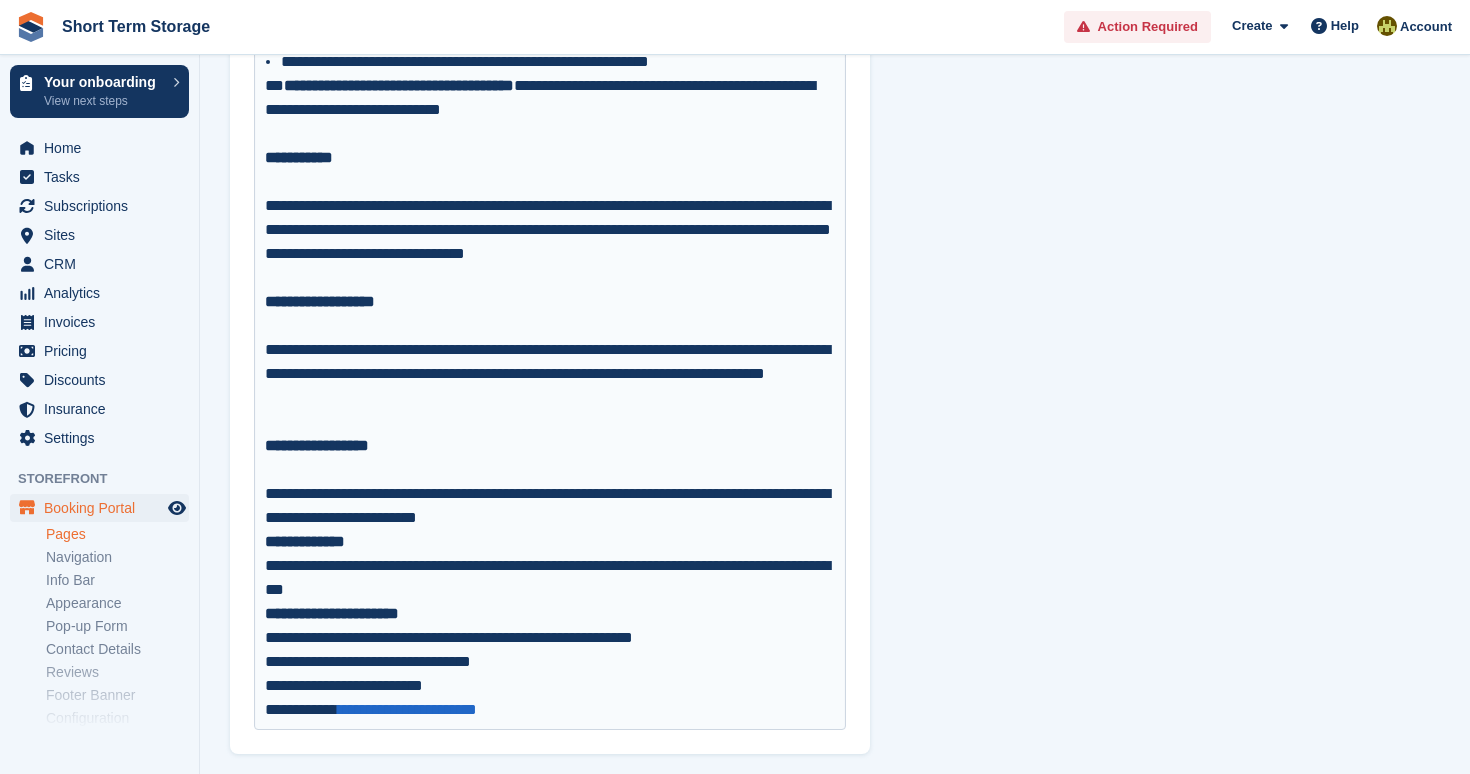 click on "**********" at bounding box center [550, 506] 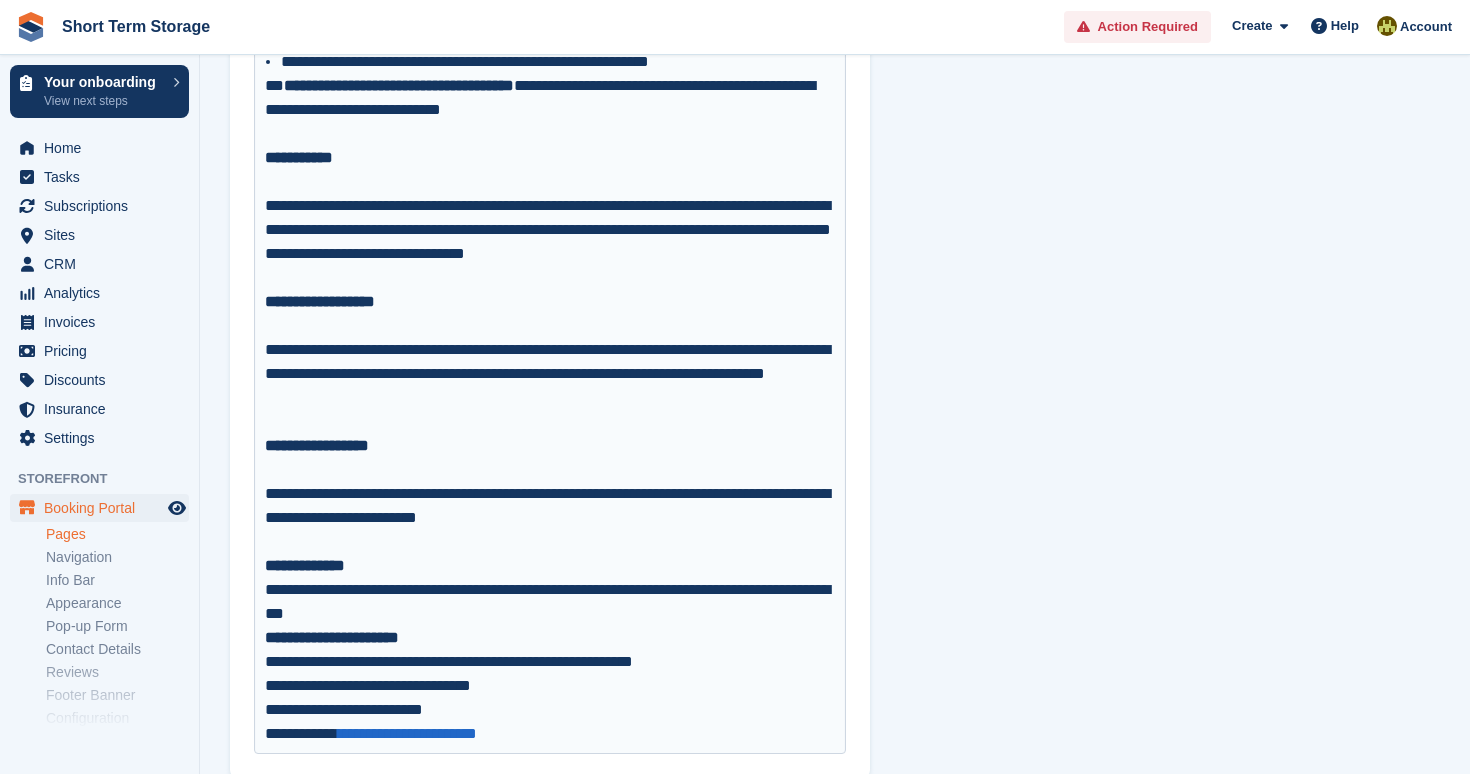 click on "**********" at bounding box center [550, 566] 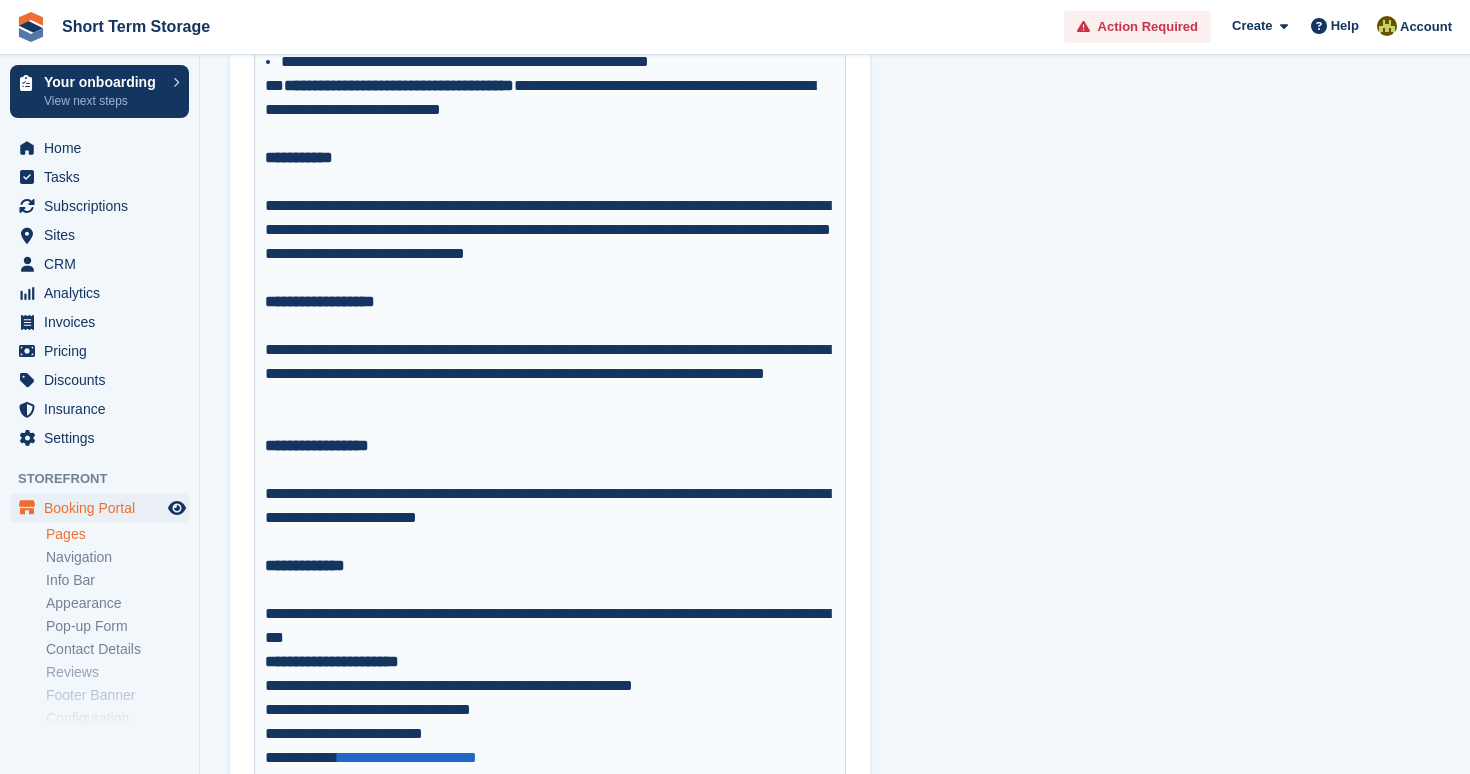 click on "**********" at bounding box center [550, 626] 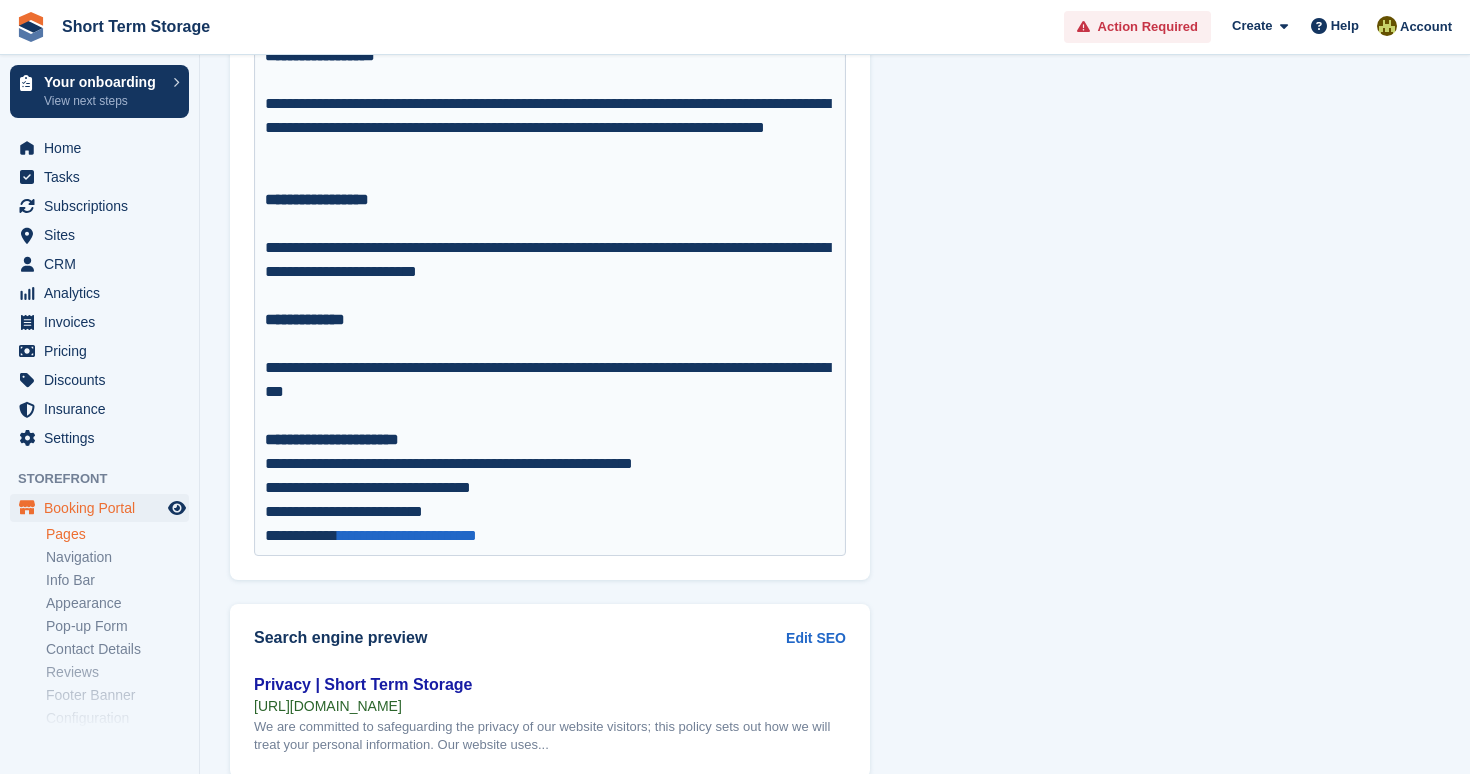 scroll, scrollTop: 1798, scrollLeft: 0, axis: vertical 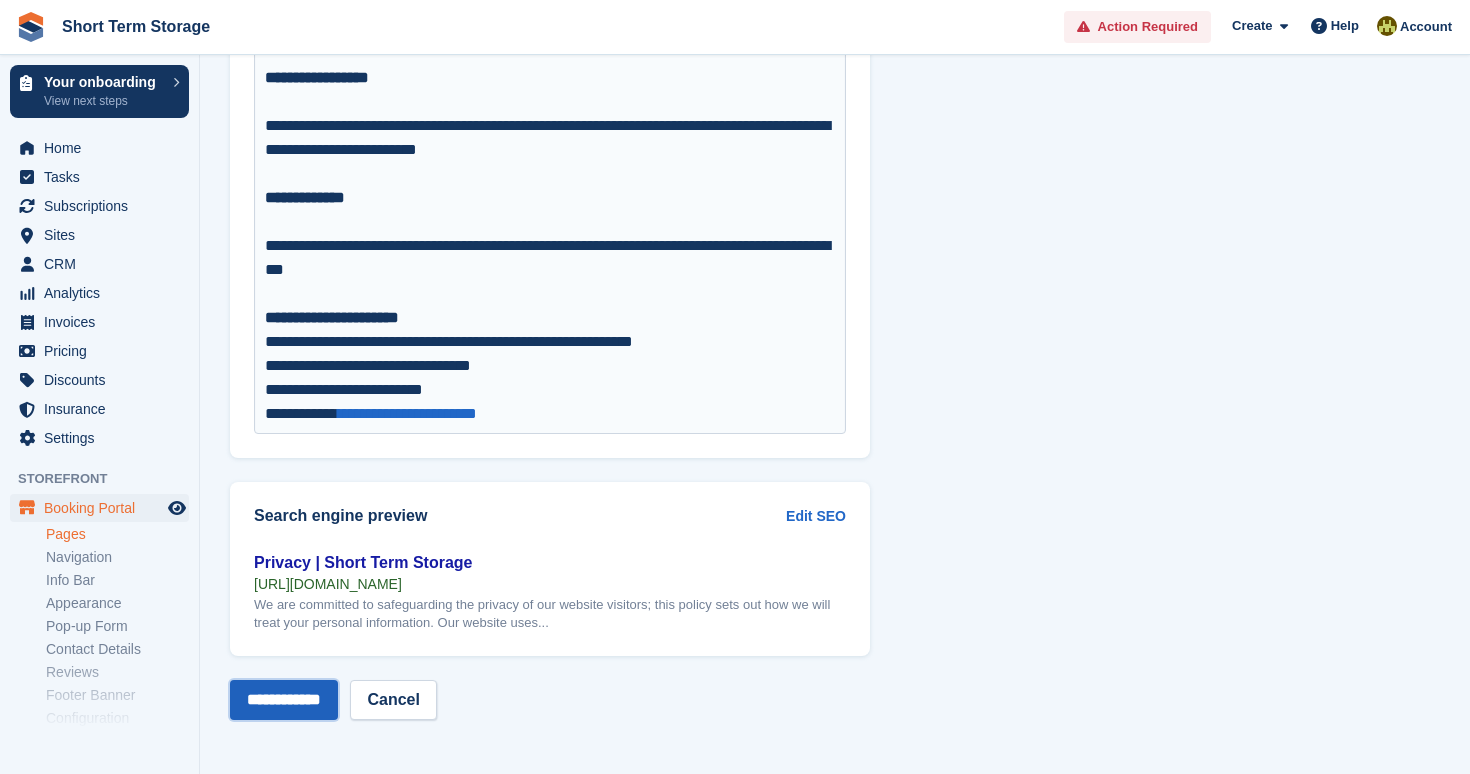 click on "**********" at bounding box center [284, 700] 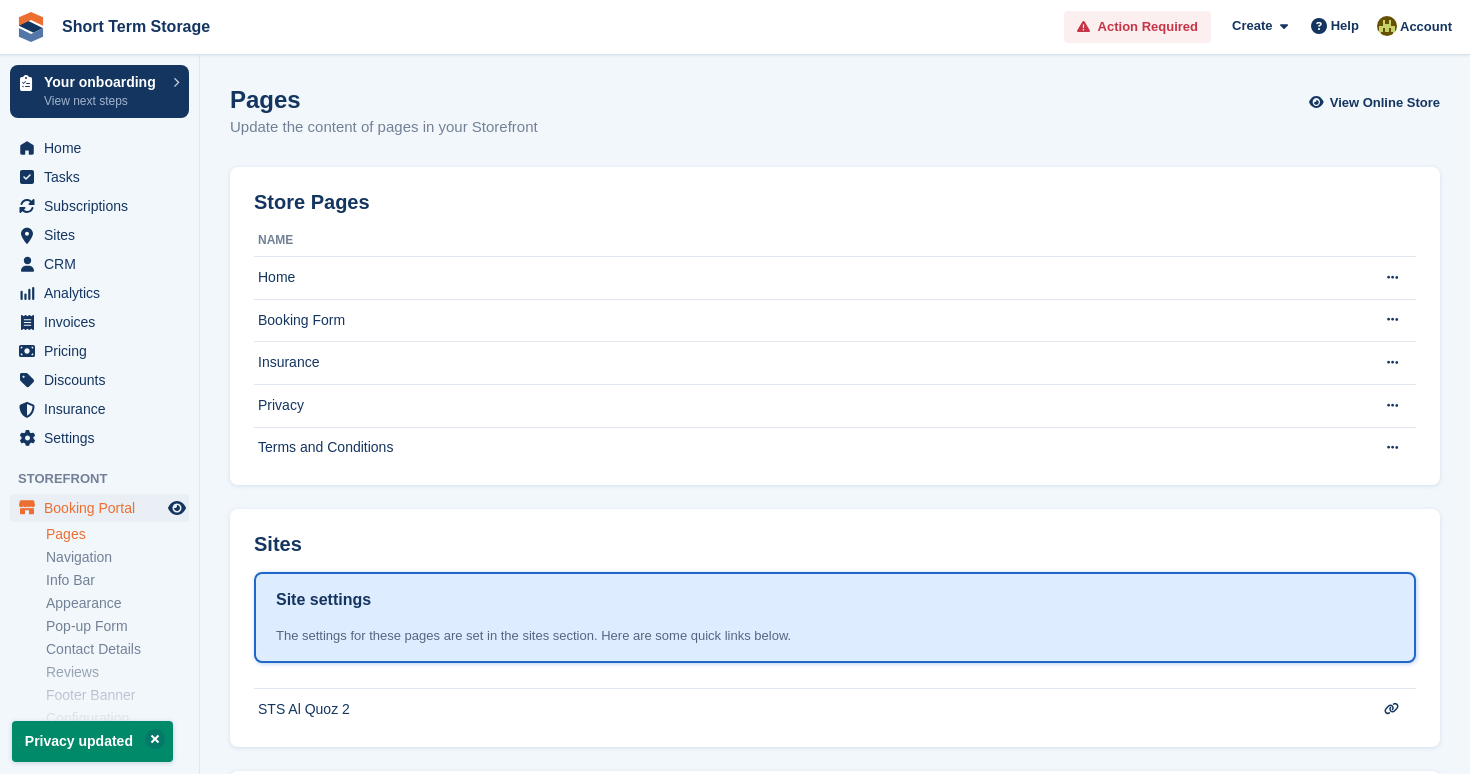 scroll, scrollTop: 0, scrollLeft: 0, axis: both 